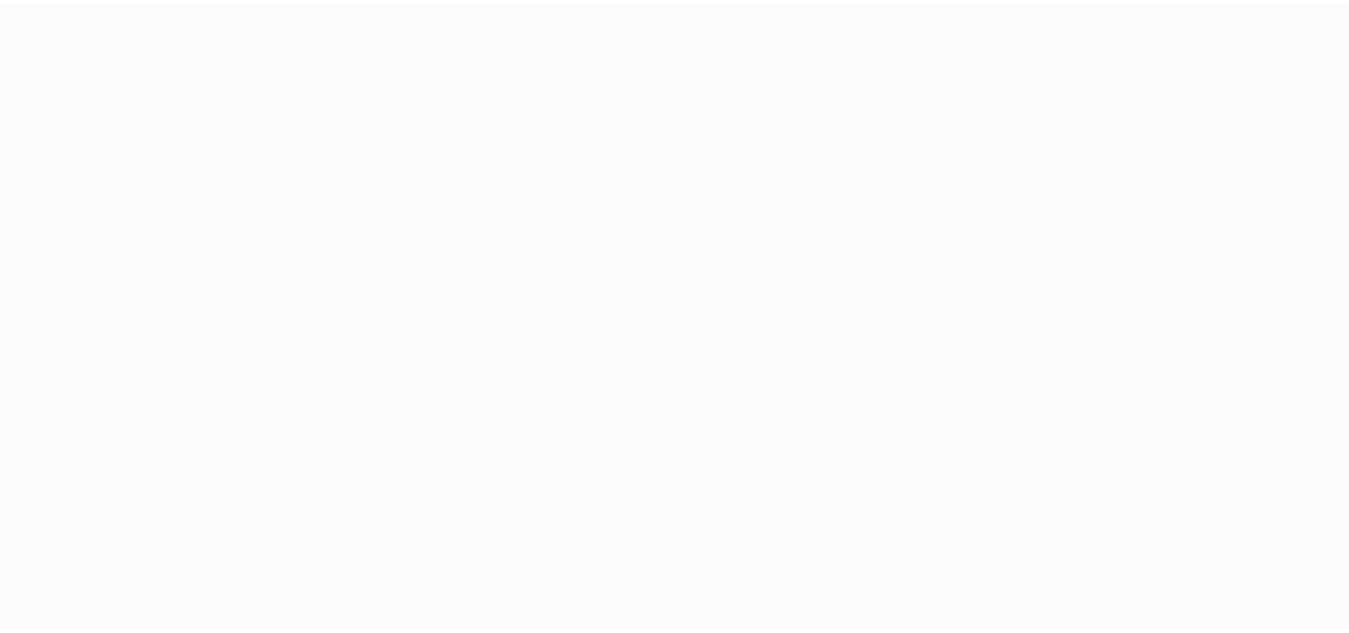 scroll, scrollTop: 0, scrollLeft: 0, axis: both 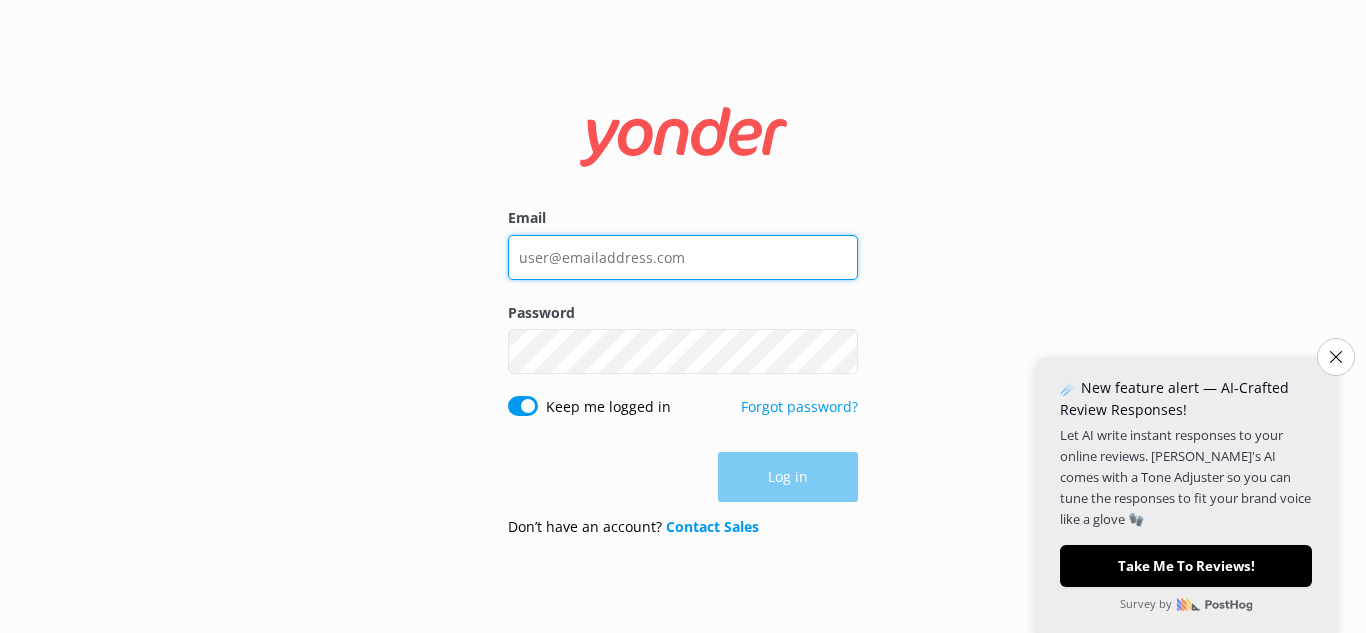 type on "sacocanoerental@gmail.com" 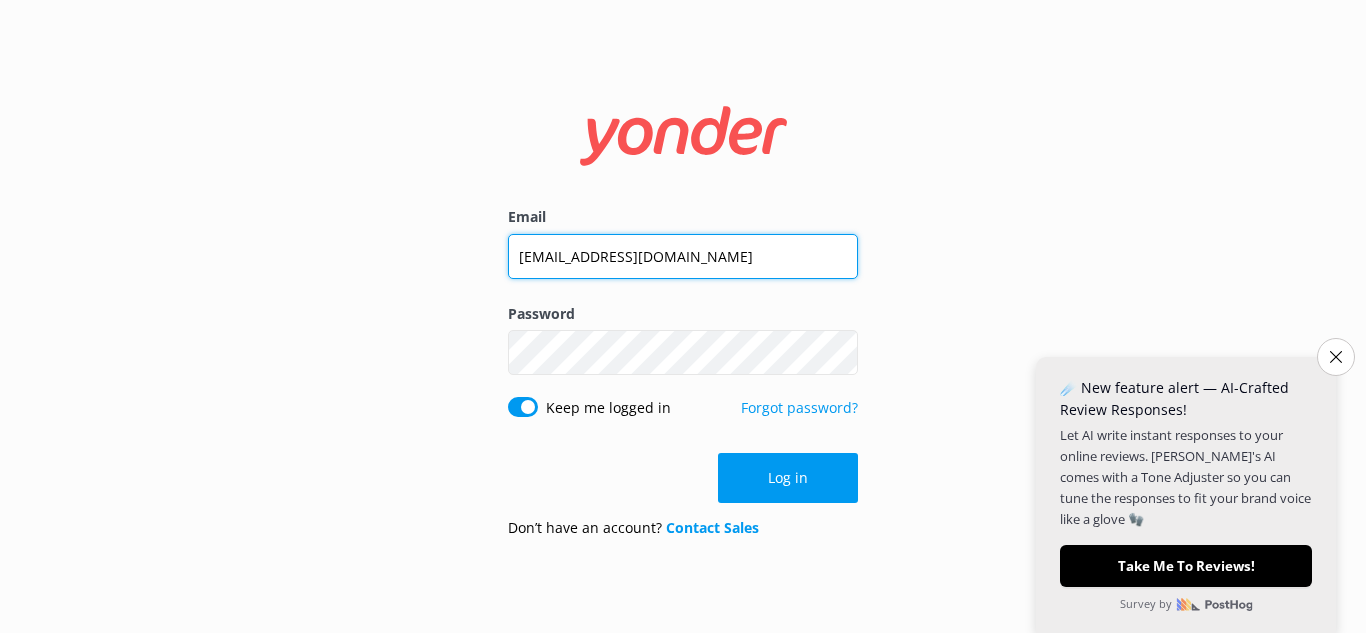 click on "sacocanoerental@gmail.com" at bounding box center [683, 256] 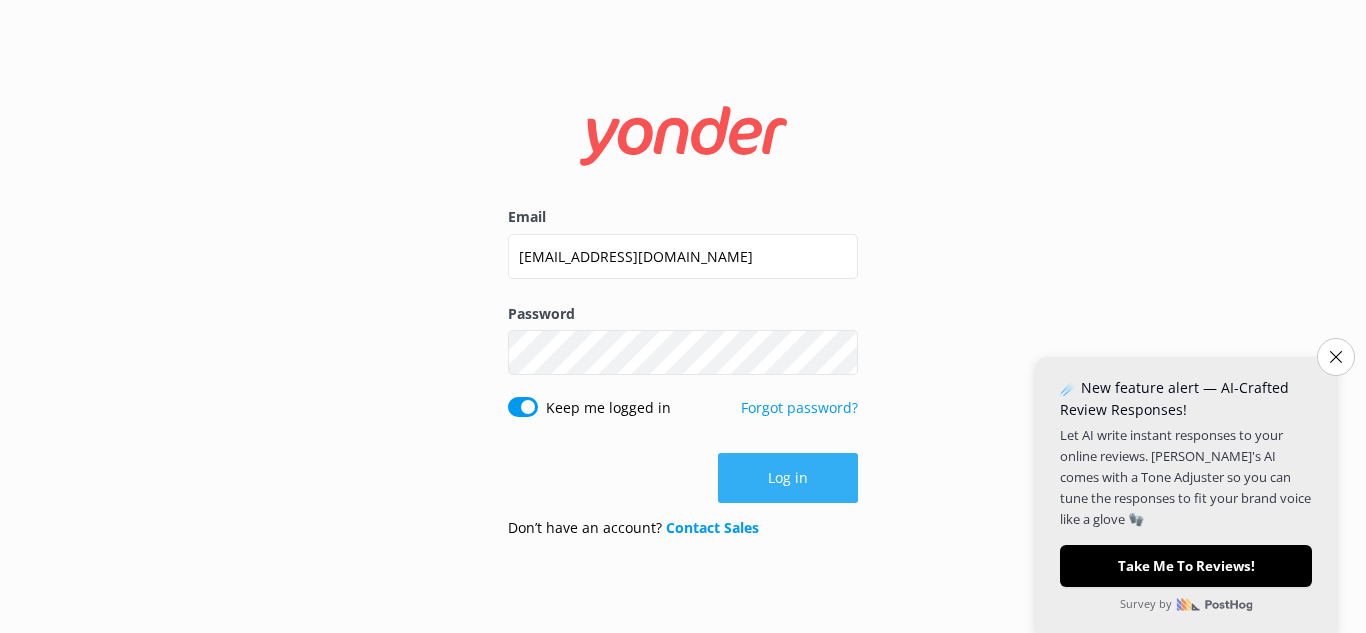 click on "Log in" at bounding box center (788, 478) 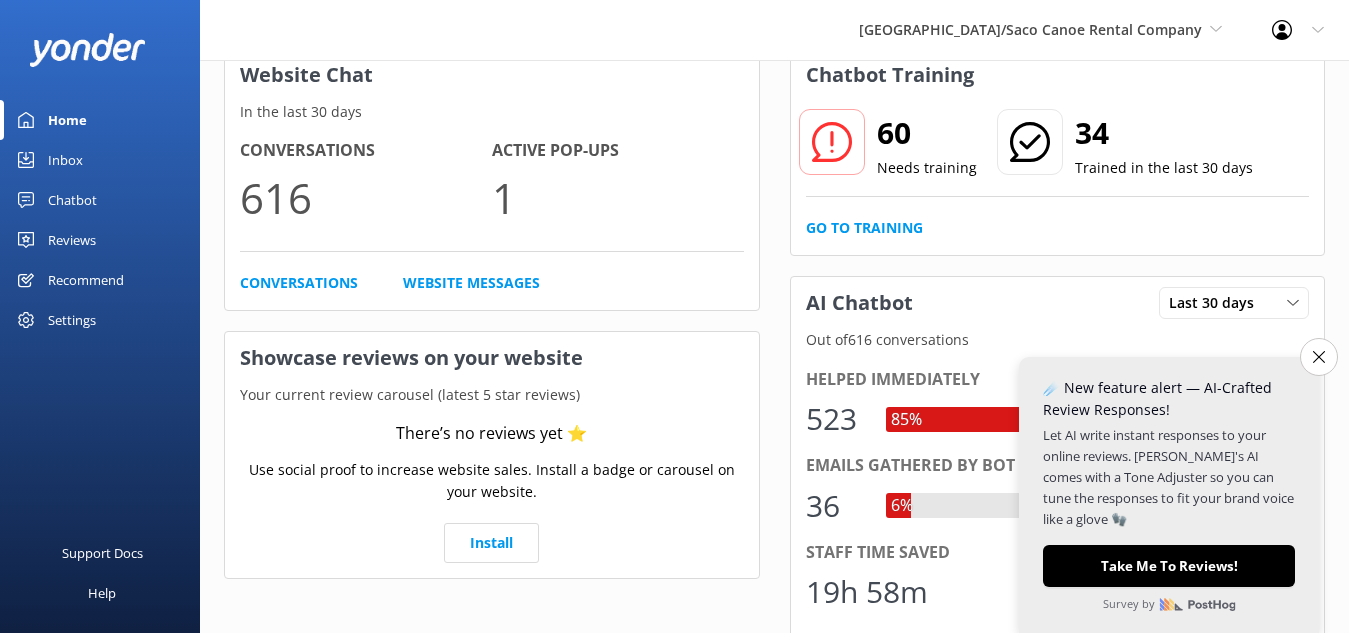 scroll, scrollTop: 108, scrollLeft: 0, axis: vertical 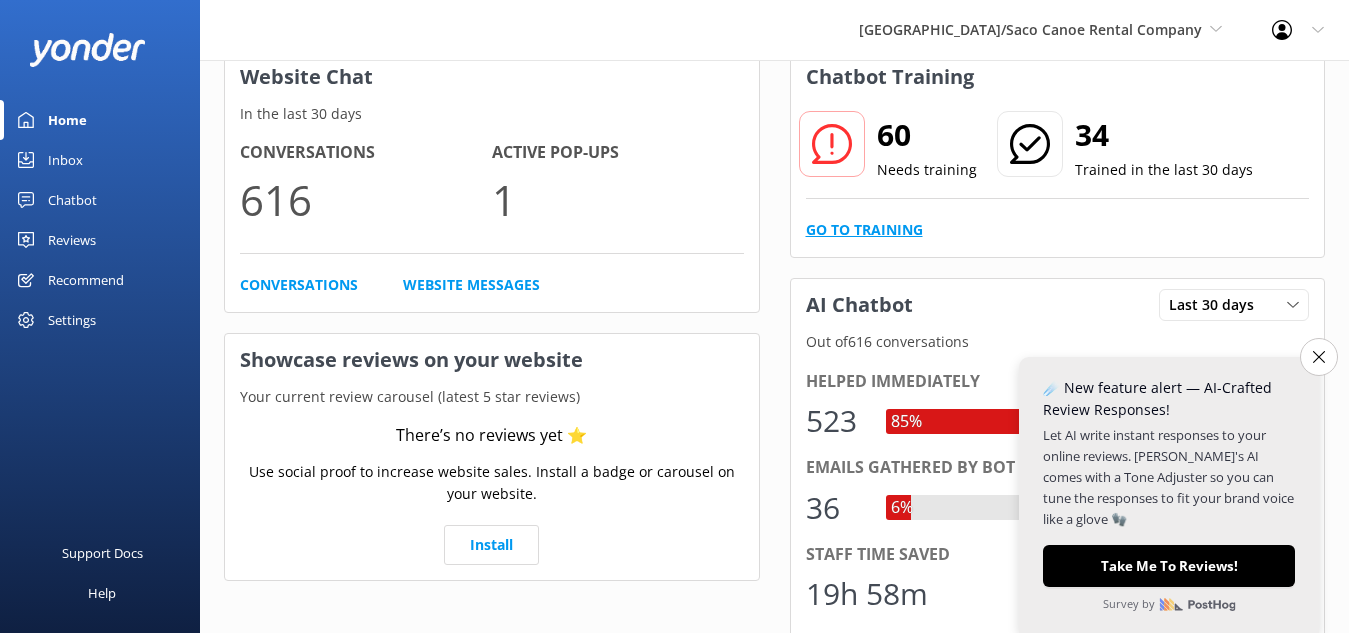 click on "Go to Training" at bounding box center (864, 230) 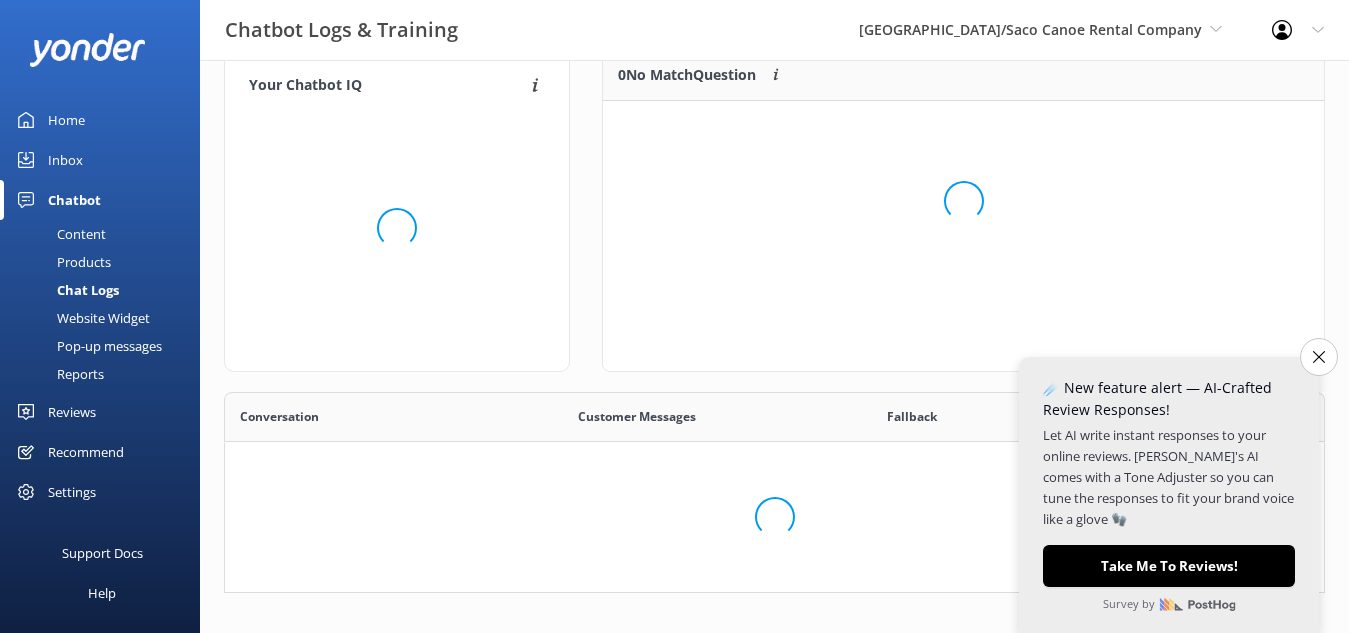 scroll, scrollTop: 40, scrollLeft: 0, axis: vertical 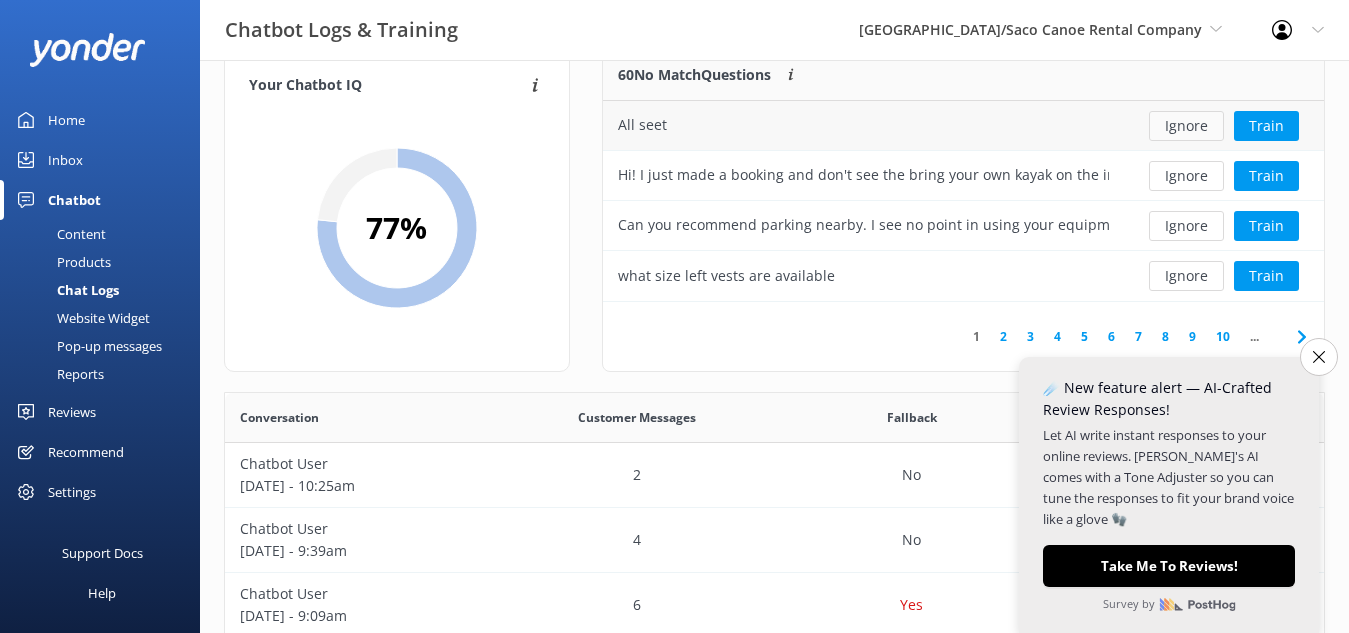 click on "Ignore" at bounding box center [1186, 126] 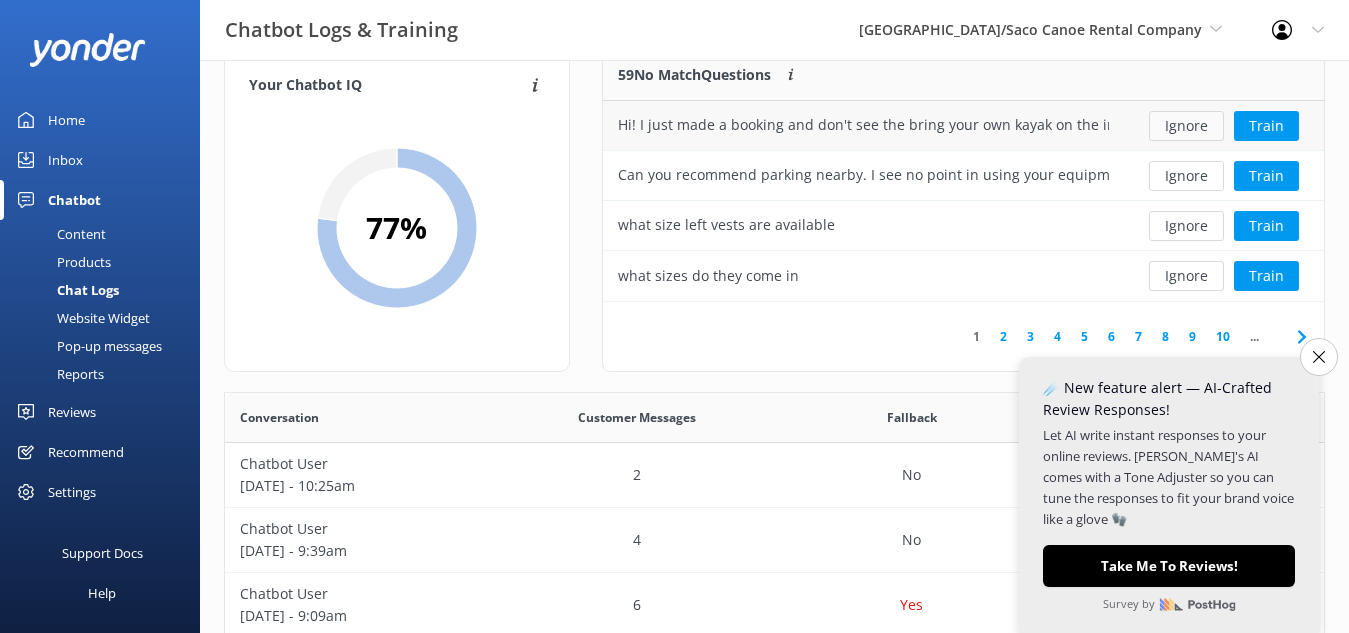 click on "Ignore" at bounding box center (1186, 126) 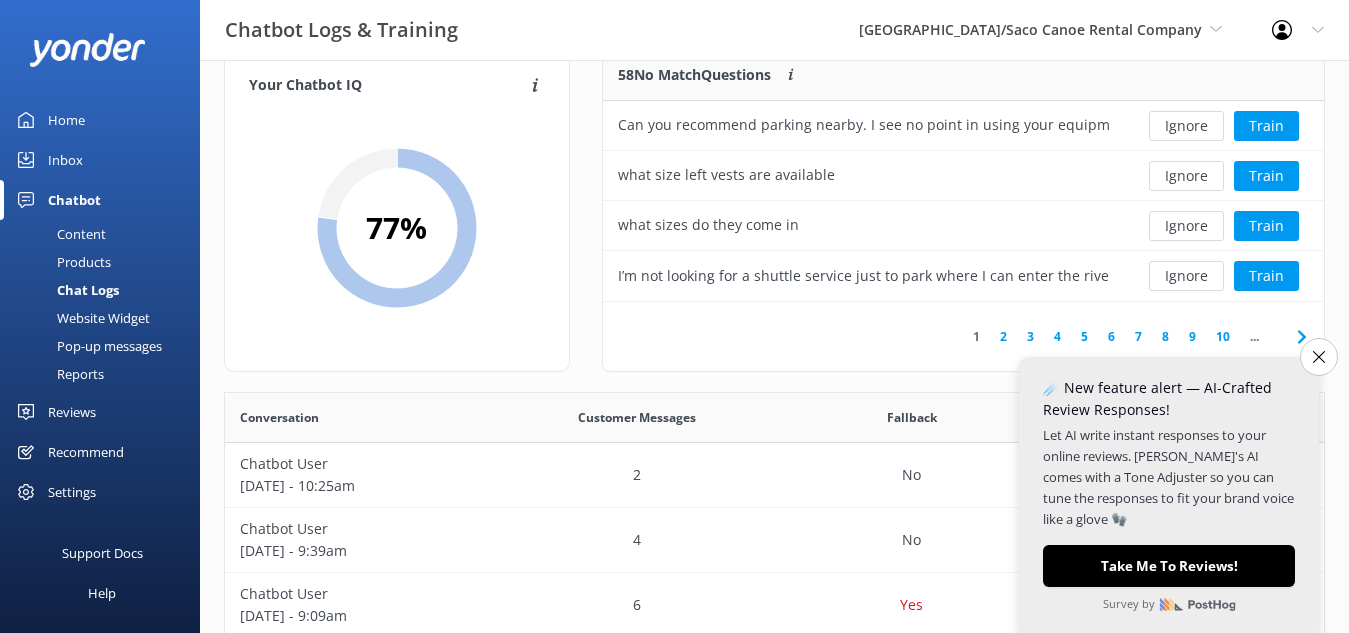 click on "Ignore" at bounding box center [1186, 126] 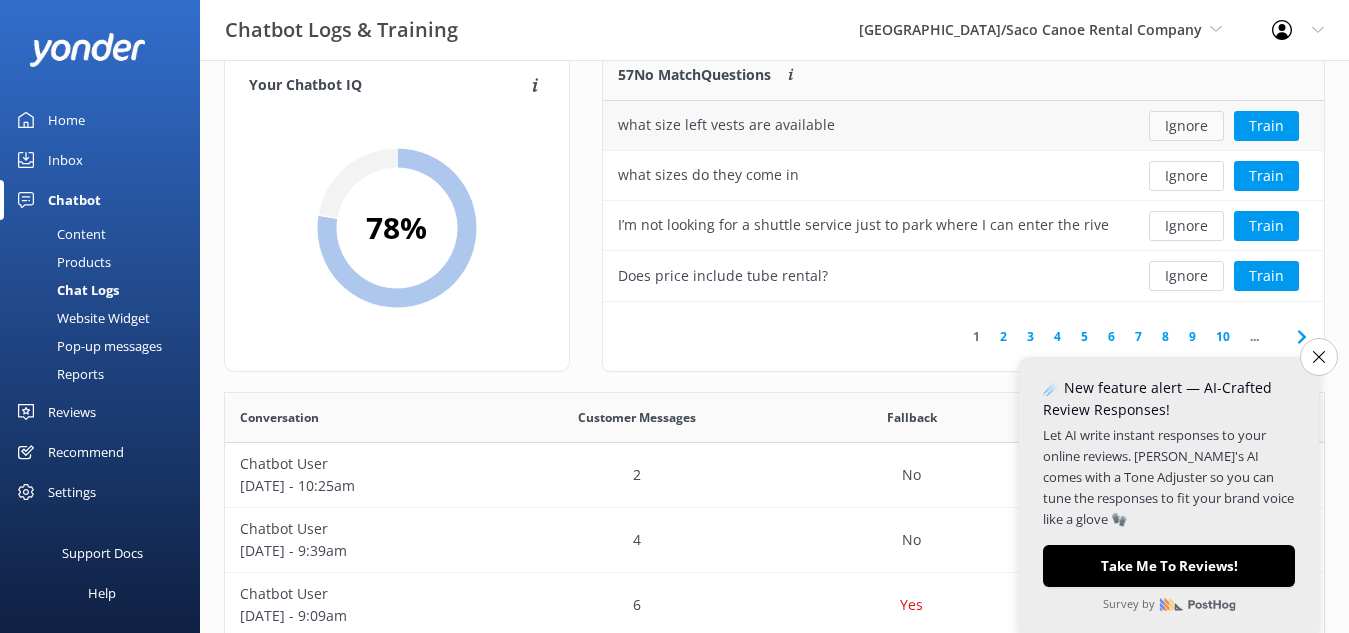 click on "Ignore" at bounding box center (1186, 126) 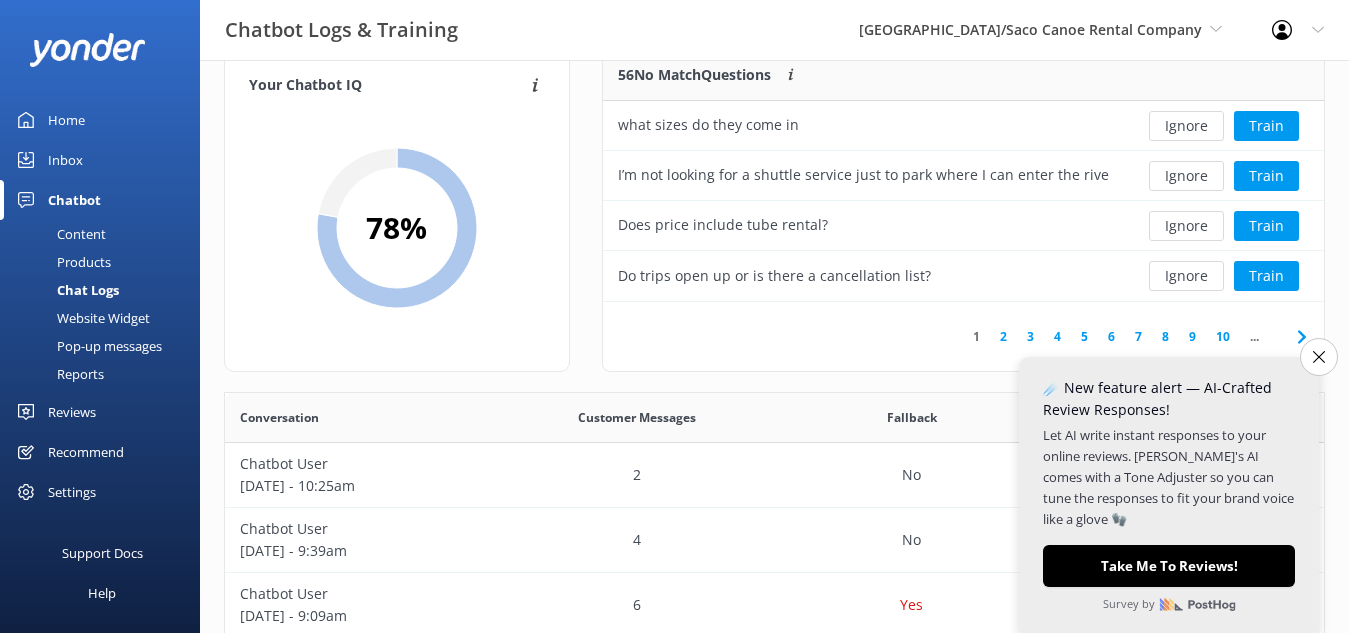 click on "Ignore" at bounding box center (1186, 126) 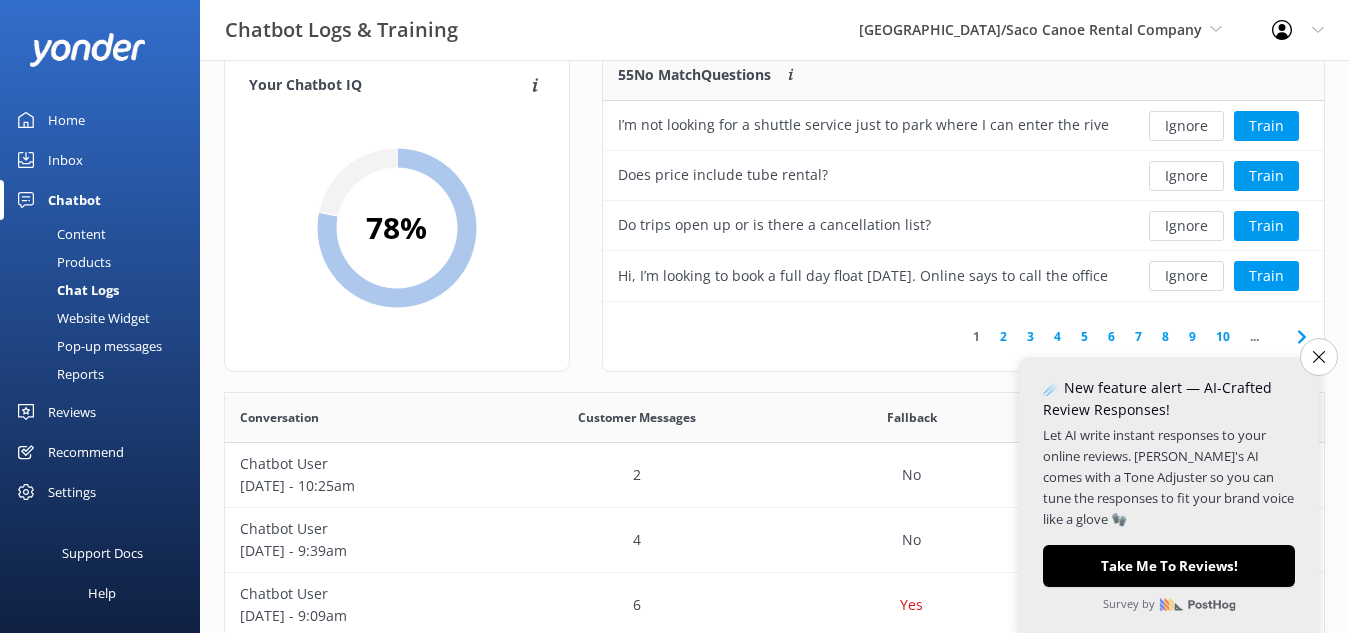 click on "Ignore" at bounding box center (1186, 126) 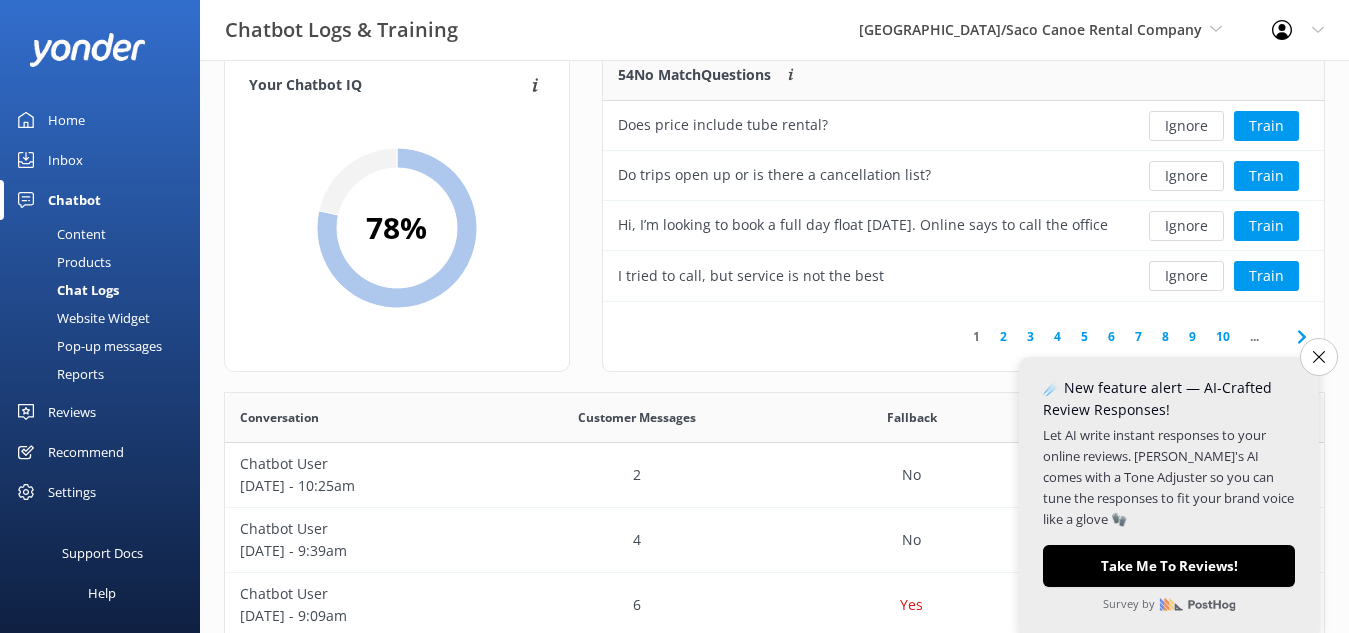 click on "Ignore" at bounding box center [1186, 126] 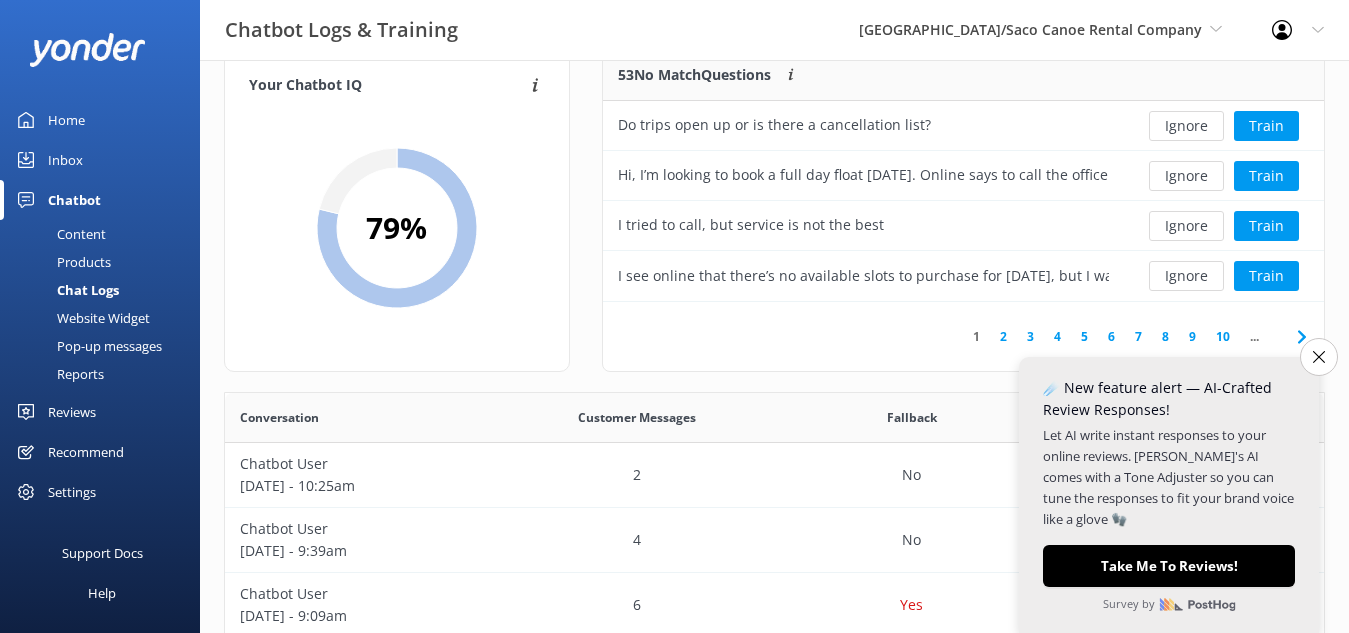 click on "Ignore" at bounding box center [1186, 126] 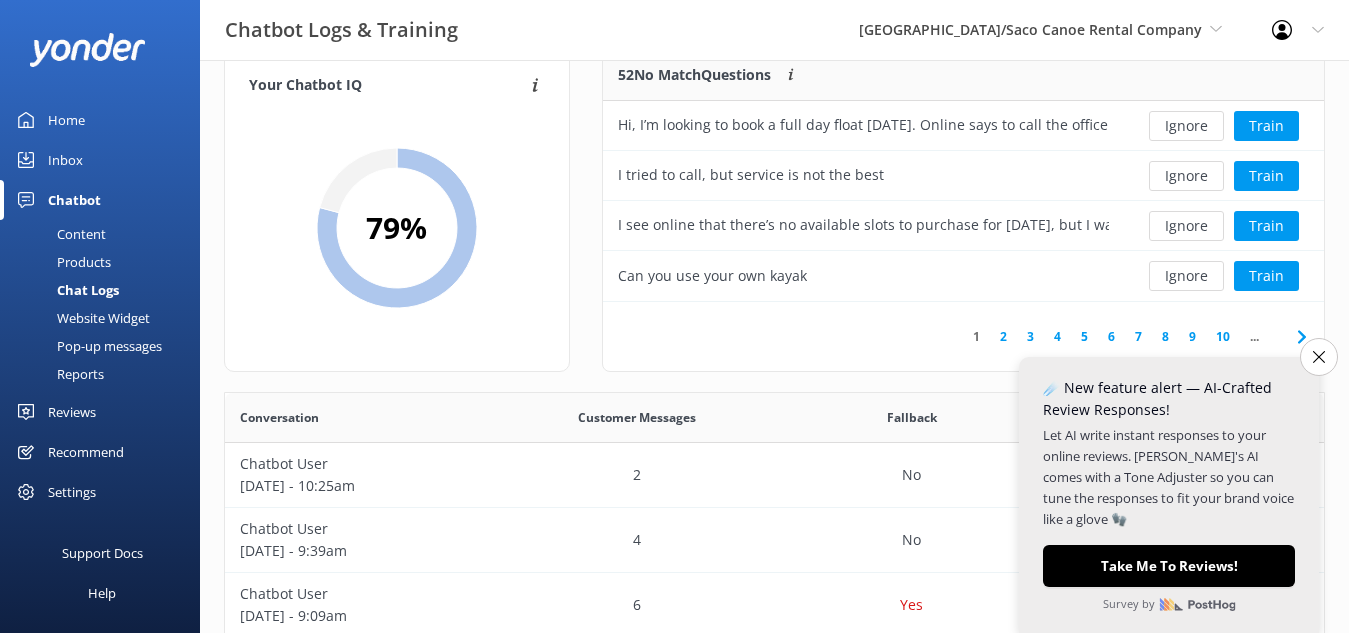 click on "Ignore" at bounding box center [1186, 126] 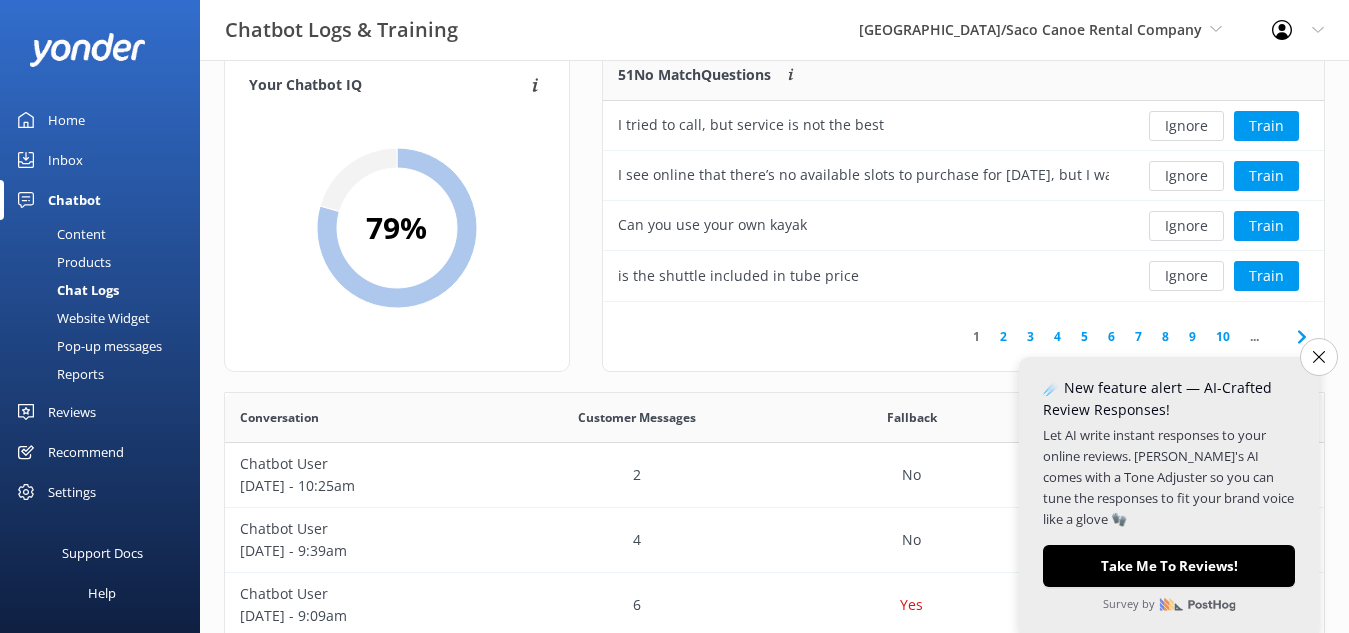 click on "Ignore" at bounding box center [1186, 126] 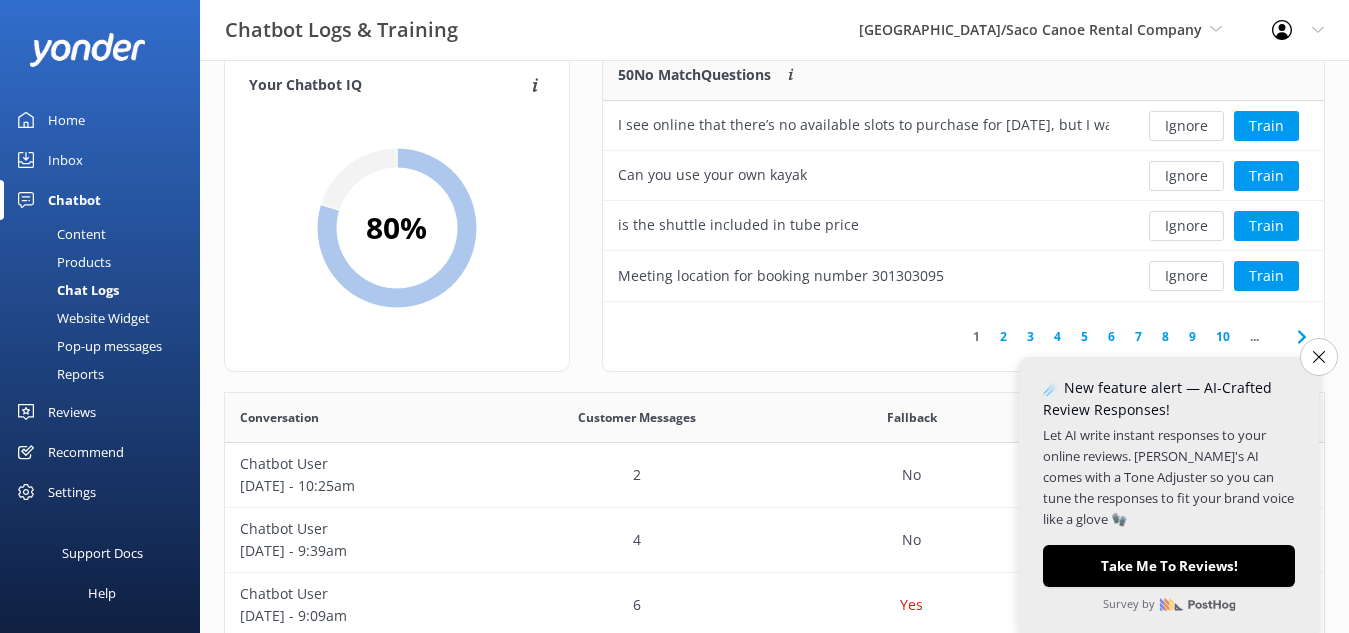 click on "Ignore" at bounding box center (1186, 126) 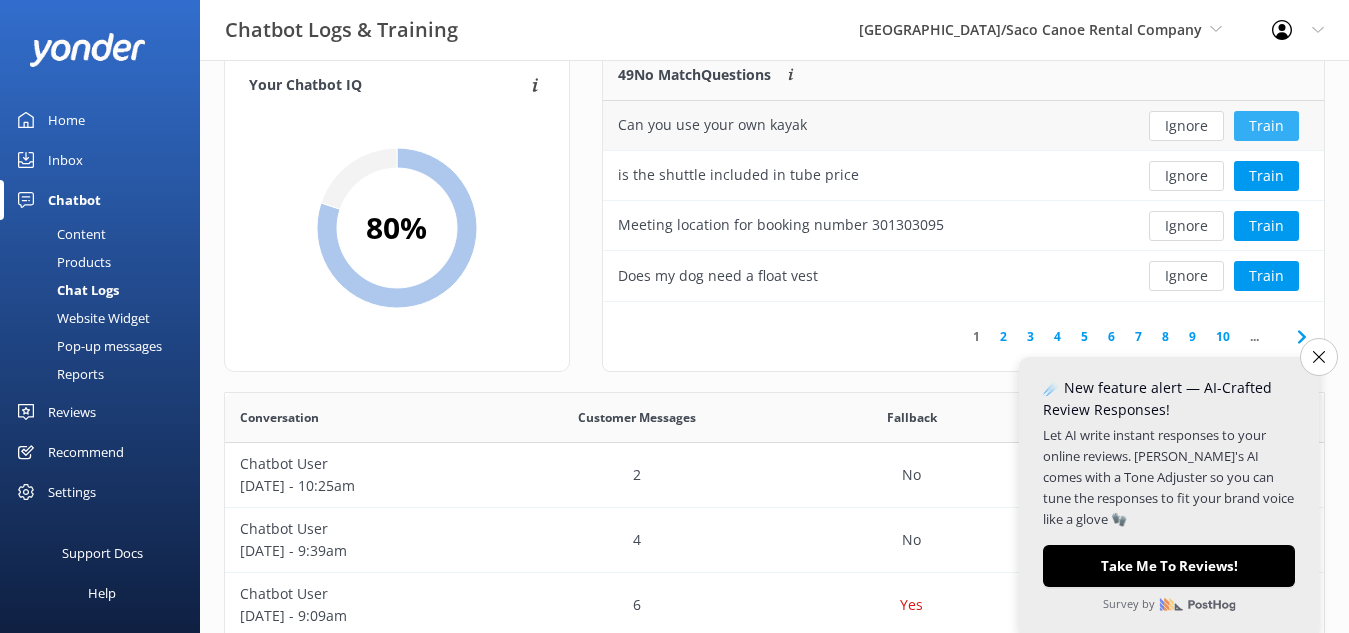click on "Train" at bounding box center (1266, 126) 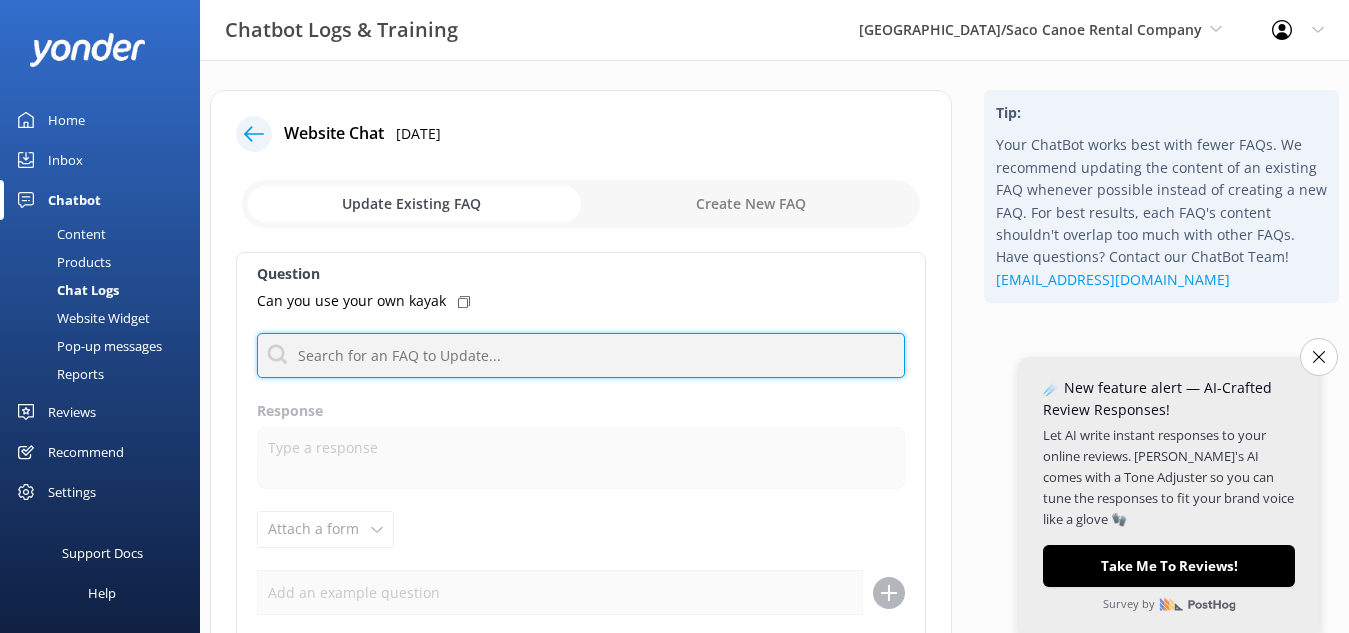 click at bounding box center [581, 355] 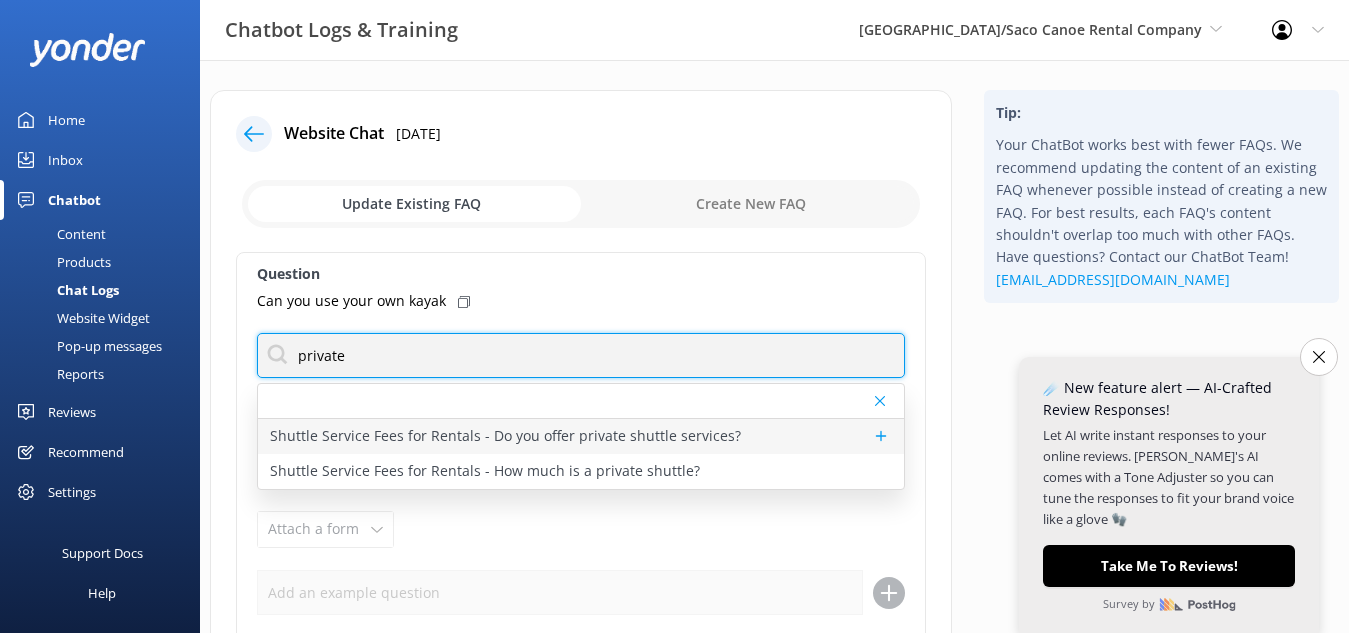 type on "private" 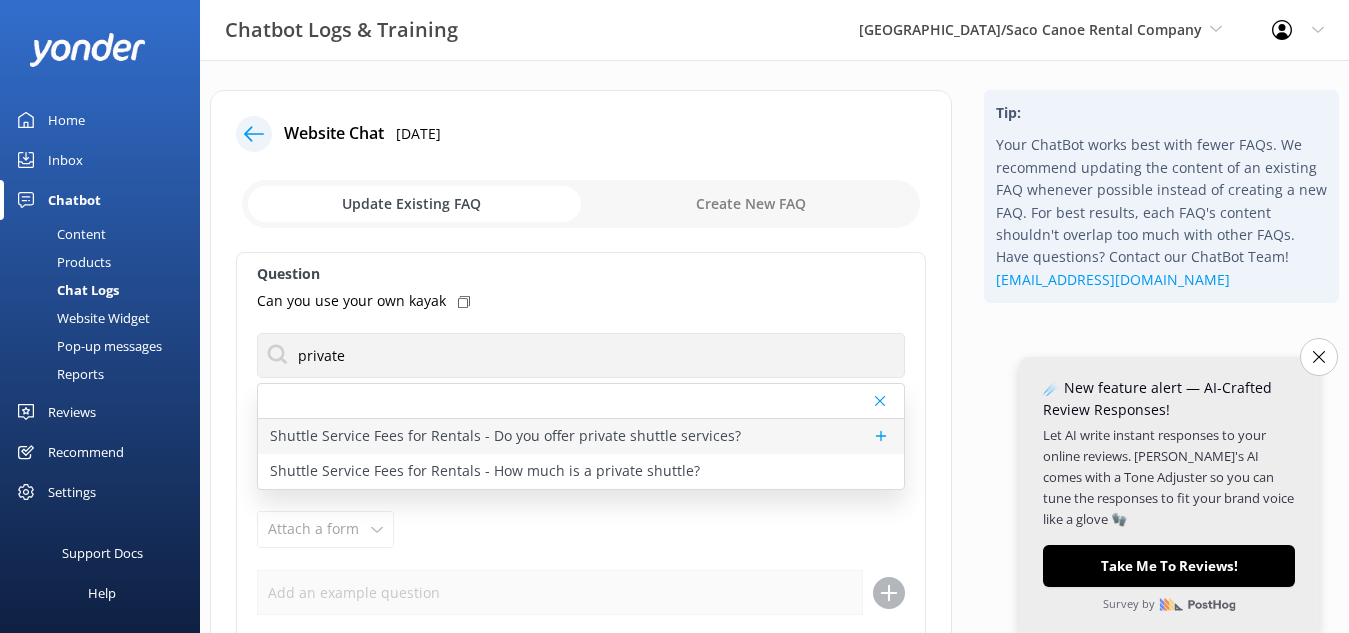 click on "Shuttle Service Fees for Rentals - Do you offer private shuttle services?" at bounding box center (581, 436) 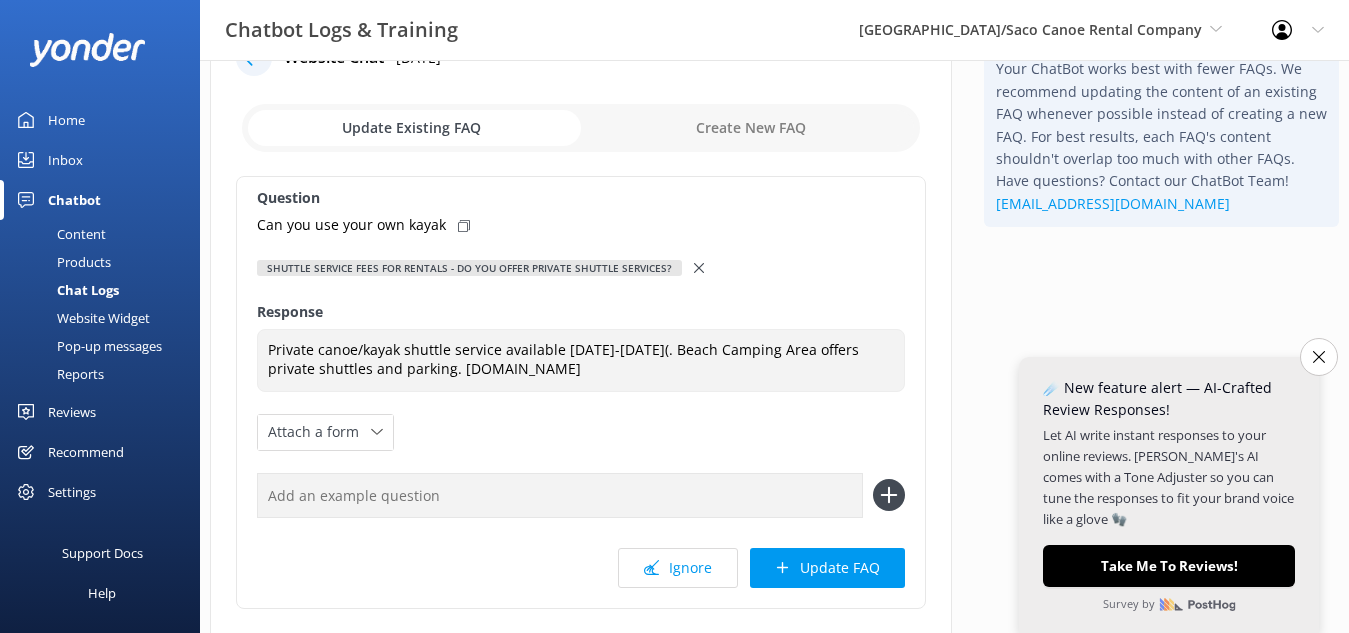 scroll, scrollTop: 92, scrollLeft: 0, axis: vertical 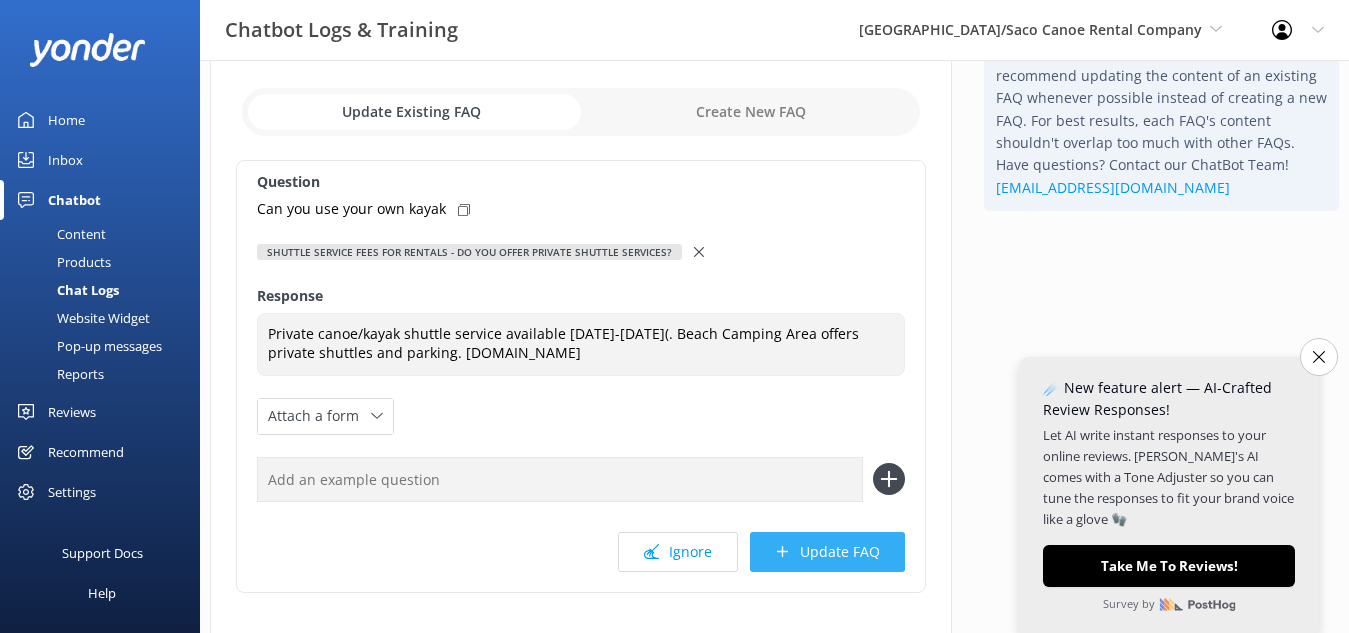 click 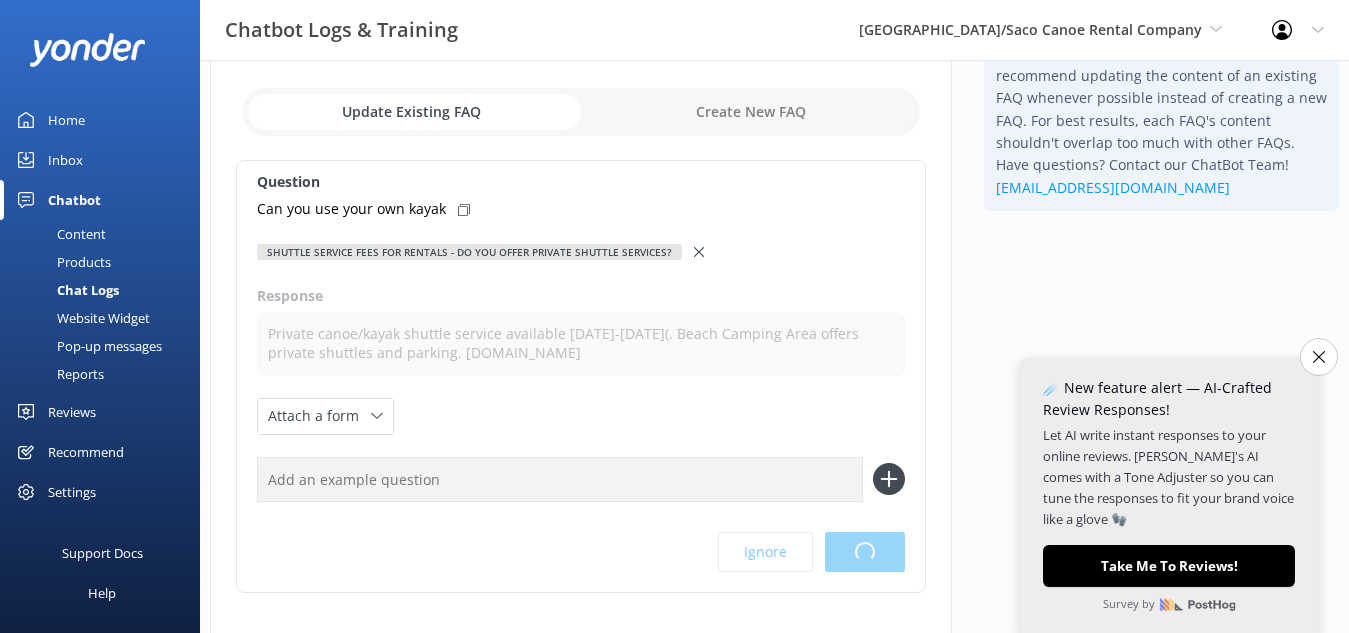 scroll, scrollTop: 0, scrollLeft: 0, axis: both 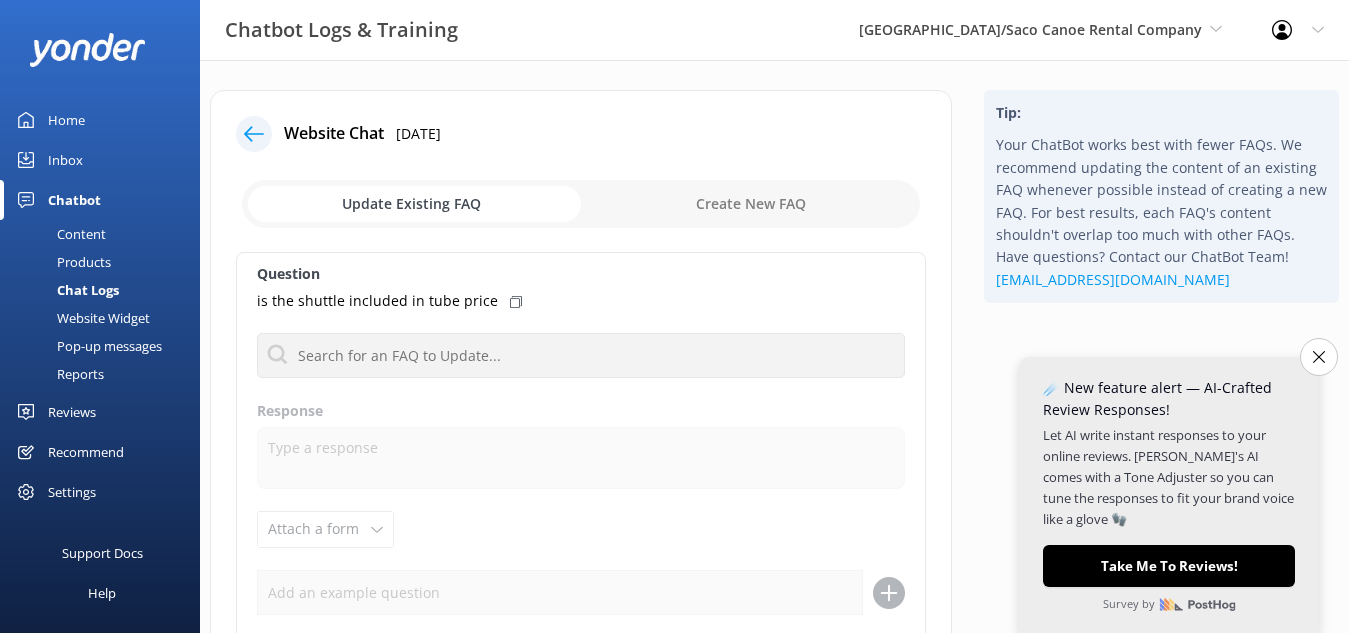 click at bounding box center (254, 134) 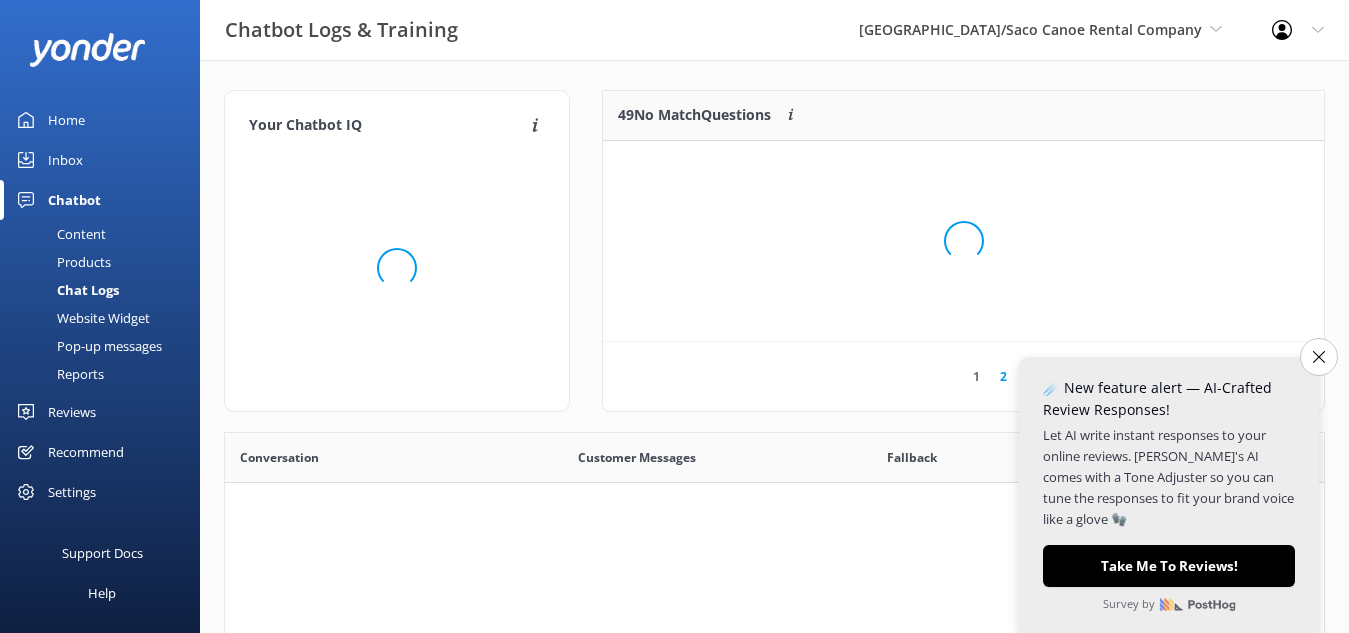 click on "Your Chatbot IQ Your Chatbot IQ is the percentage of trained FAQs against untrained FAQs Loading.." at bounding box center [397, 251] 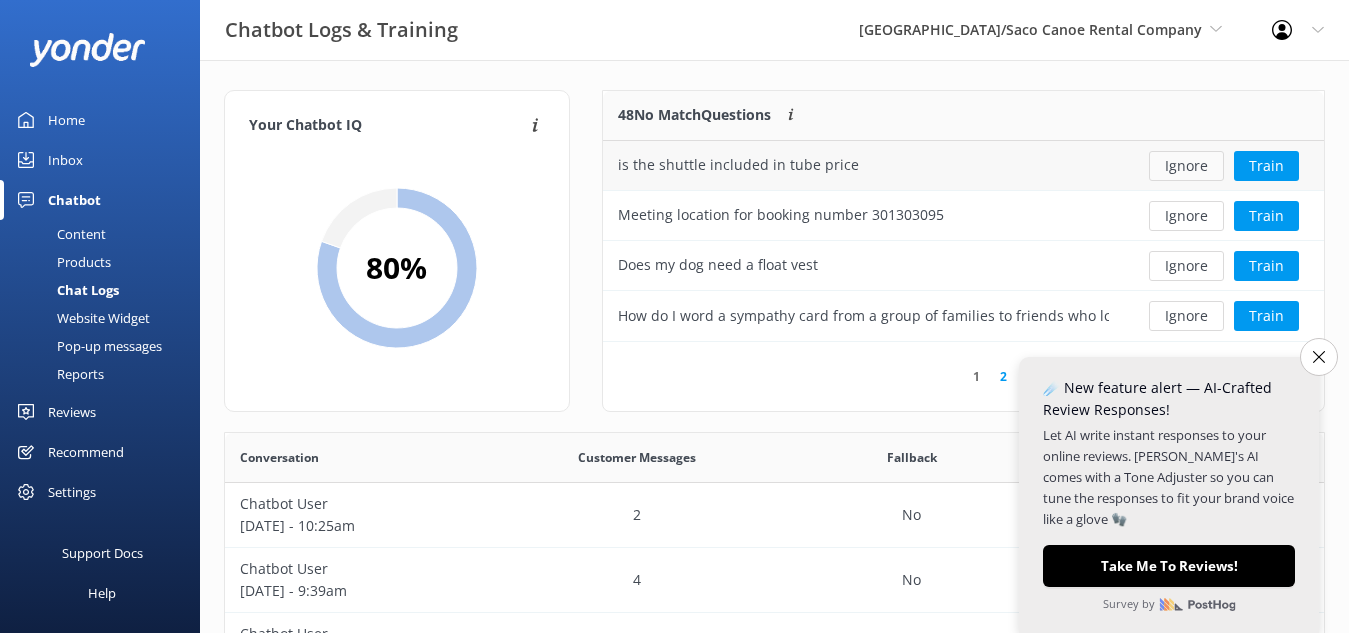 click on "Ignore" at bounding box center (1186, 166) 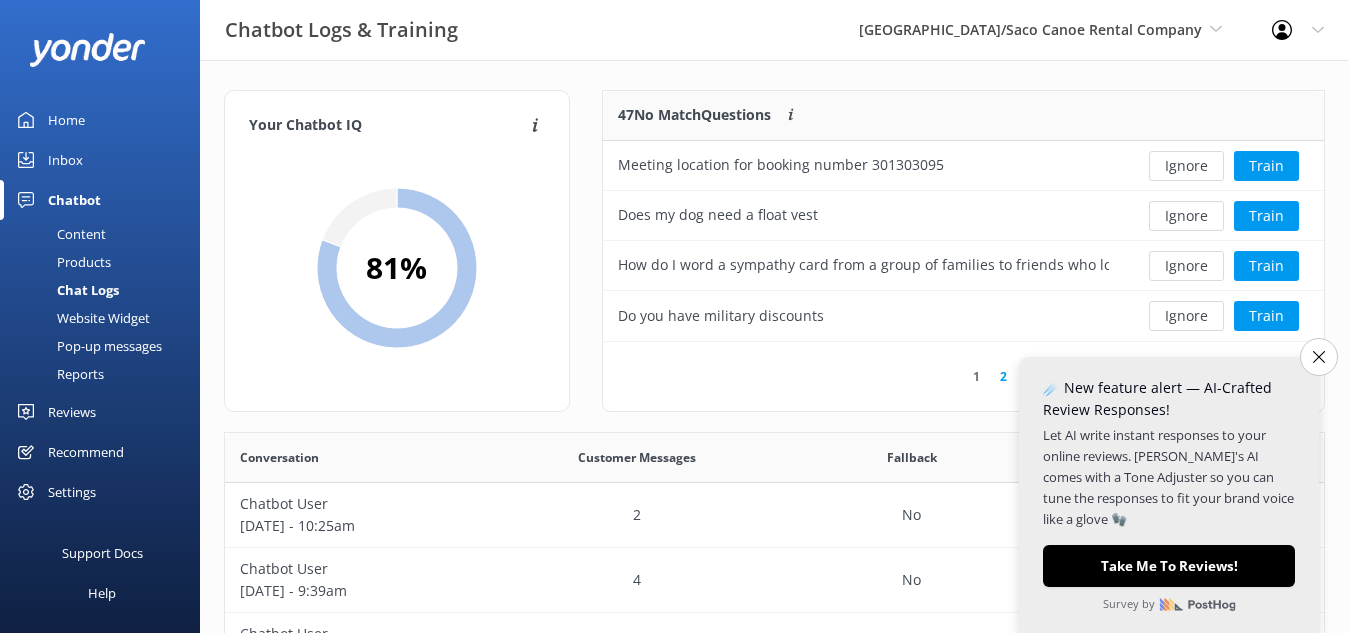 click on "Ignore" at bounding box center [1186, 166] 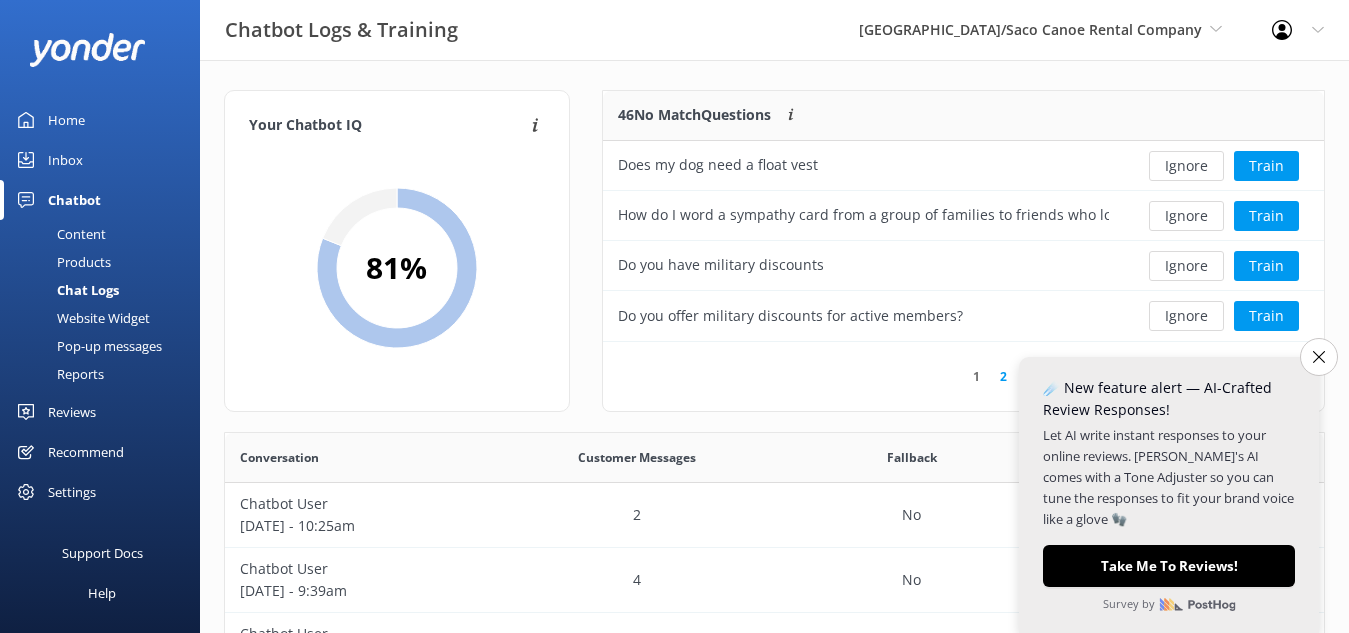 click on "Ignore" at bounding box center (1186, 166) 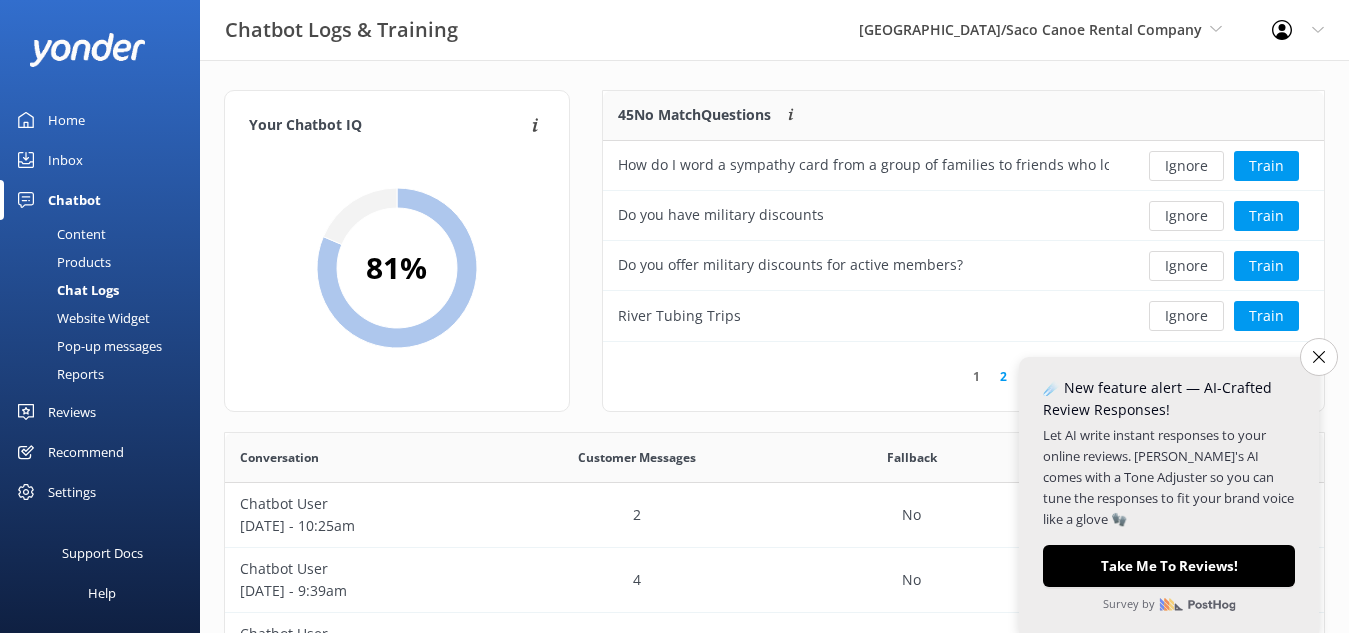 click on "Ignore" at bounding box center [1186, 166] 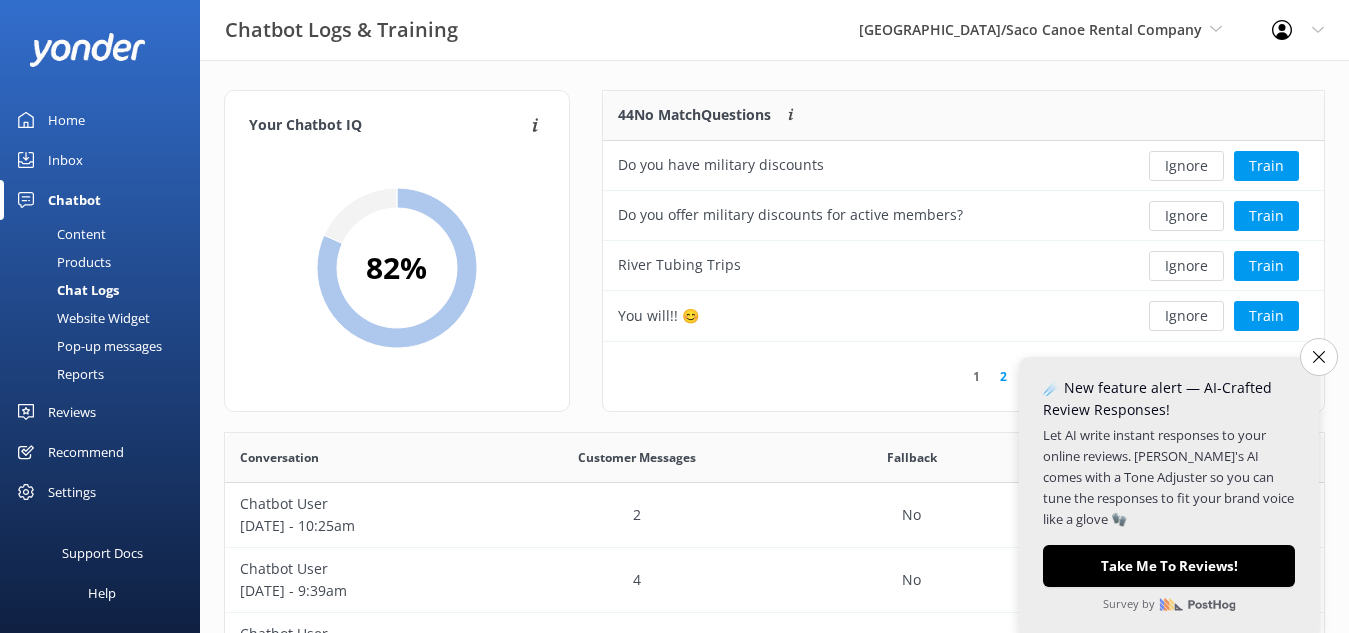 click on "Ignore" at bounding box center (1186, 166) 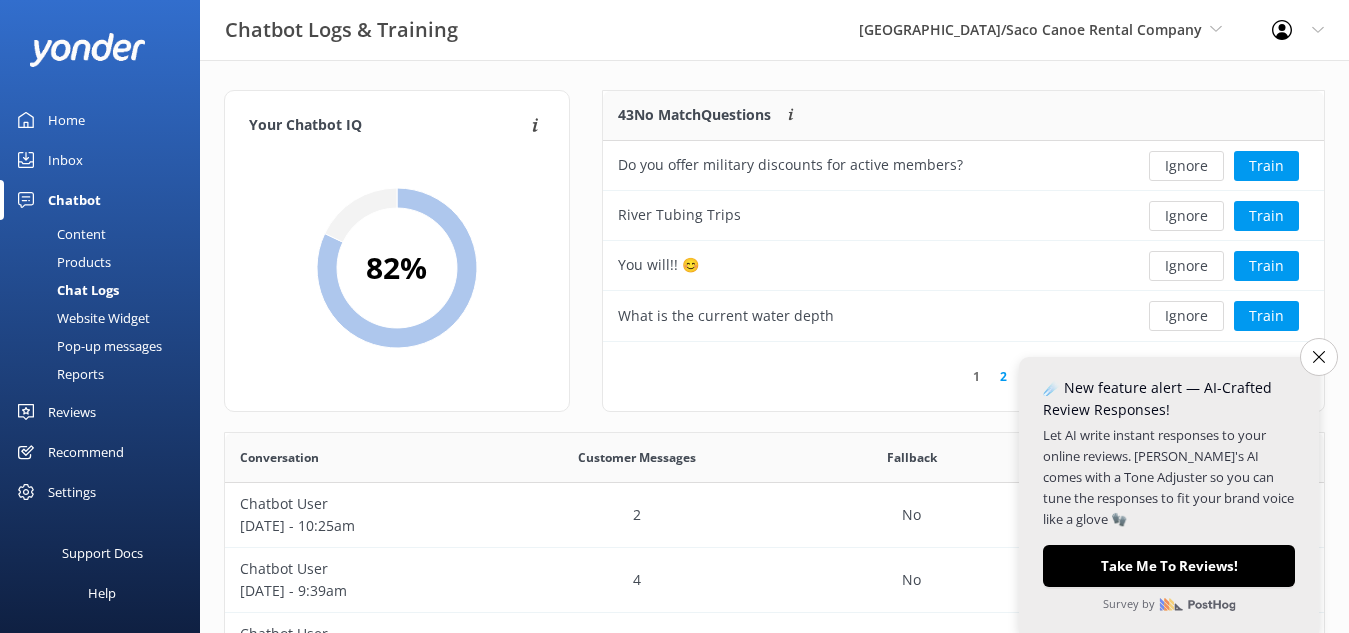 click on "Ignore" at bounding box center (1186, 166) 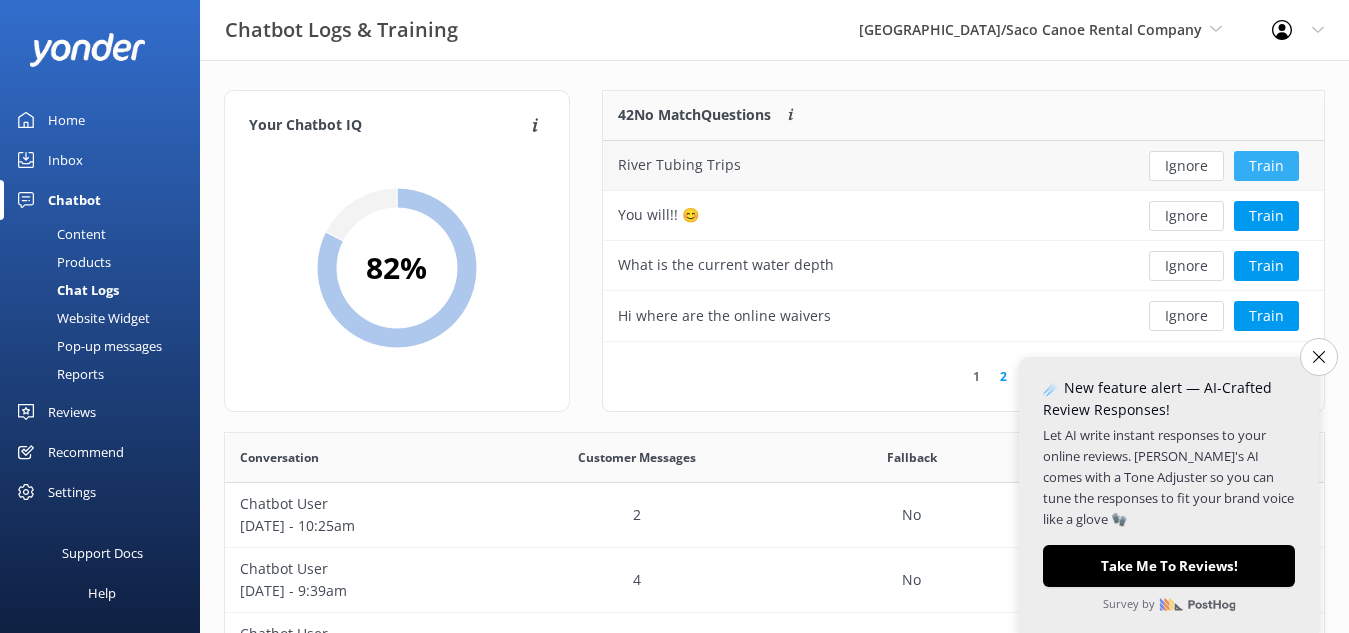 click on "Train" at bounding box center (1266, 166) 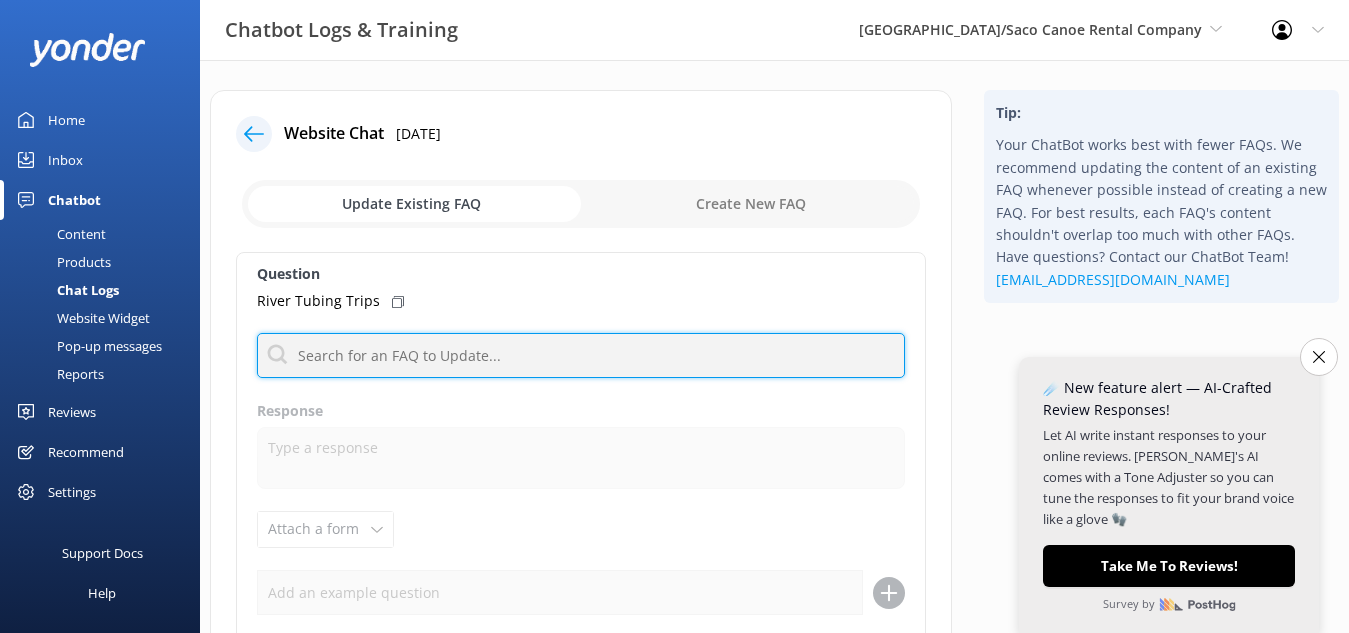 click at bounding box center (581, 355) 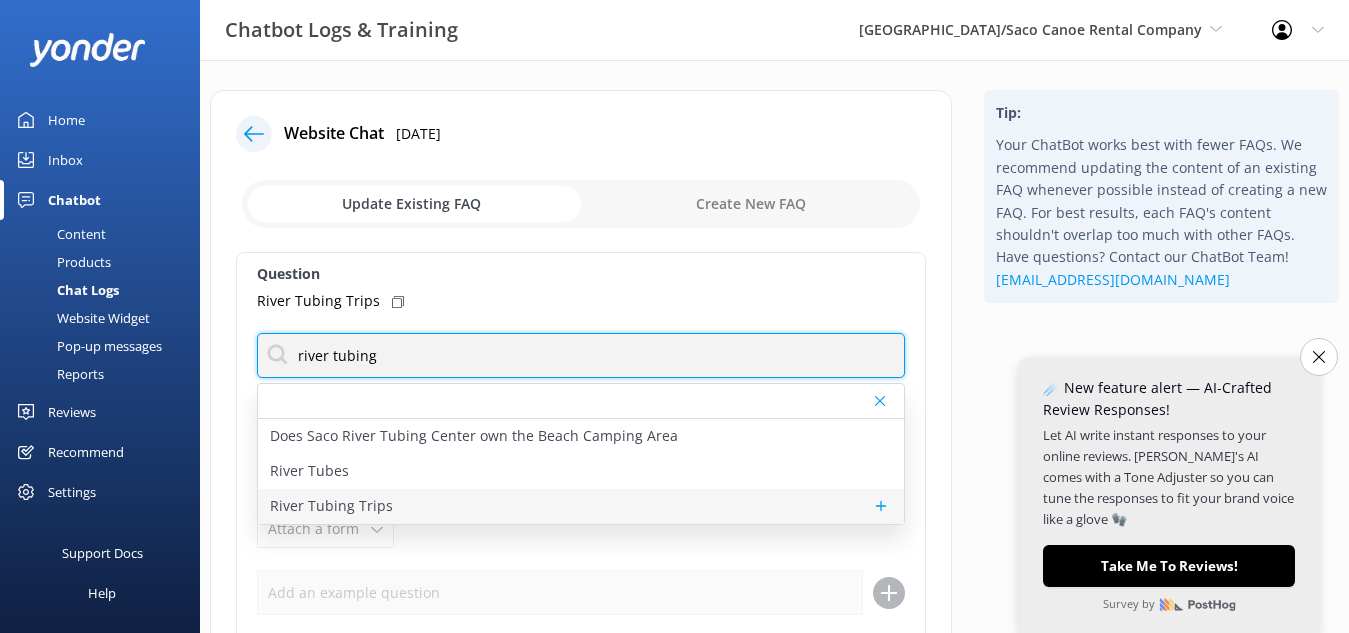 type on "river tubing" 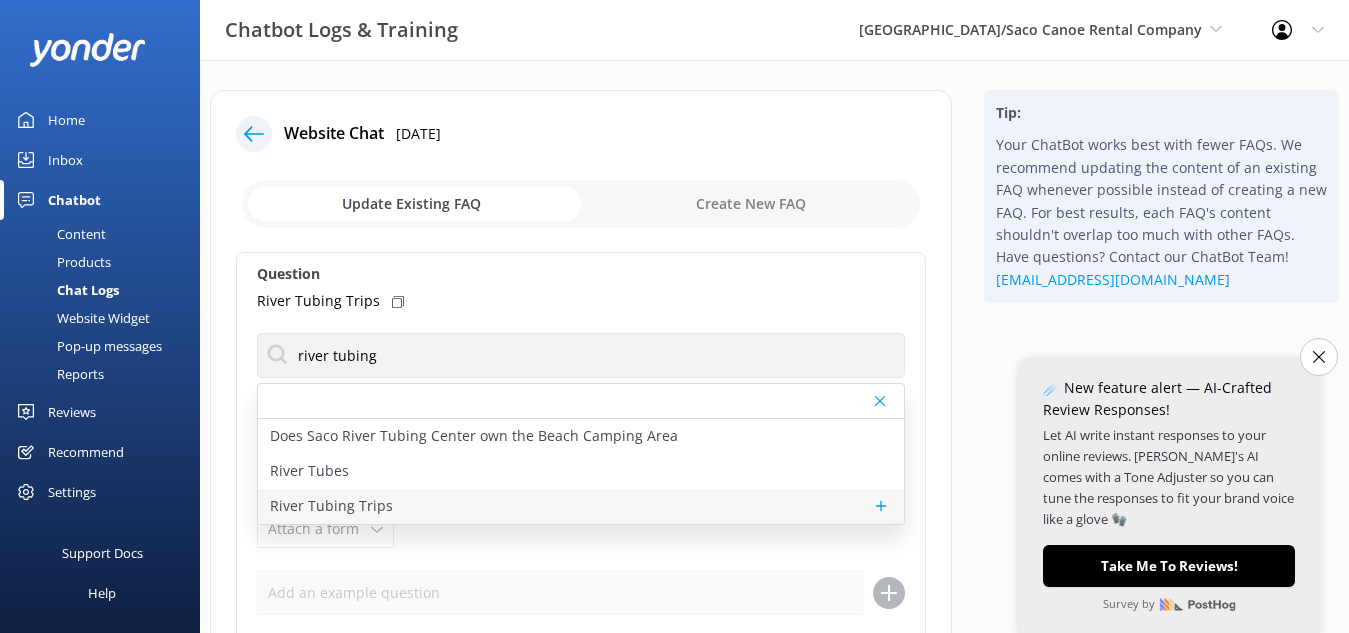 click on "River Tubing Trips" at bounding box center (331, 506) 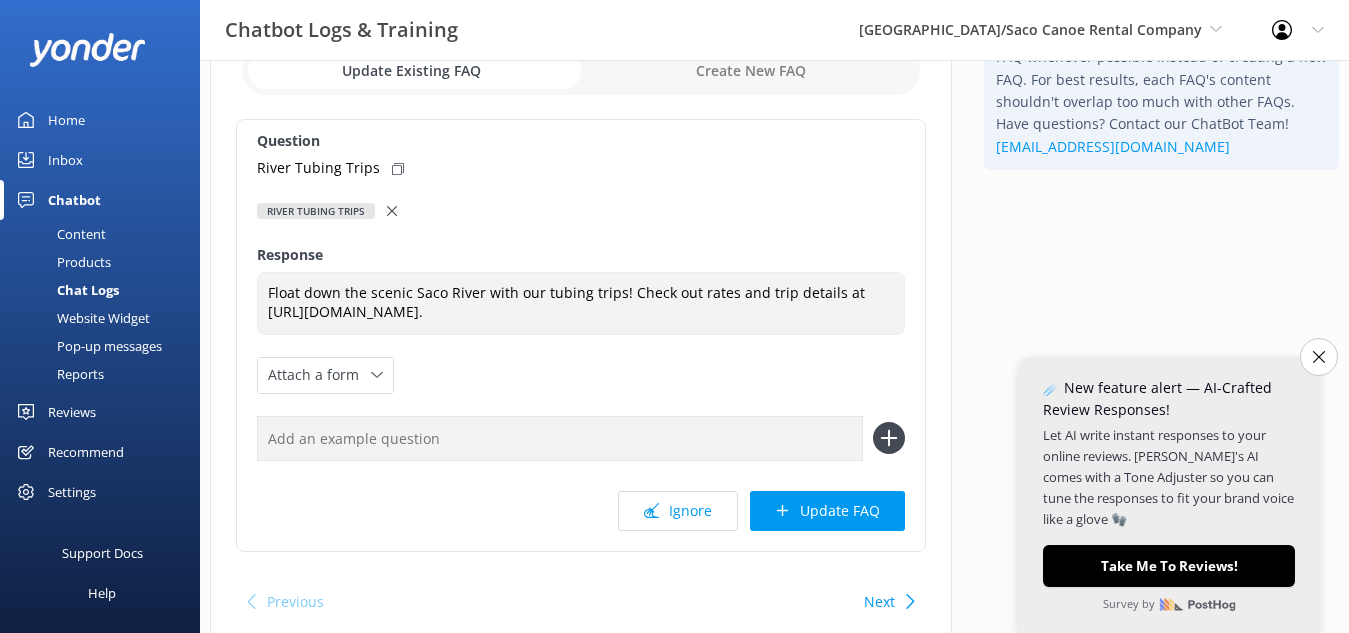 scroll, scrollTop: 164, scrollLeft: 0, axis: vertical 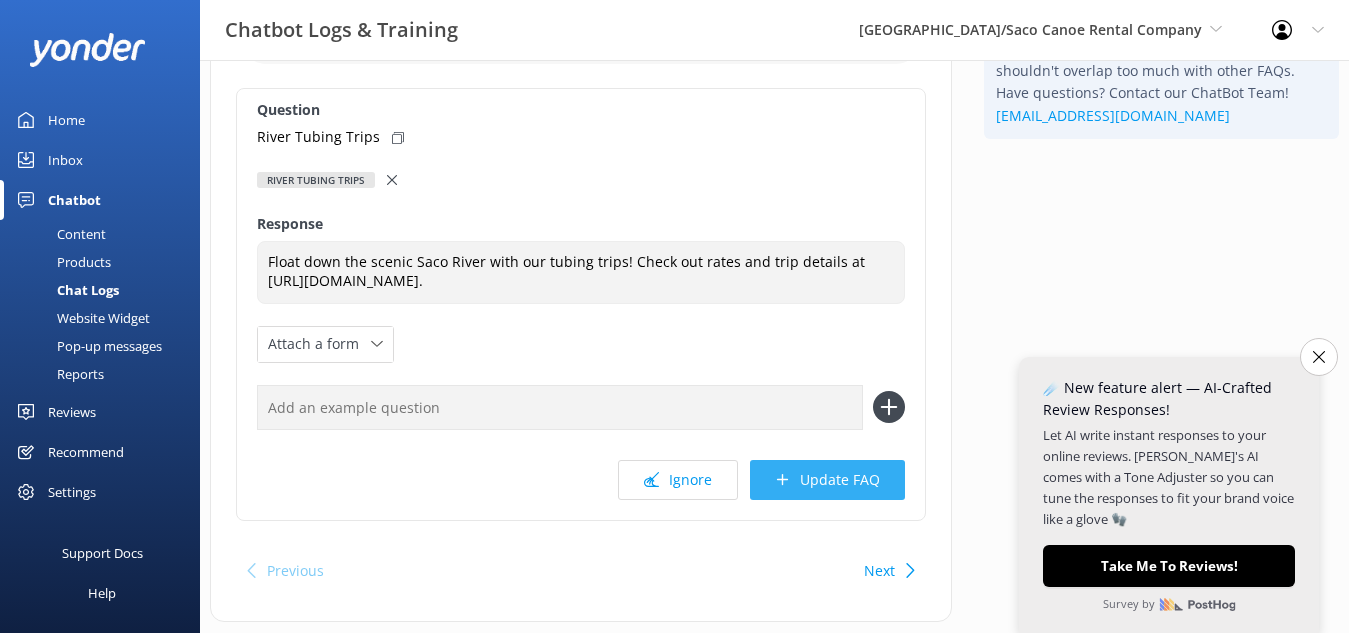 click on "Update FAQ" at bounding box center [827, 480] 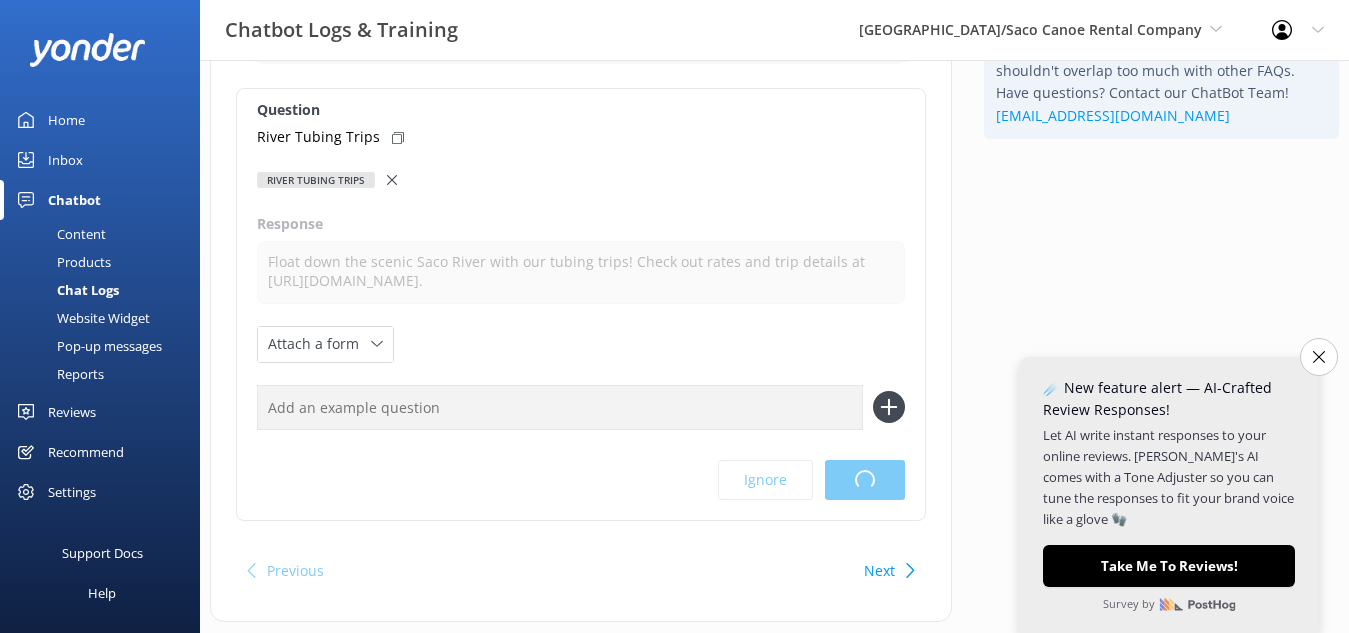scroll, scrollTop: 0, scrollLeft: 0, axis: both 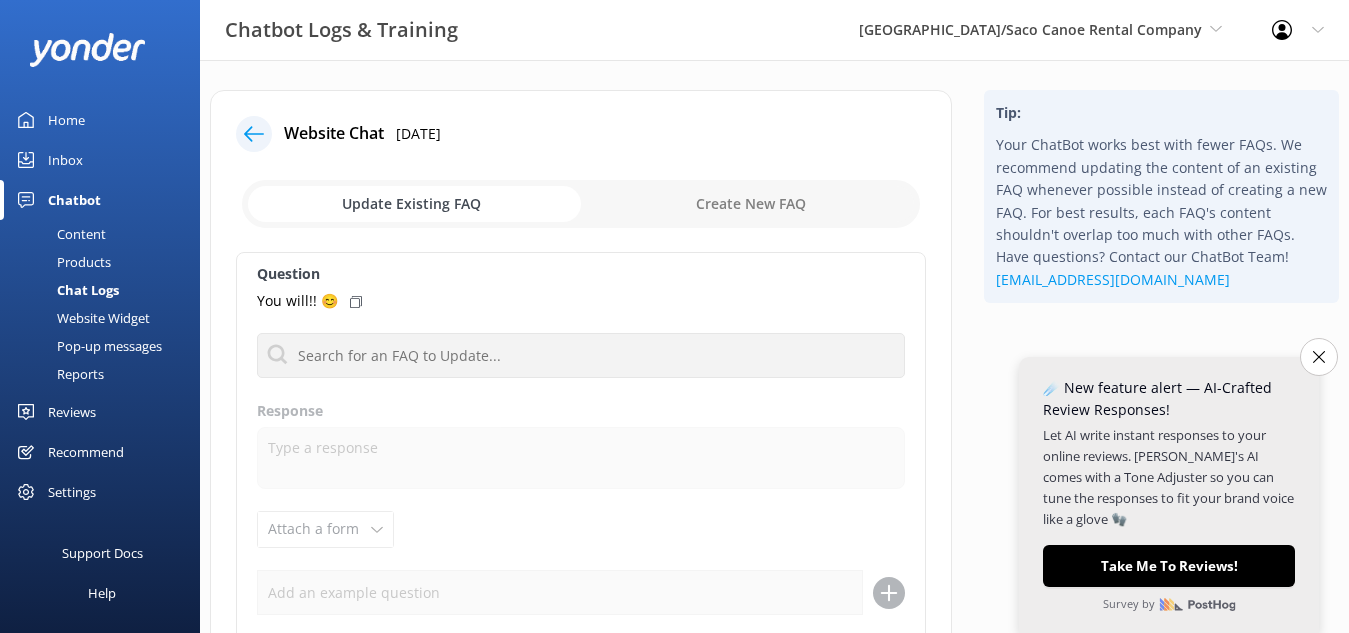 click 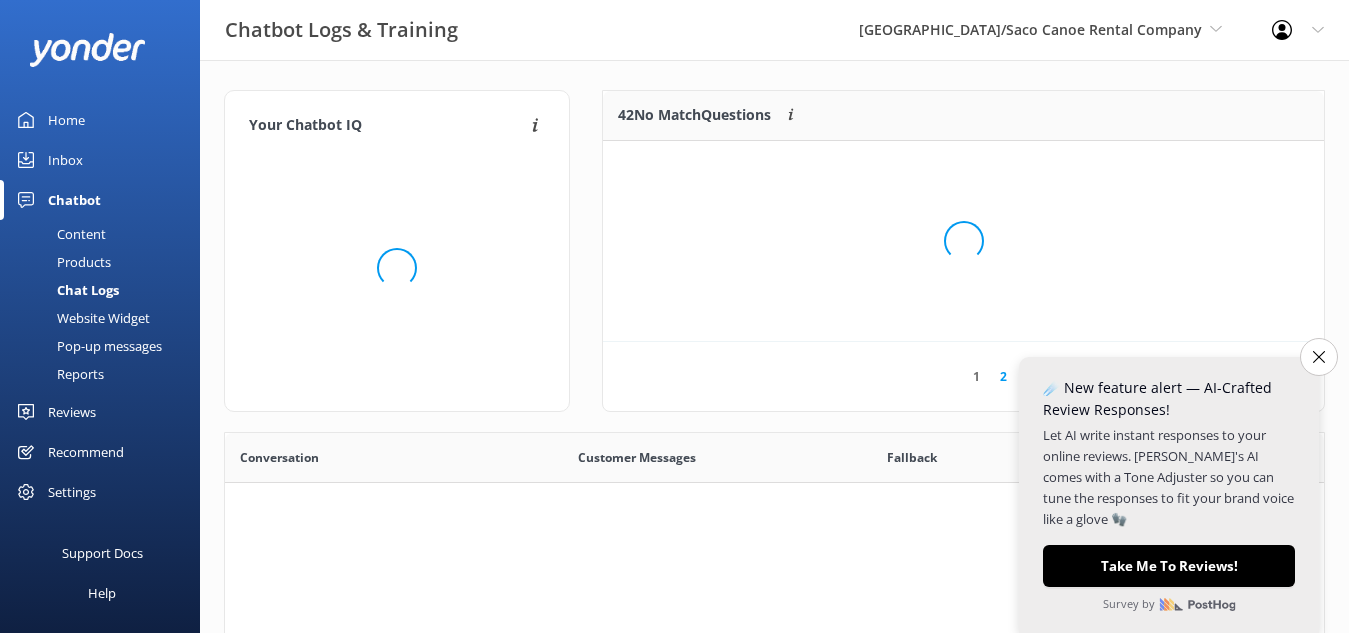 scroll, scrollTop: 18, scrollLeft: 18, axis: both 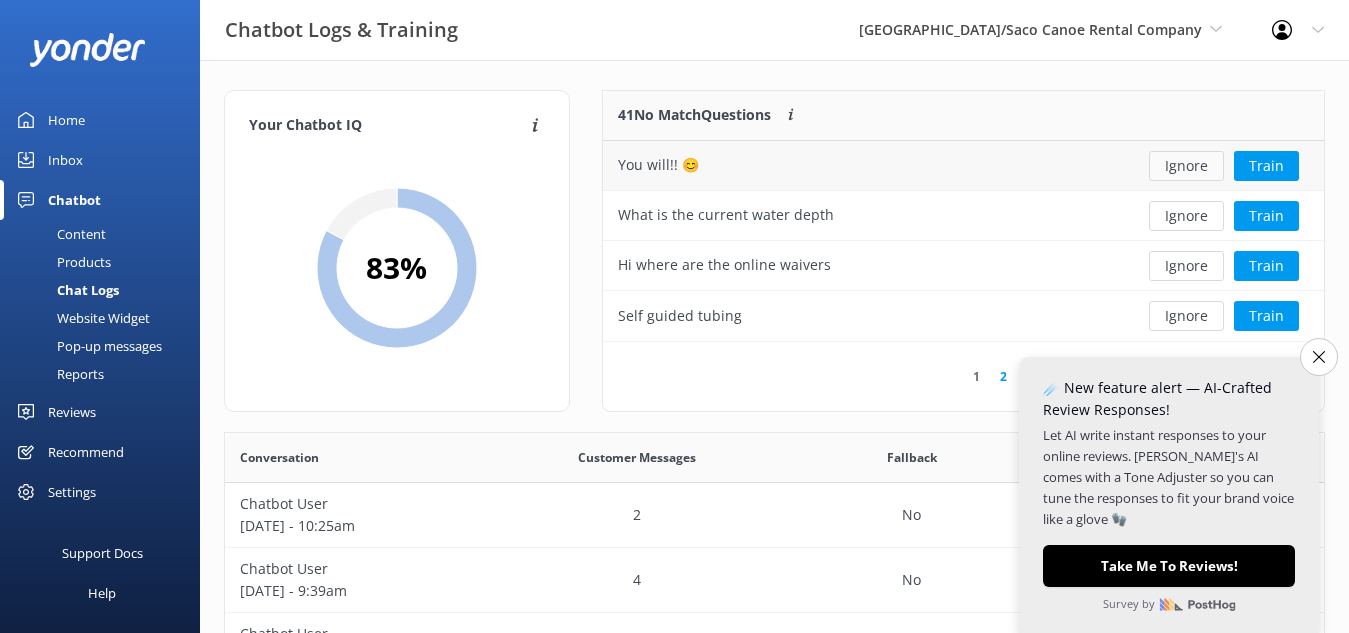 click on "Ignore" at bounding box center [1186, 166] 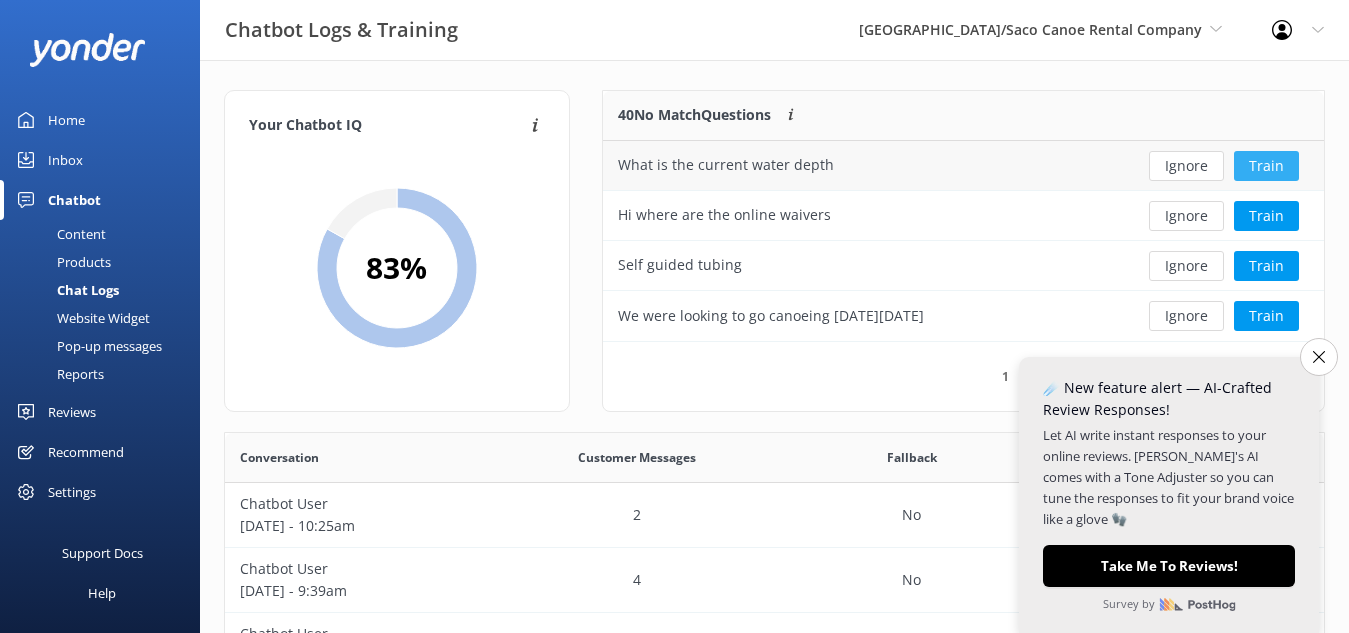 click on "Train" at bounding box center [1266, 166] 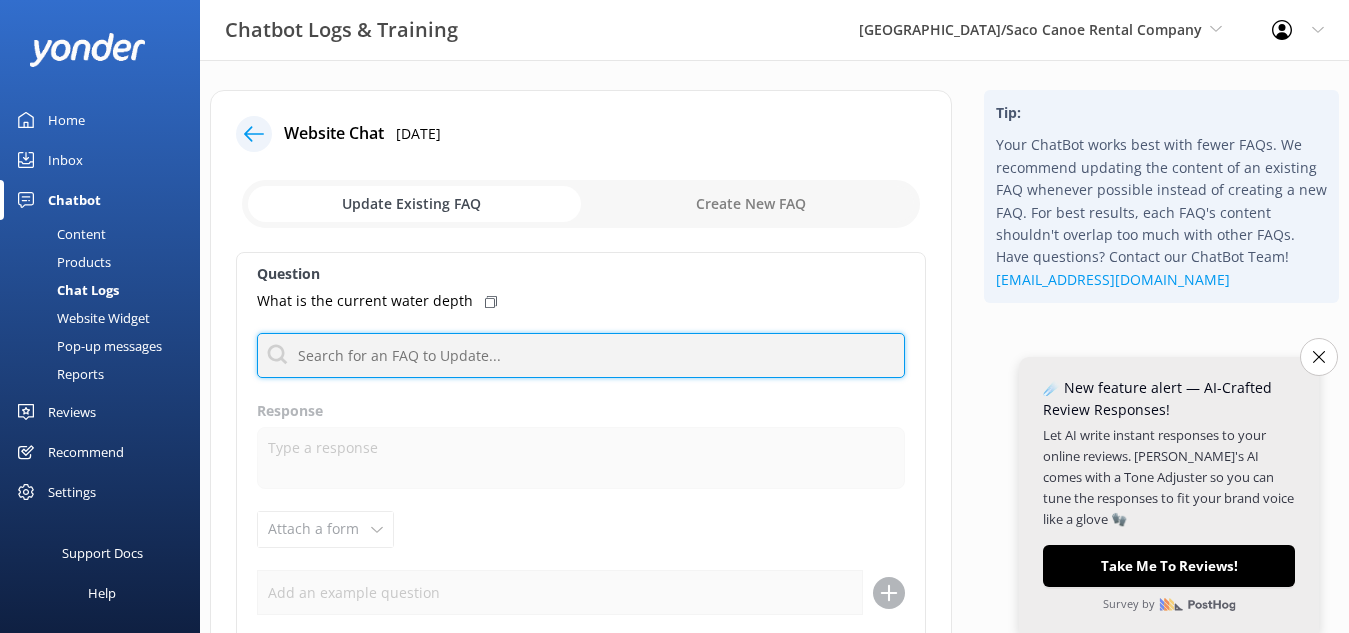 click at bounding box center (581, 355) 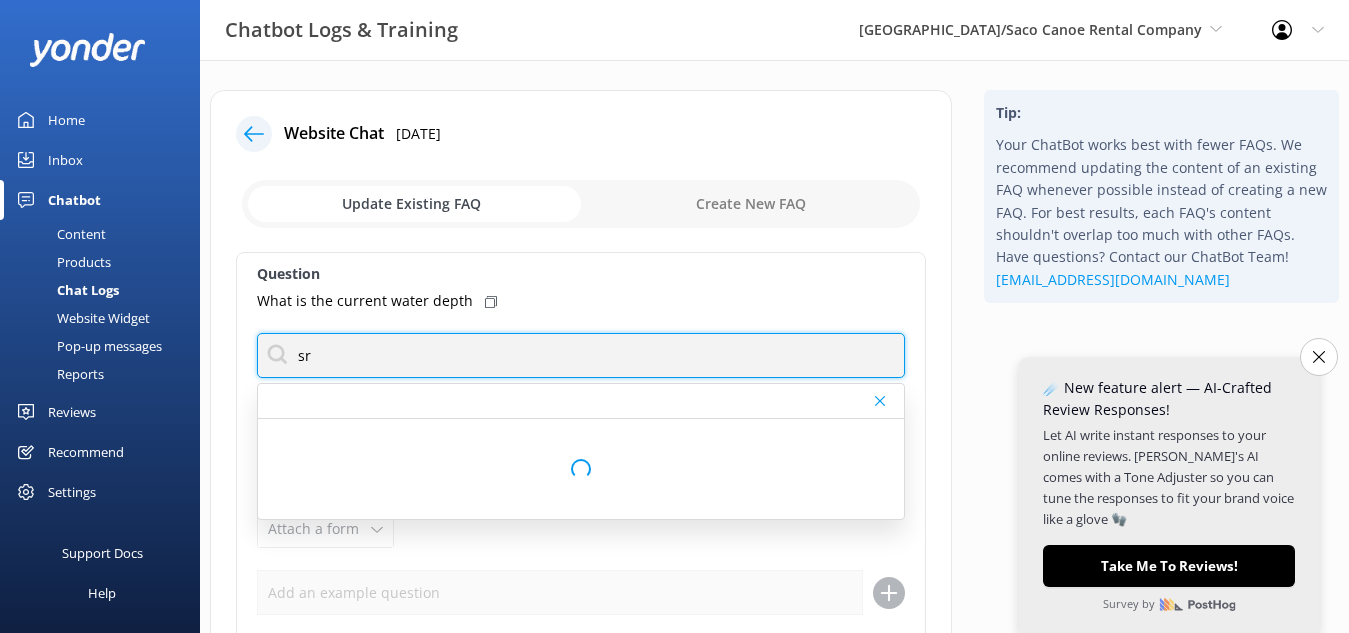 type on "s" 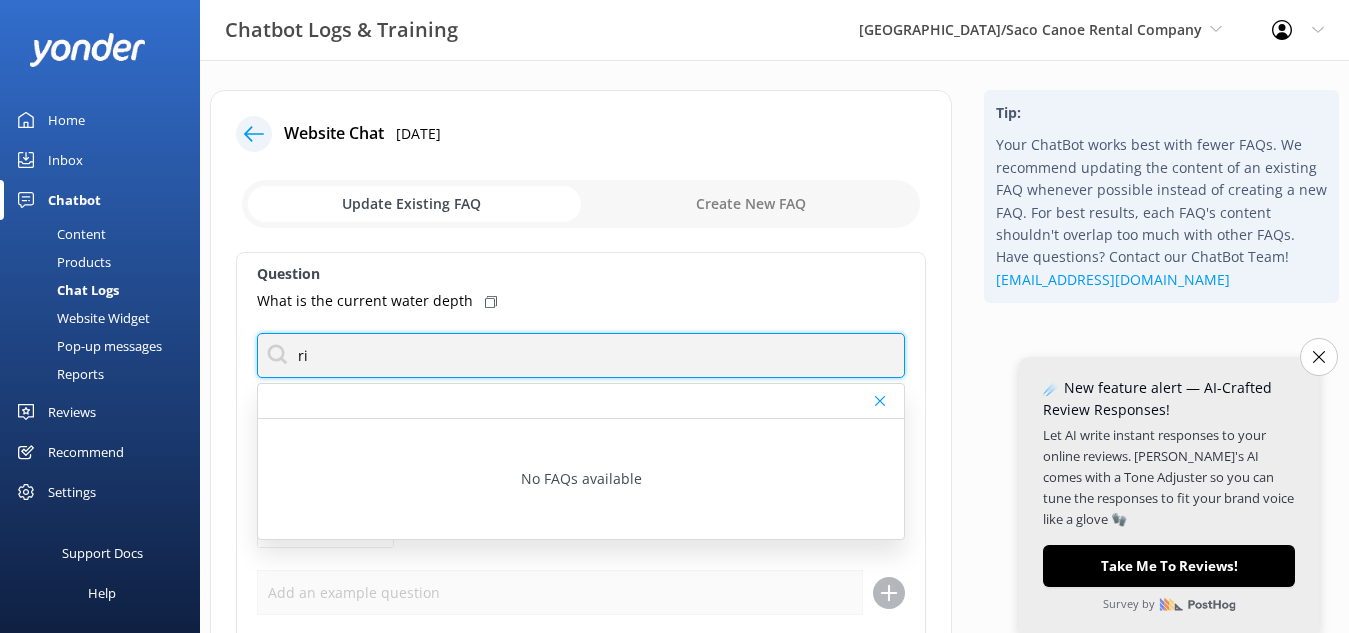 type on "r" 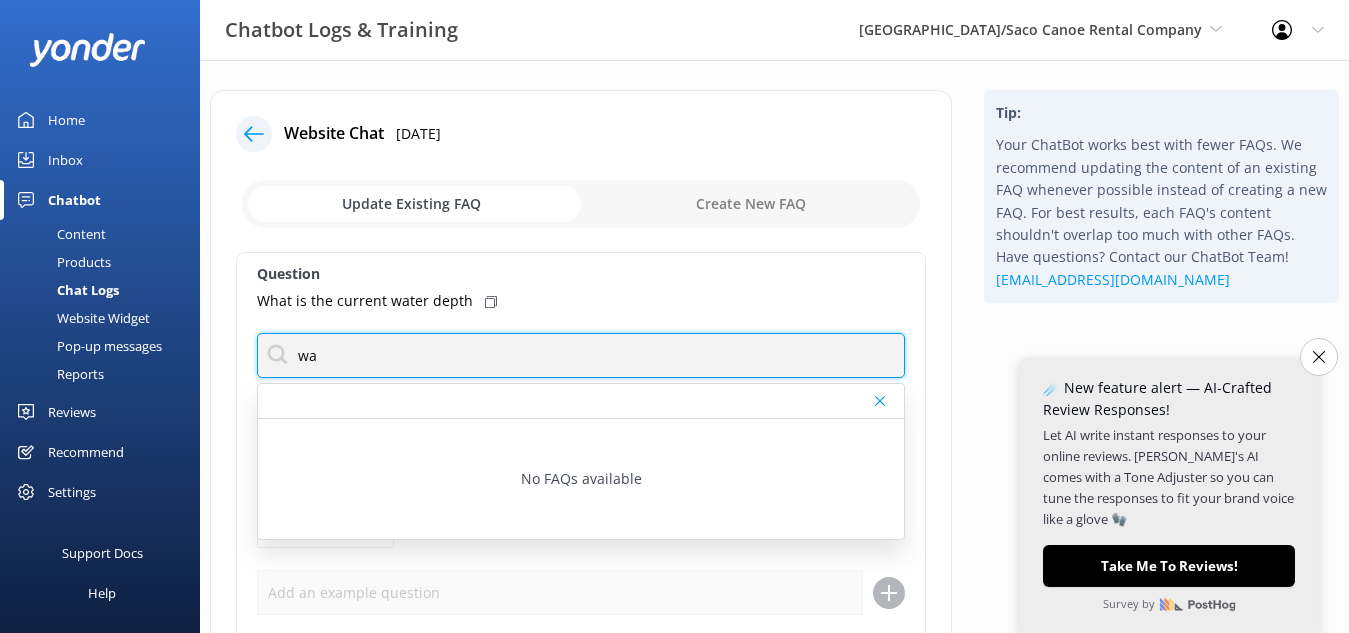 type on "w" 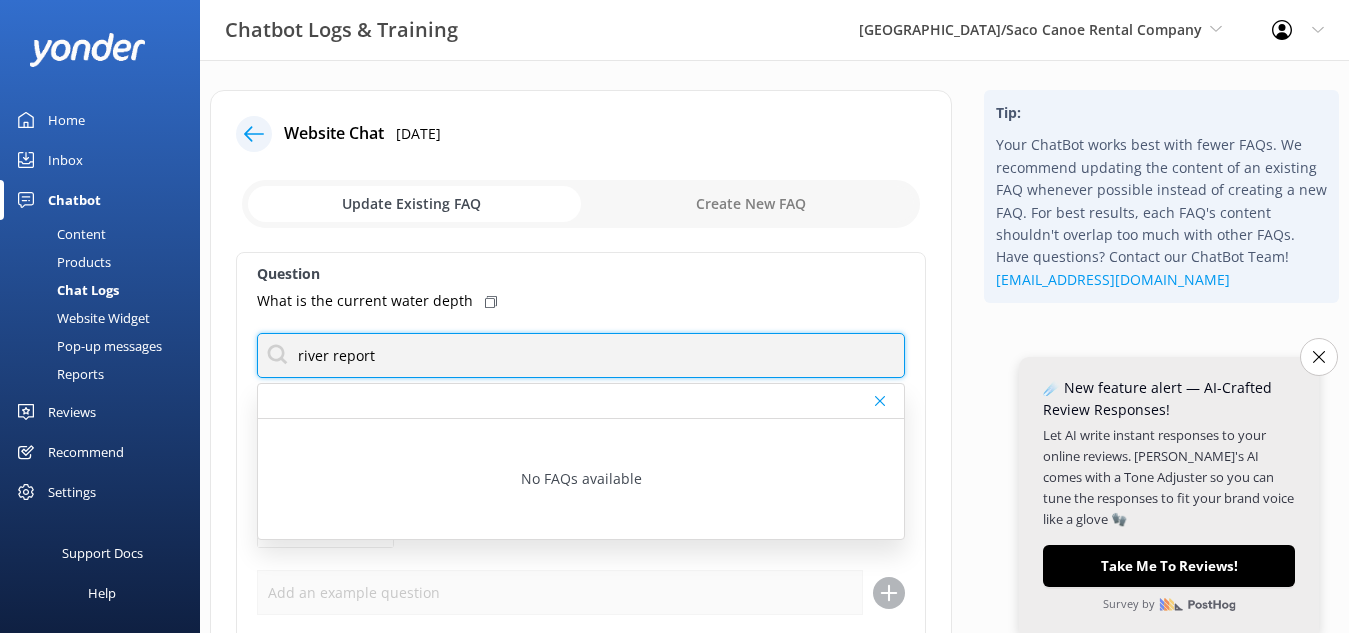 type on "river report" 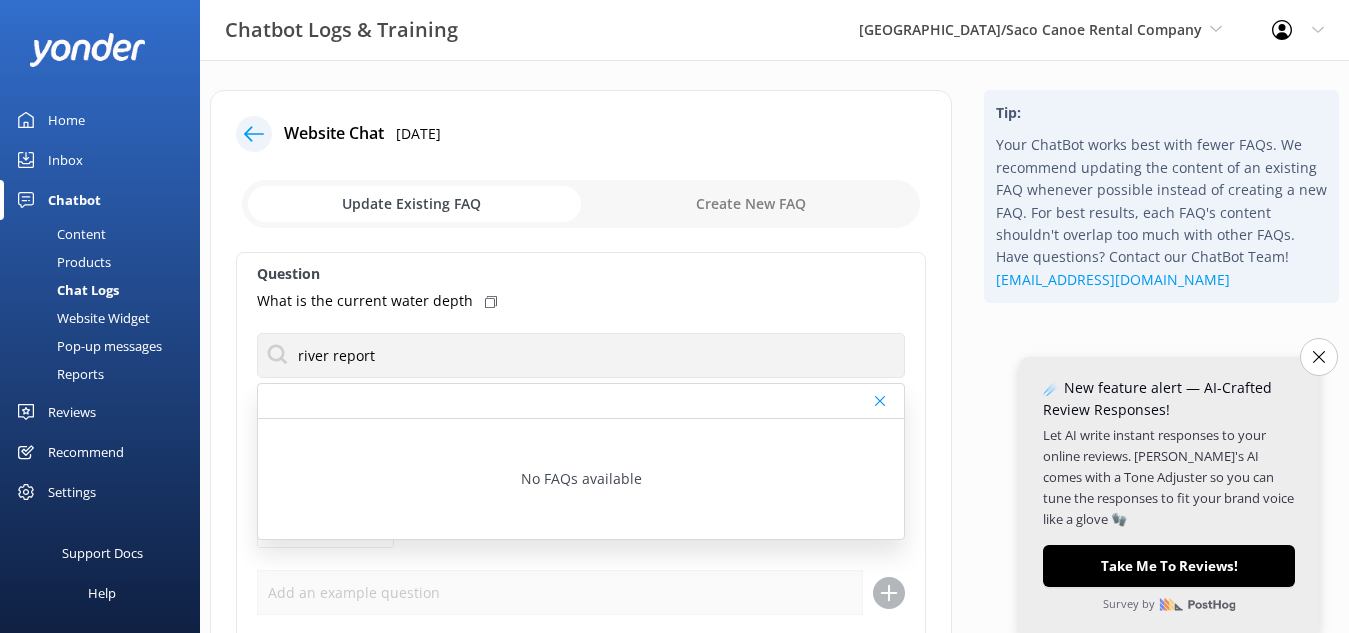 click at bounding box center (581, 204) 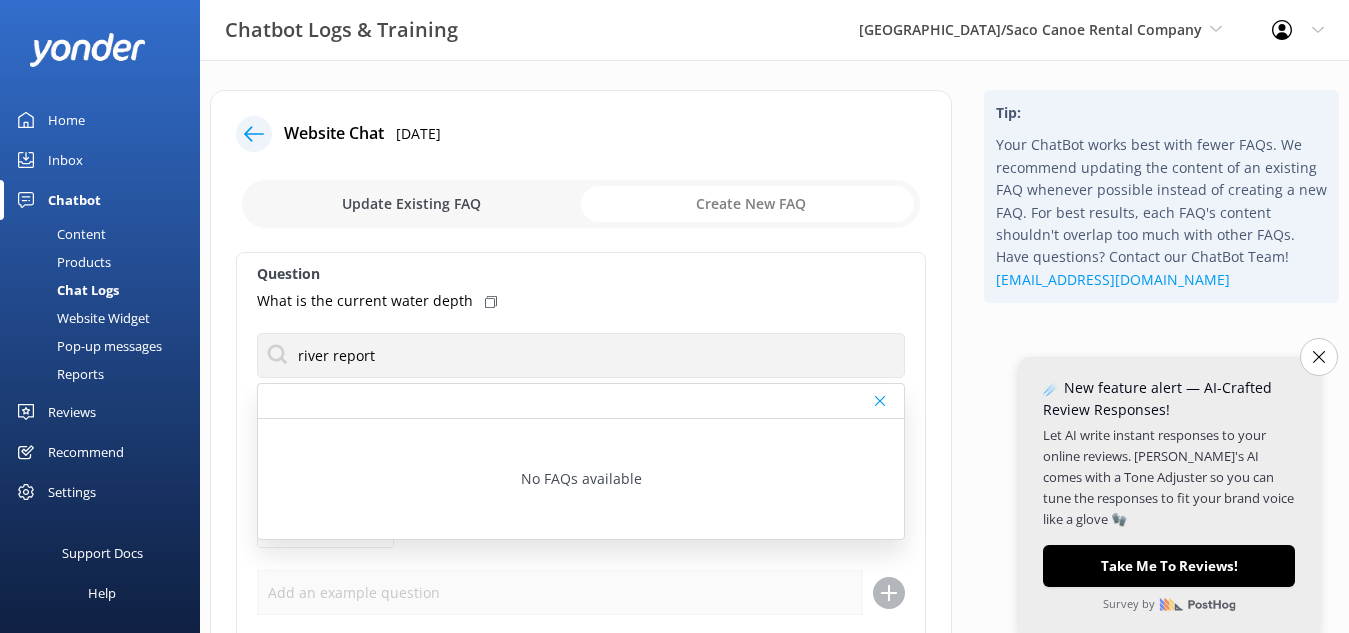 checkbox on "true" 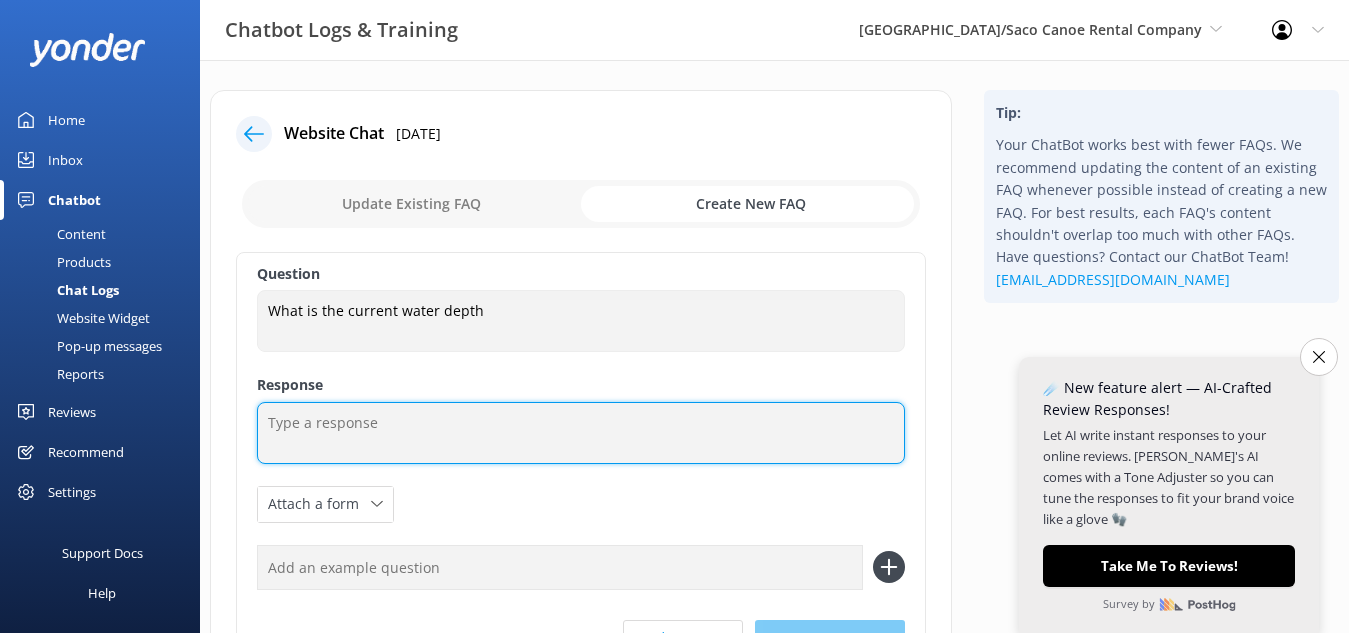 click at bounding box center [581, 433] 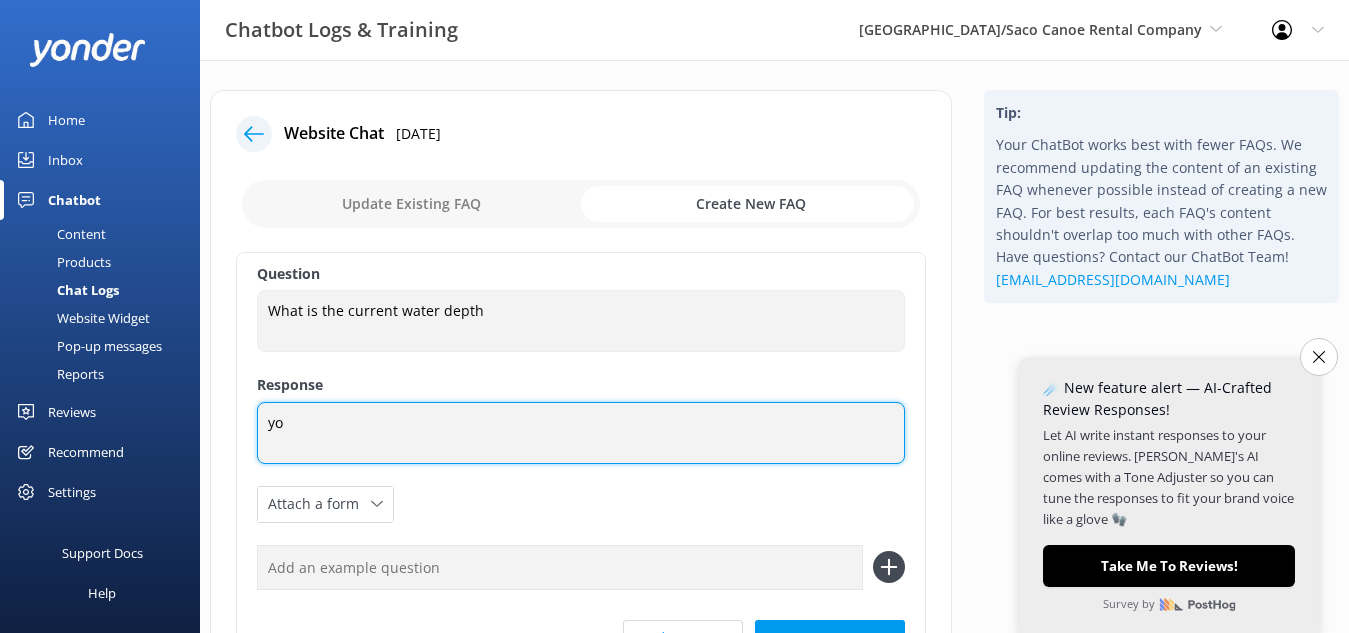 type on "y" 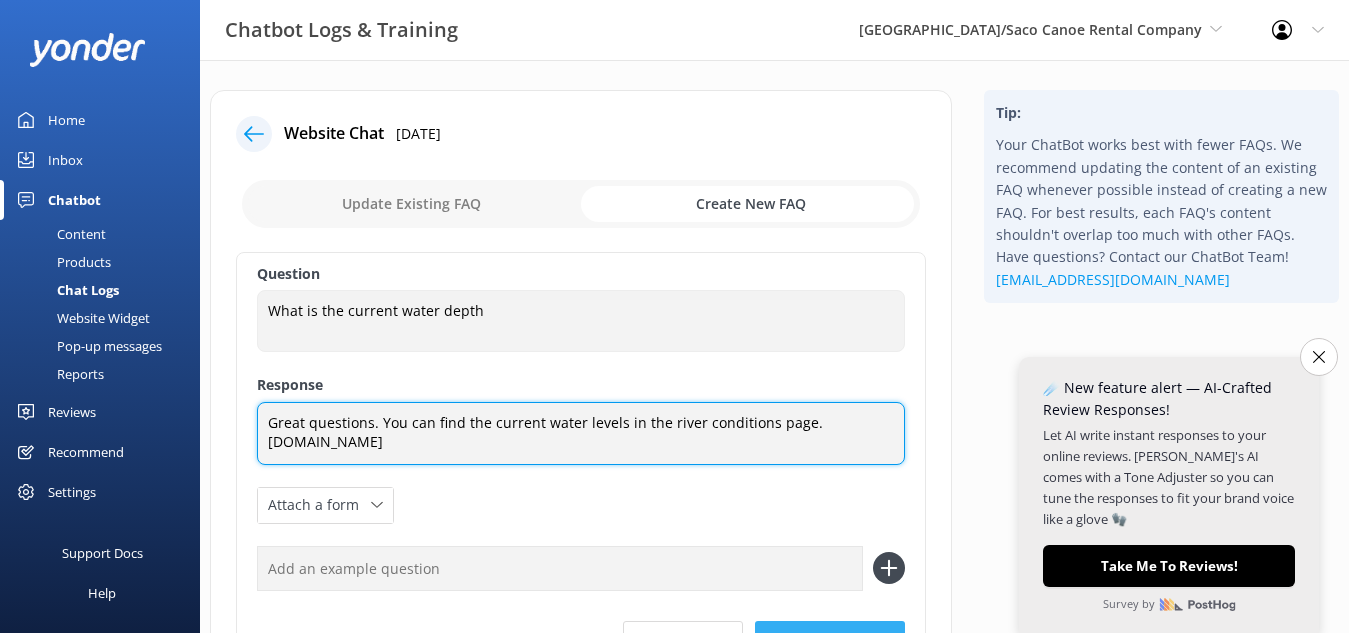type on "Great questions. You can find the current water levels in the river conditions page. www.sacorivertubing.com" 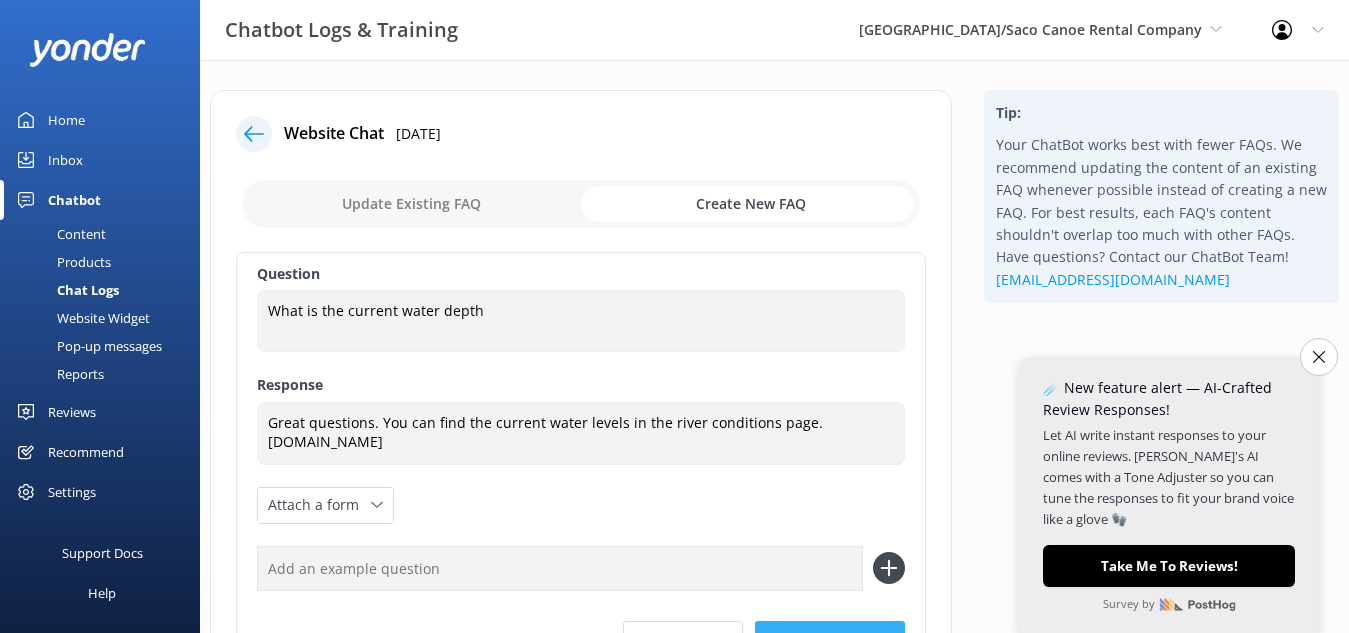 click on "Create FAQ" at bounding box center [830, 641] 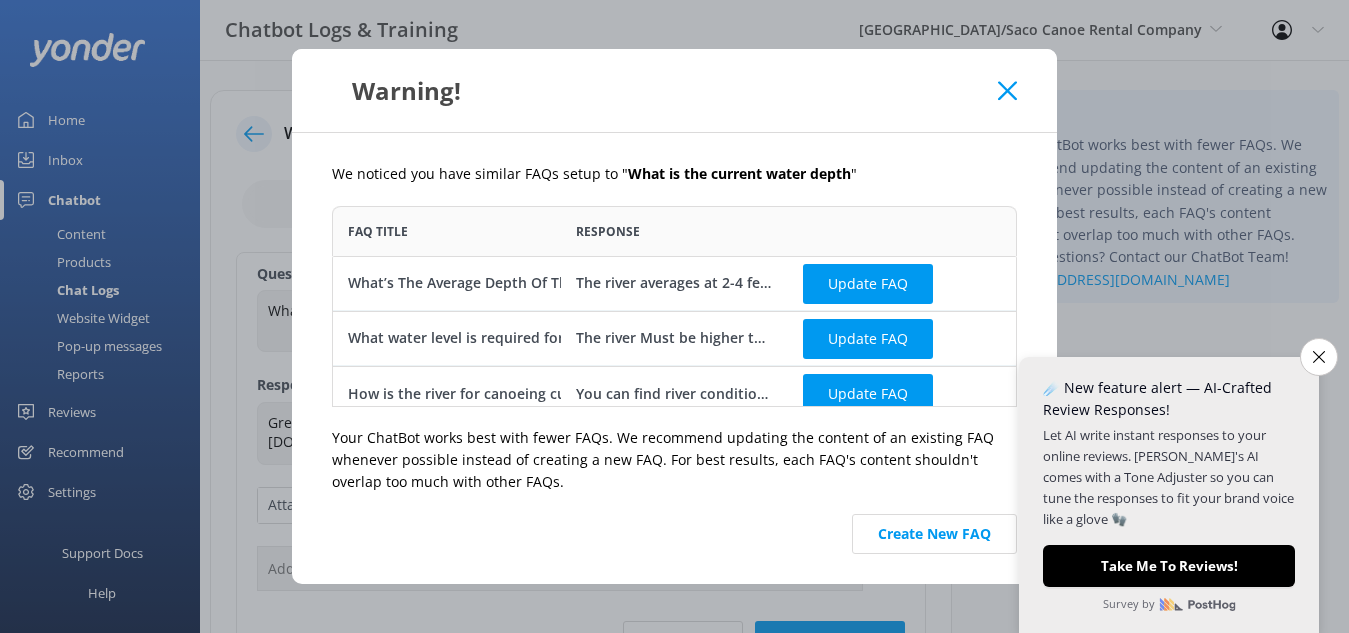 scroll, scrollTop: 18, scrollLeft: 18, axis: both 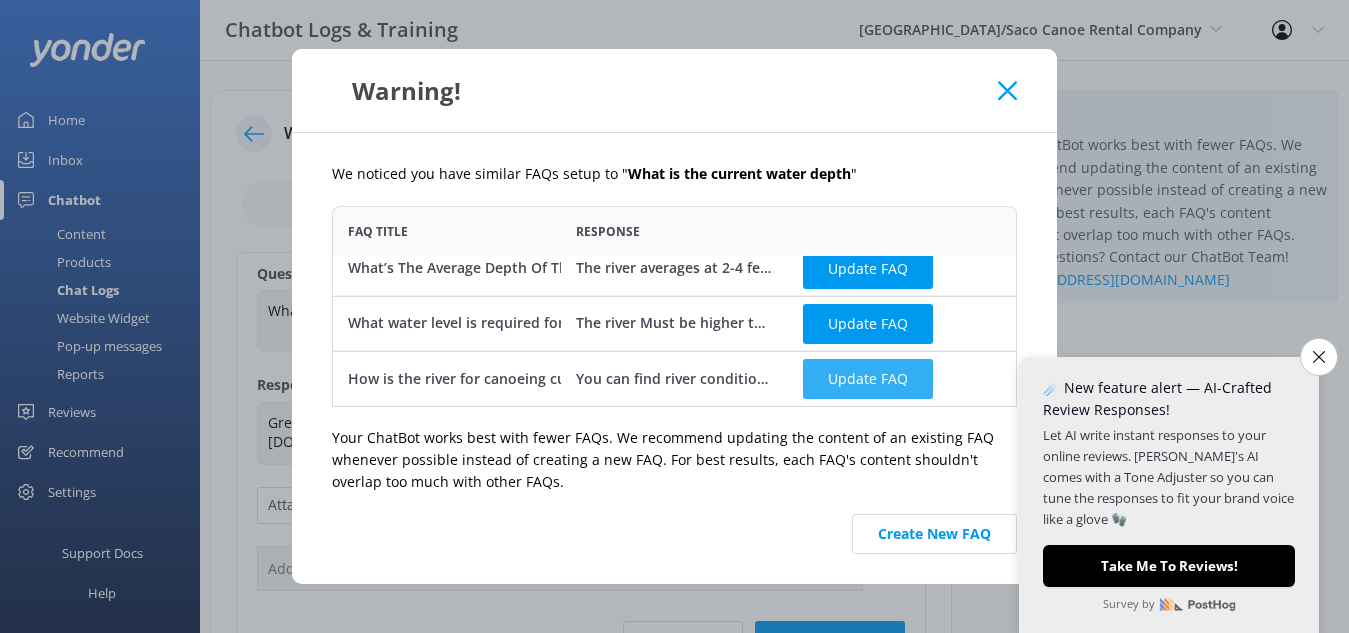 click on "Update FAQ" at bounding box center (868, 379) 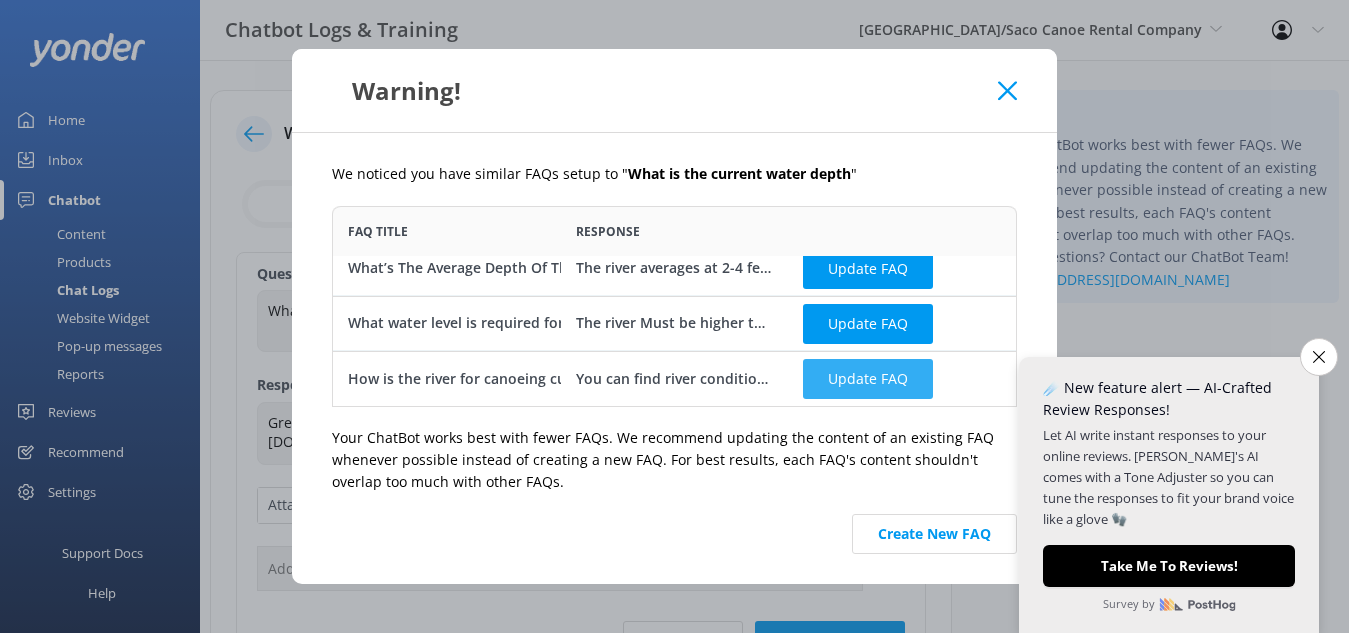 checkbox on "false" 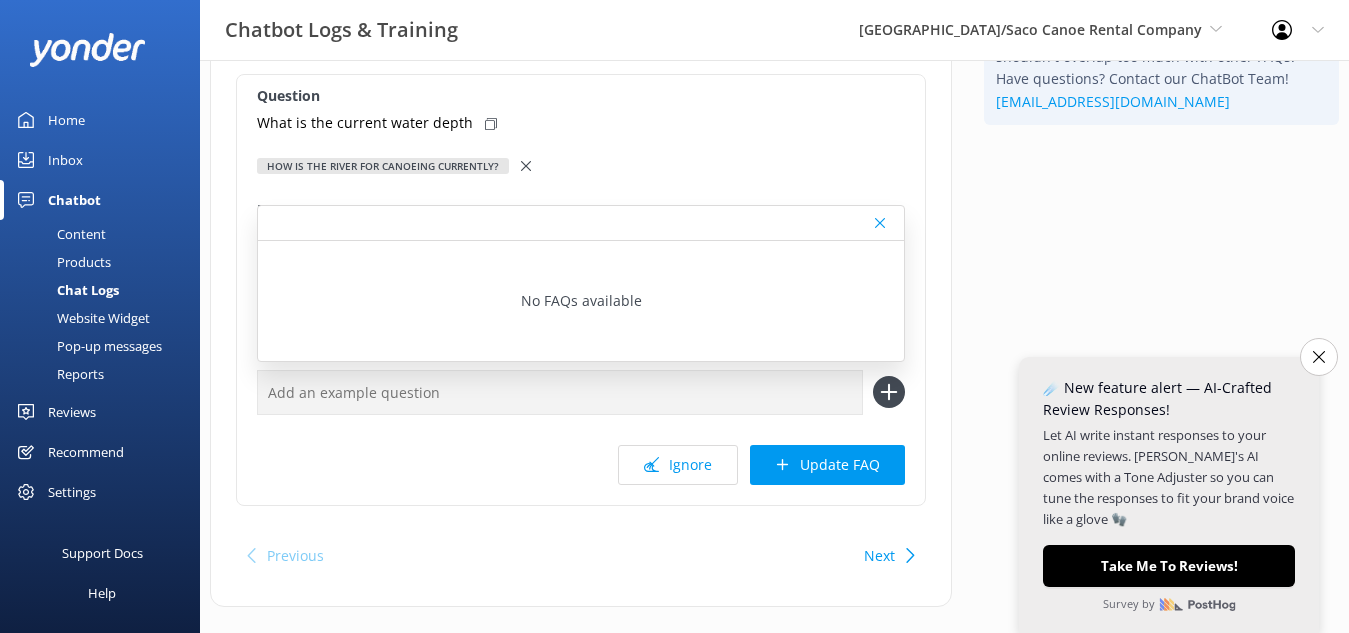 scroll, scrollTop: 182, scrollLeft: 0, axis: vertical 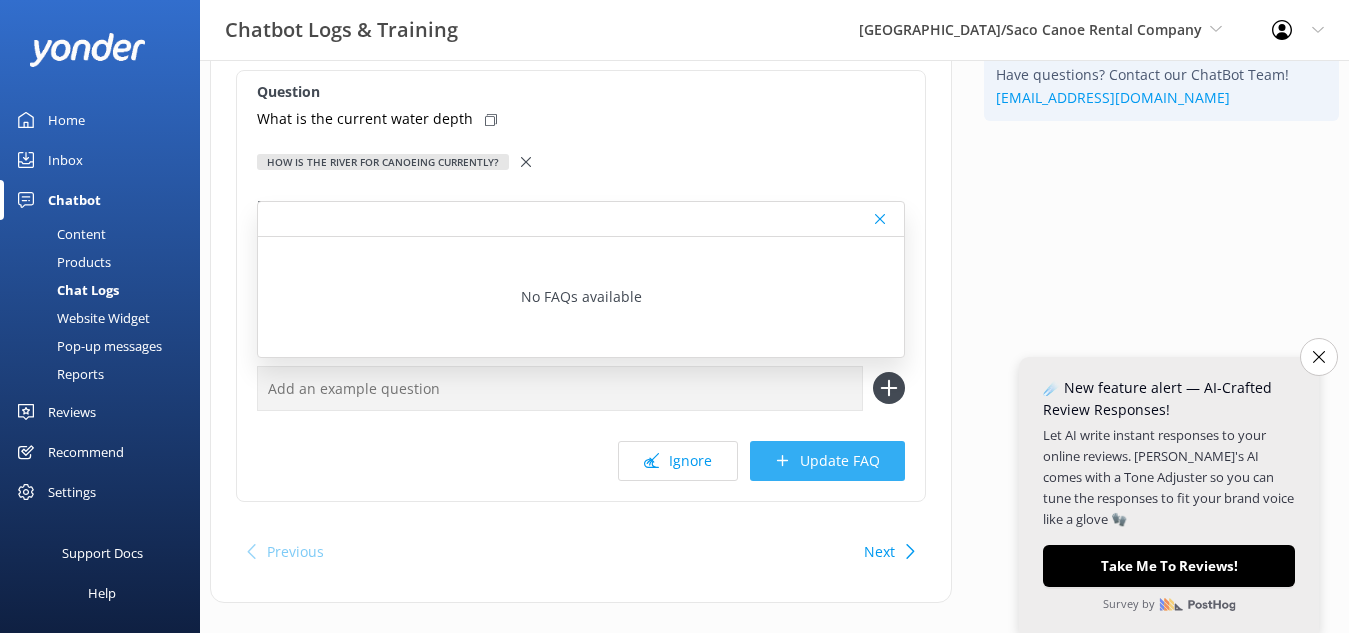 click on "Update FAQ" at bounding box center [827, 461] 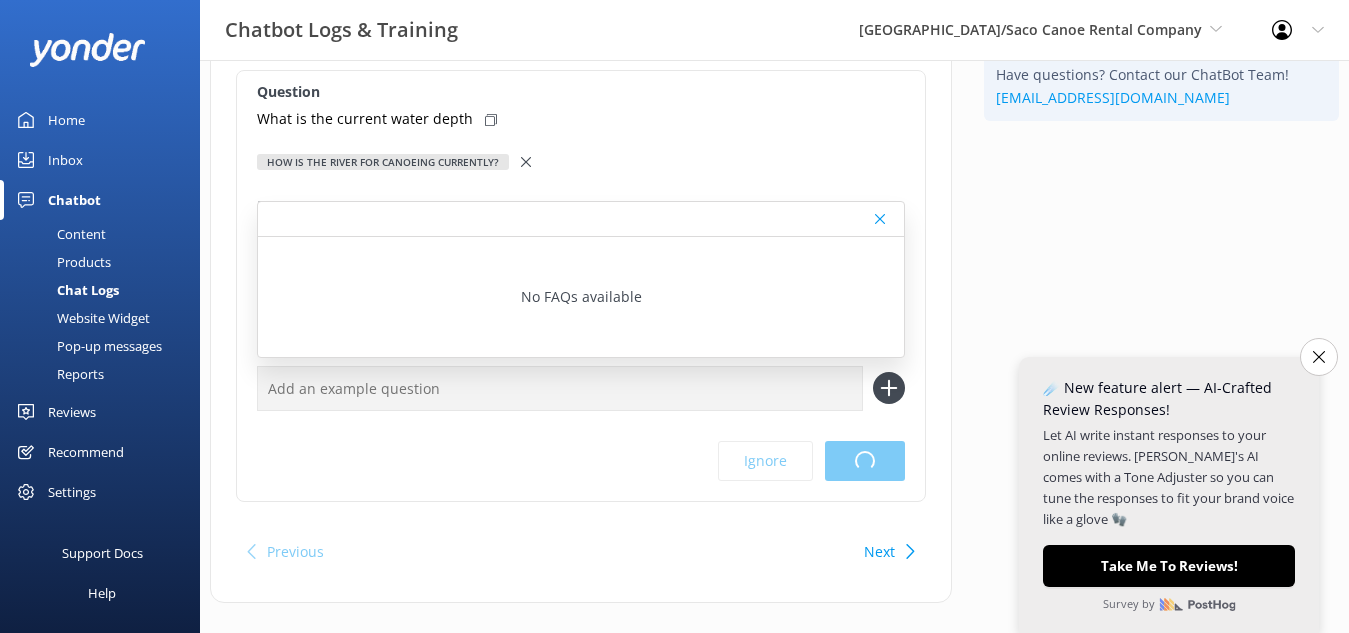 scroll, scrollTop: 0, scrollLeft: 0, axis: both 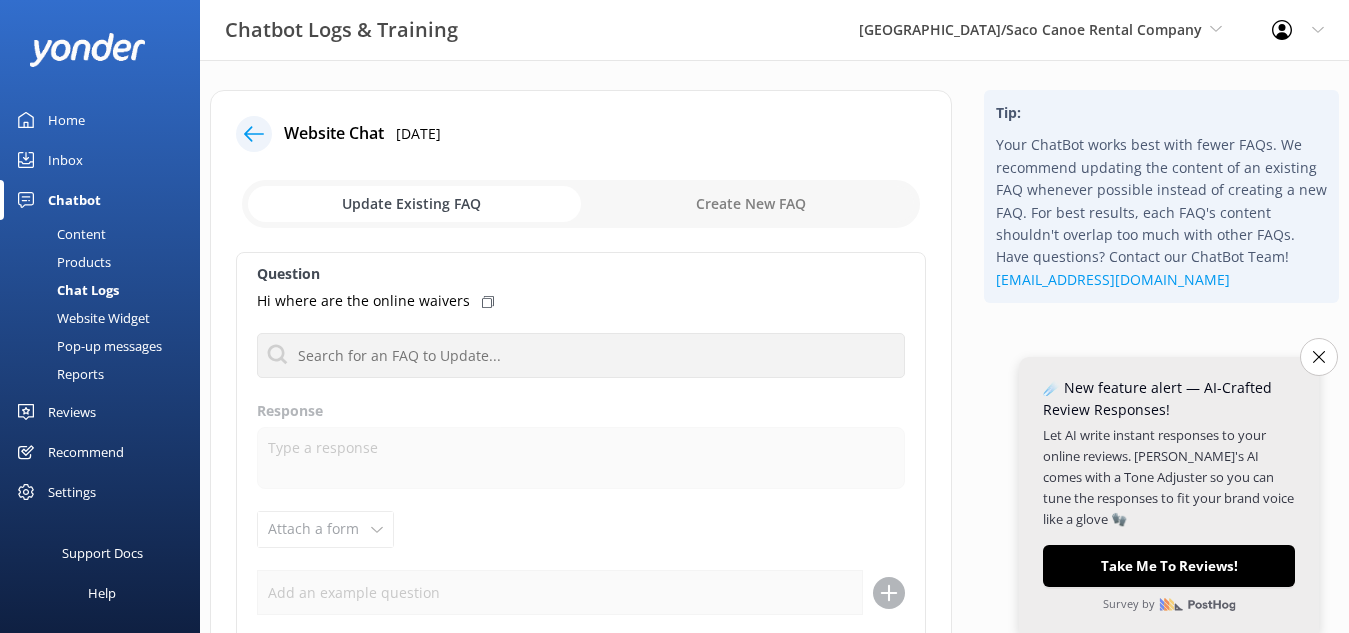click 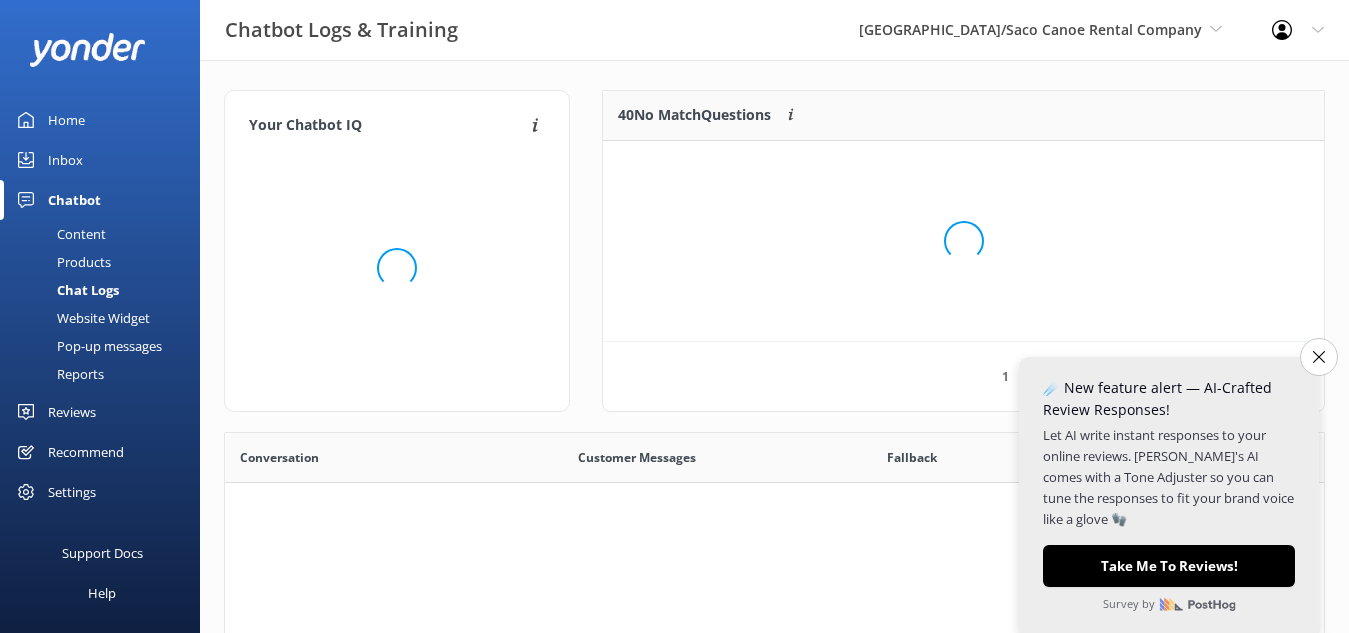 scroll, scrollTop: 18, scrollLeft: 18, axis: both 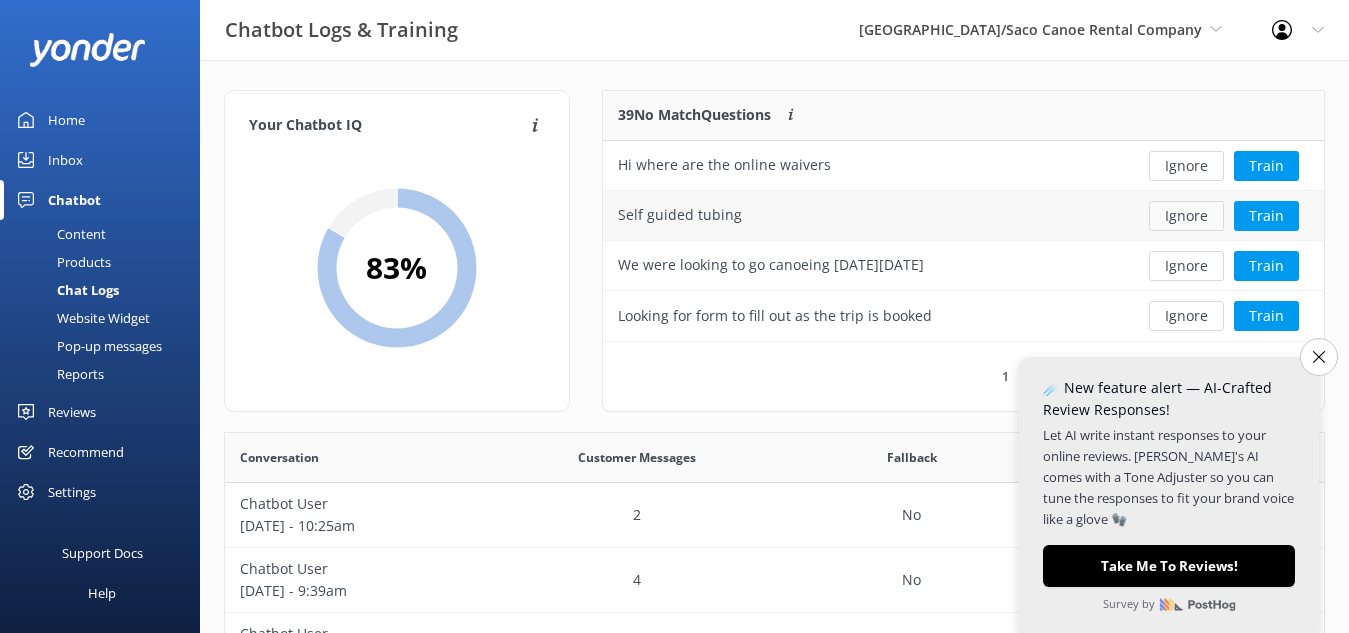 click on "Ignore" at bounding box center (1186, 216) 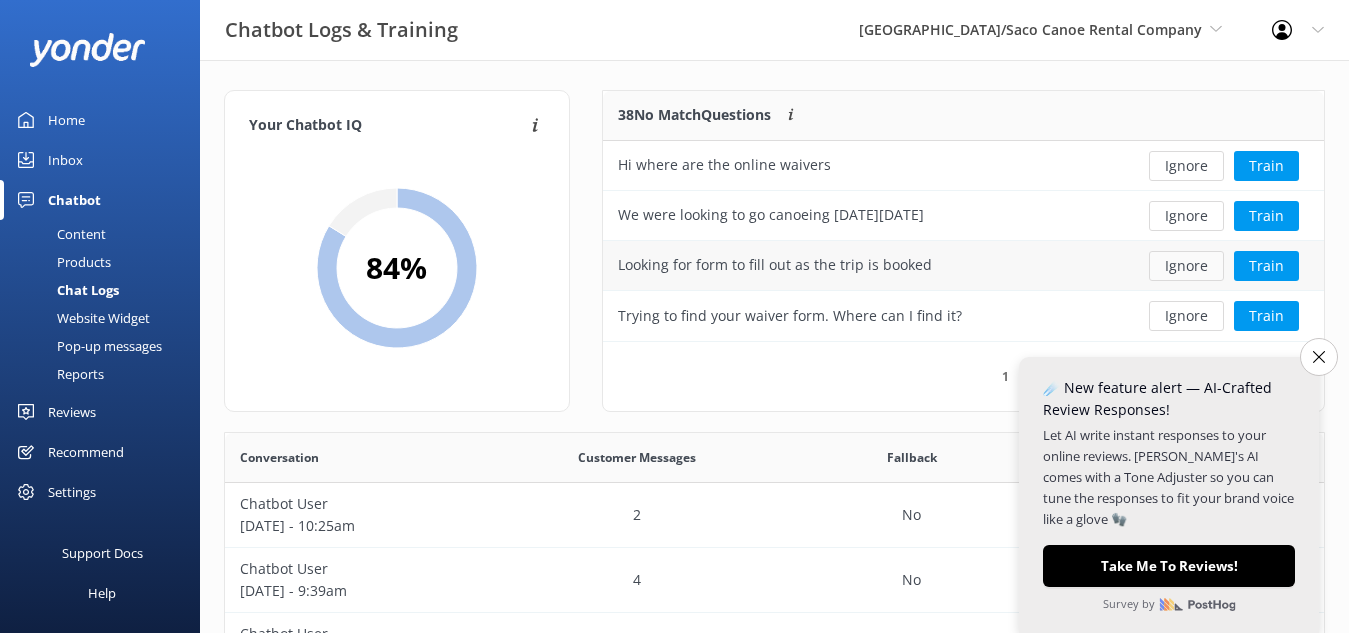 click on "Ignore" at bounding box center [1186, 266] 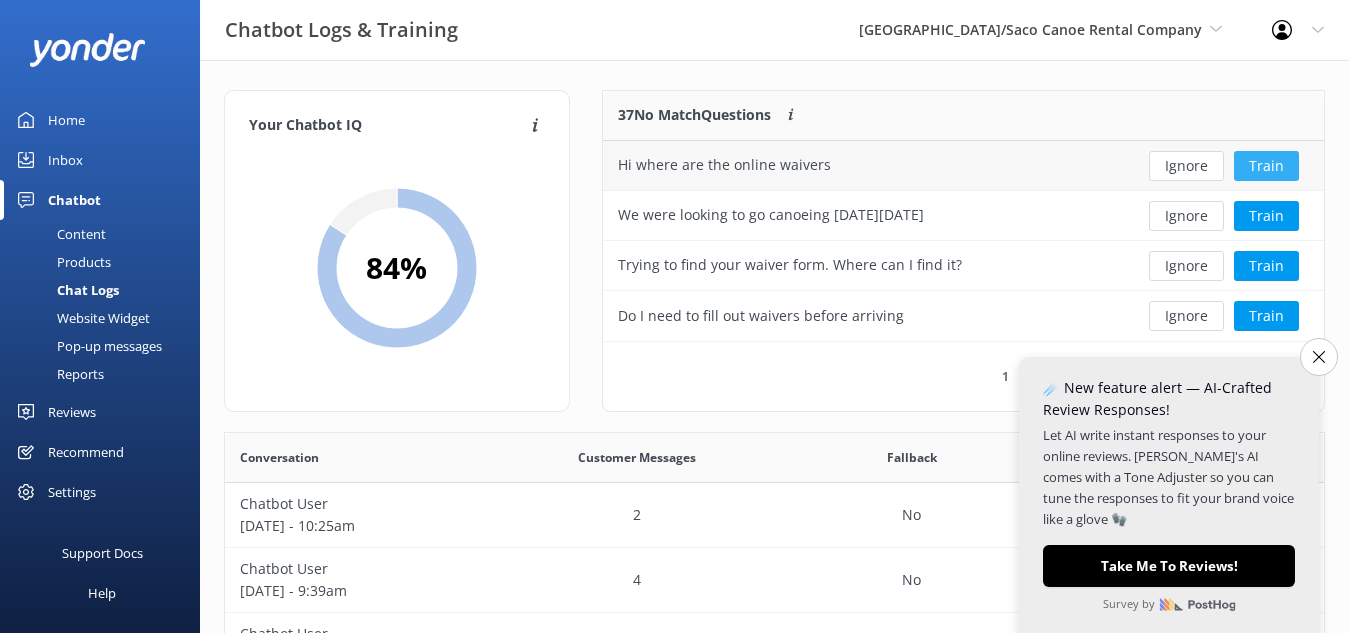 click on "Train" at bounding box center (1266, 166) 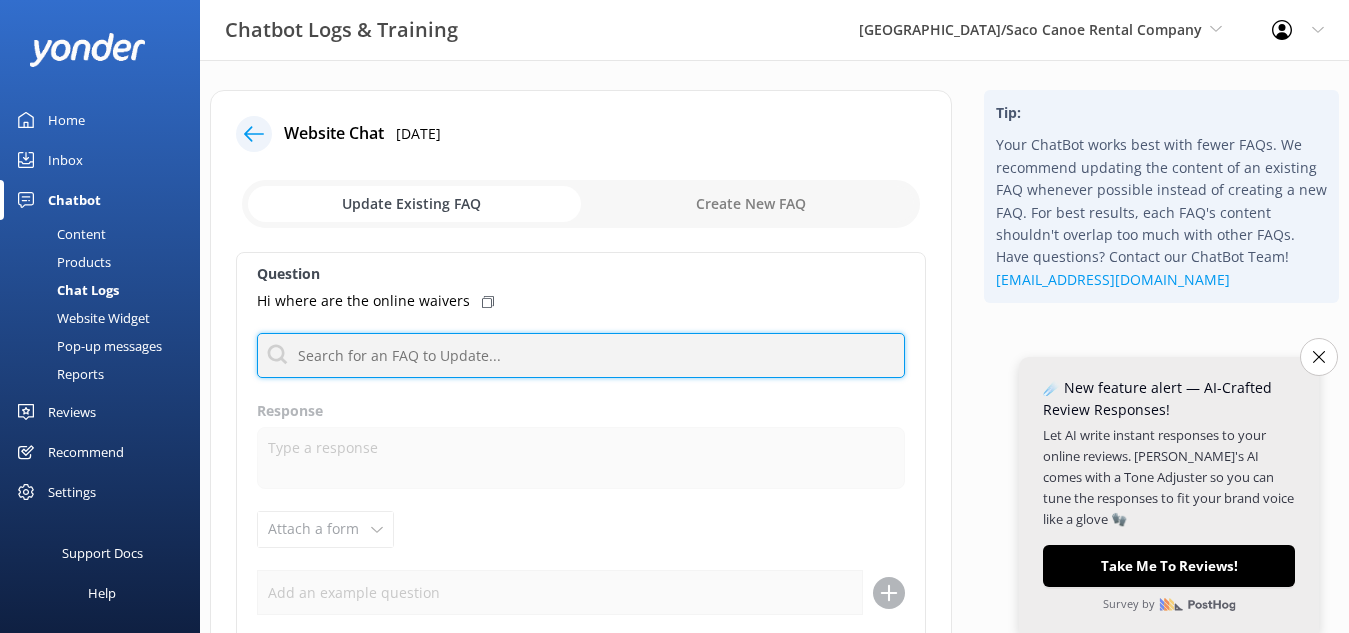 click at bounding box center (581, 355) 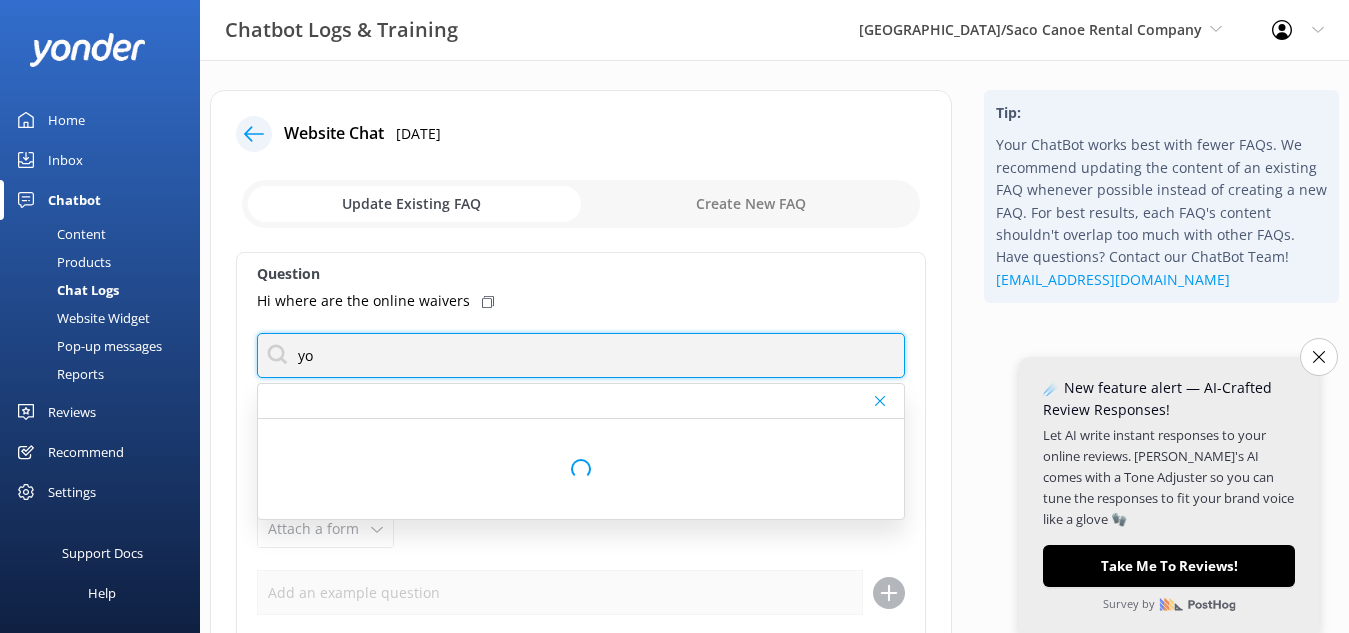 type on "y" 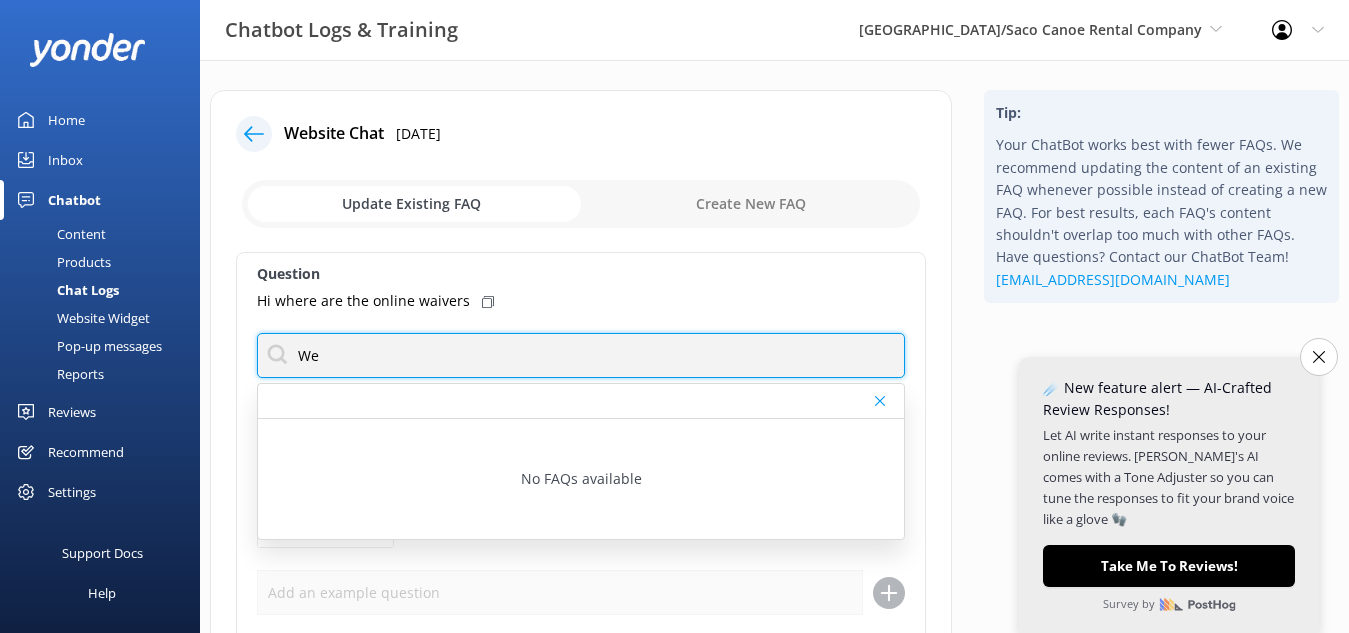 type on "W" 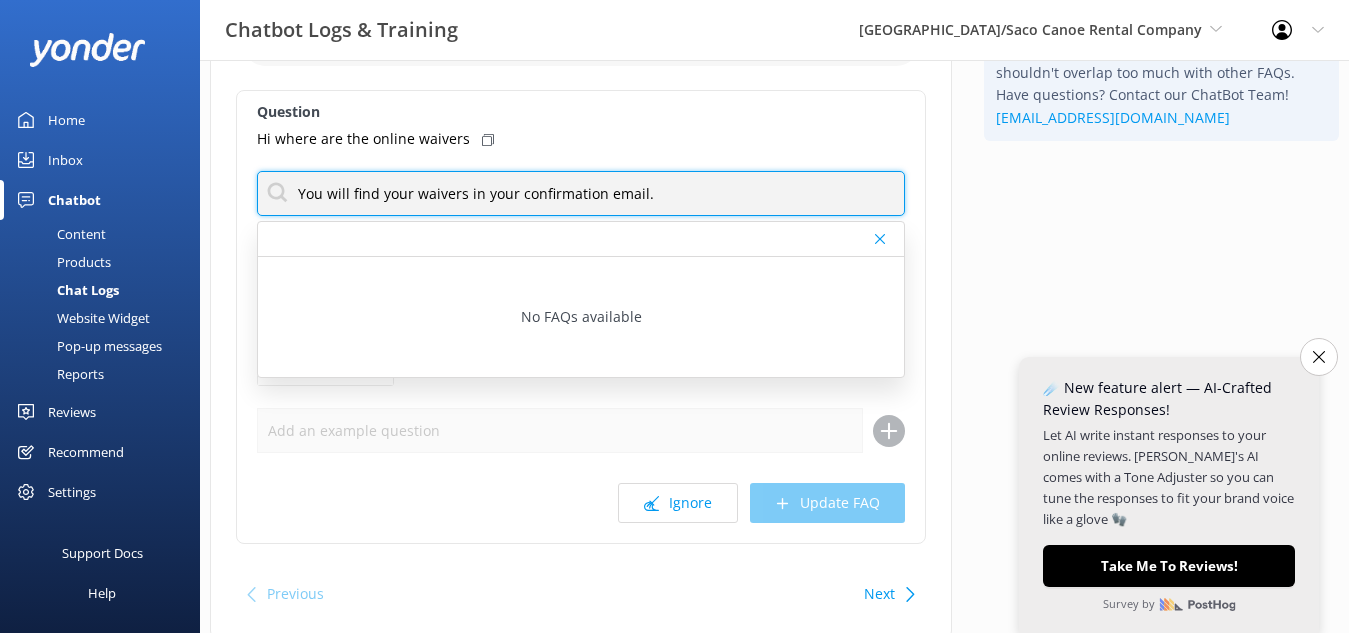 scroll, scrollTop: 166, scrollLeft: 0, axis: vertical 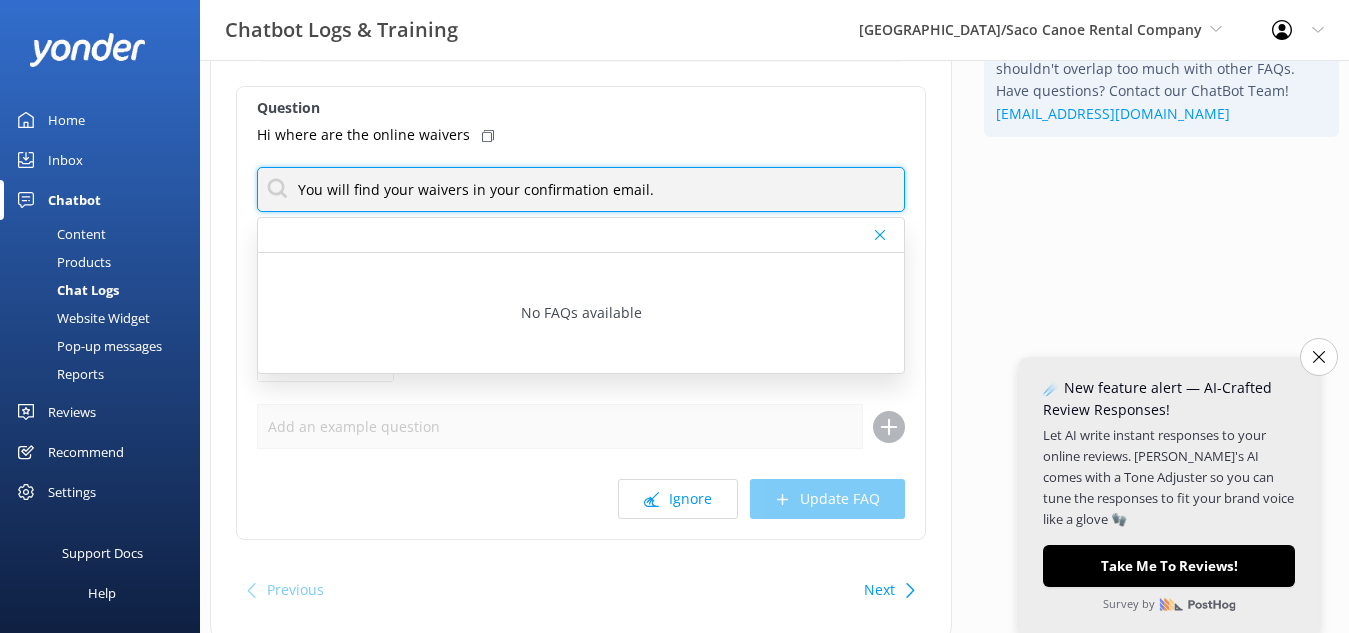 type on "You will find your waivers in your confirmation email." 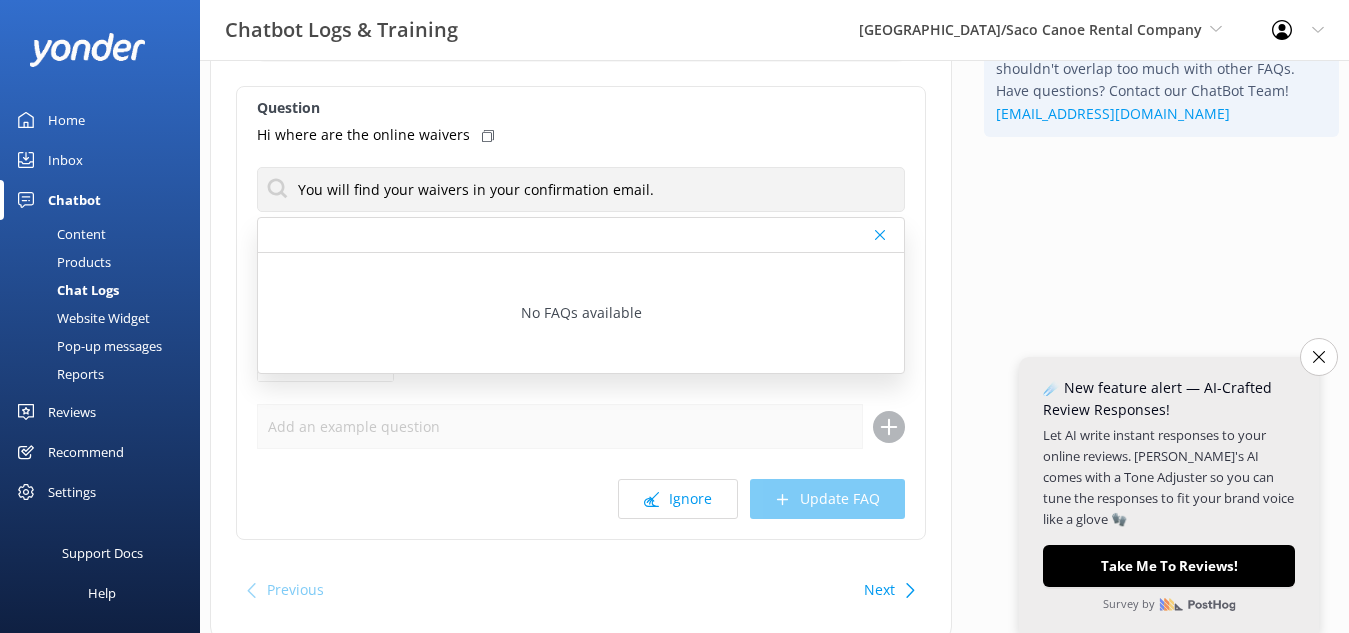 click 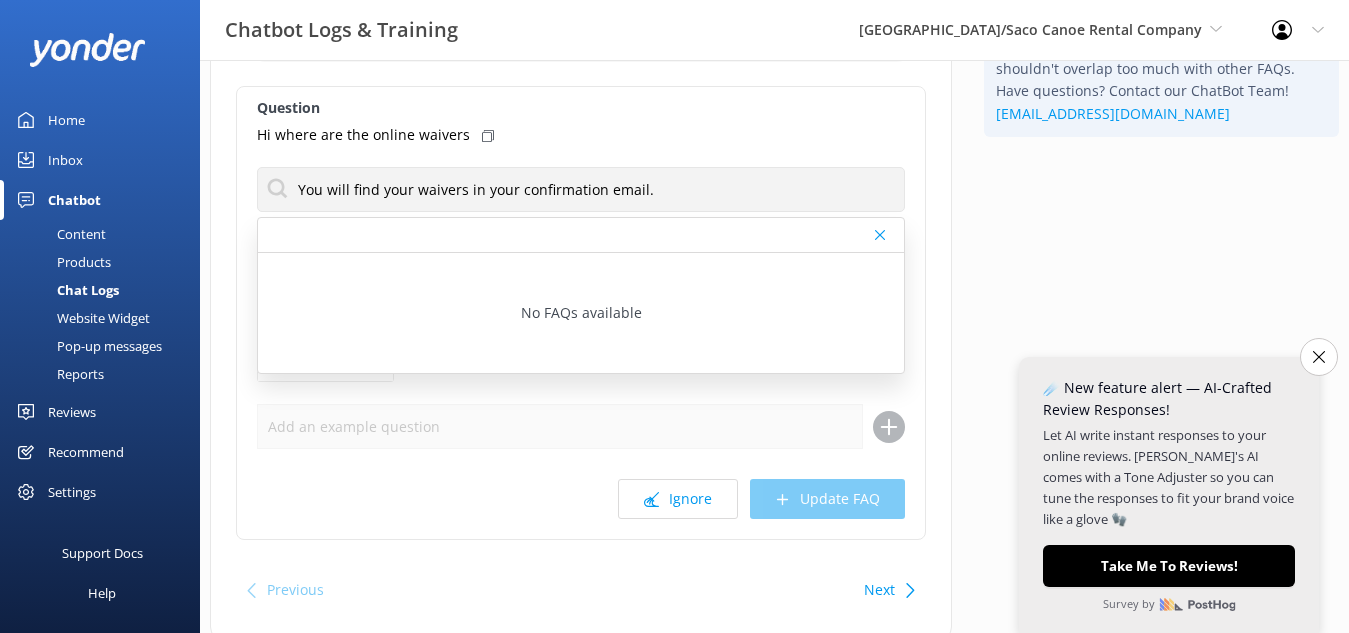 scroll, scrollTop: 0, scrollLeft: 0, axis: both 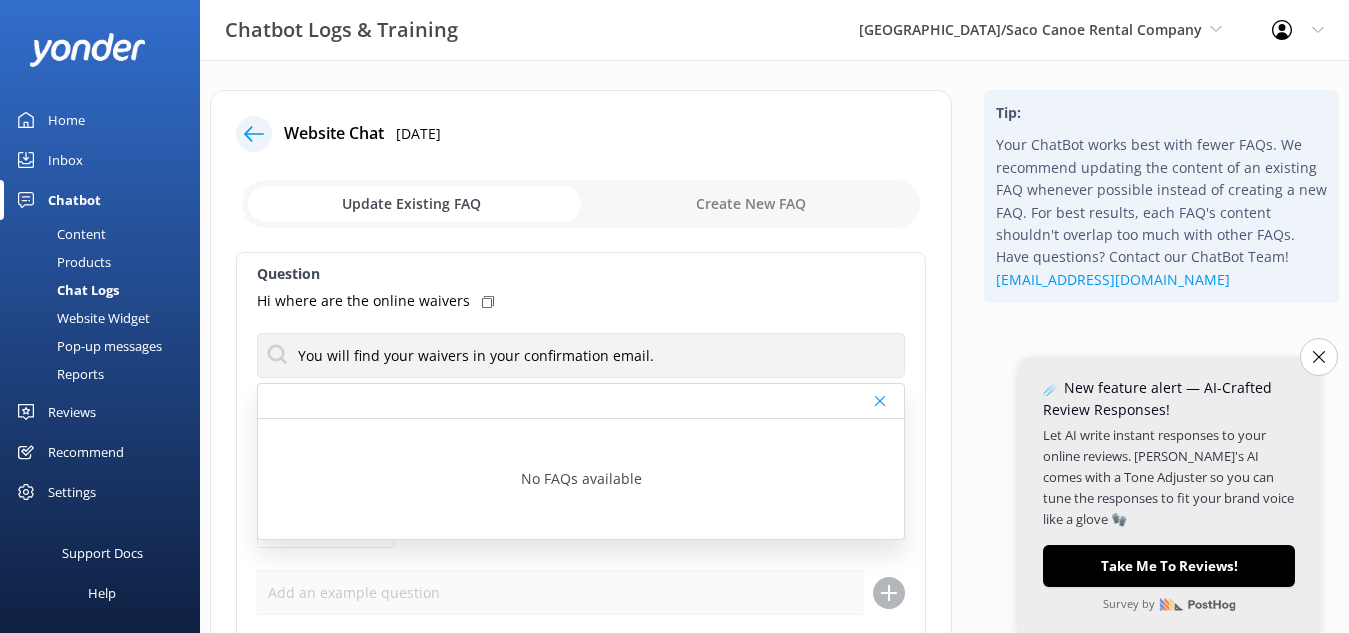 click at bounding box center [581, 204] 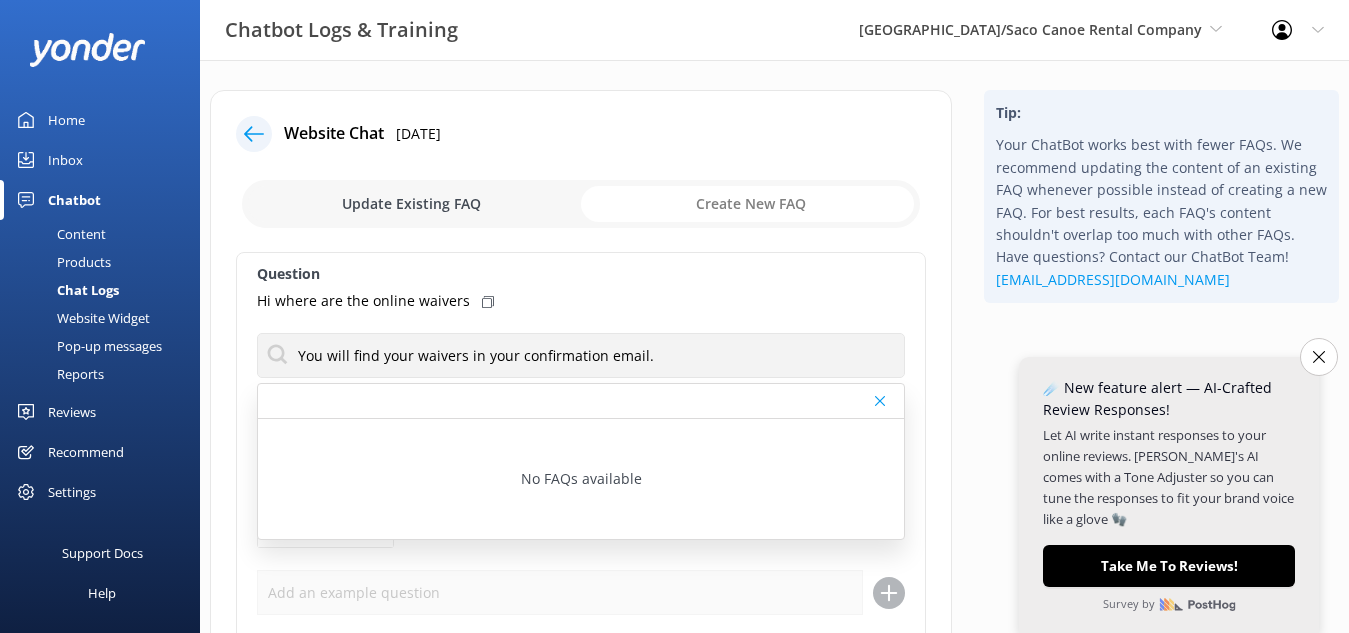 checkbox on "true" 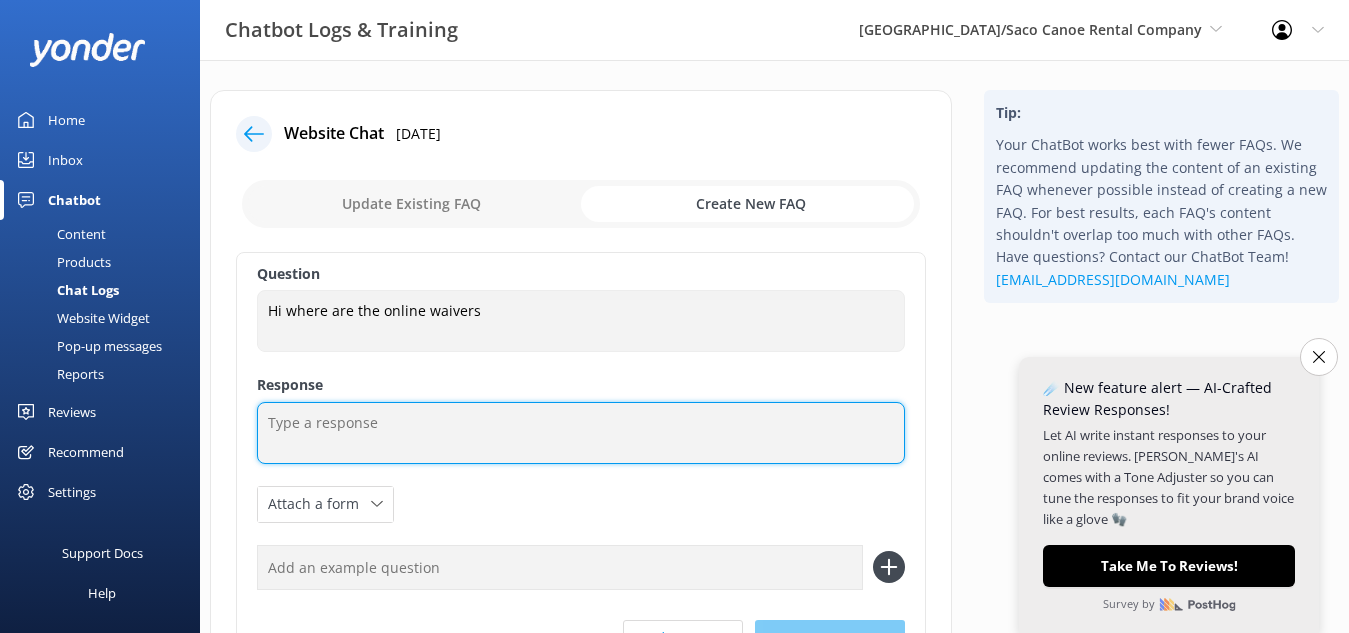 click at bounding box center (581, 433) 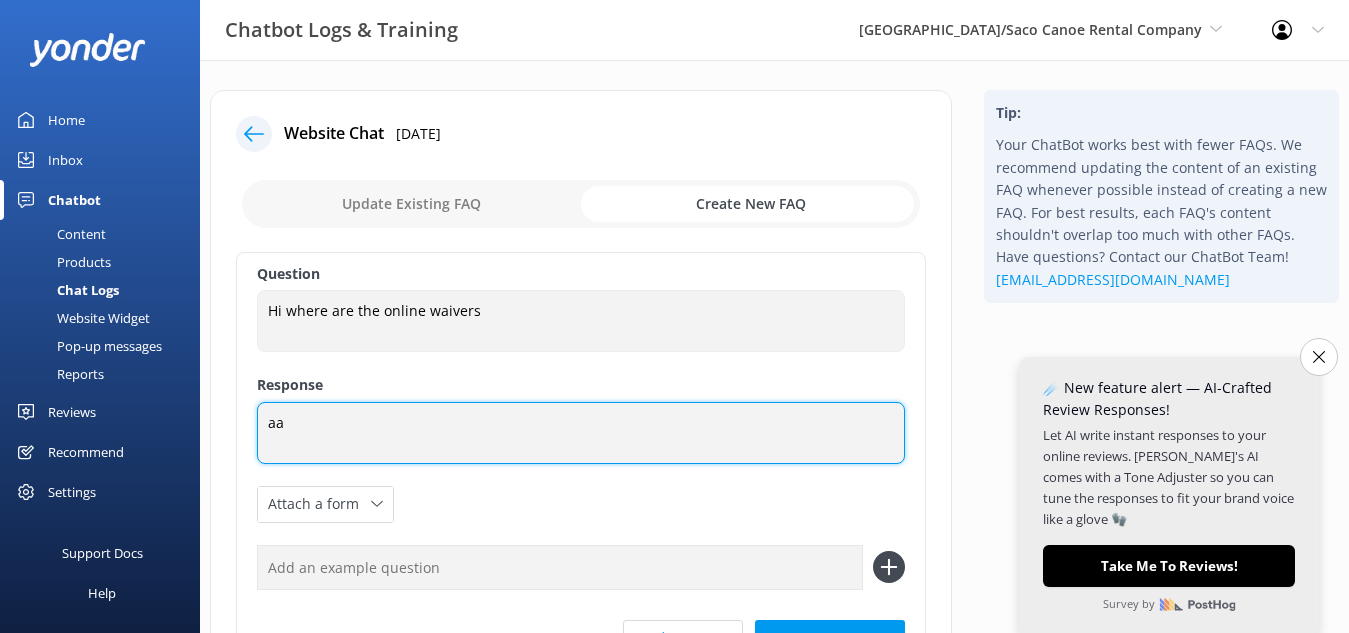 type on "a" 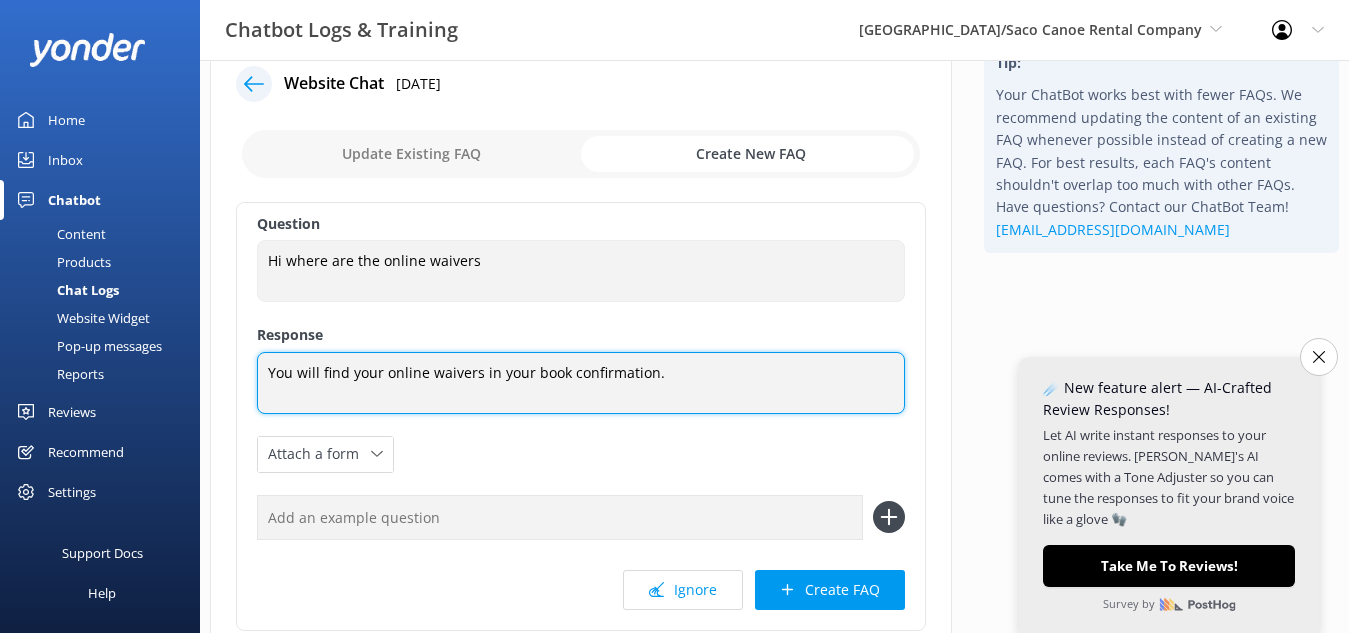 scroll, scrollTop: 116, scrollLeft: 0, axis: vertical 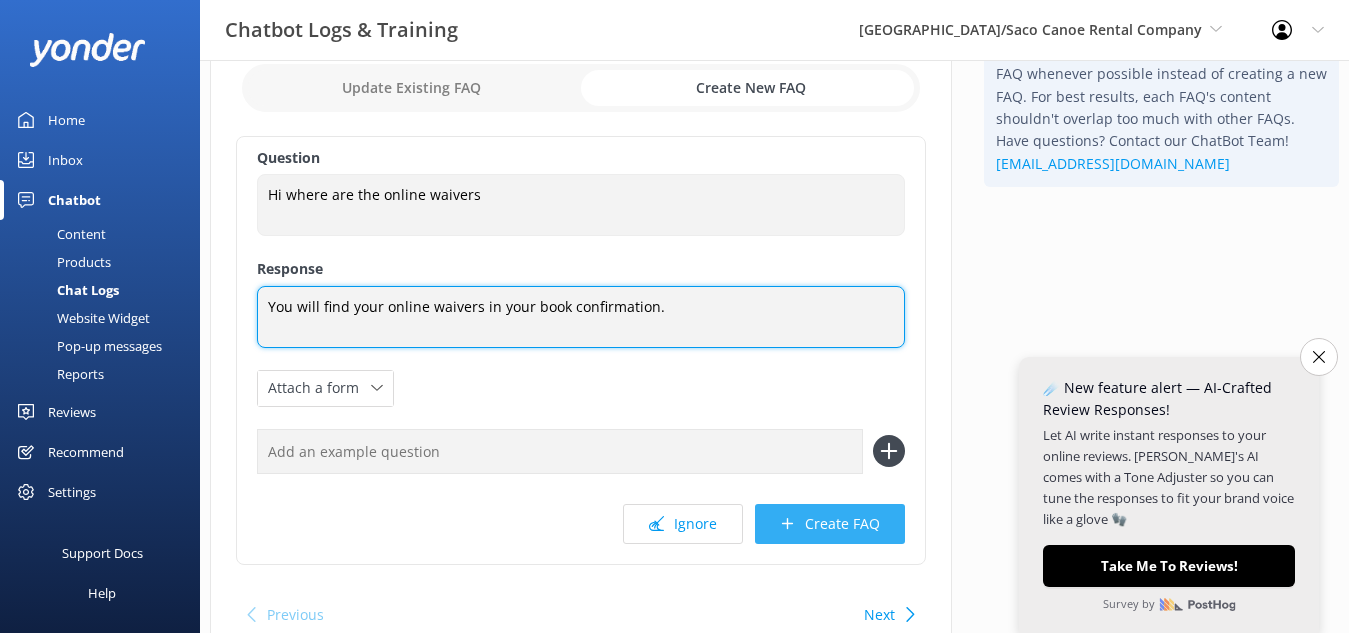 type on "You will find your online waivers in your book confirmation." 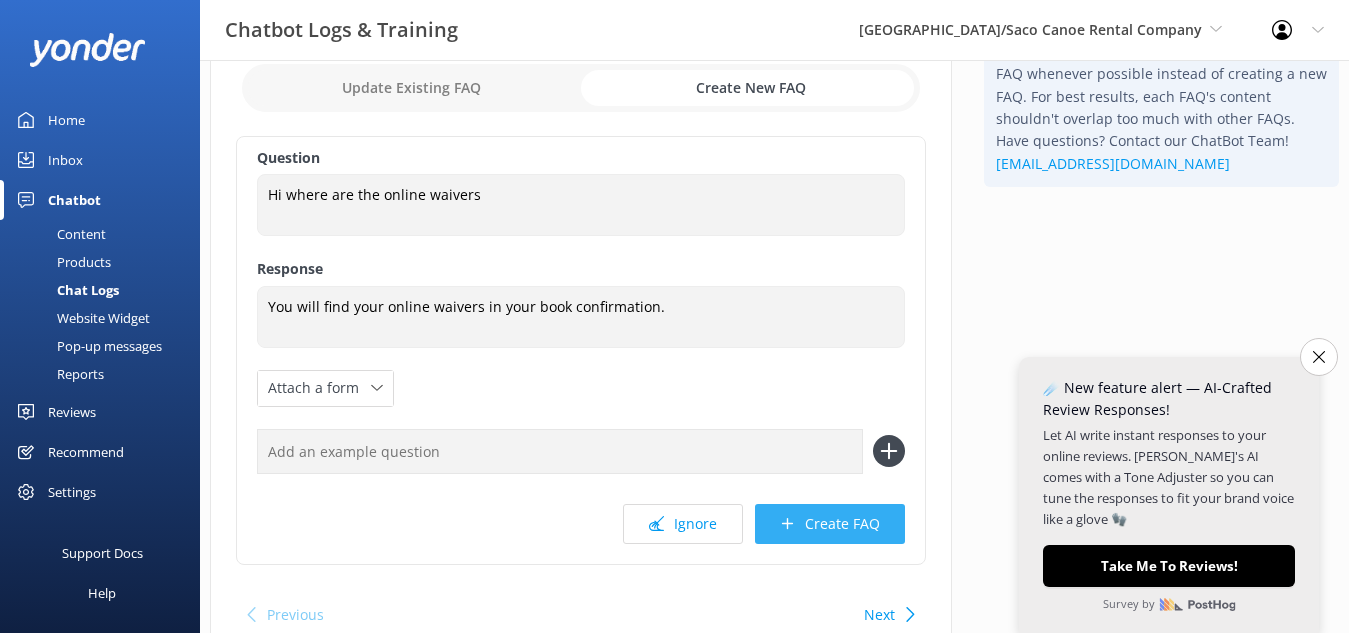click on "Create FAQ" at bounding box center [830, 524] 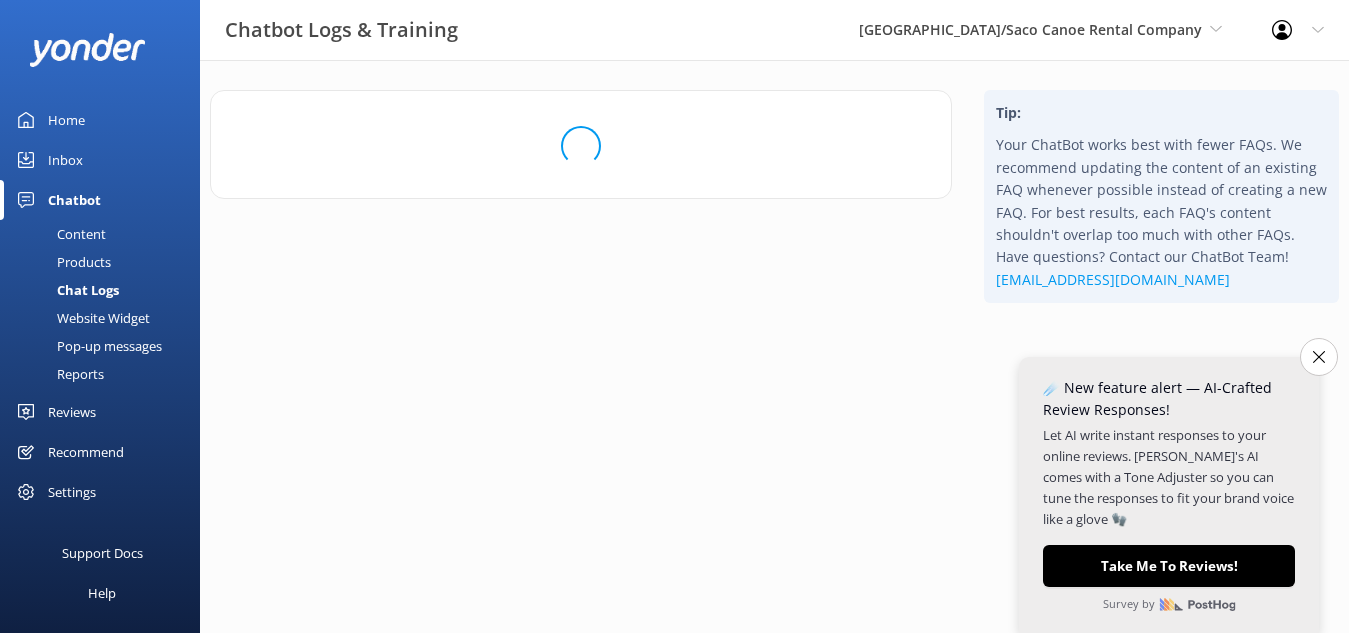 scroll, scrollTop: 0, scrollLeft: 0, axis: both 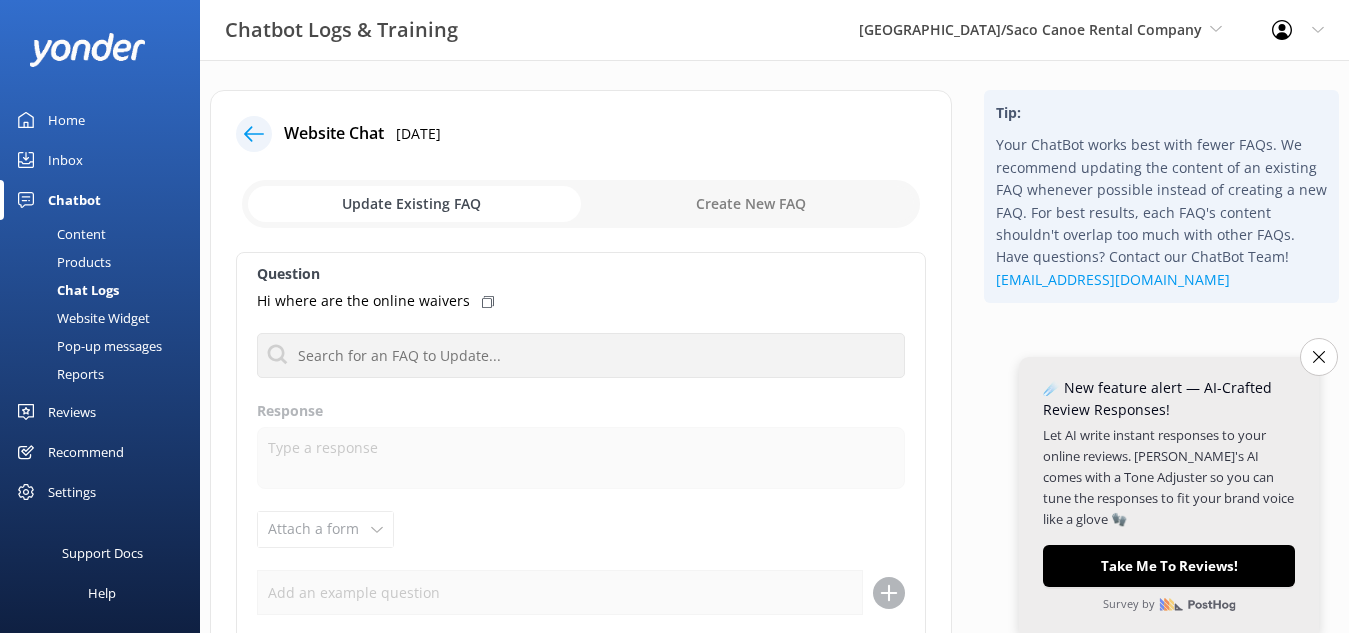 click at bounding box center (254, 134) 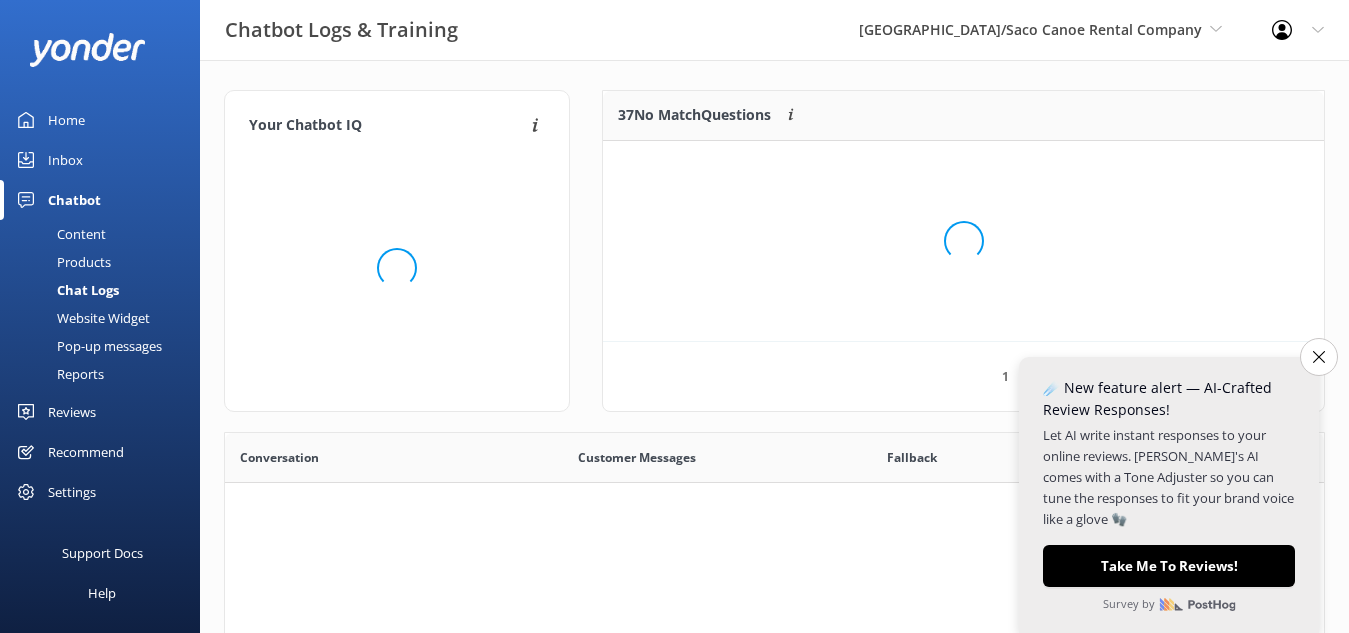 scroll, scrollTop: 18, scrollLeft: 18, axis: both 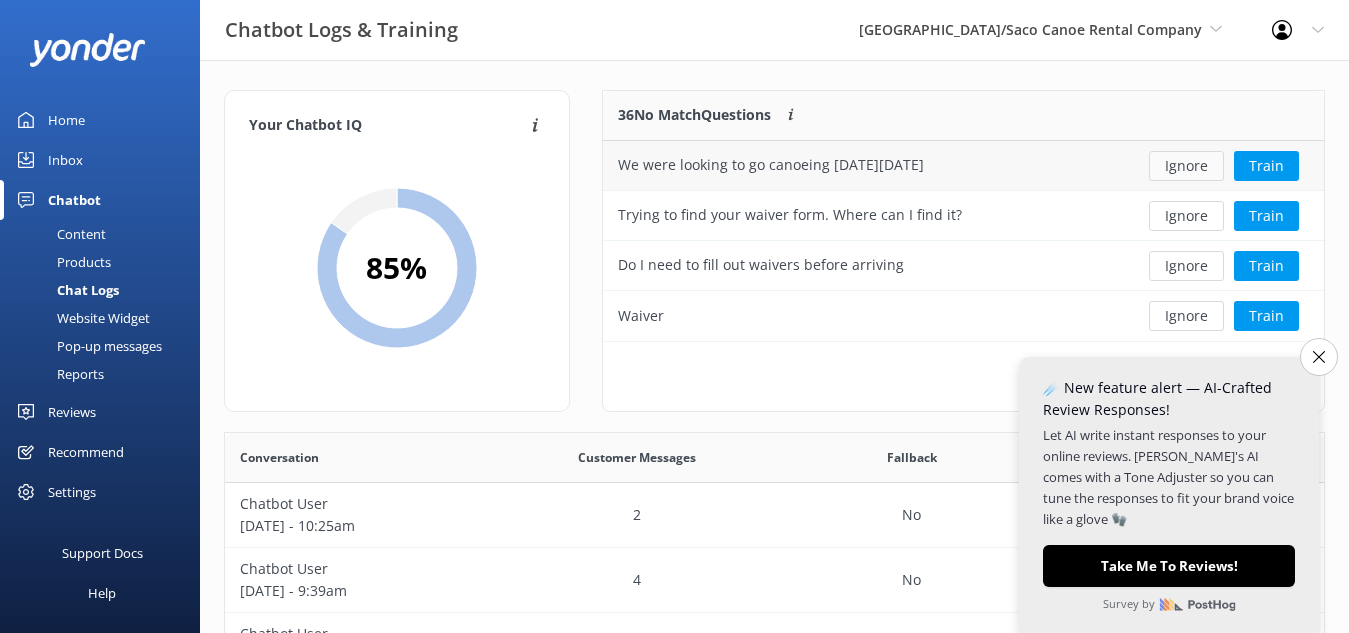 click on "Ignore" at bounding box center (1186, 166) 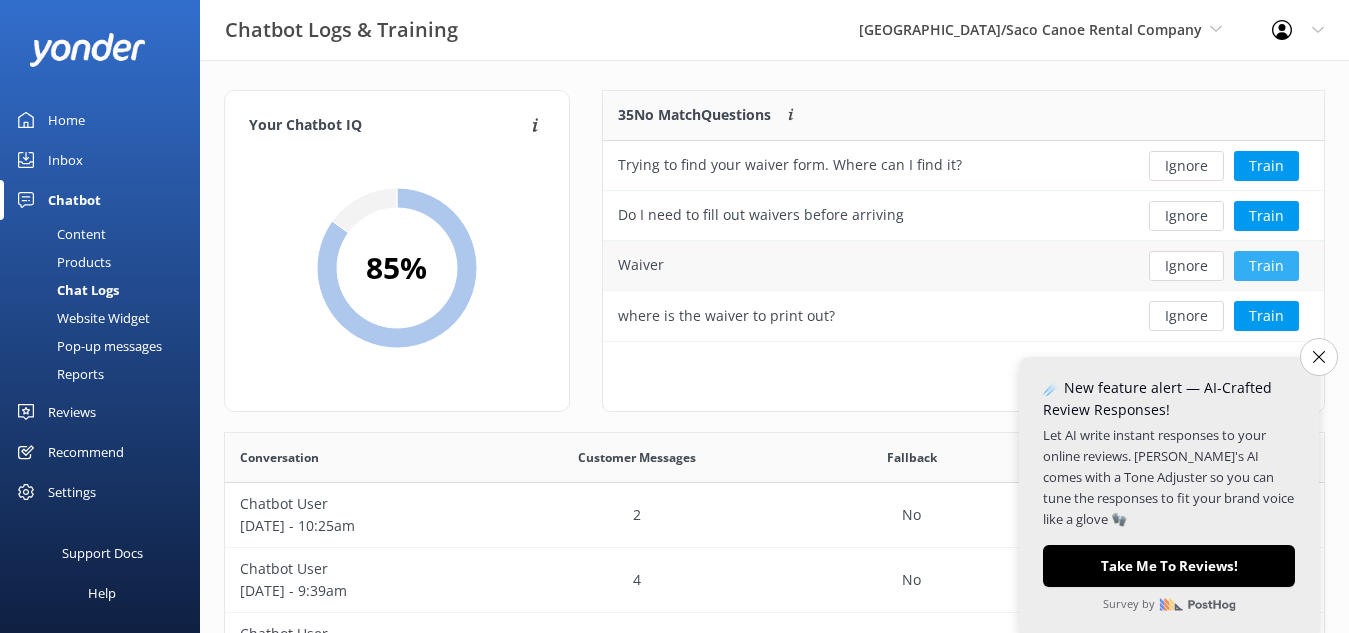 click on "Train" at bounding box center [1266, 266] 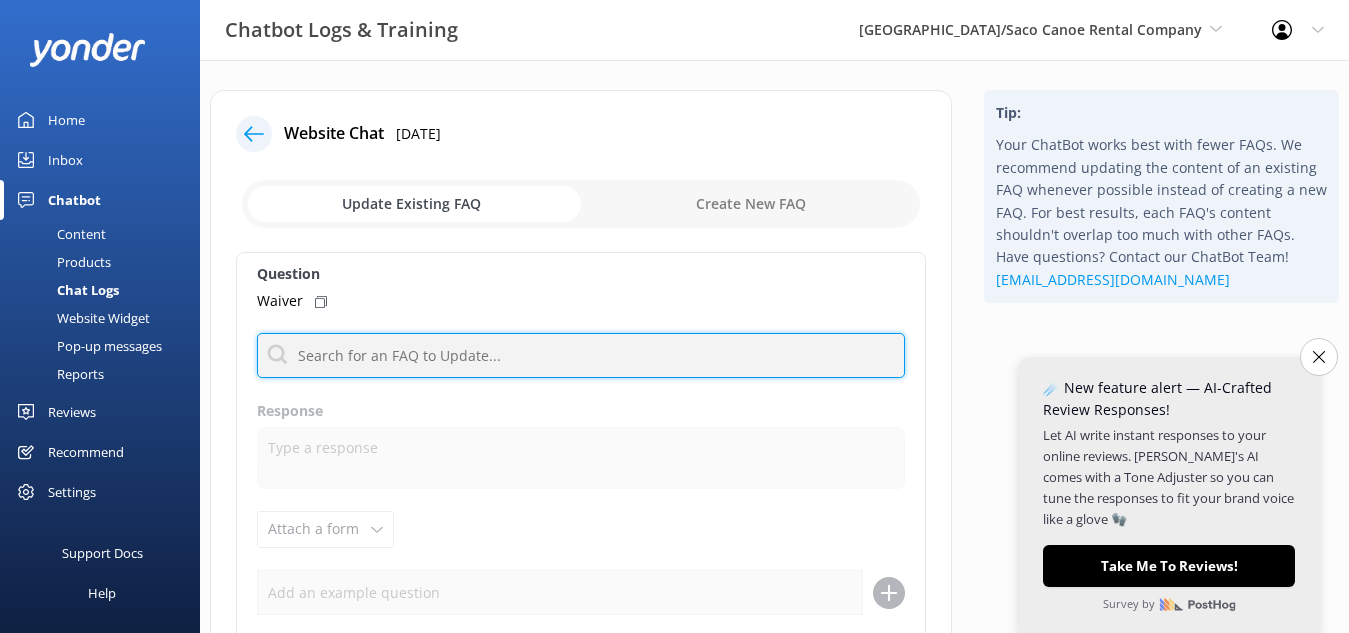 click at bounding box center (581, 355) 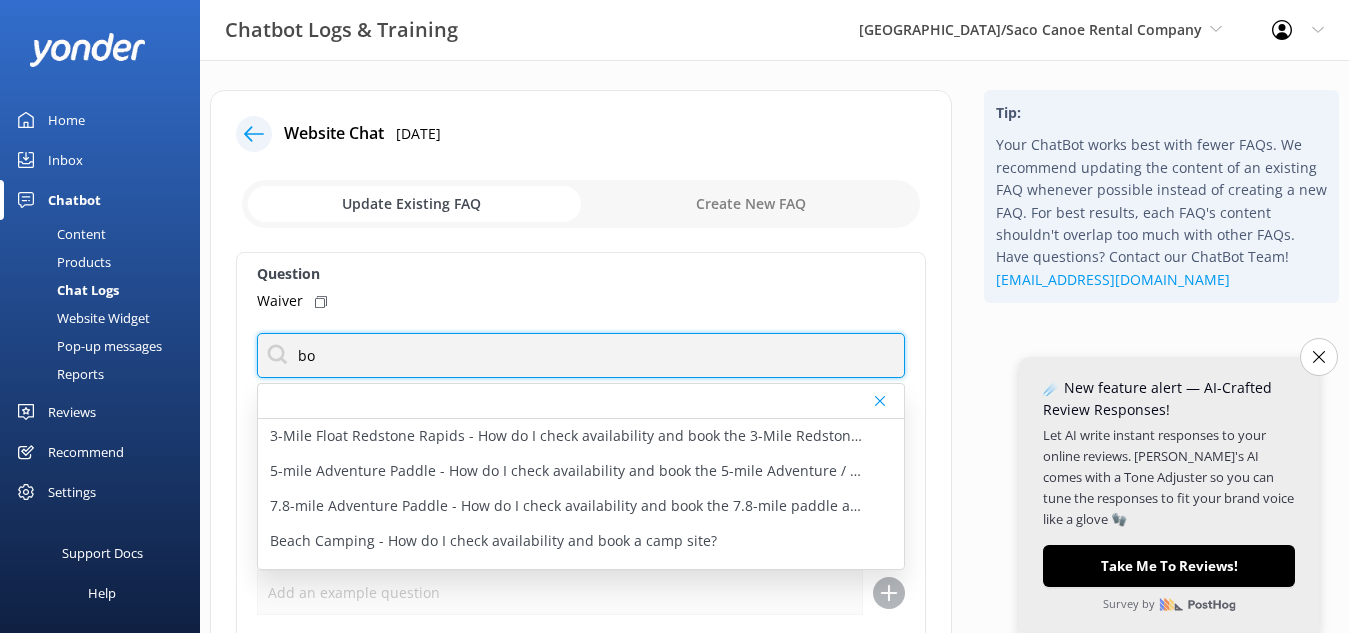type on "b" 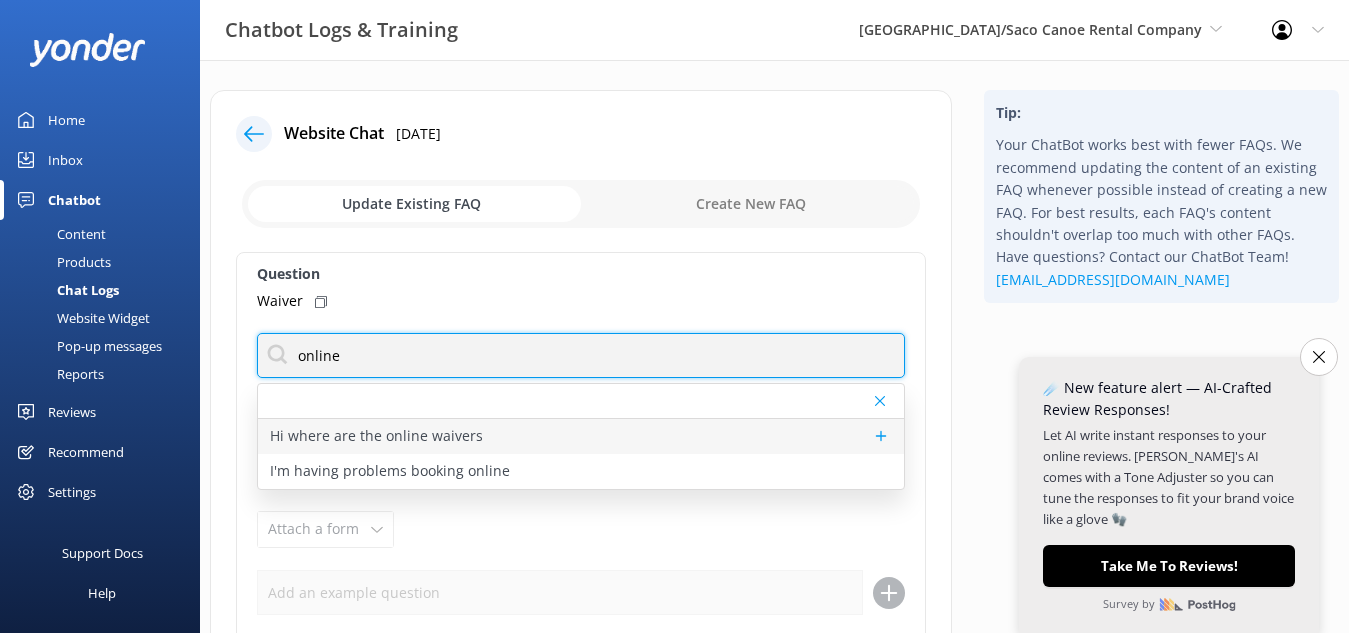 type on "online" 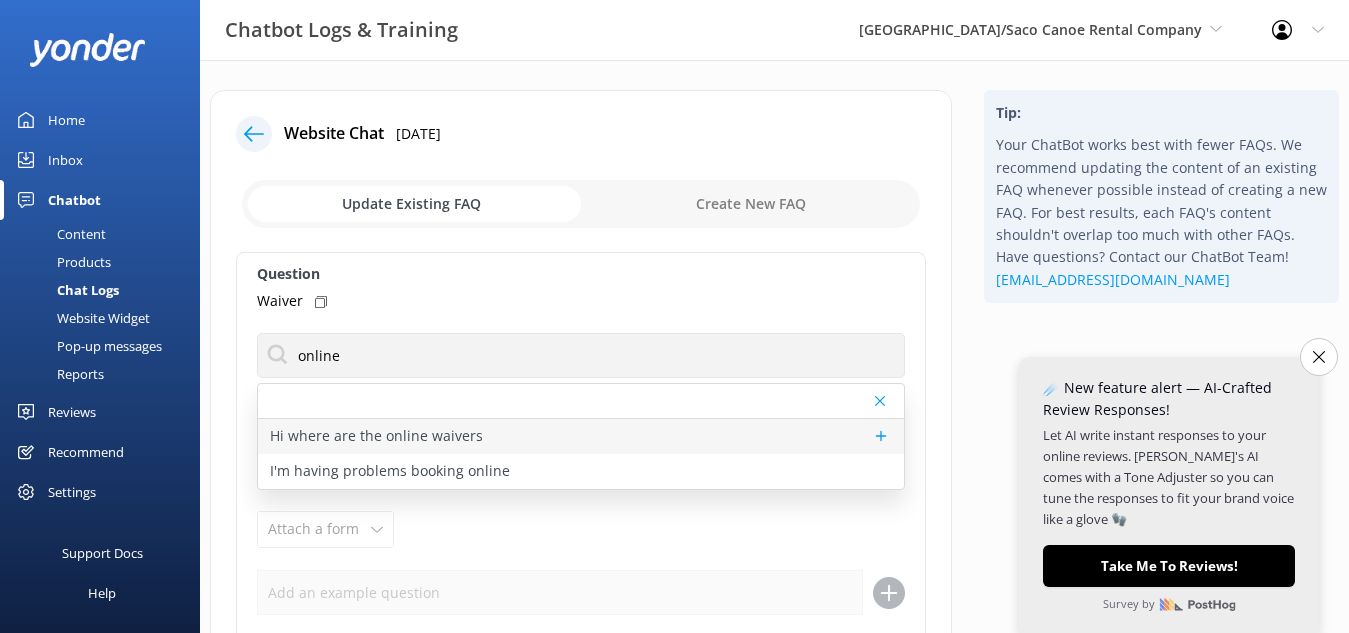 click on "Hi where are the online waivers" at bounding box center [376, 436] 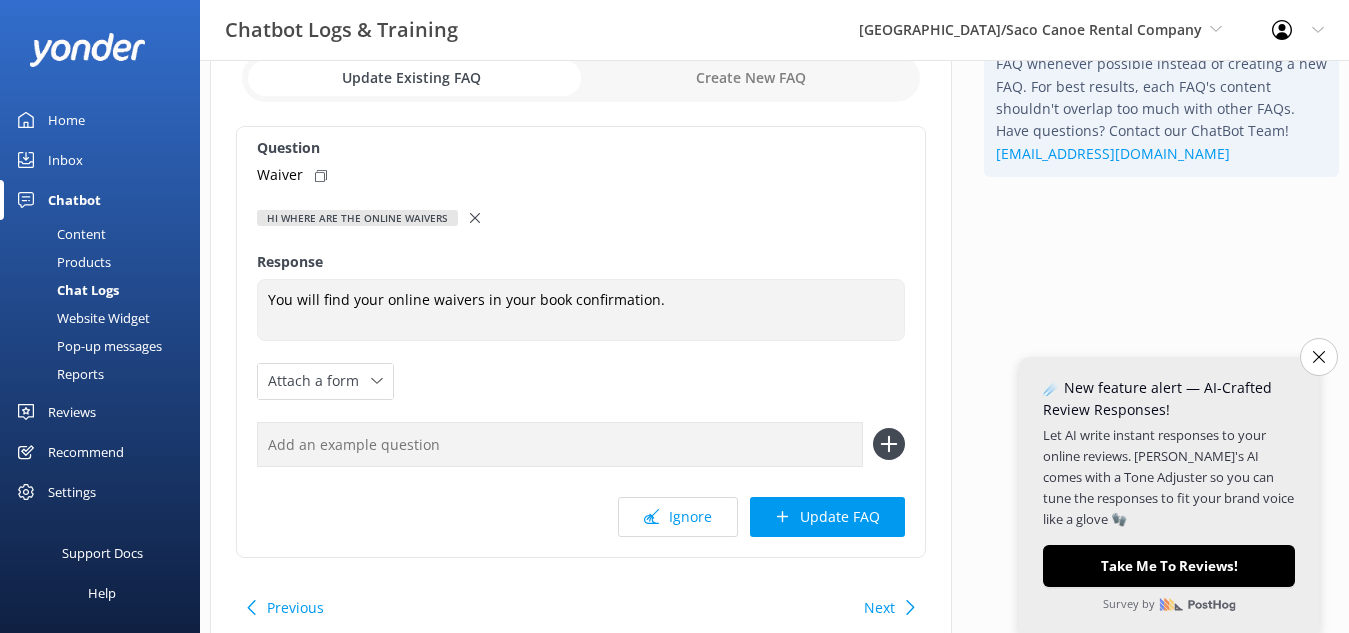 scroll, scrollTop: 133, scrollLeft: 0, axis: vertical 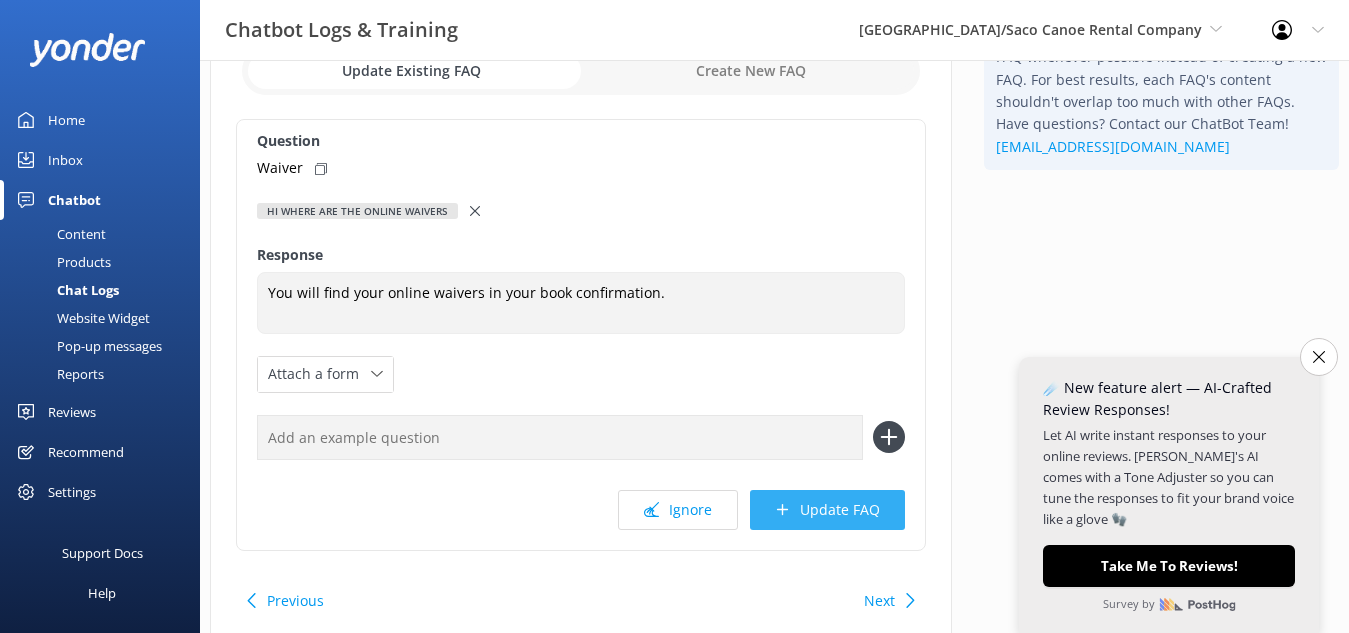 click on "Update FAQ" at bounding box center (827, 510) 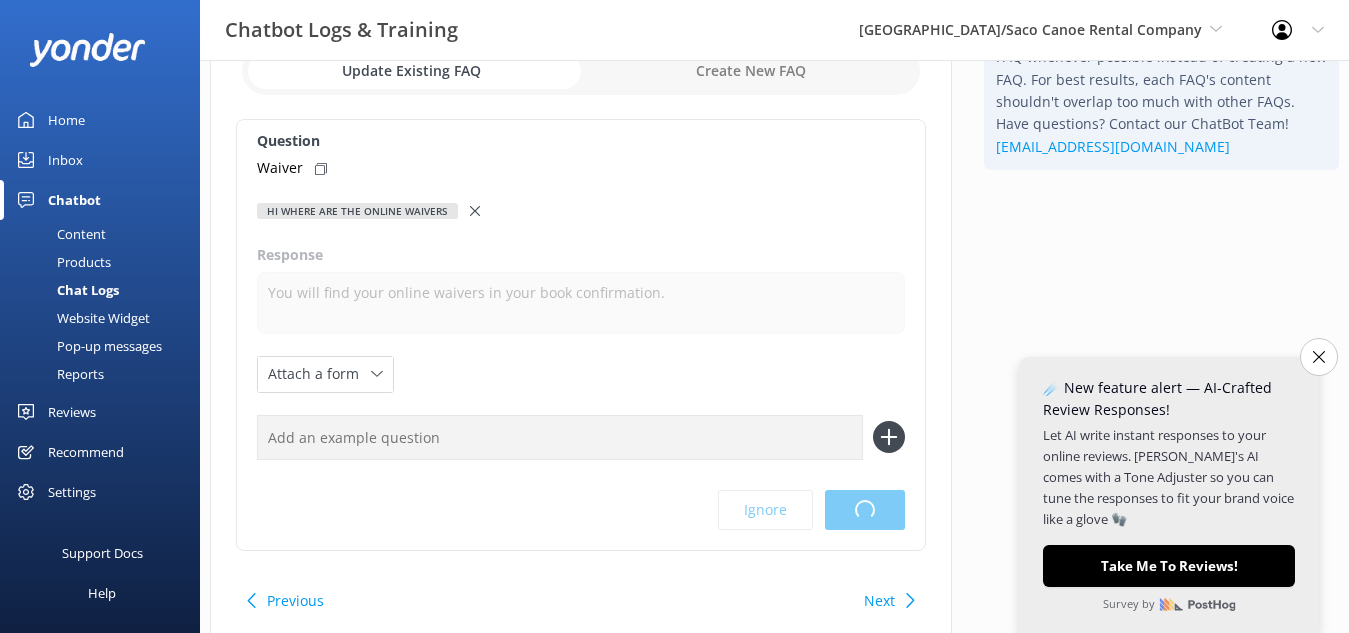 scroll, scrollTop: 0, scrollLeft: 0, axis: both 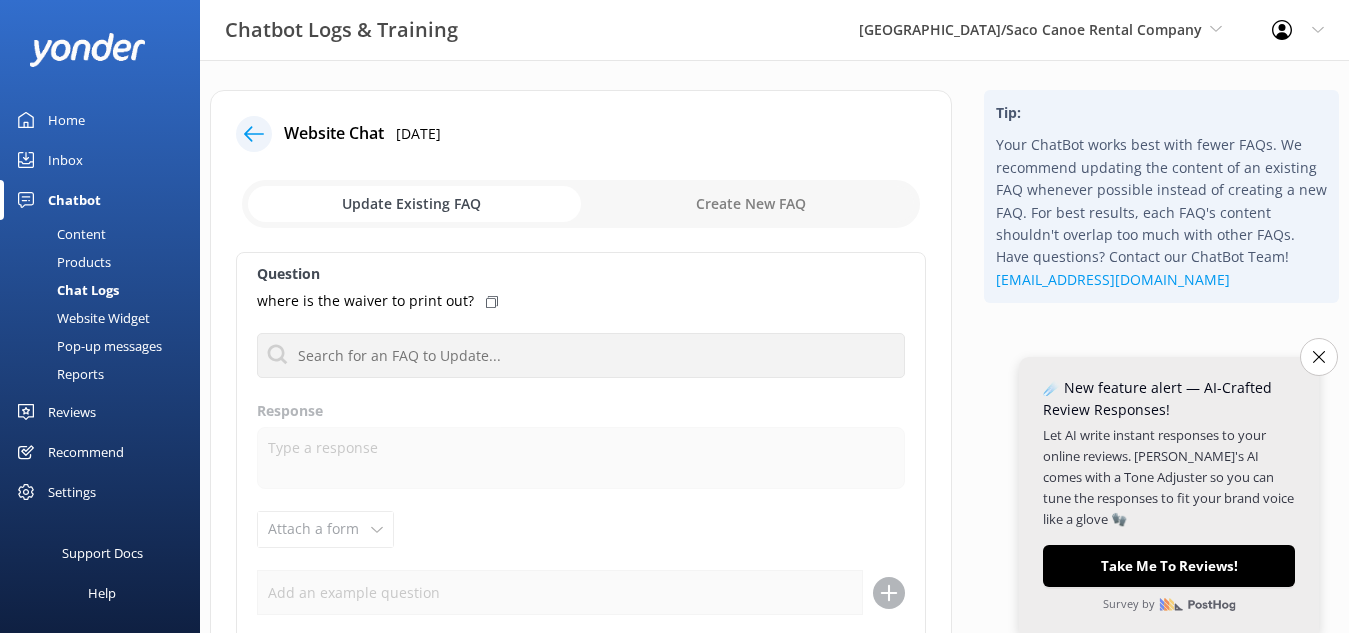 click 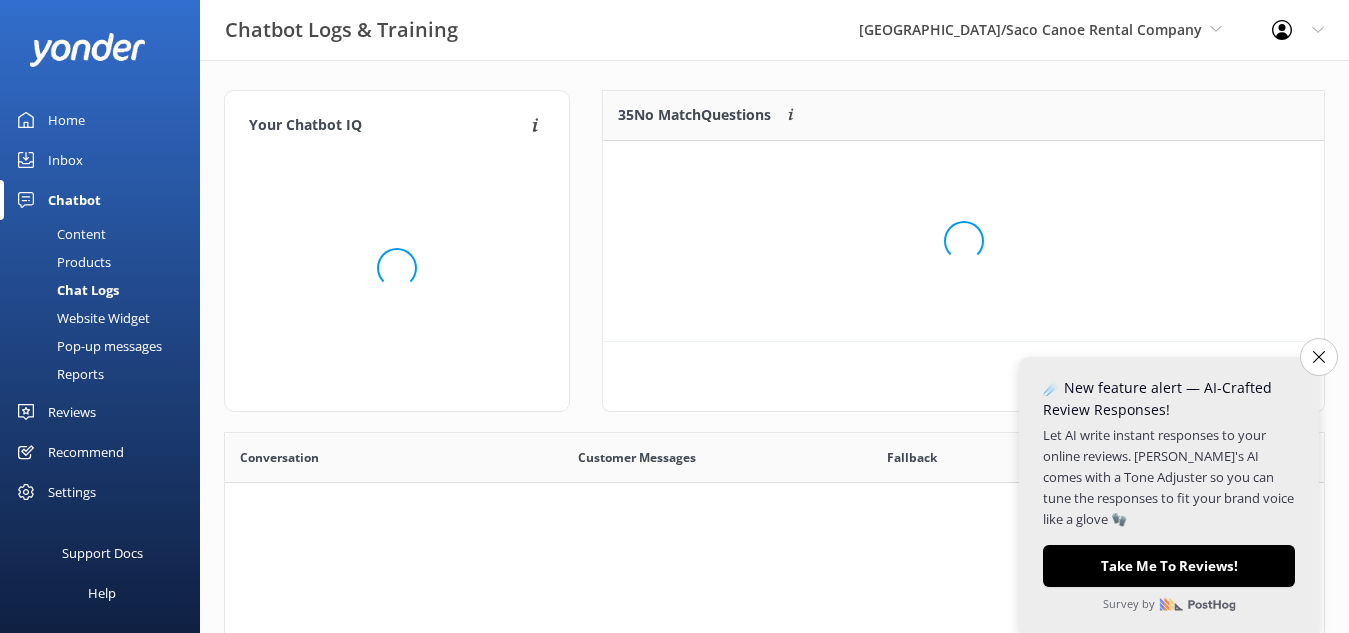 scroll, scrollTop: 18, scrollLeft: 18, axis: both 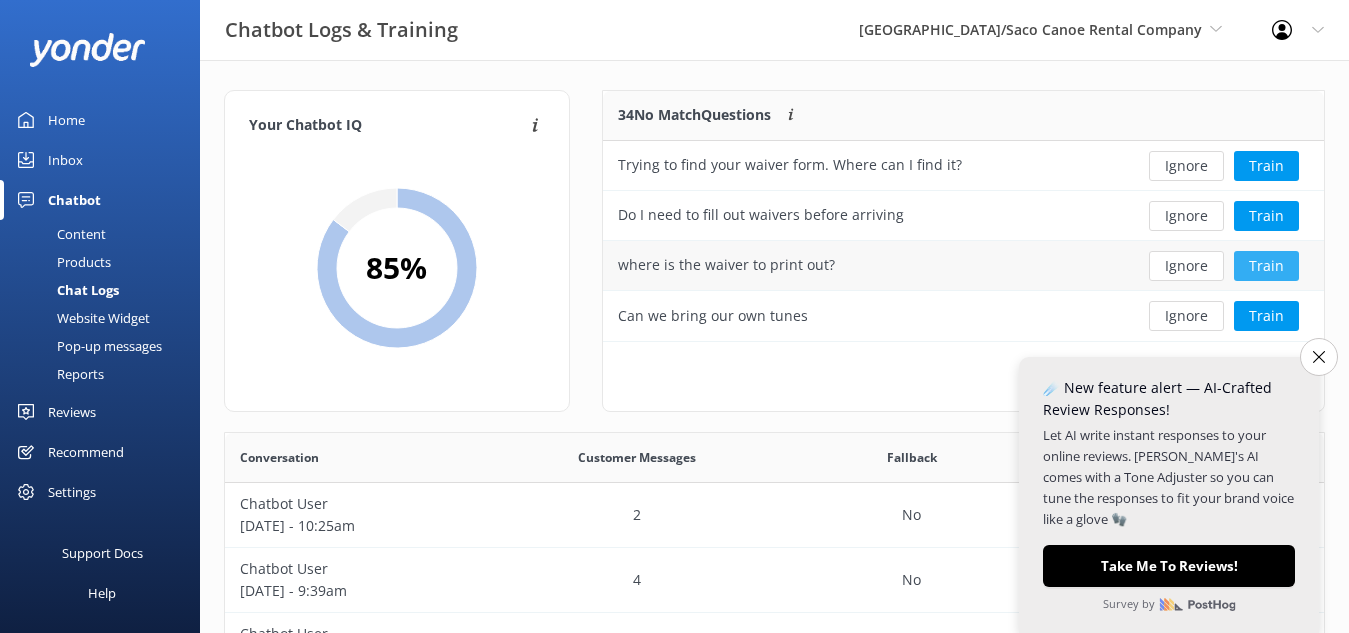 click on "Train" at bounding box center [1266, 266] 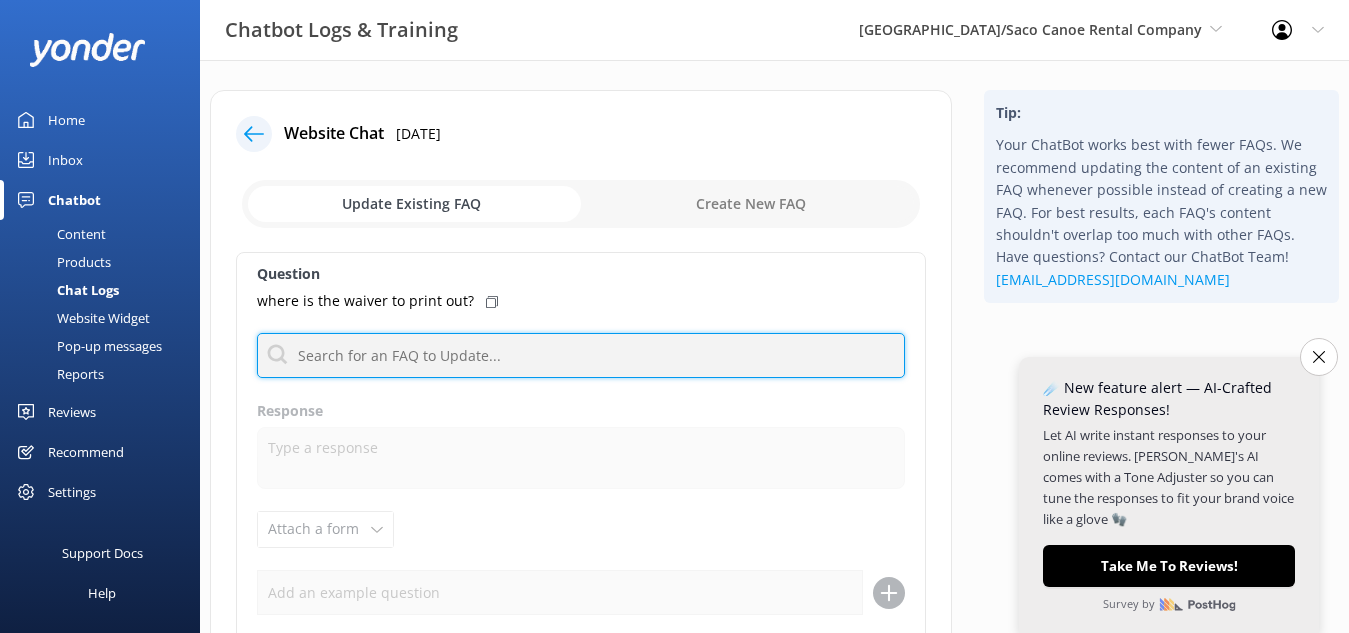 click at bounding box center [581, 355] 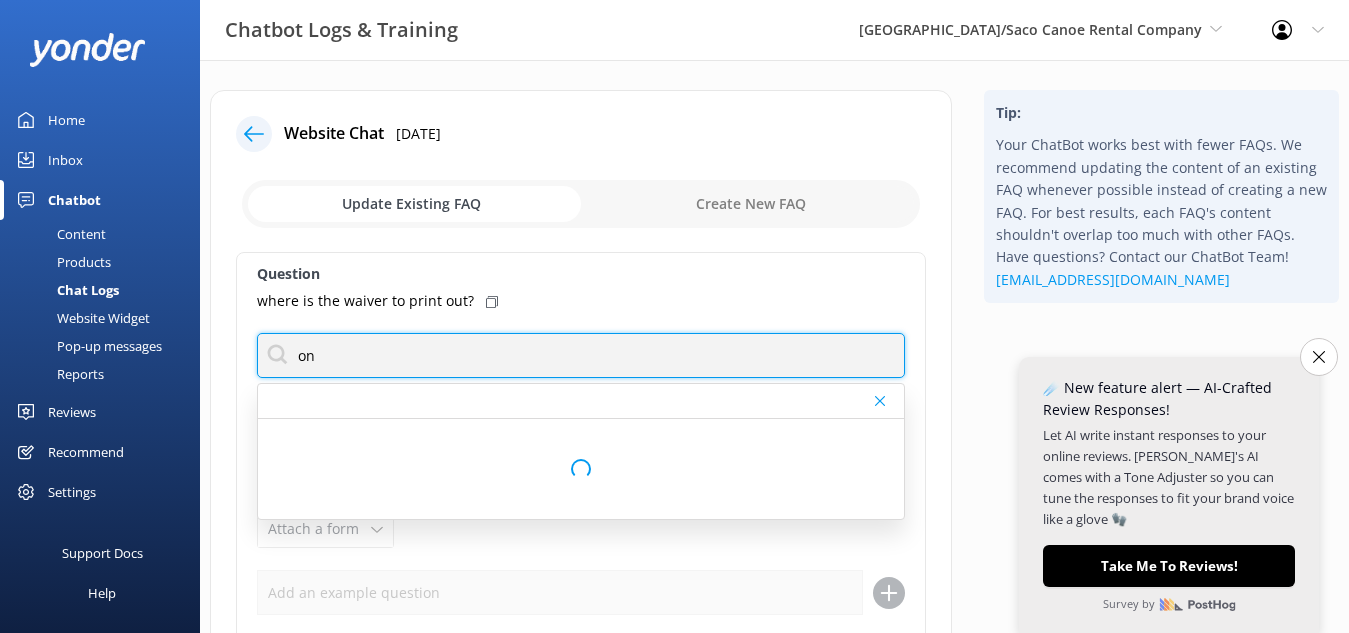 type on "o" 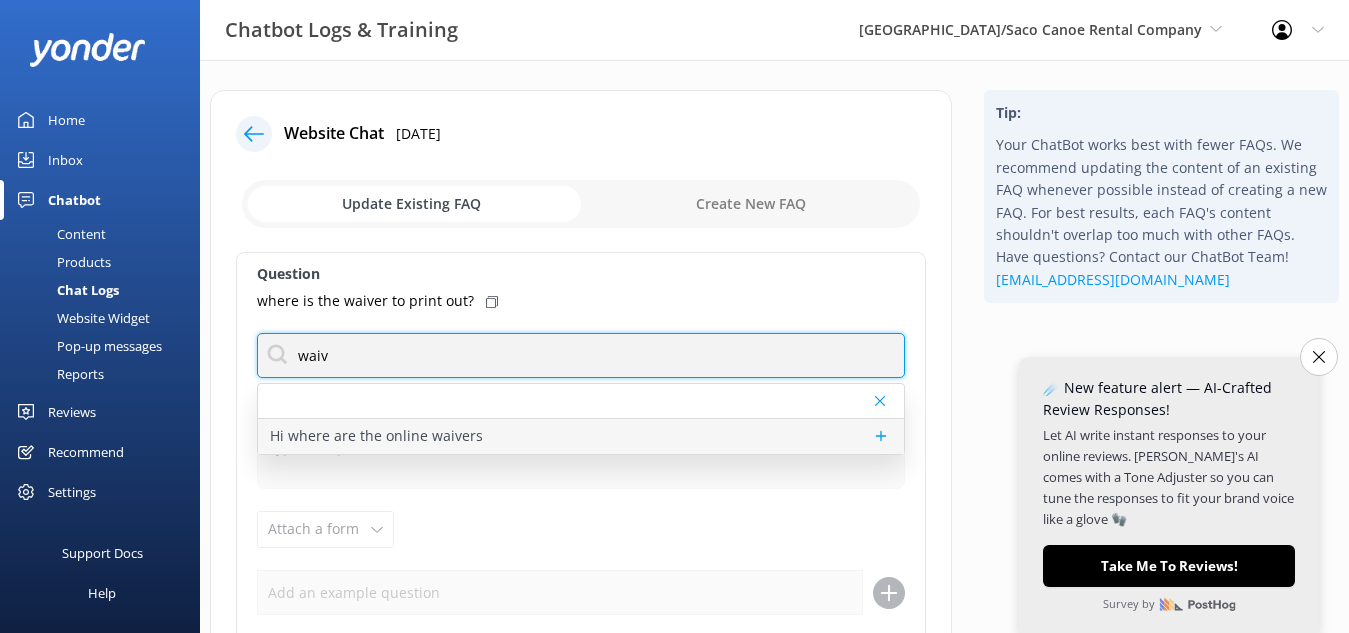 type on "waiv" 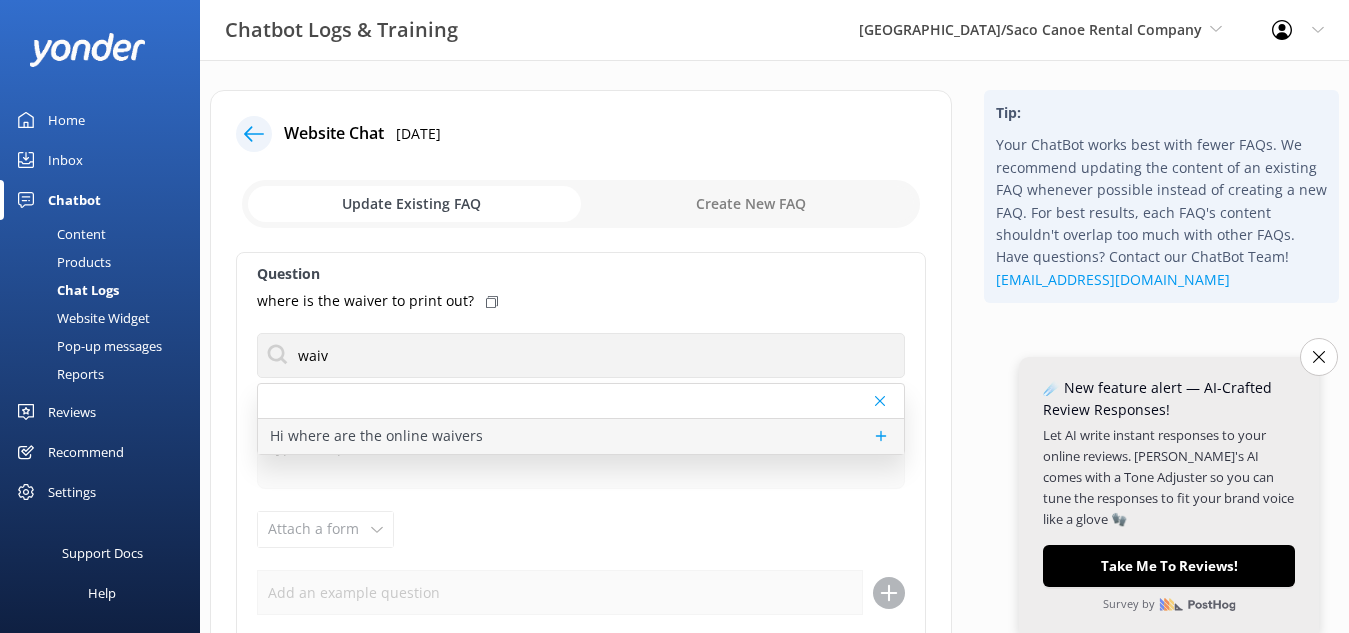 click on "Hi where are the online waivers" at bounding box center [376, 436] 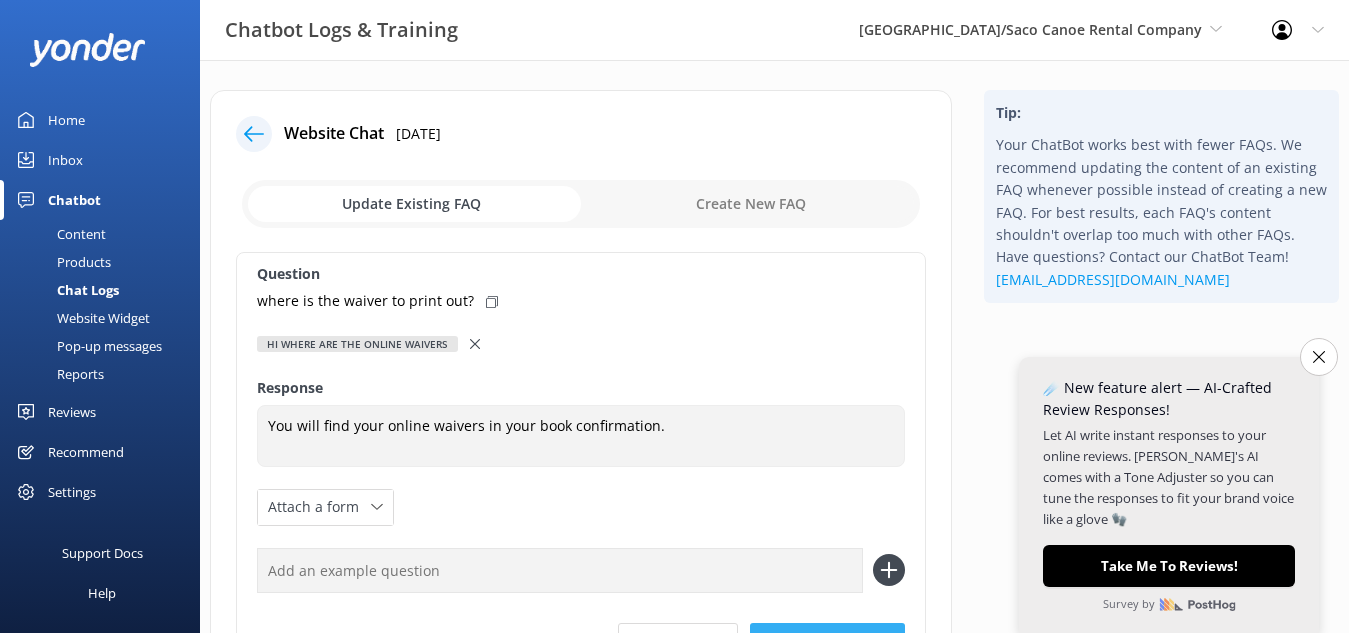 click on "Update FAQ" at bounding box center [827, 643] 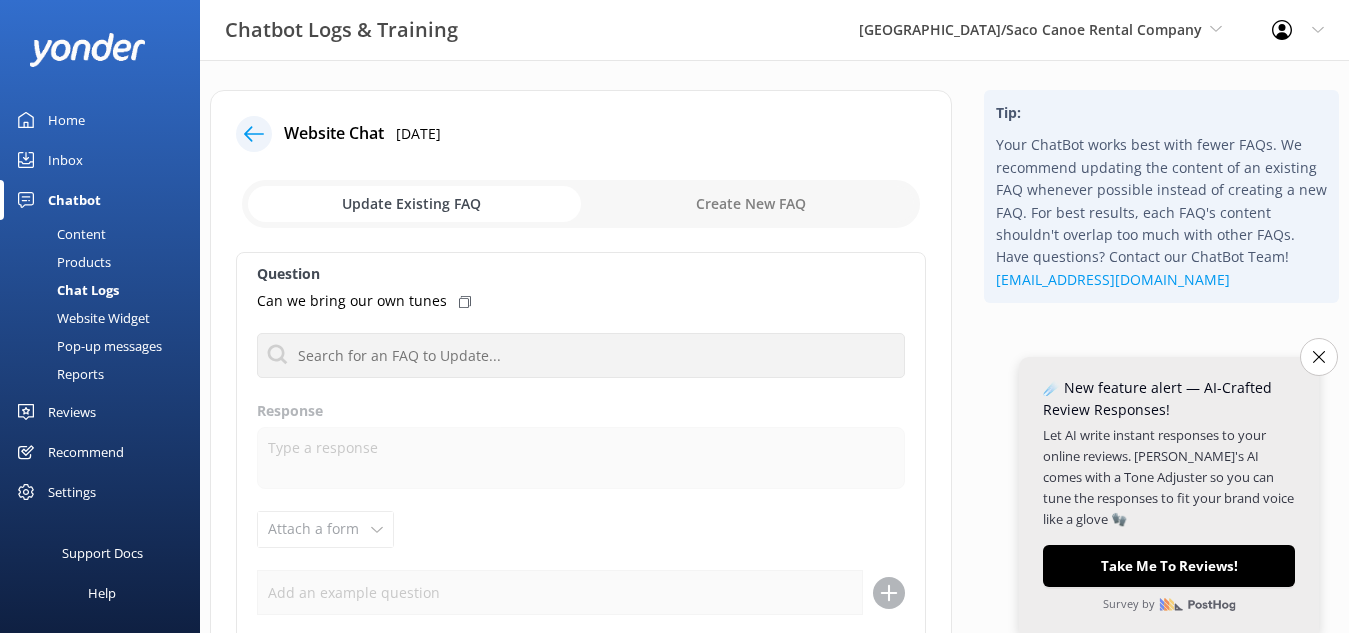 click at bounding box center (254, 134) 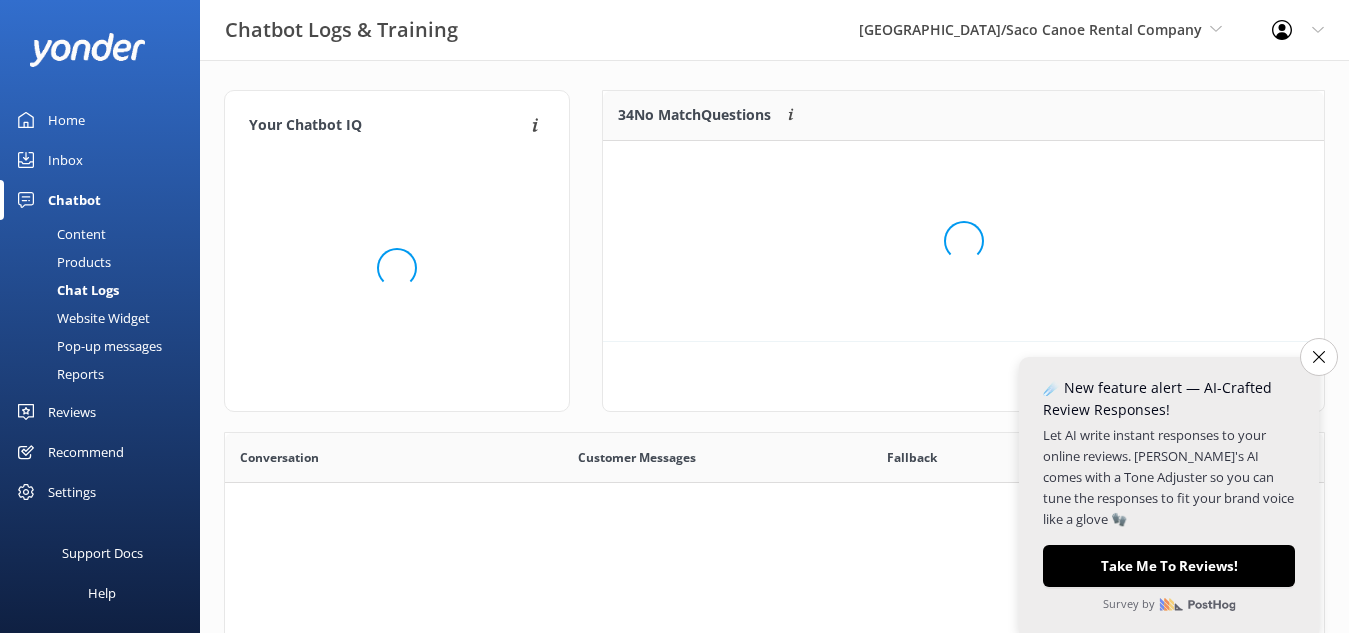 scroll, scrollTop: 18, scrollLeft: 18, axis: both 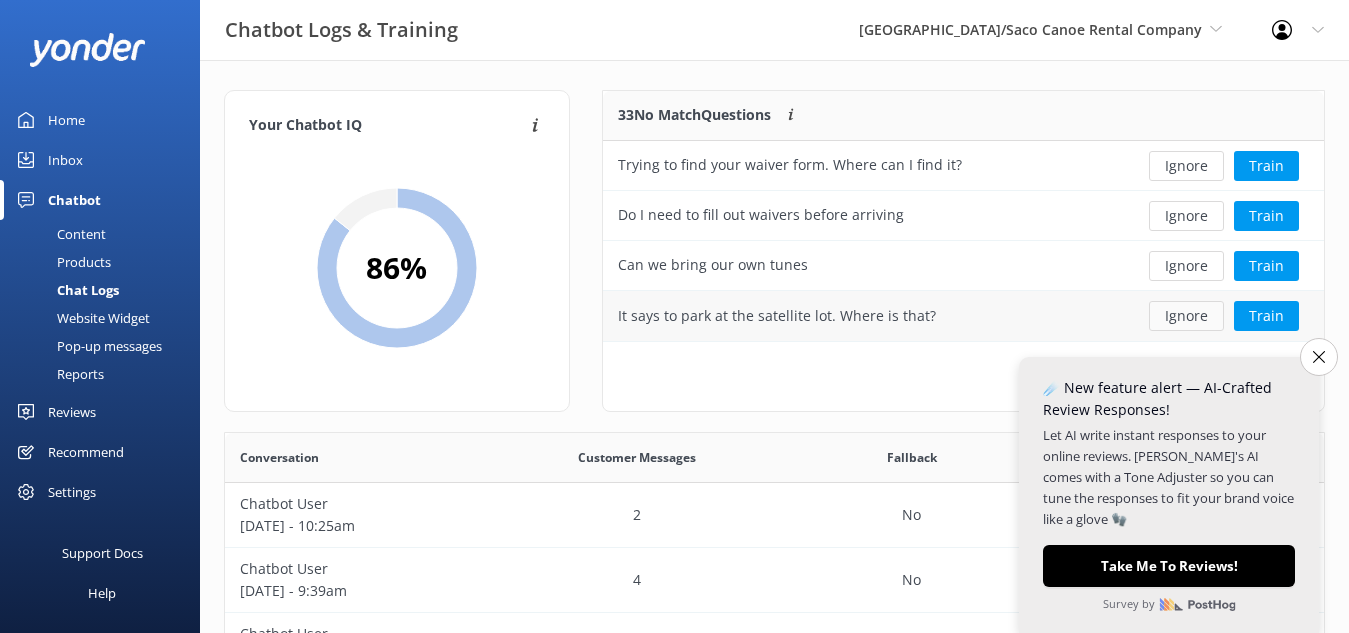 click on "Ignore" at bounding box center [1186, 316] 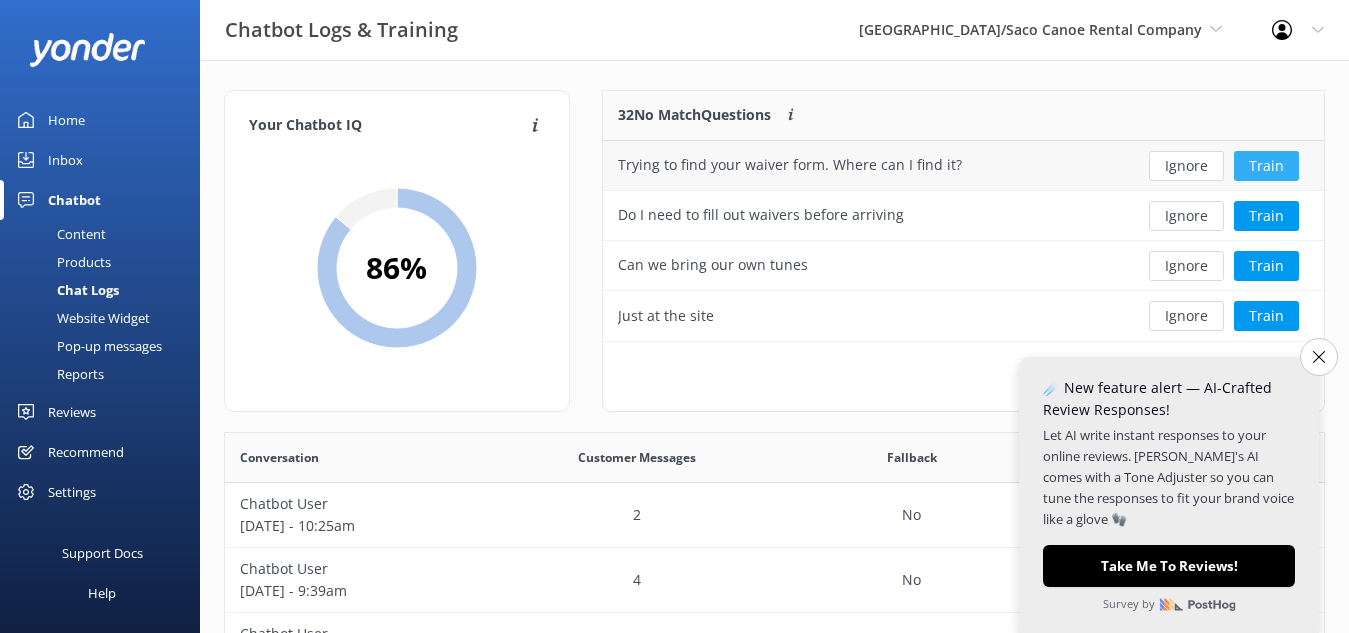 click on "Train" at bounding box center [1266, 166] 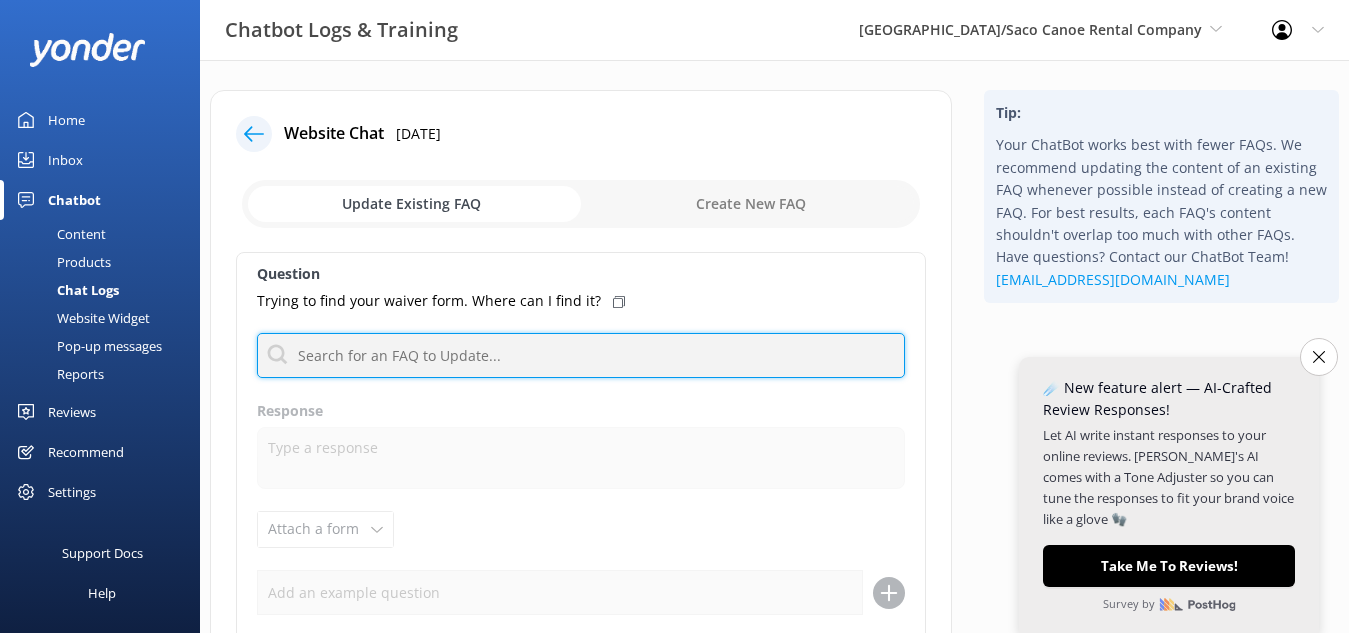 click at bounding box center (581, 355) 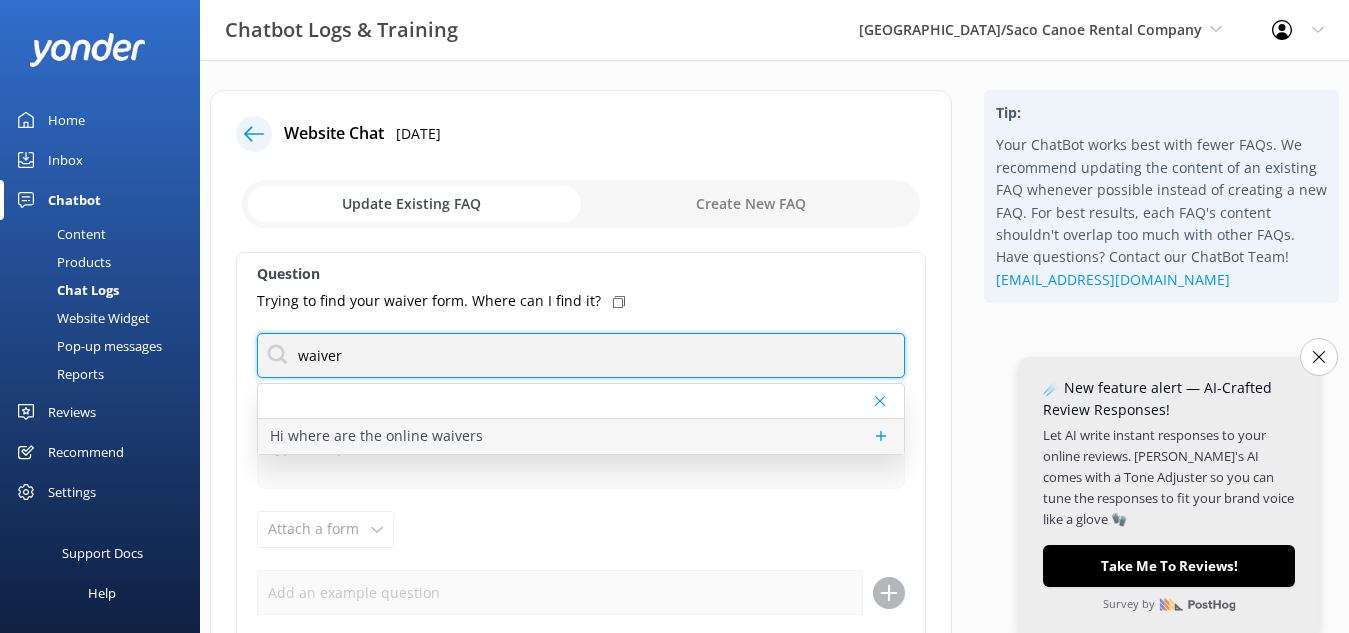 type on "waiver" 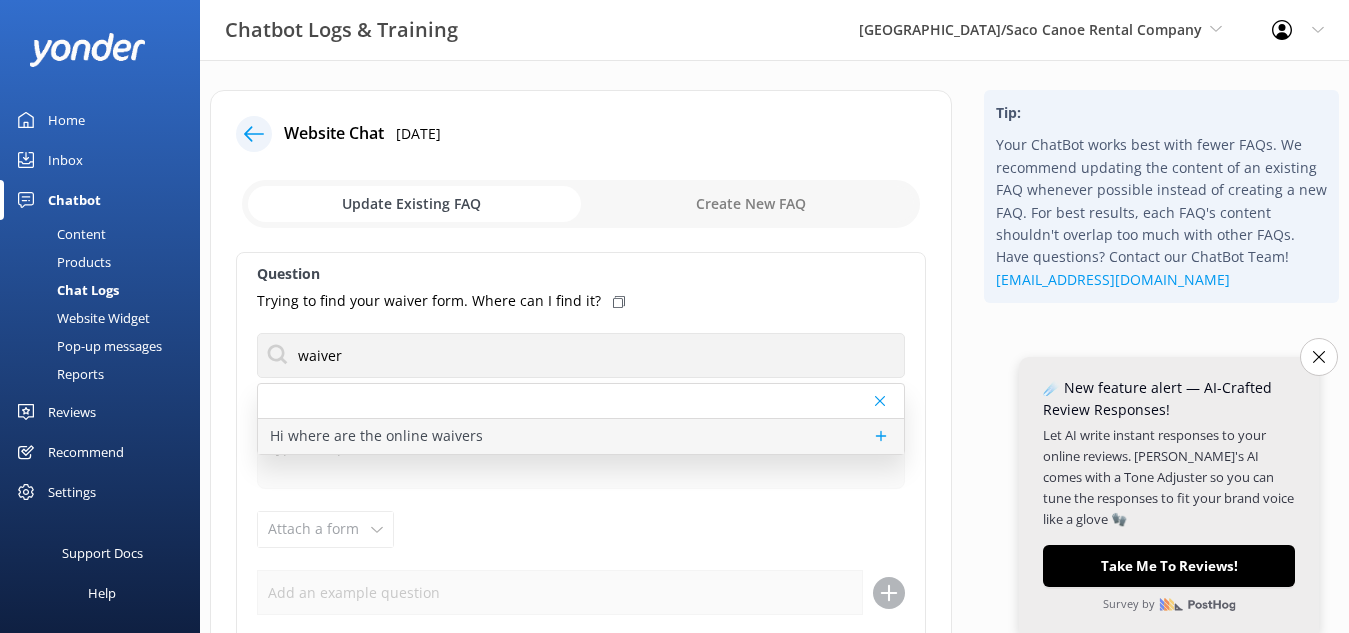 click on "Hi where are the online waivers" at bounding box center (581, 436) 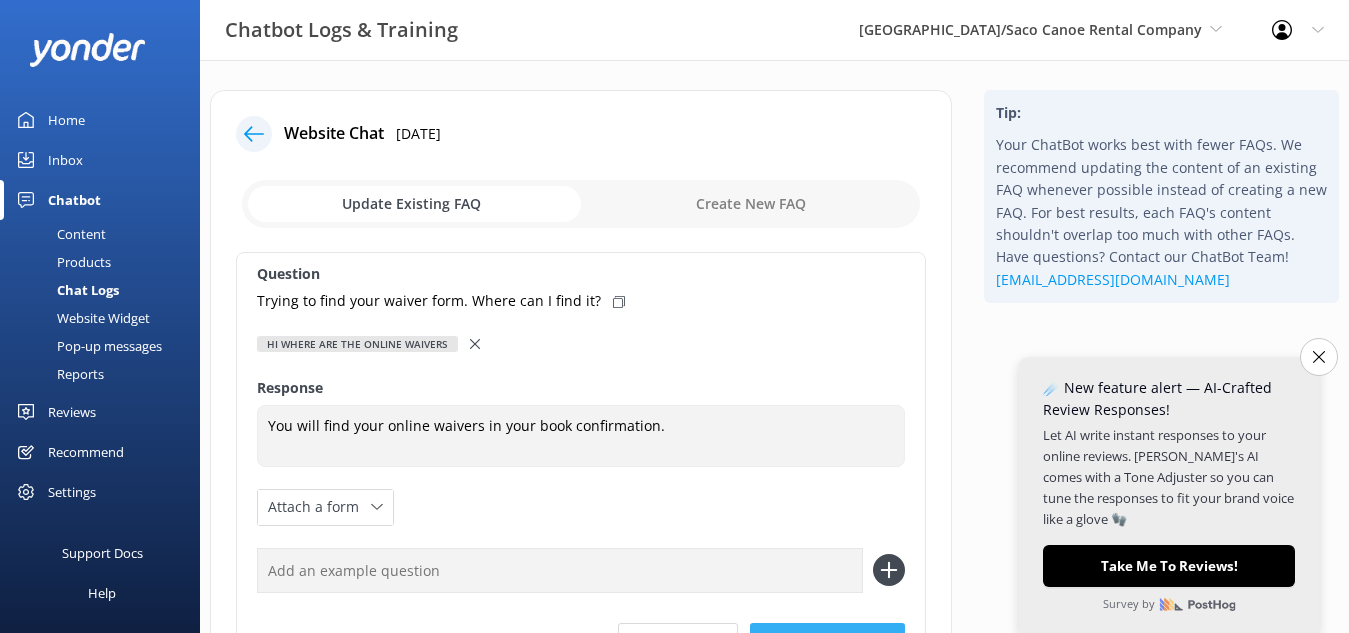click on "Update FAQ" at bounding box center (827, 643) 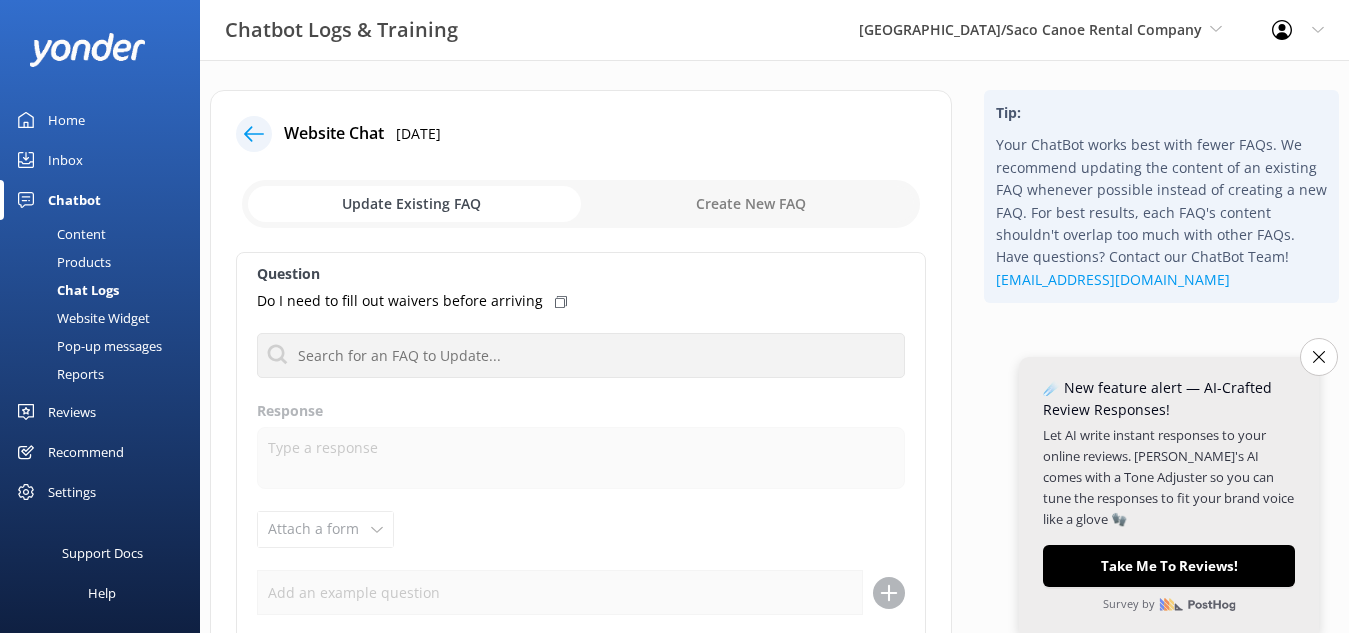 click 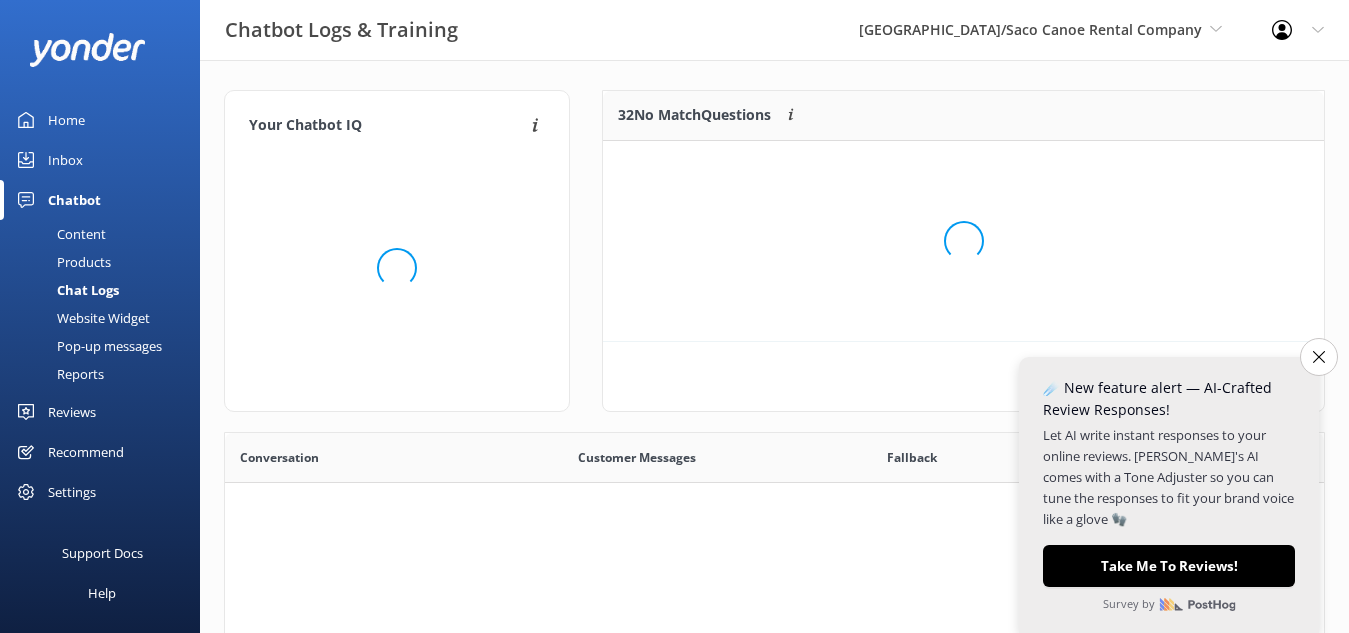 scroll, scrollTop: 18, scrollLeft: 18, axis: both 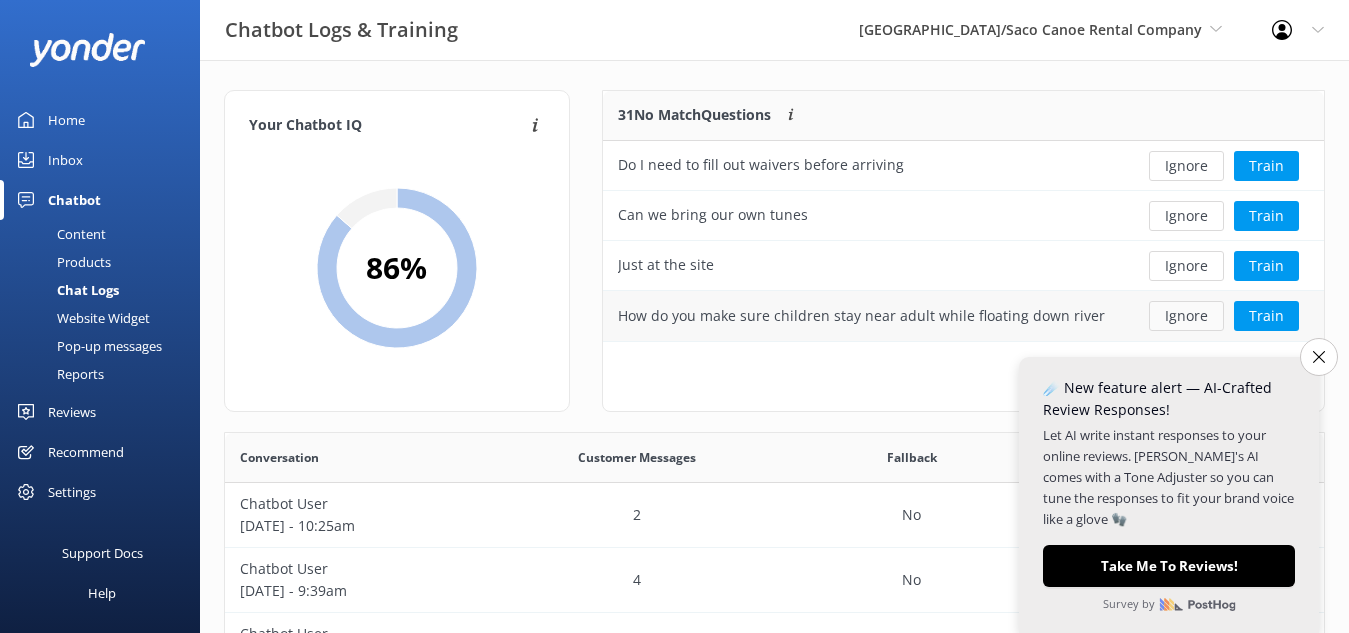 click on "Ignore" at bounding box center [1186, 316] 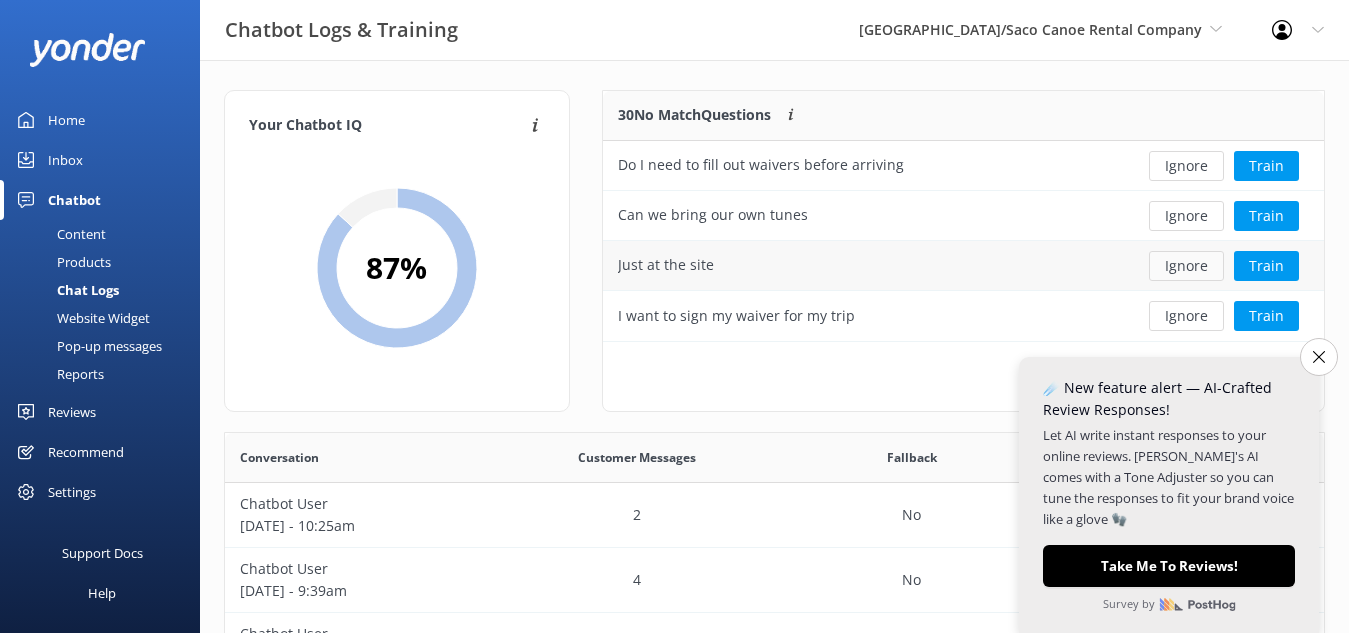 click on "Ignore" at bounding box center [1186, 266] 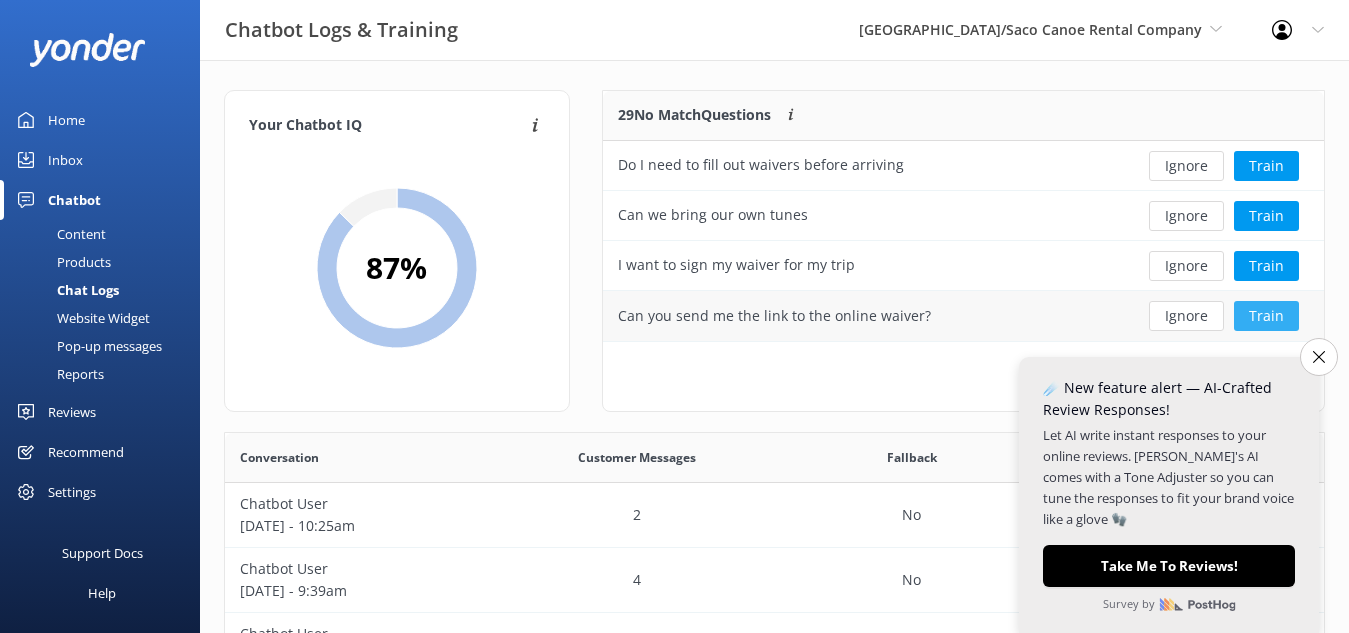 click on "Train" at bounding box center [1266, 316] 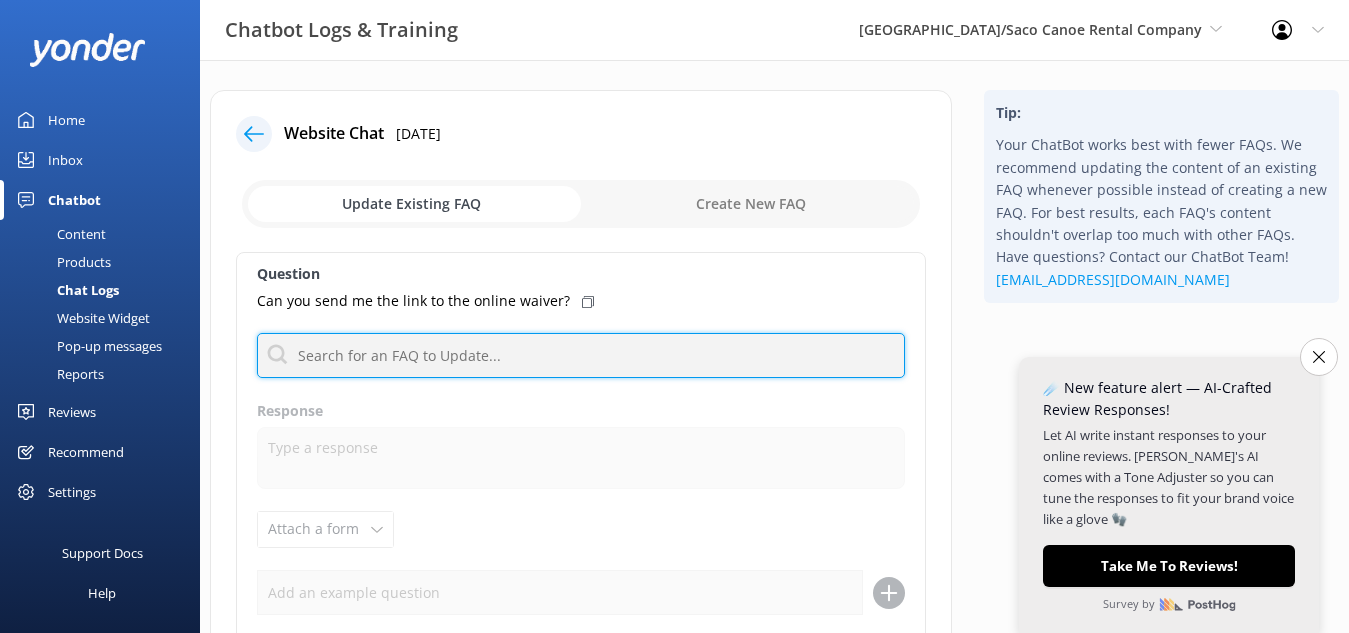 click at bounding box center (581, 355) 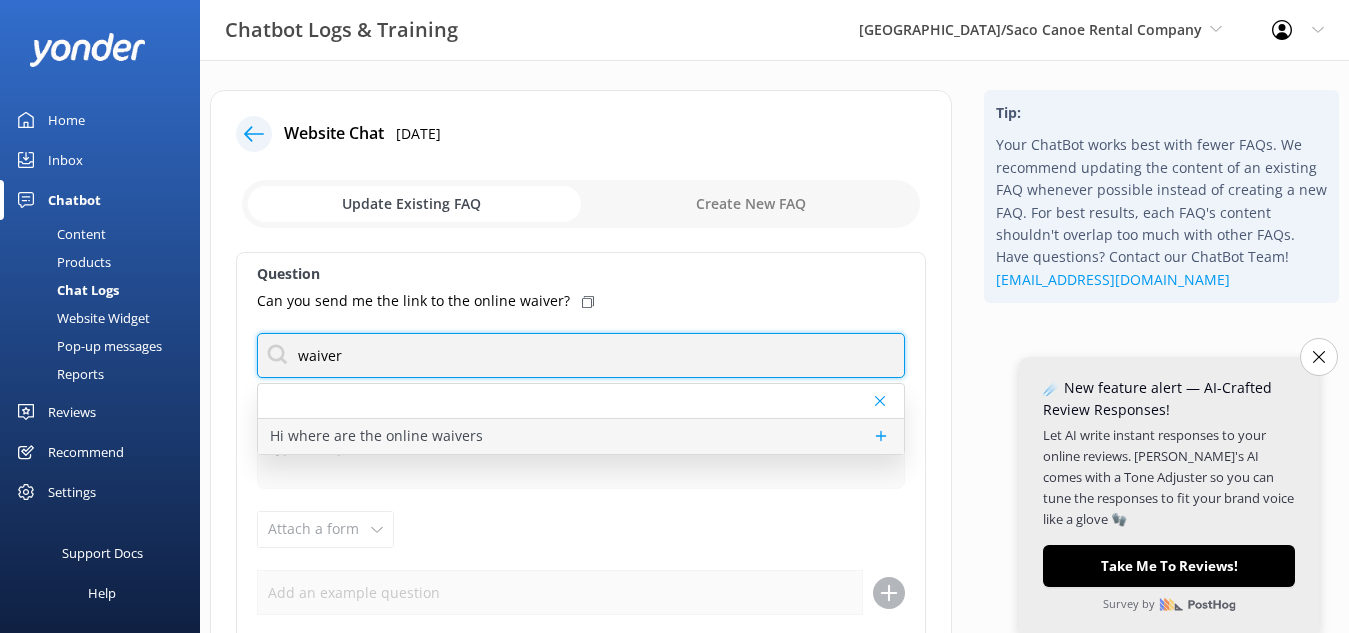 type on "waiver" 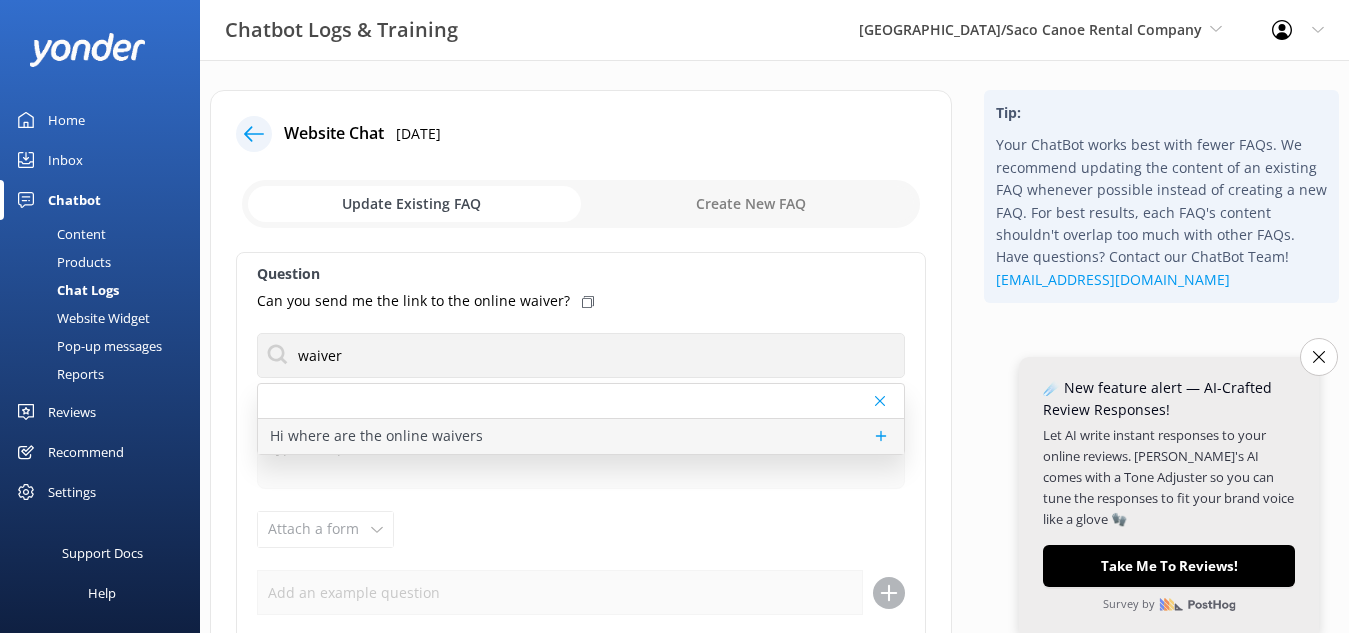 click on "Hi where are the online waivers" at bounding box center (376, 436) 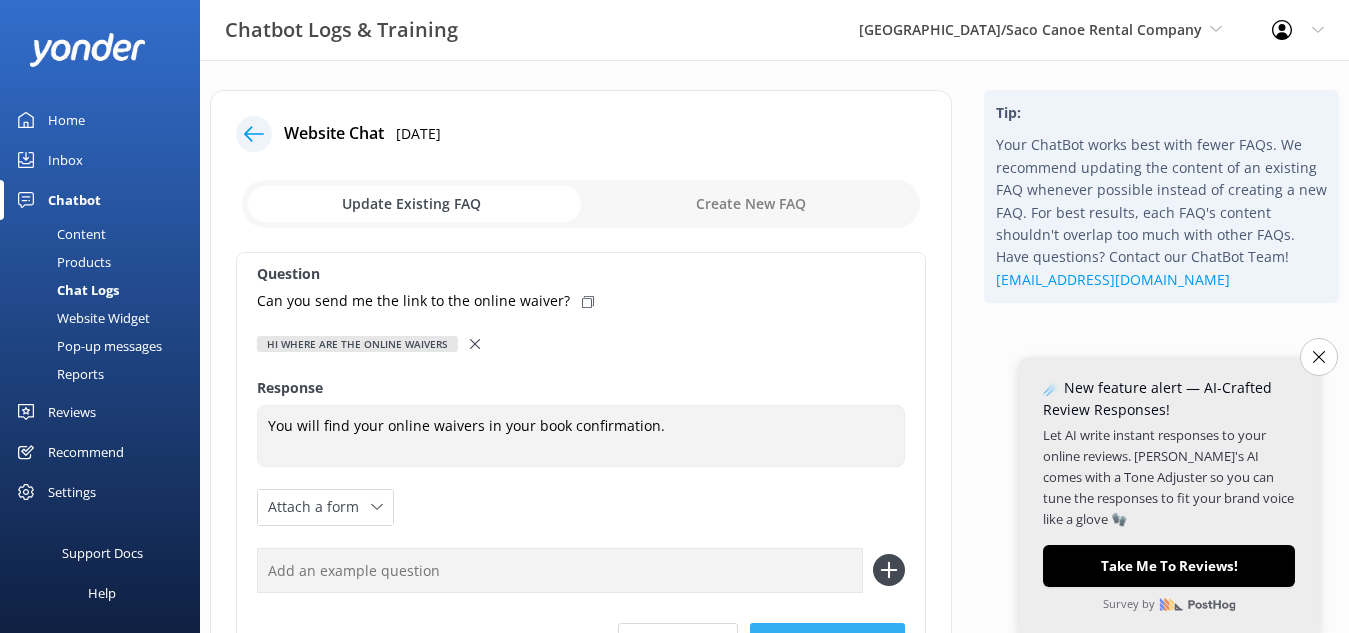 click on "Update FAQ" at bounding box center [827, 643] 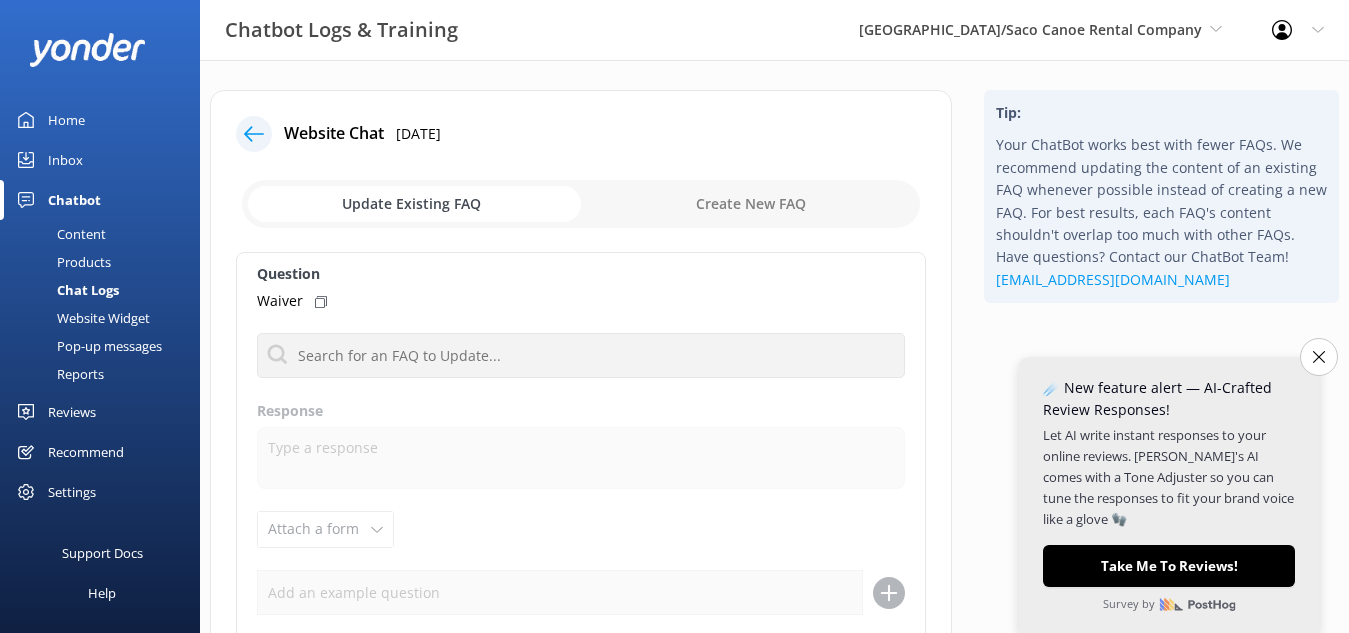 click 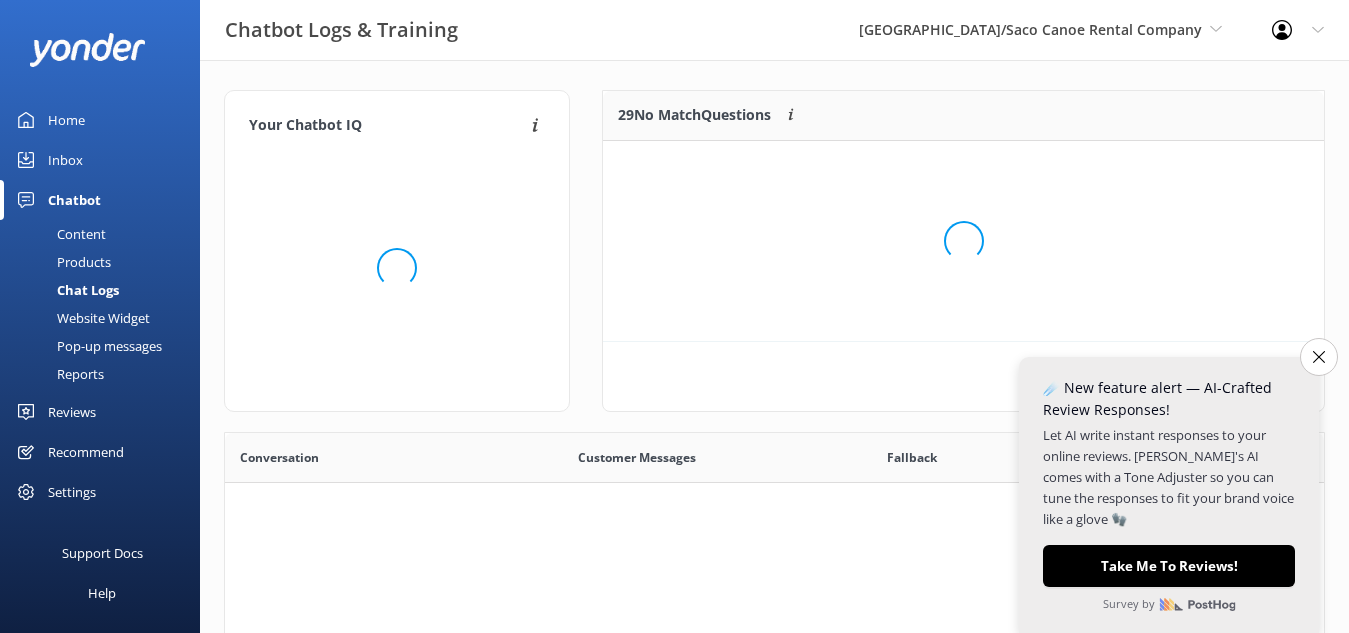 scroll, scrollTop: 18, scrollLeft: 18, axis: both 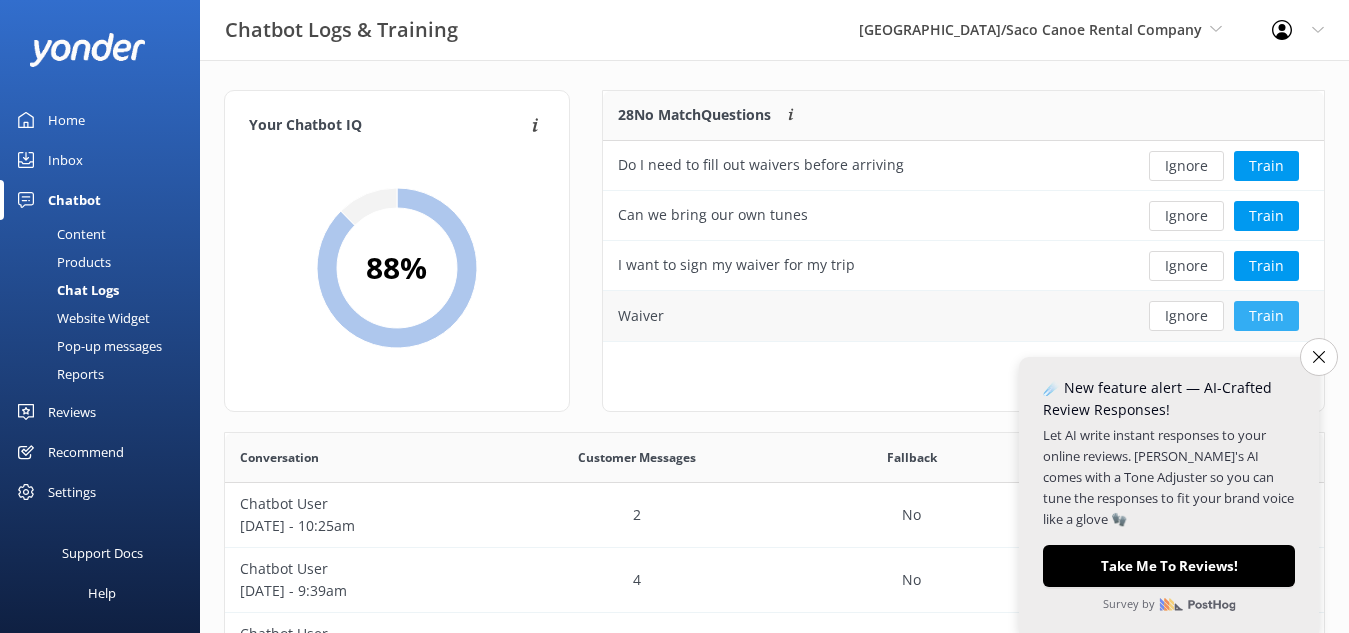 click on "Train" at bounding box center [1266, 316] 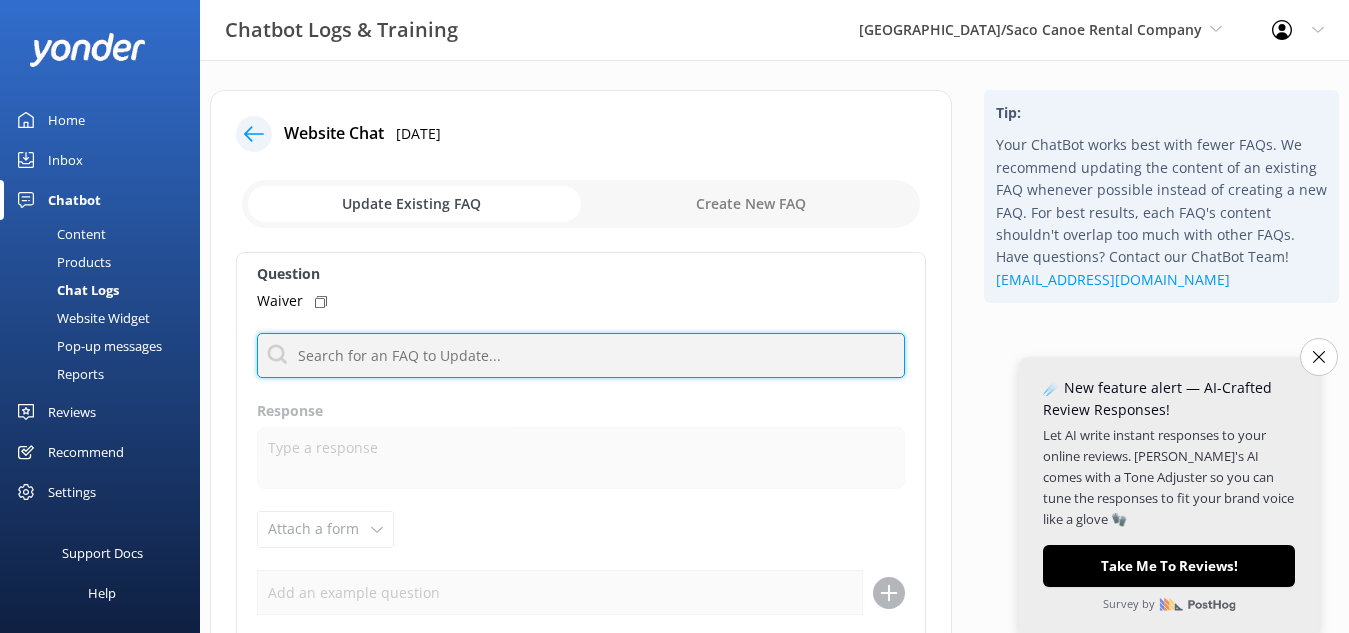 click at bounding box center (581, 355) 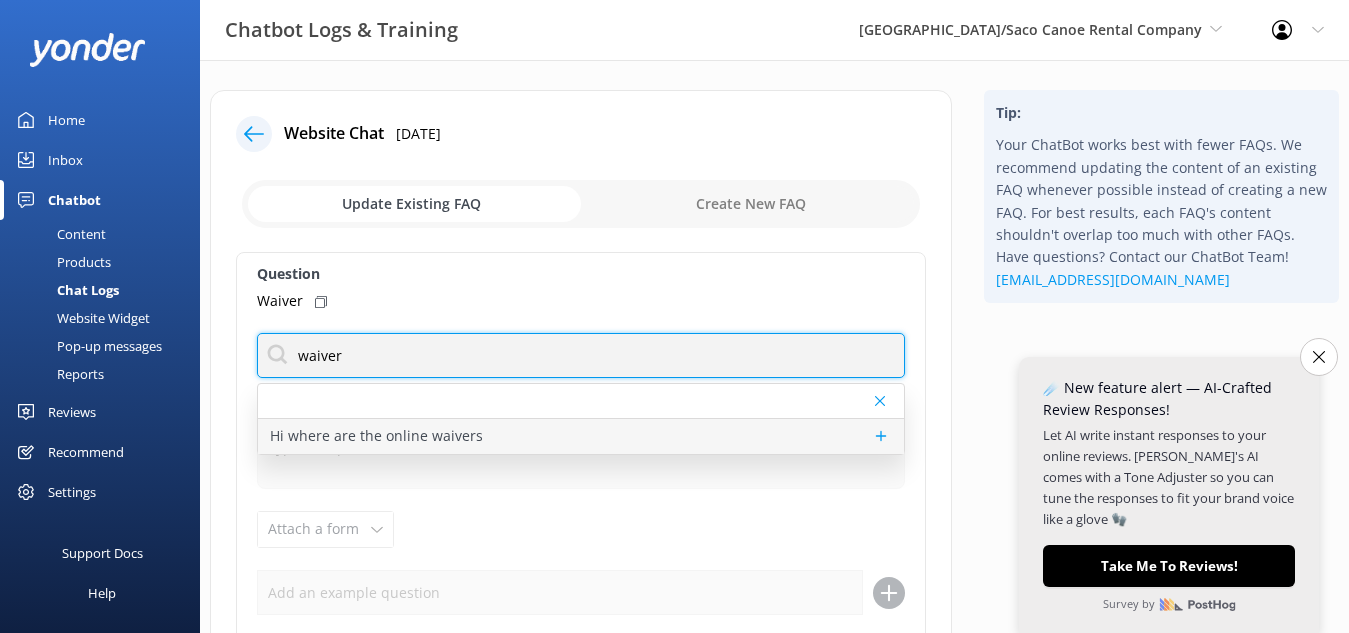 type on "waiver" 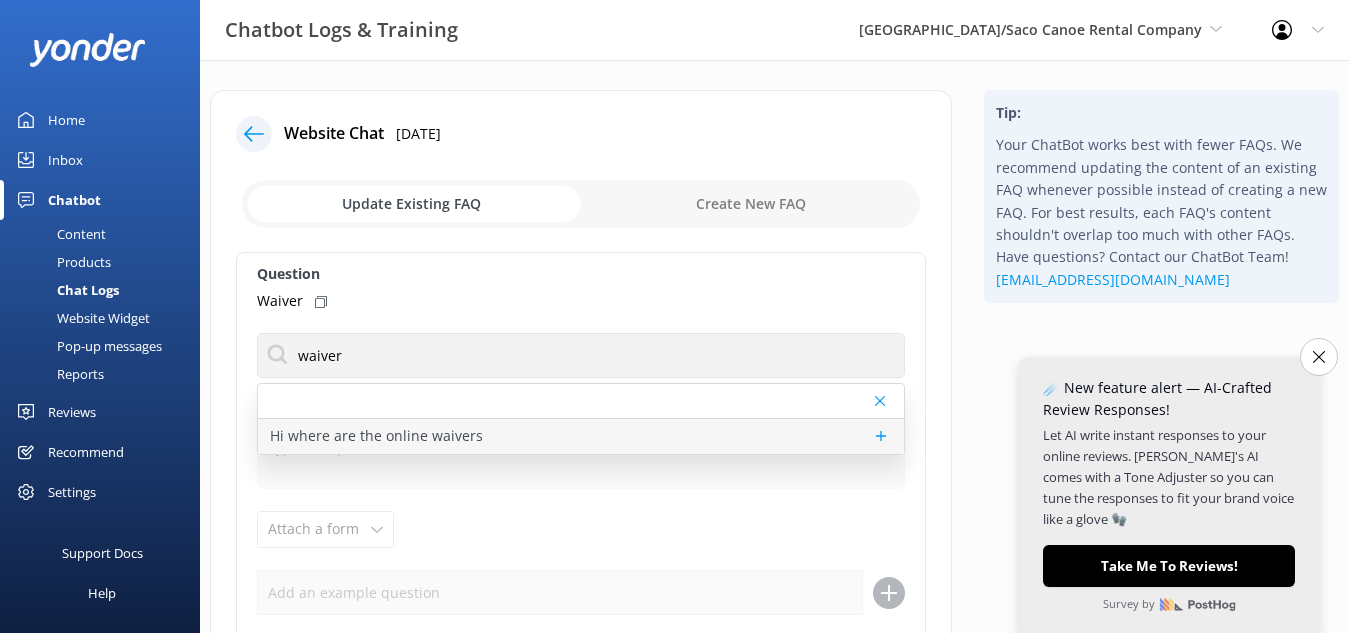 click on "Hi where are the online waivers" at bounding box center (376, 436) 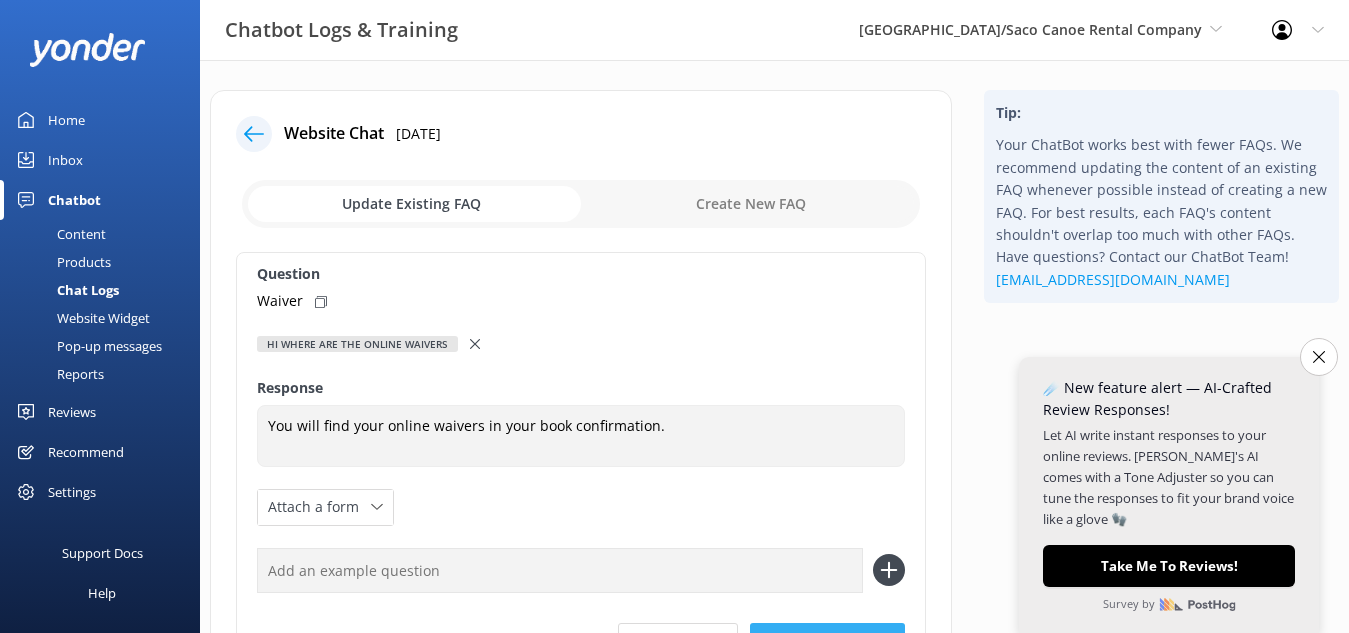 click on "Update FAQ" at bounding box center [827, 643] 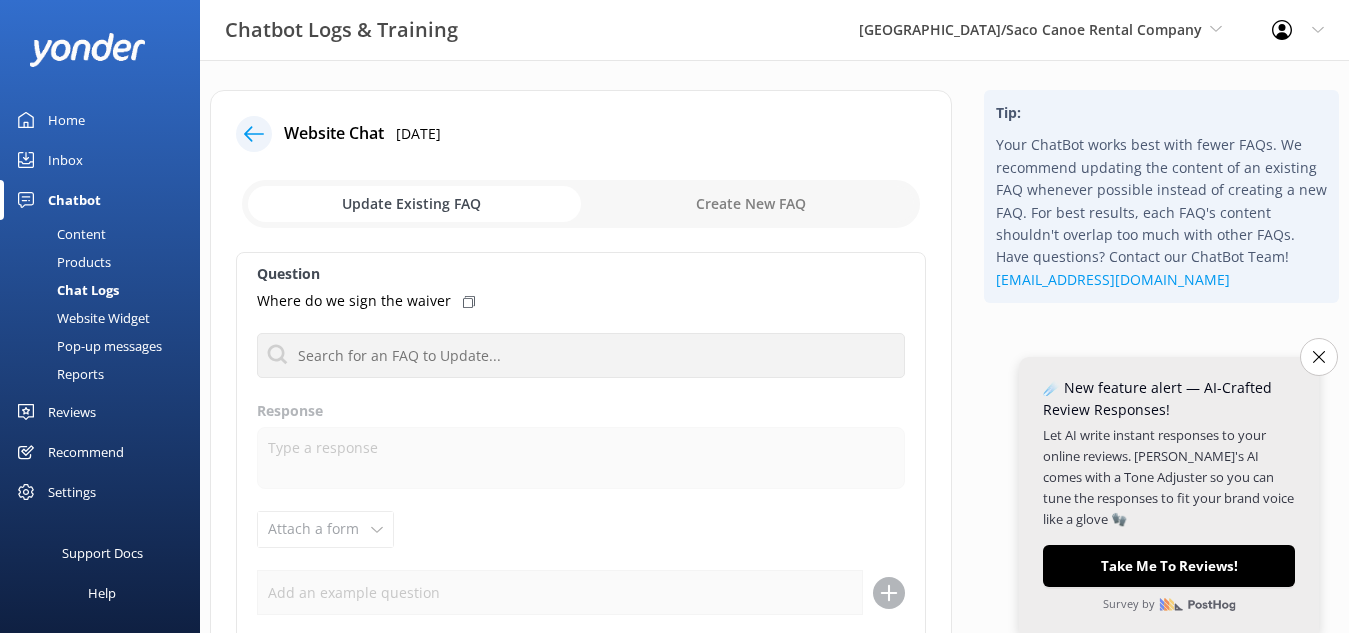 click 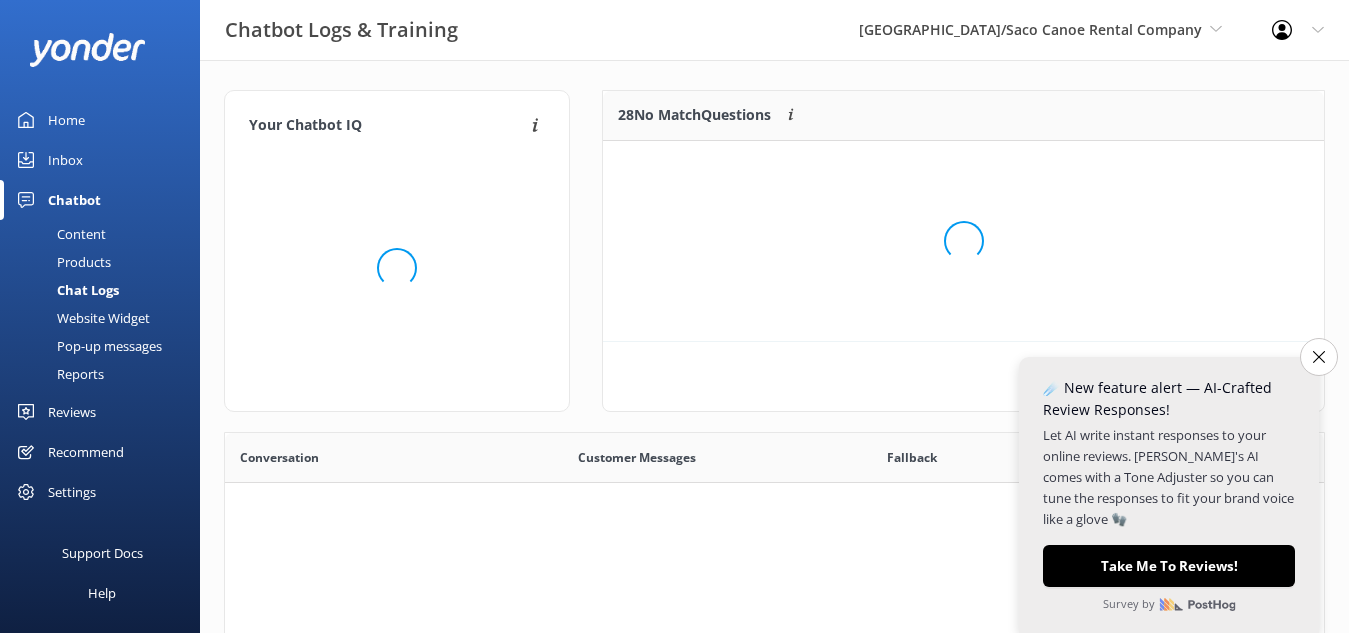 scroll, scrollTop: 18, scrollLeft: 18, axis: both 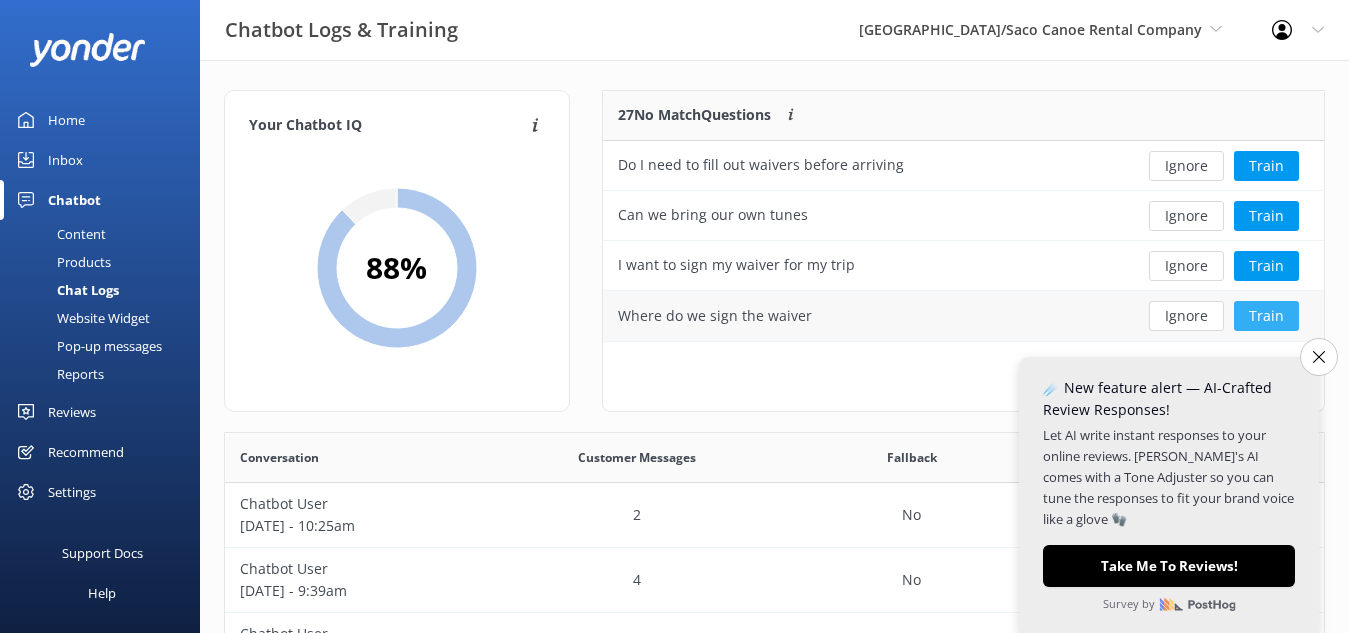 click on "Train" at bounding box center [1266, 316] 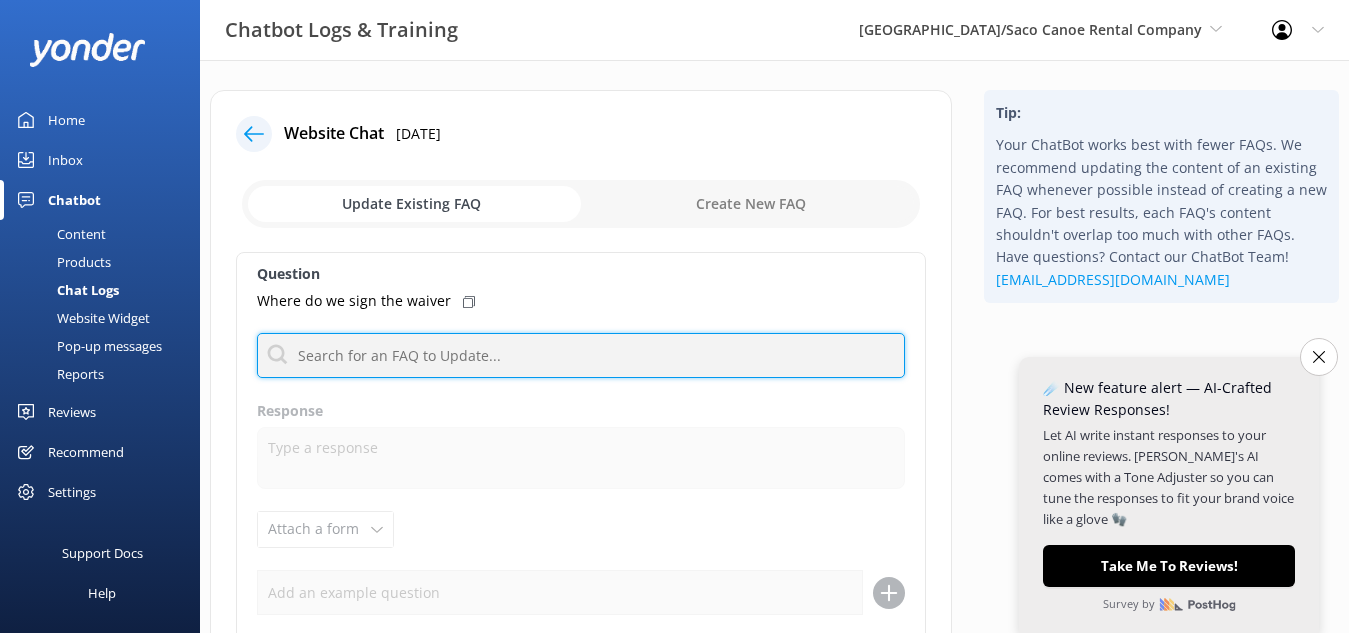 click at bounding box center [581, 355] 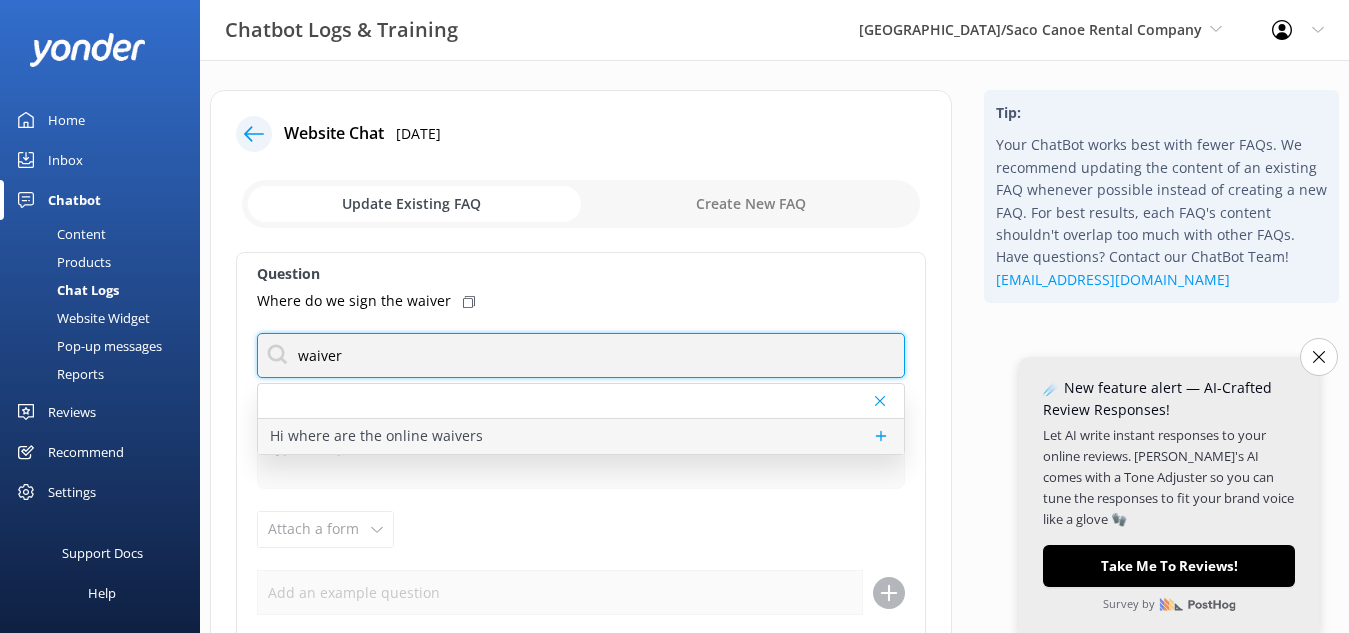 type on "waiver" 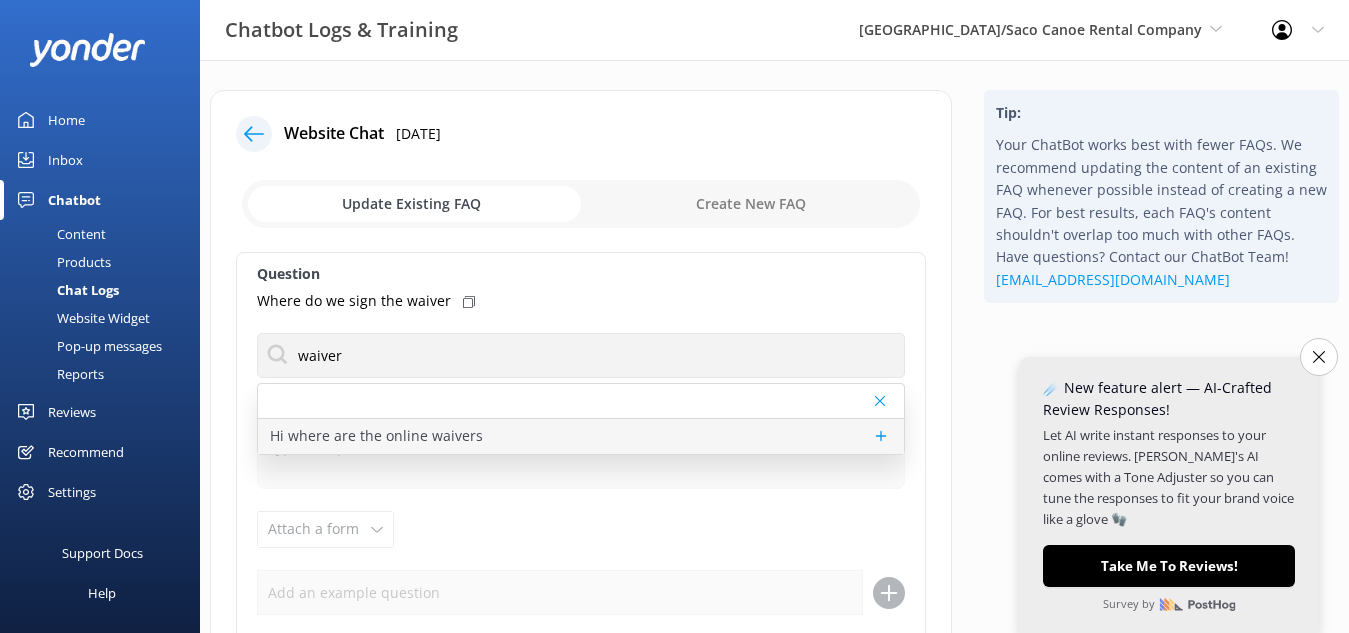 click on "Hi where are the online waivers" at bounding box center [581, 436] 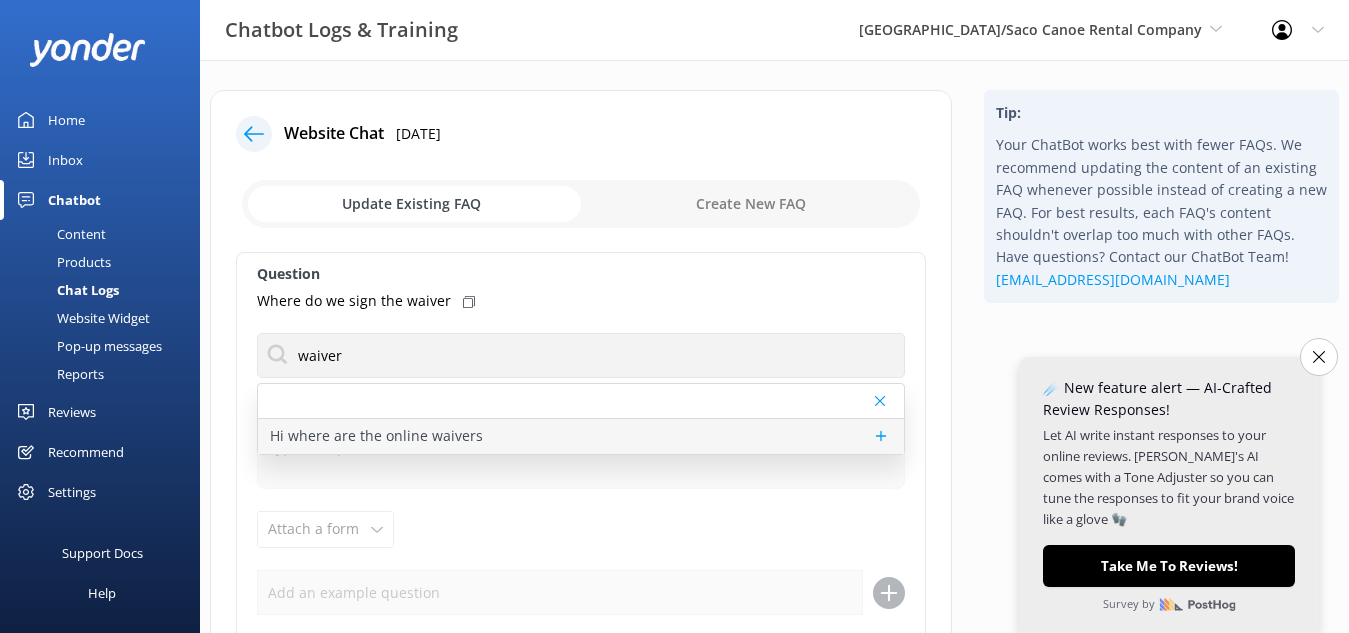 type on "You will find your online waivers in your book confirmation." 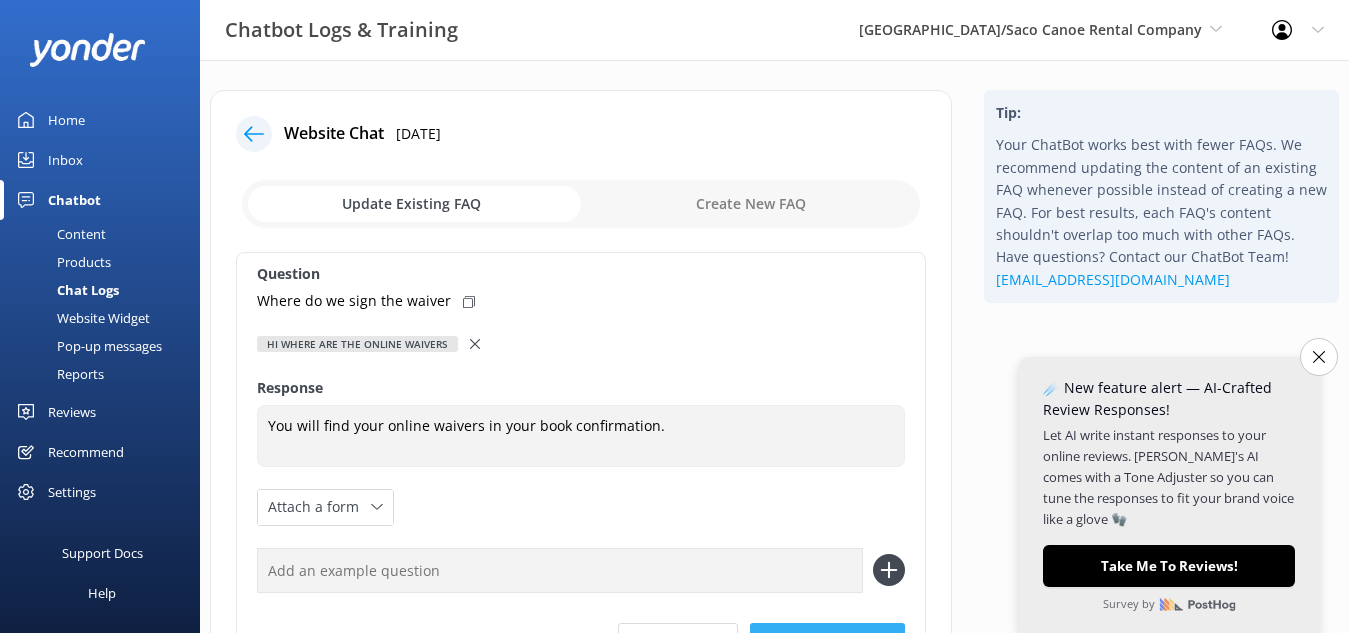click on "Update FAQ" at bounding box center (827, 643) 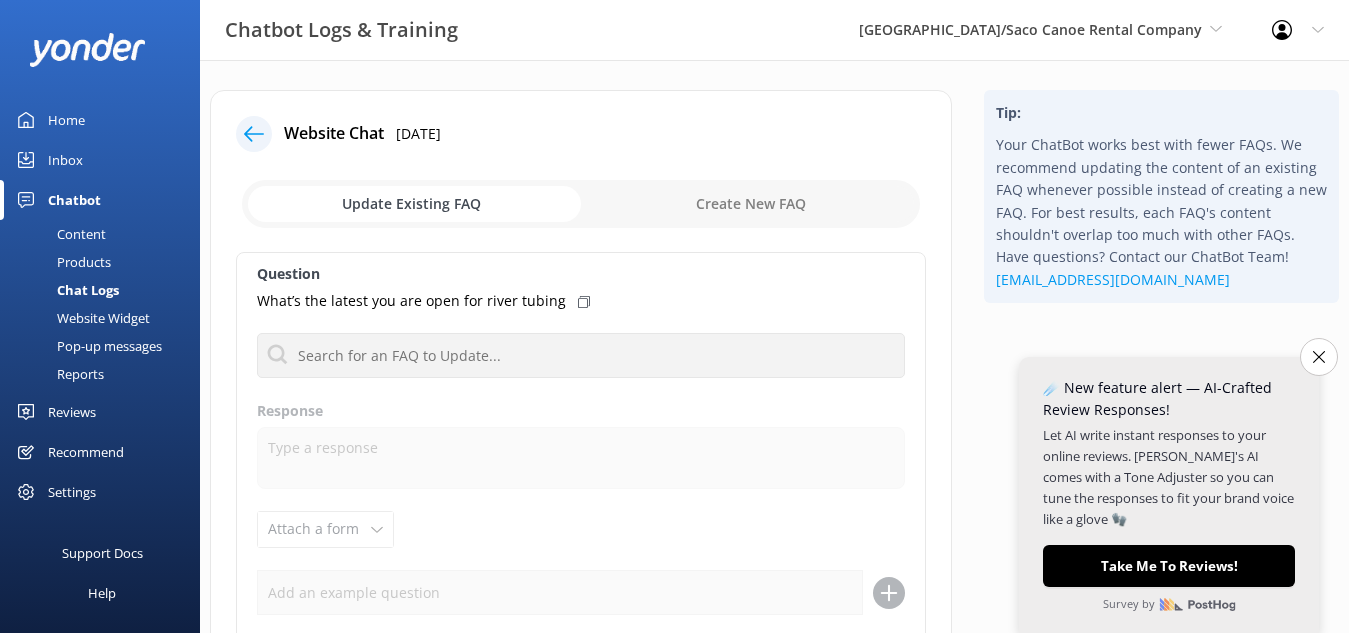 click 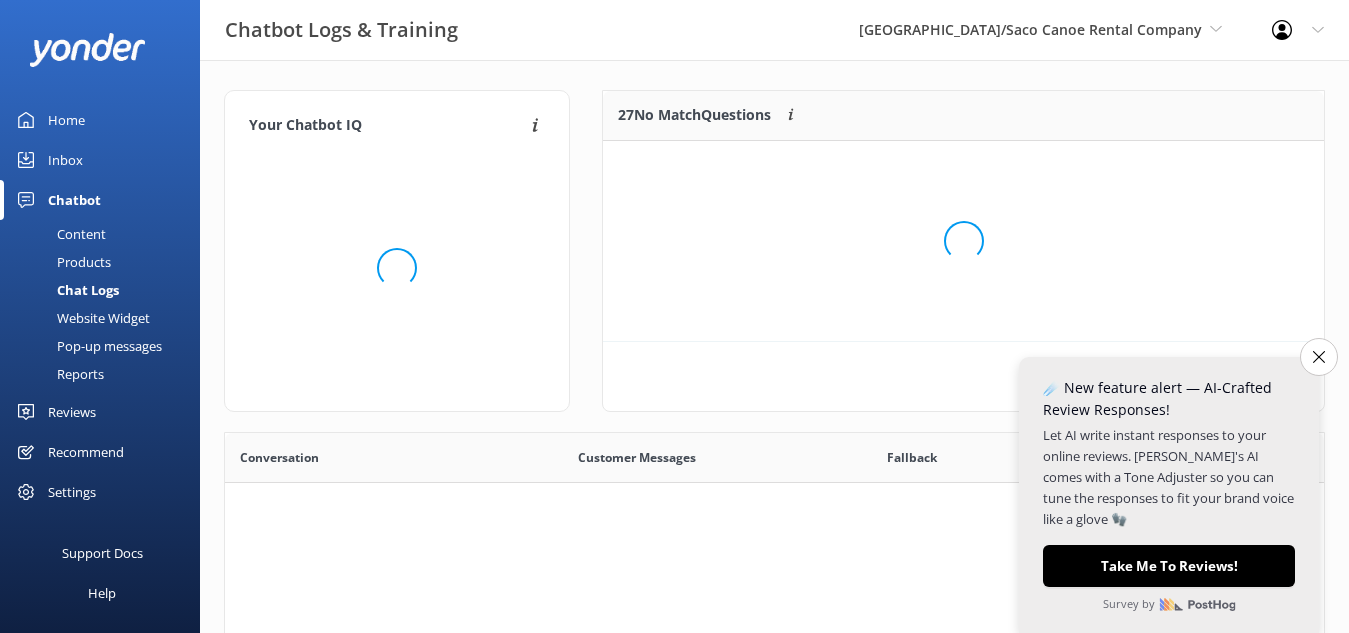 scroll, scrollTop: 18, scrollLeft: 18, axis: both 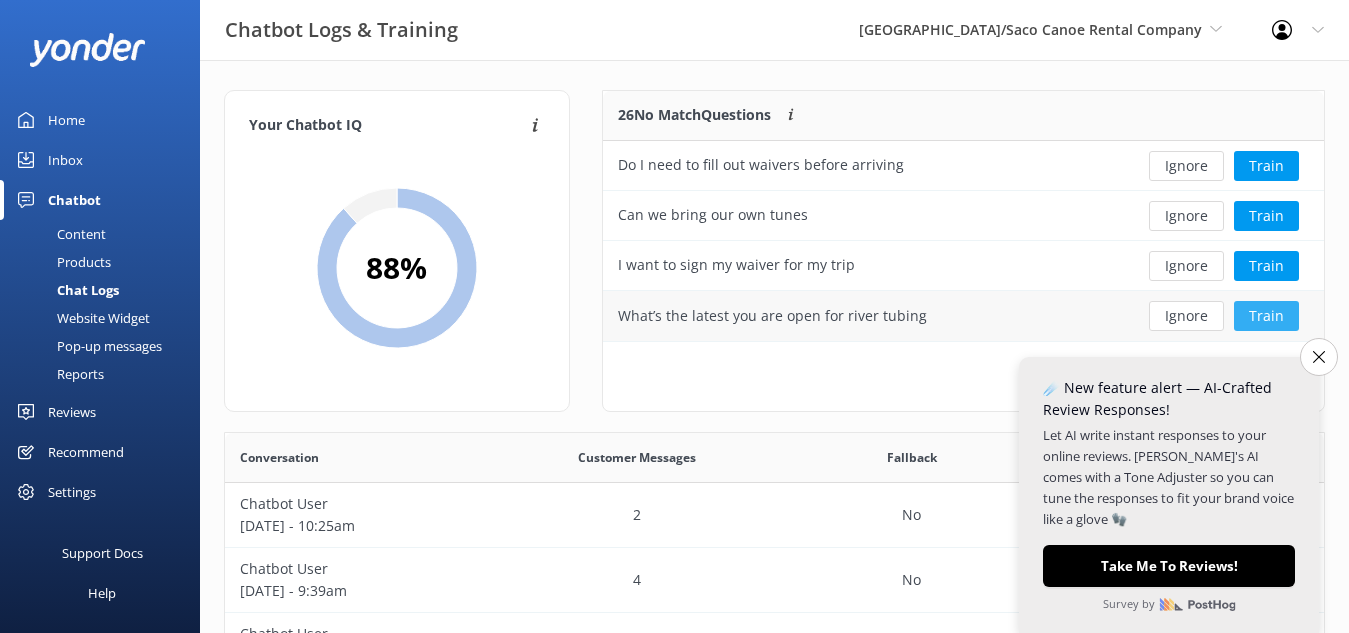 click on "Train" at bounding box center (1266, 316) 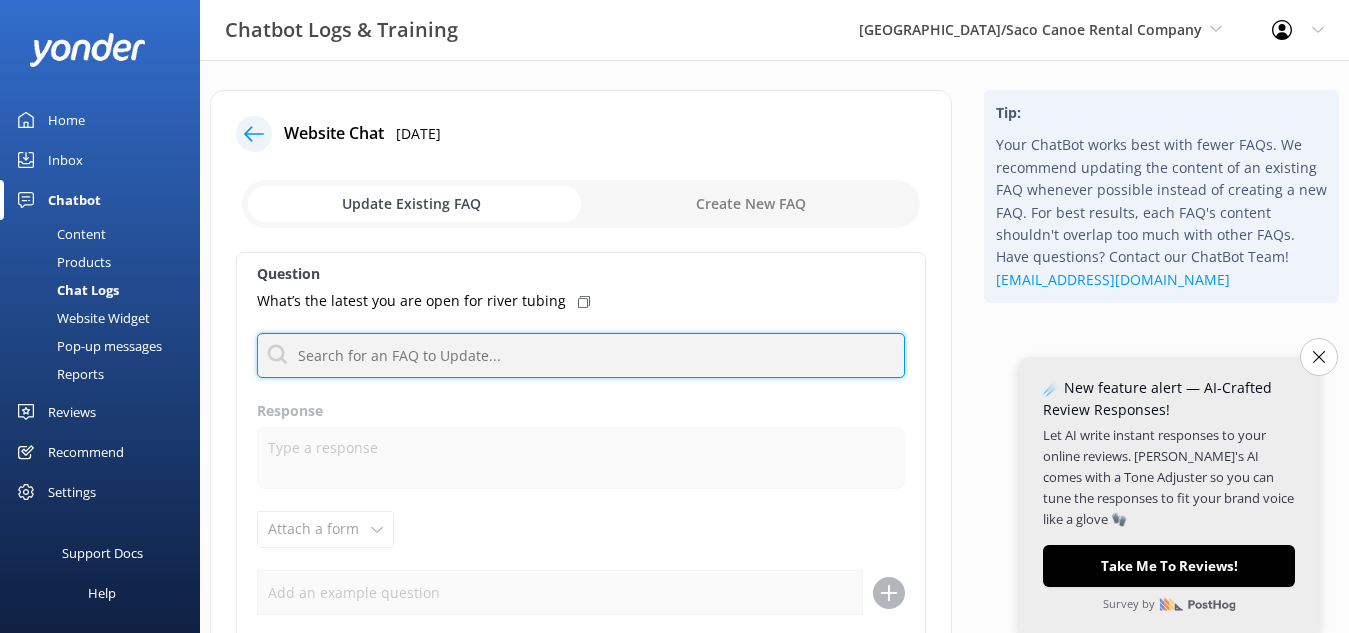 click at bounding box center (581, 355) 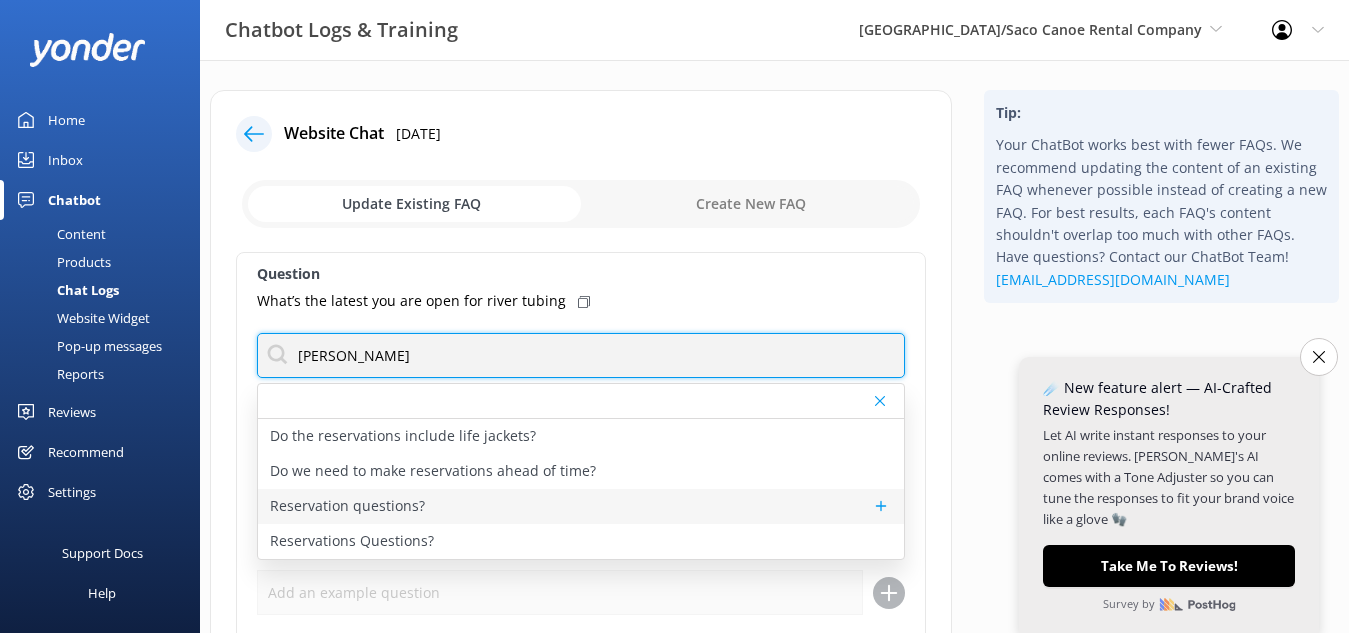 type on "reser" 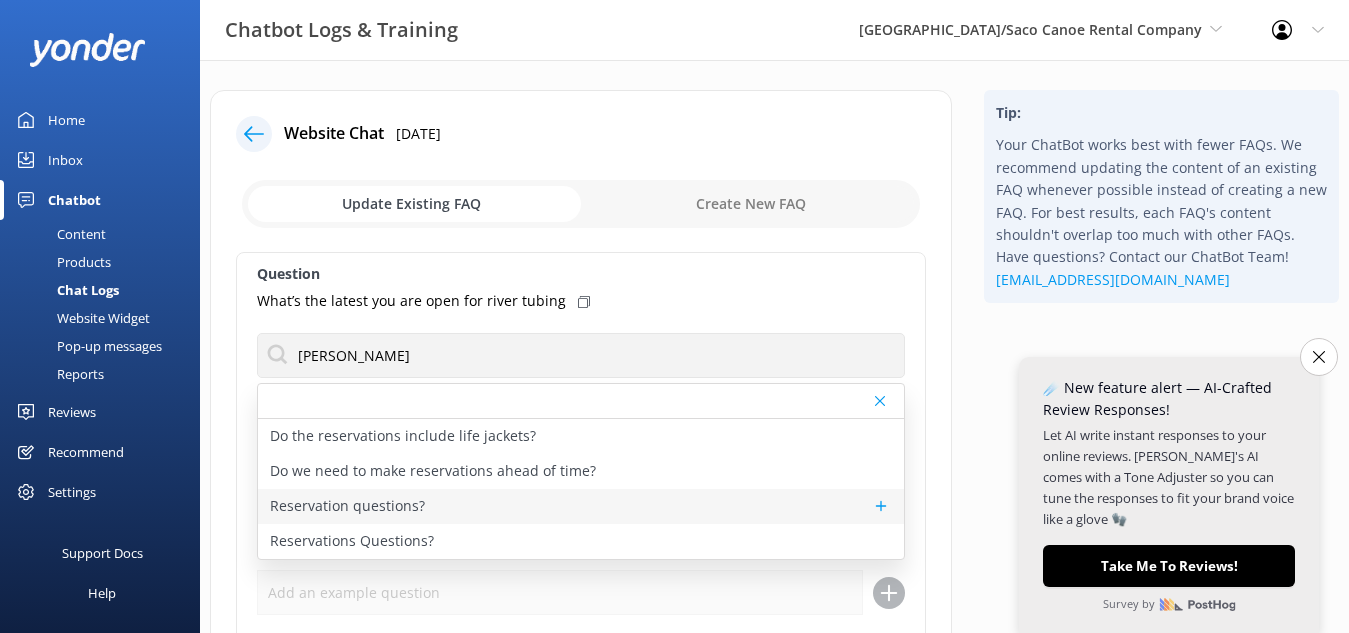click on "Reservation questions?" at bounding box center (581, 506) 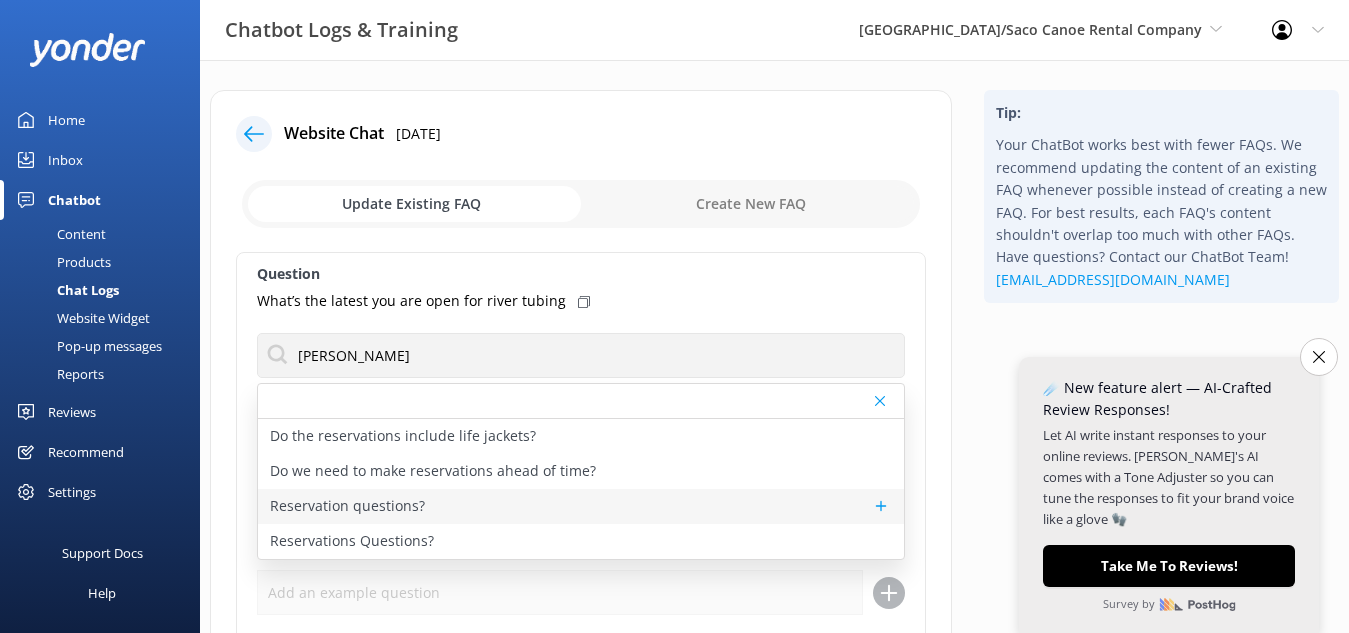 type on "Please call the office at 603 447 4275 or book online. If nothing show up online we are most likely sold out. Weekends we tend to book out 4 weeks in advance." 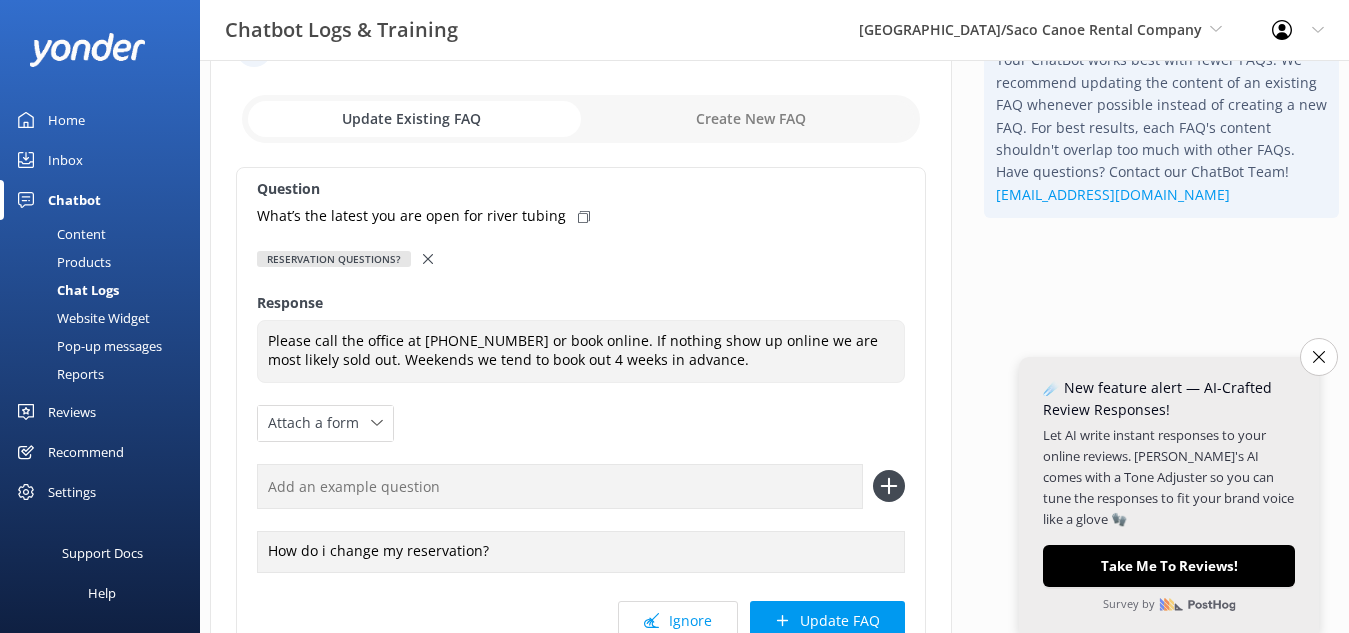 scroll, scrollTop: 261, scrollLeft: 0, axis: vertical 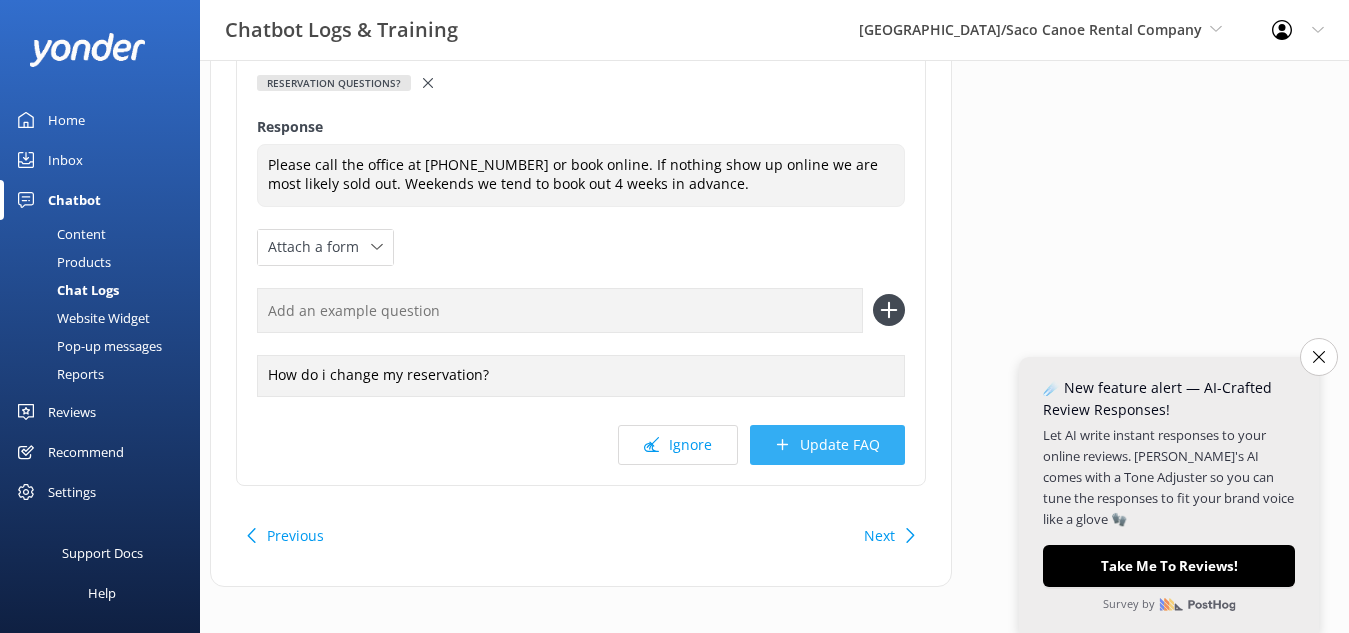 click on "Update FAQ" at bounding box center [827, 445] 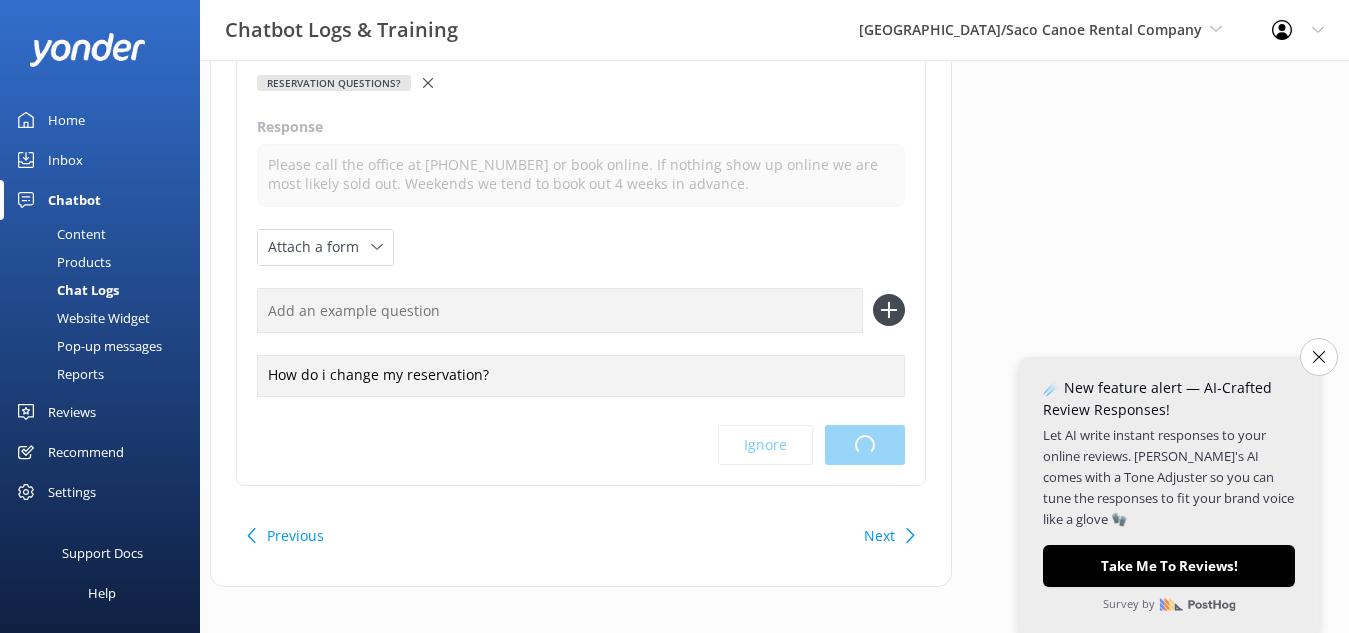 scroll, scrollTop: 0, scrollLeft: 0, axis: both 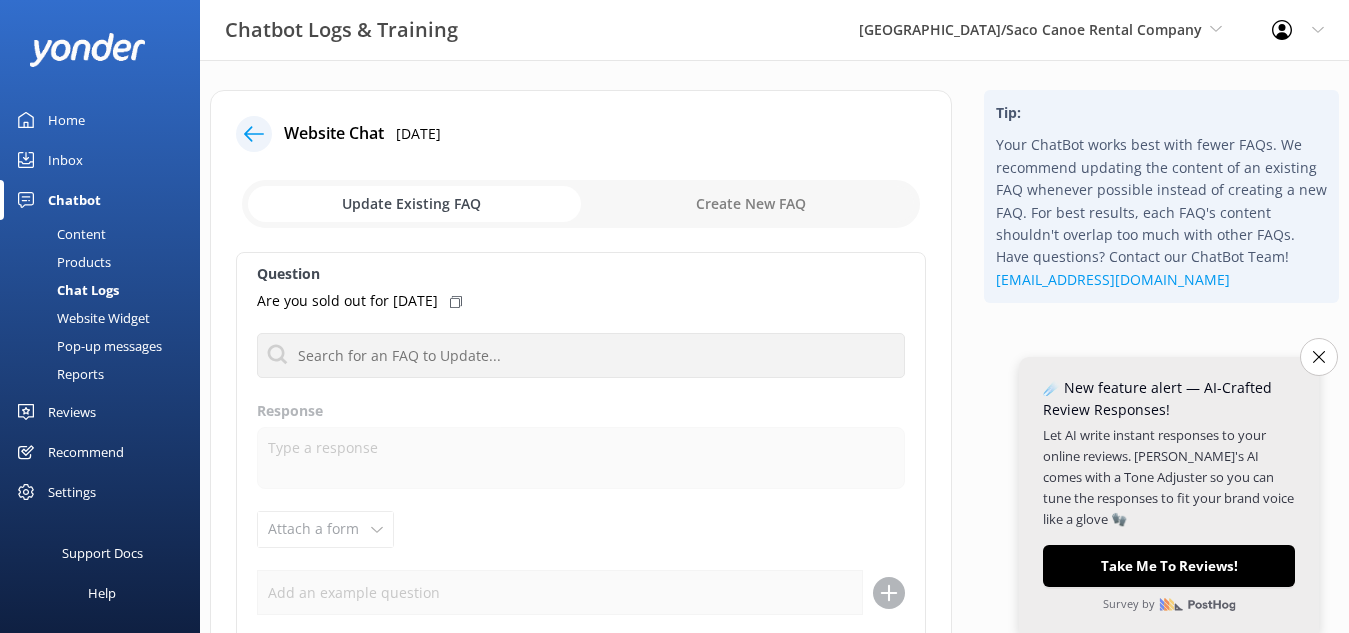 click at bounding box center (254, 134) 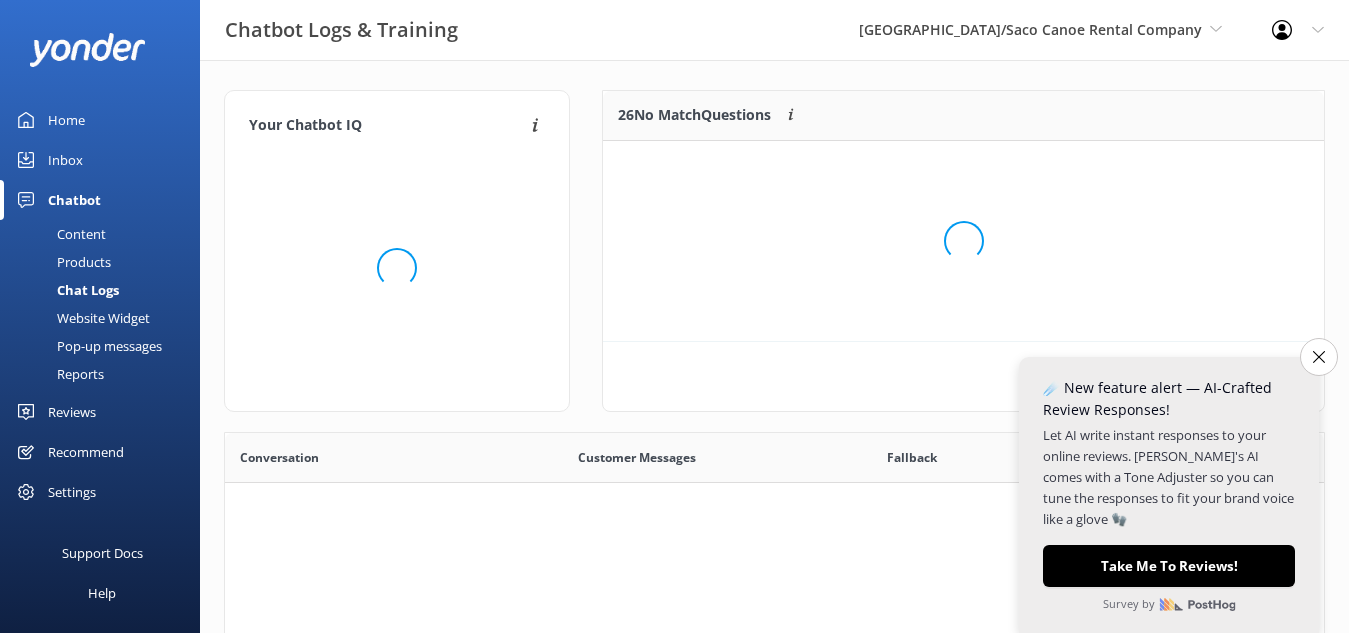 scroll, scrollTop: 18, scrollLeft: 18, axis: both 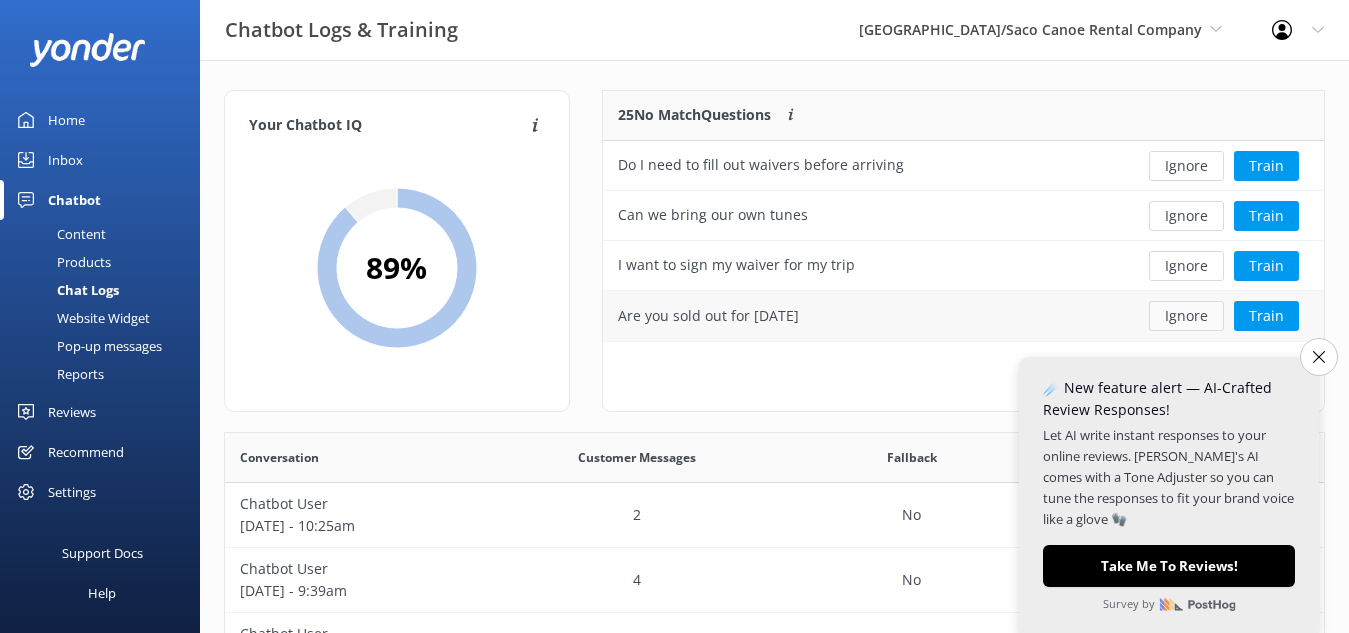 click on "Ignore" at bounding box center [1186, 316] 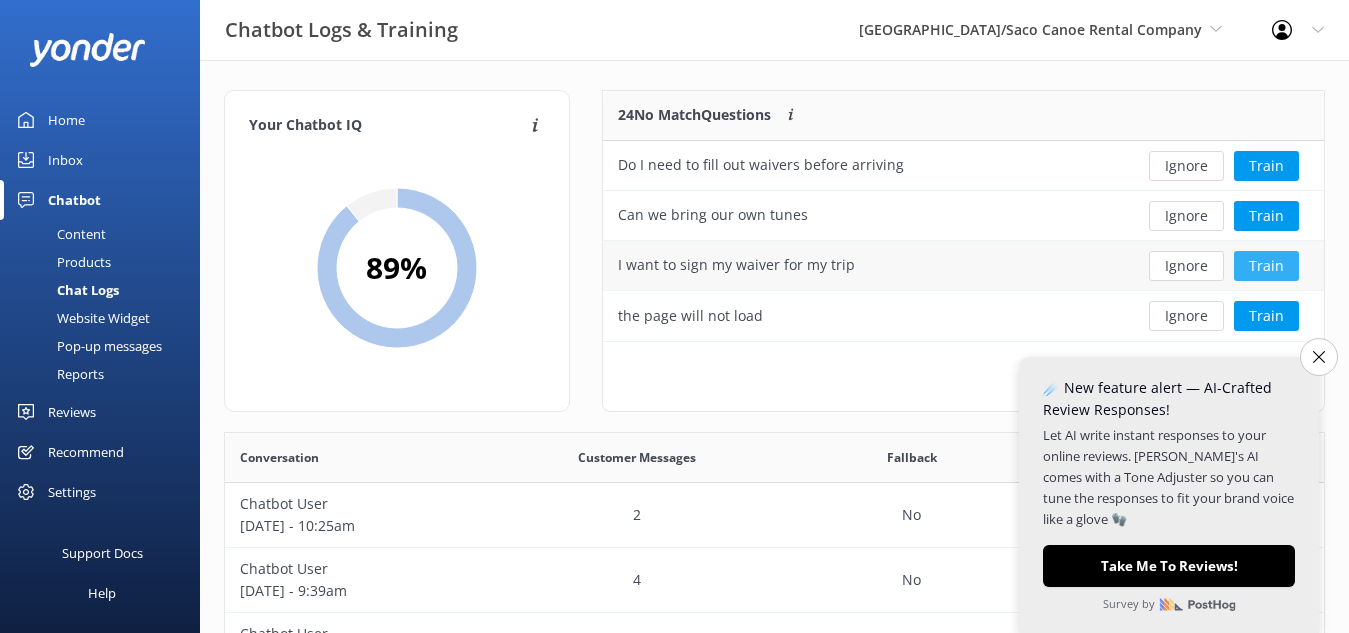 click on "Train" at bounding box center [1266, 266] 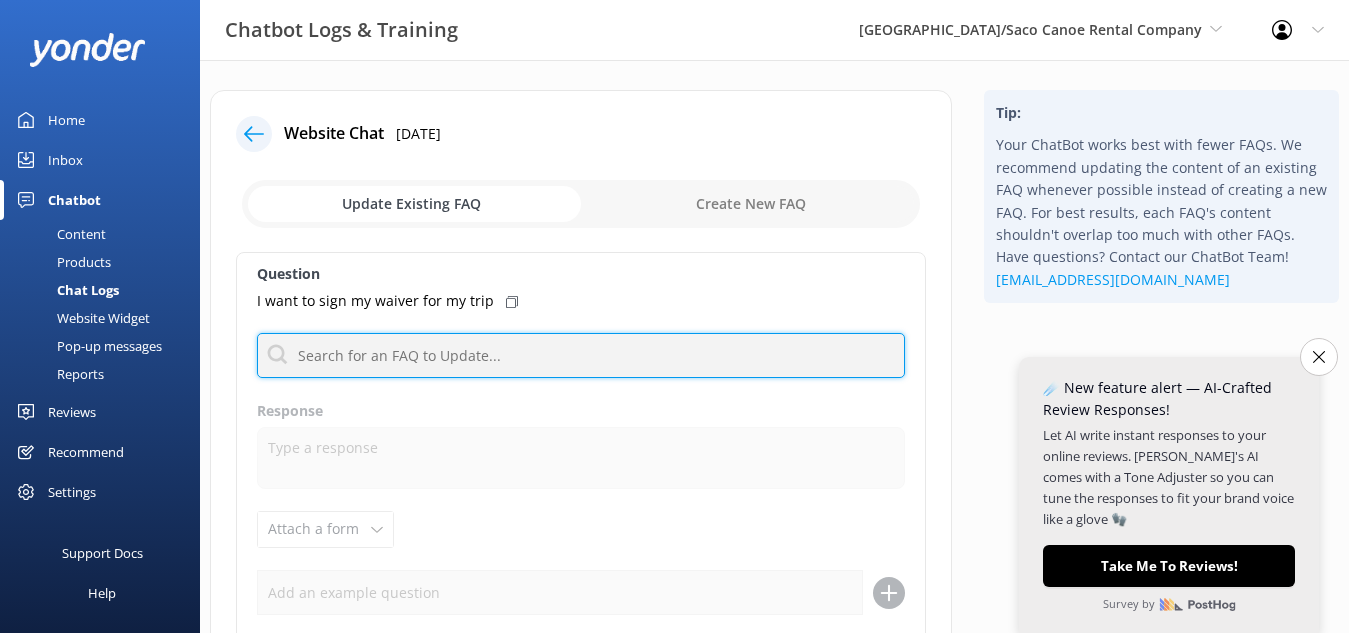 click at bounding box center [581, 355] 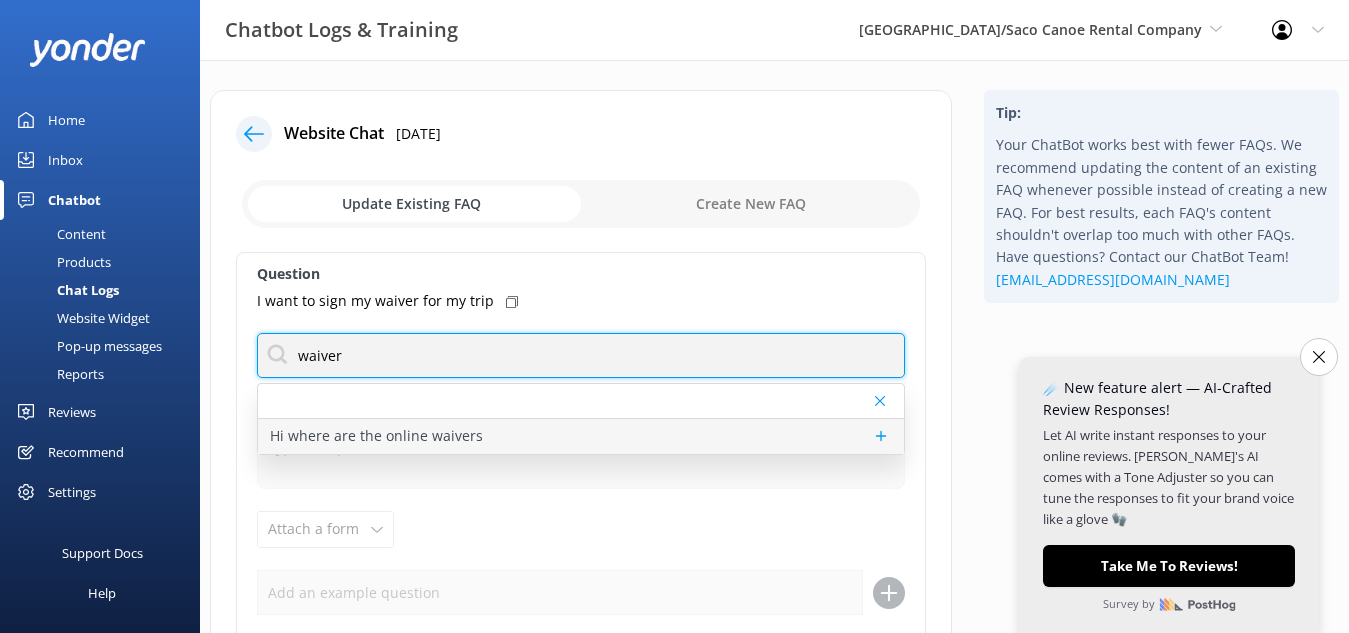 type on "waiver" 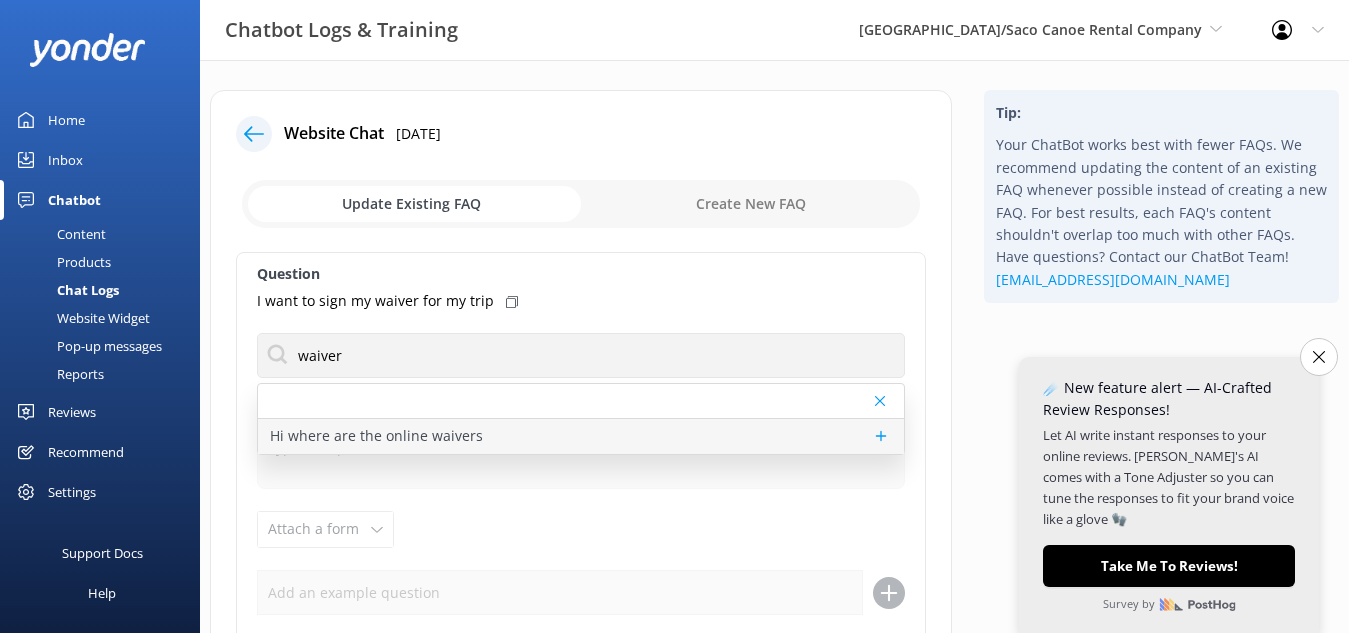 click on "Hi where are the online waivers" at bounding box center (581, 436) 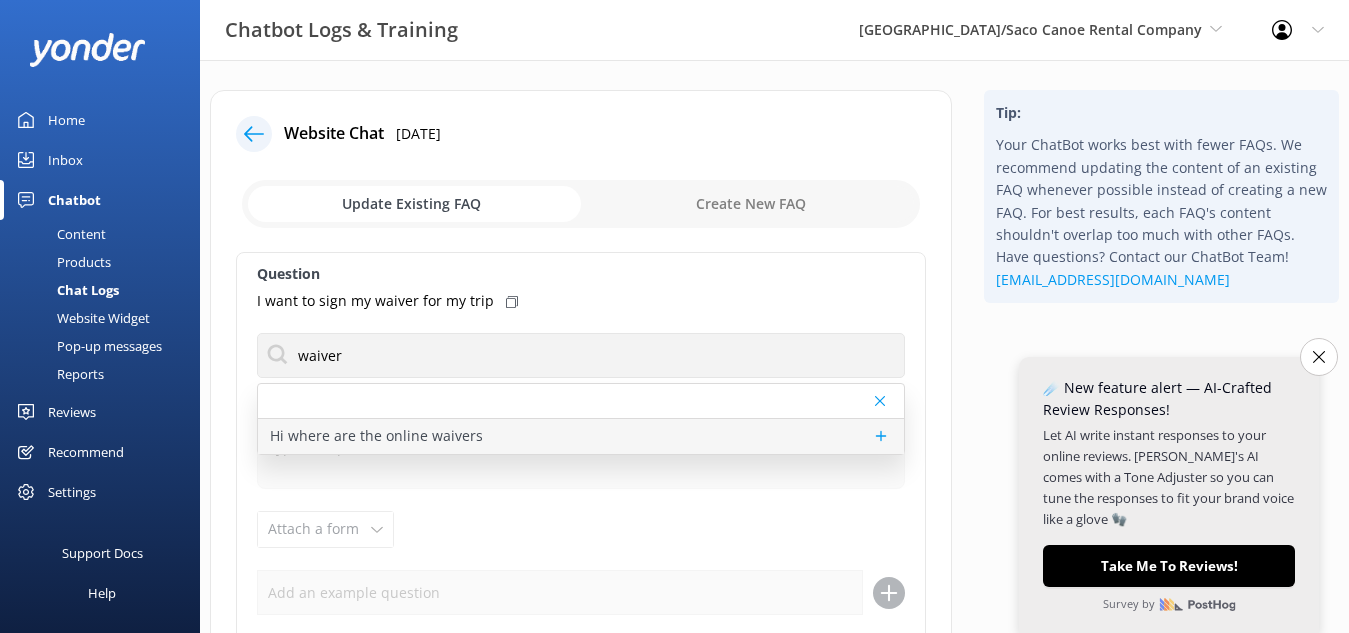 type on "You will find your online waivers in your book confirmation." 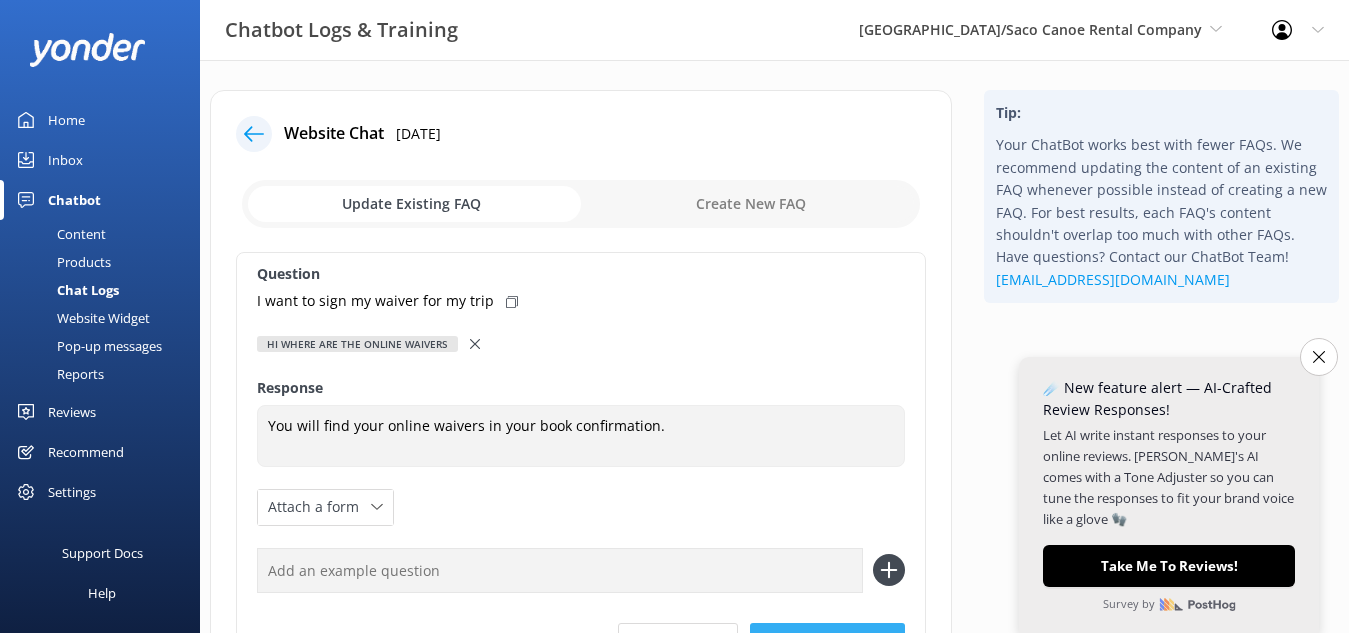 click on "Update FAQ" at bounding box center (827, 643) 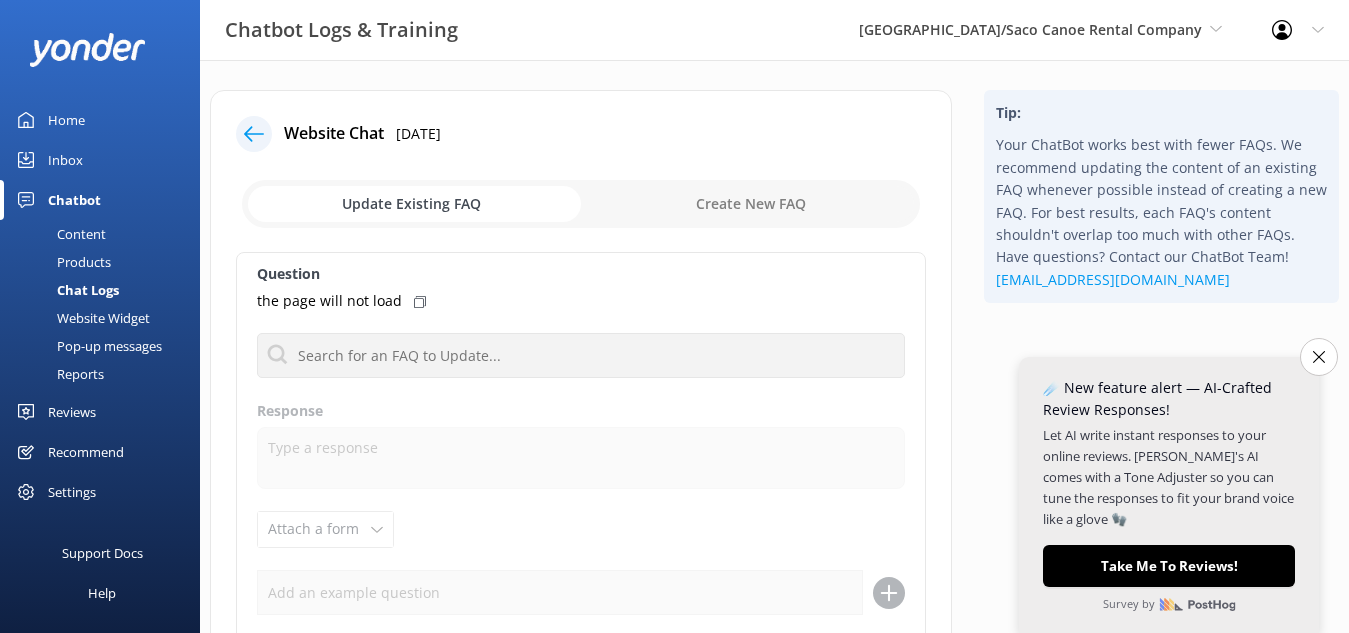 click at bounding box center [254, 134] 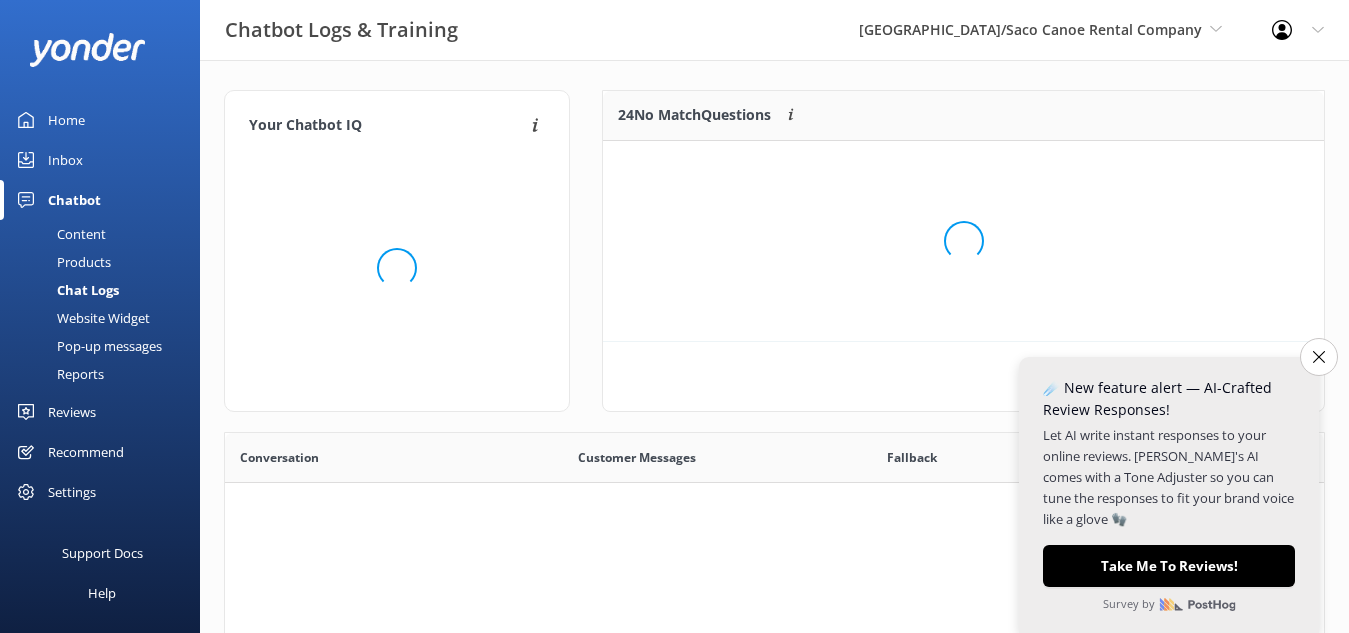scroll, scrollTop: 18, scrollLeft: 18, axis: both 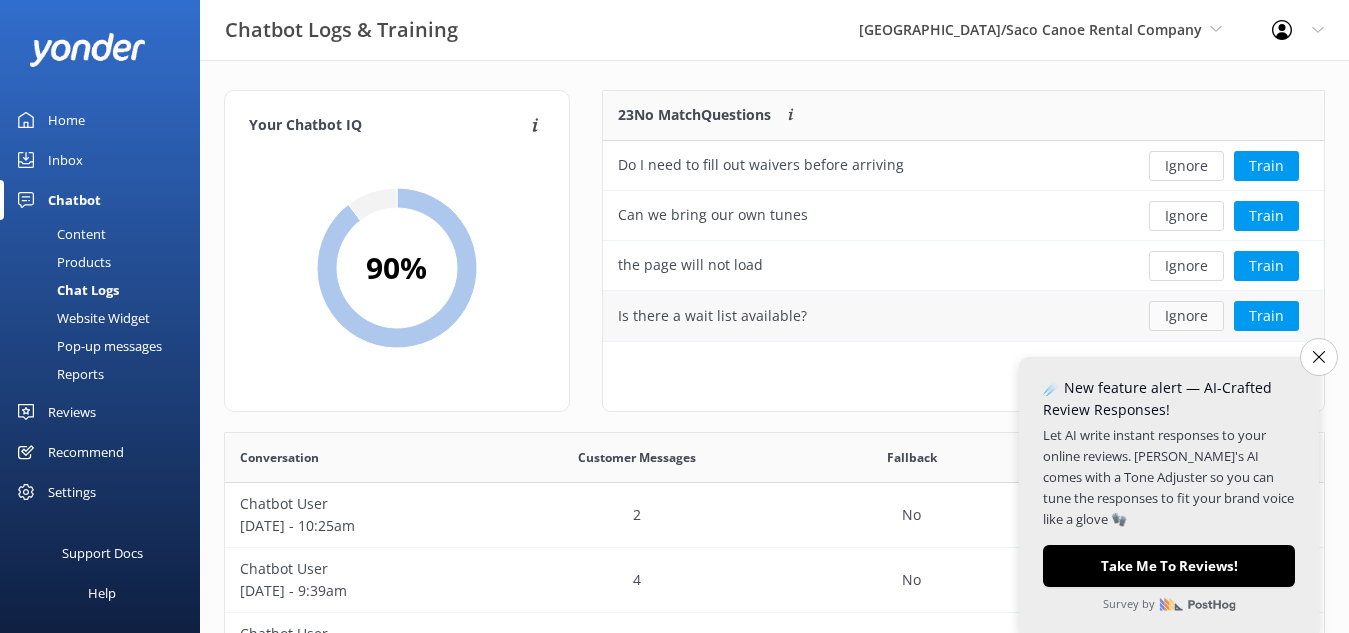 click on "Ignore" at bounding box center [1186, 316] 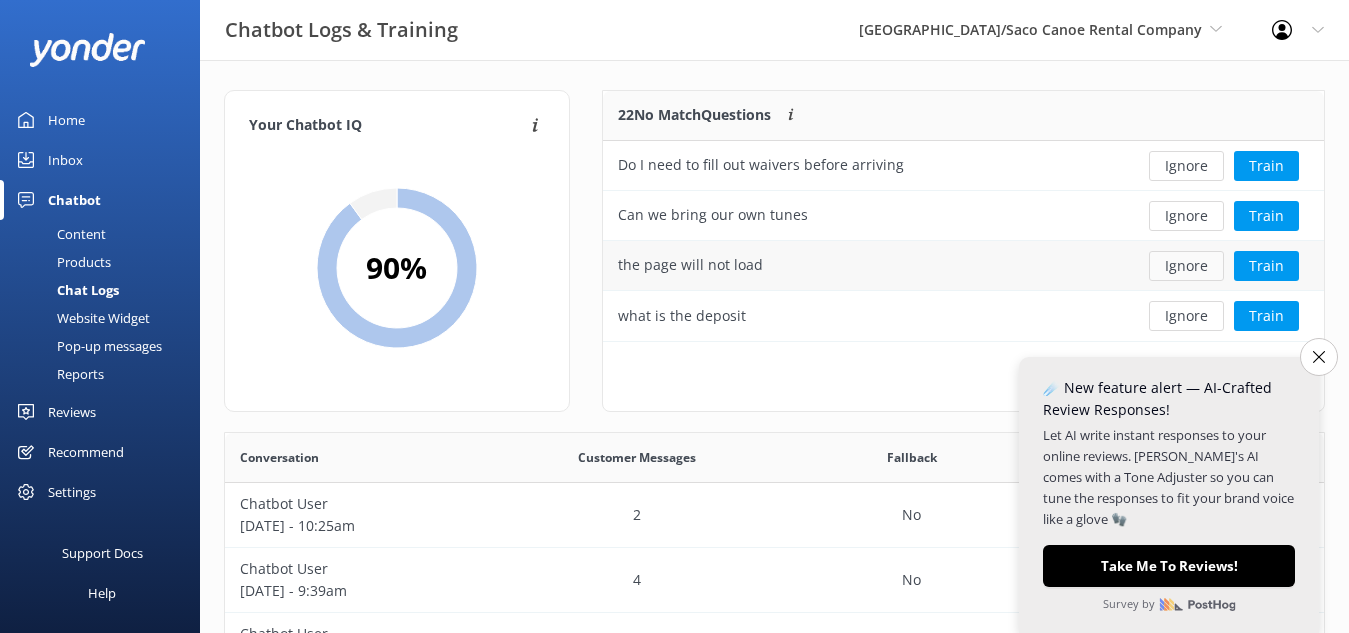 click on "Ignore" at bounding box center (1186, 266) 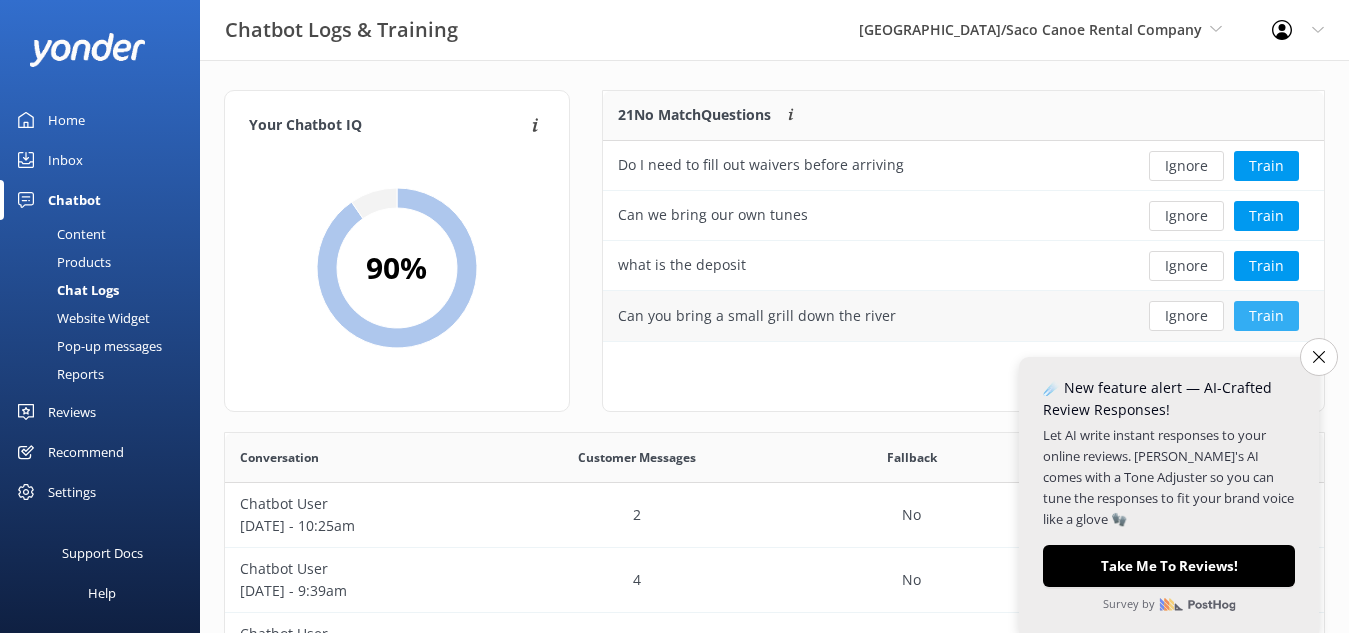 click on "Train" at bounding box center [1266, 316] 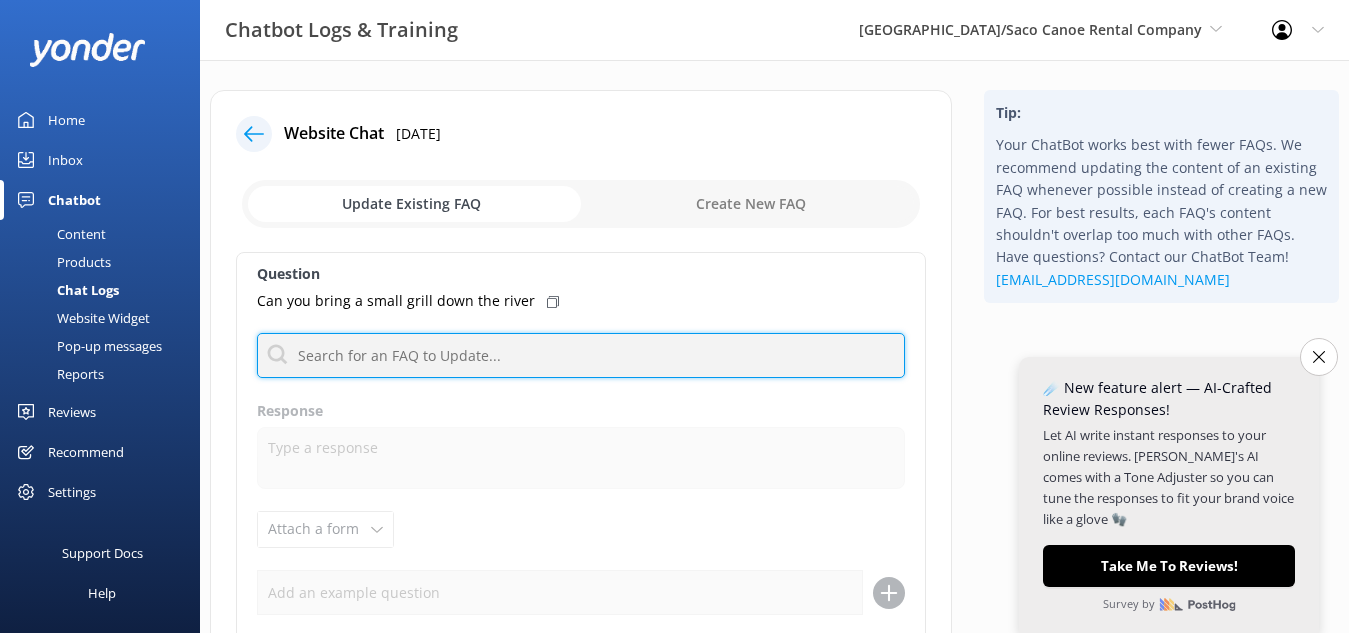 click at bounding box center [581, 355] 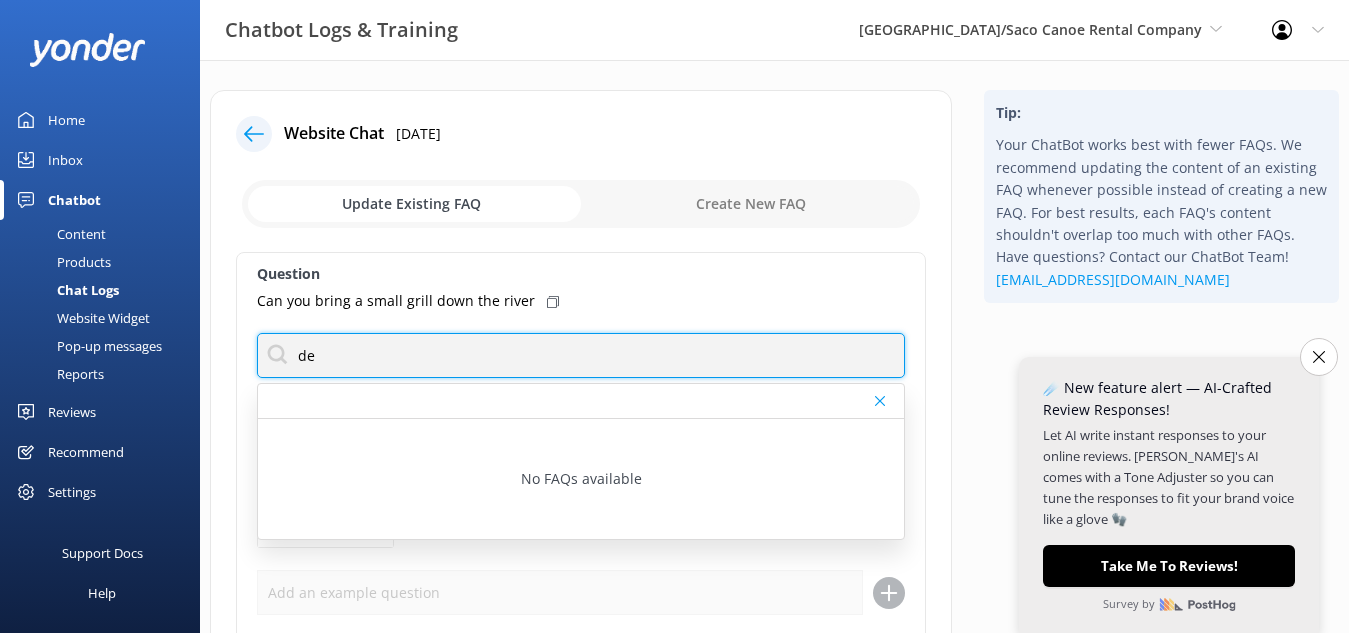 type on "d" 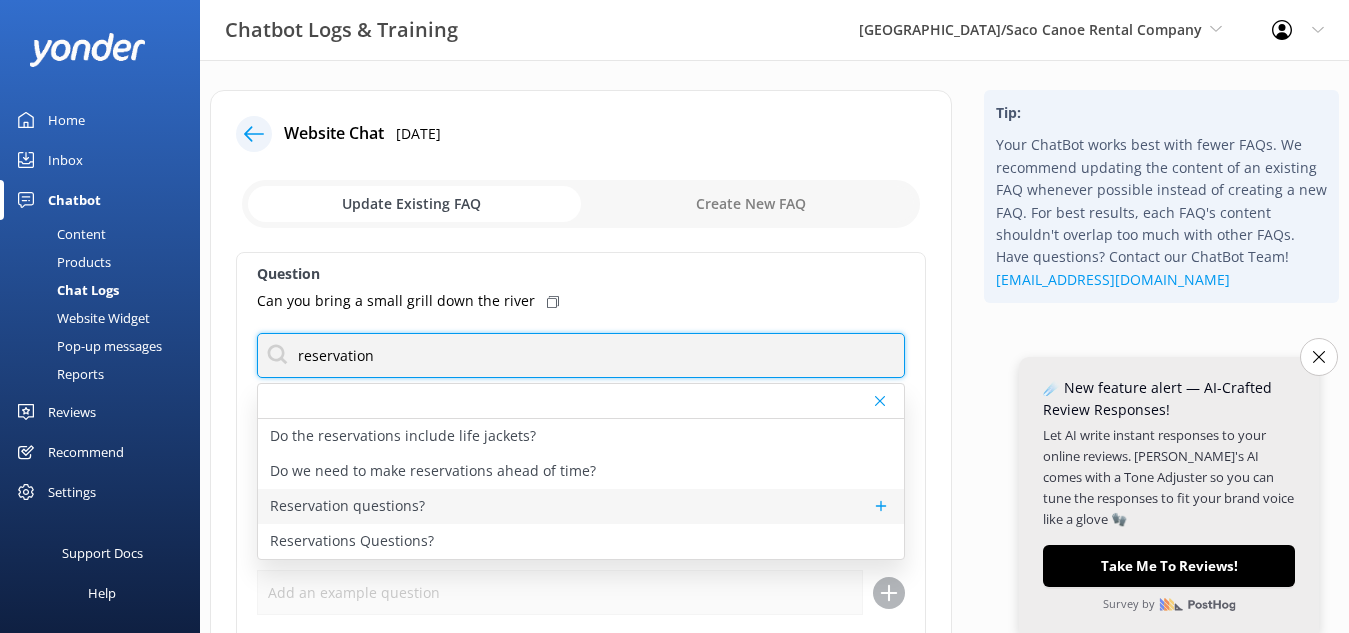 type on "reservation" 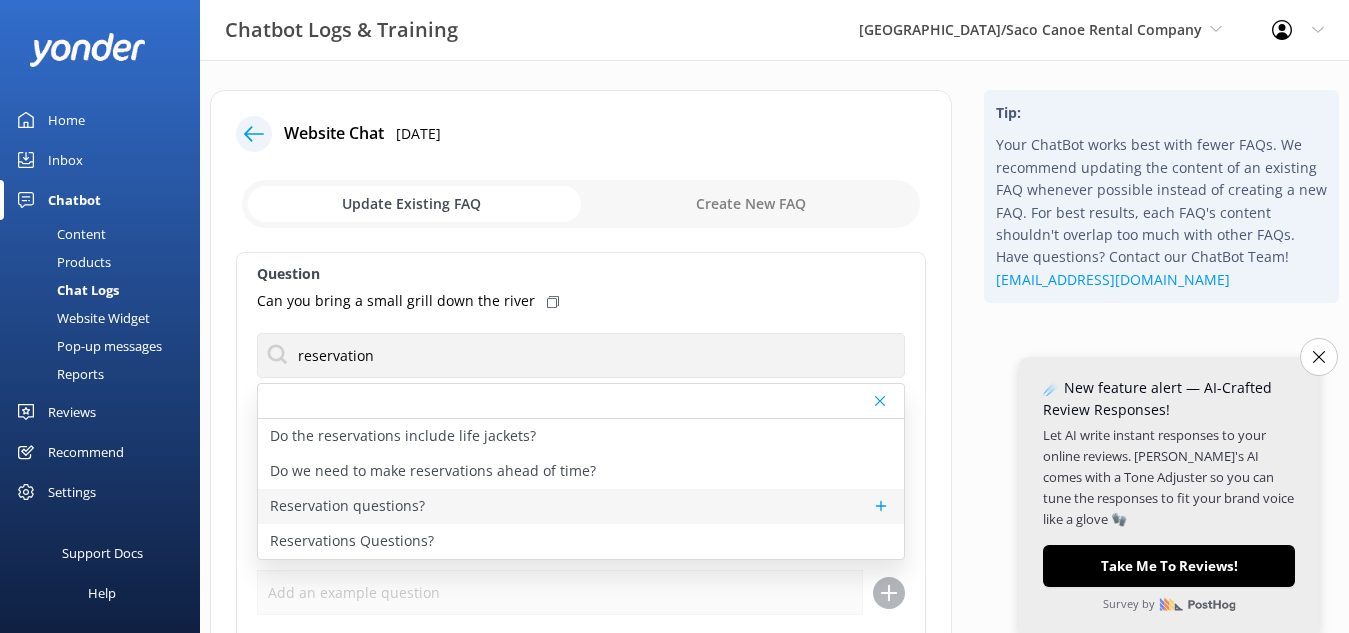 click on "Reservation questions?" at bounding box center [347, 506] 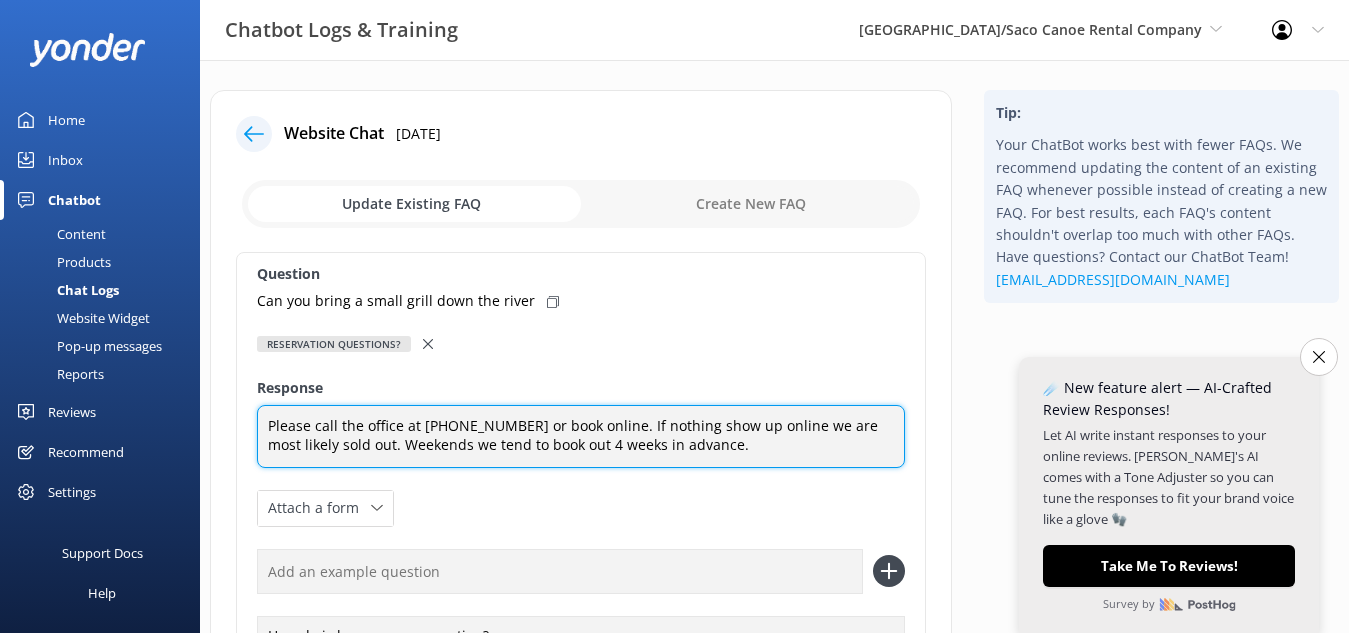 click on "Please call the office at 603 447 4275 or book online. If nothing show up online we are most likely sold out. Weekends we tend to book out 4 weeks in advance." at bounding box center (581, 436) 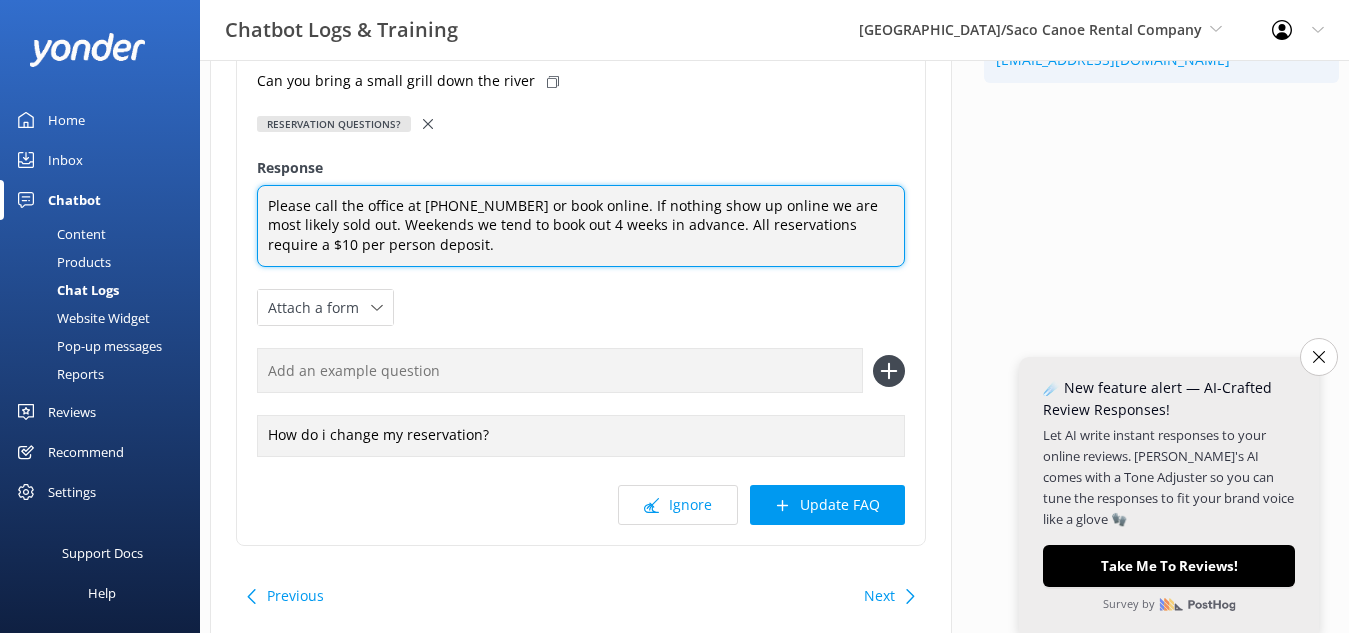 scroll, scrollTop: 223, scrollLeft: 0, axis: vertical 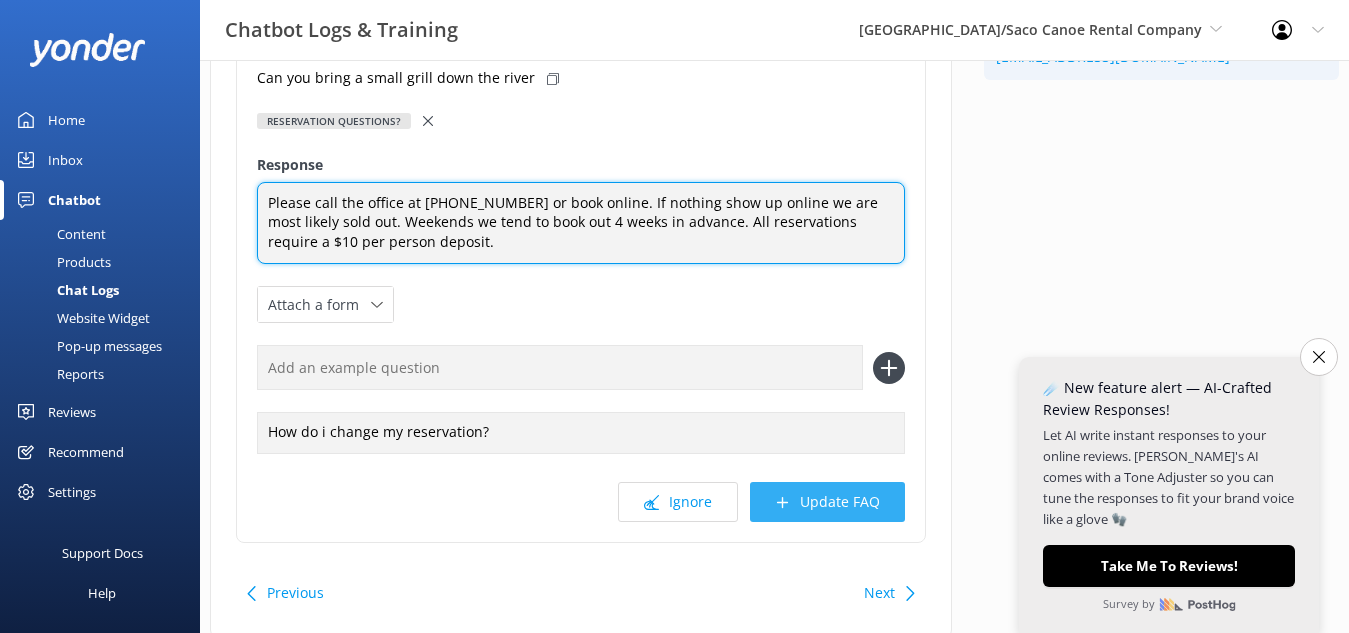 type on "Please call the office at 603 447 4275 or book online. If nothing show up online we are most likely sold out. Weekends we tend to book out 4 weeks in advance. All reservations require a $10 per person deposit." 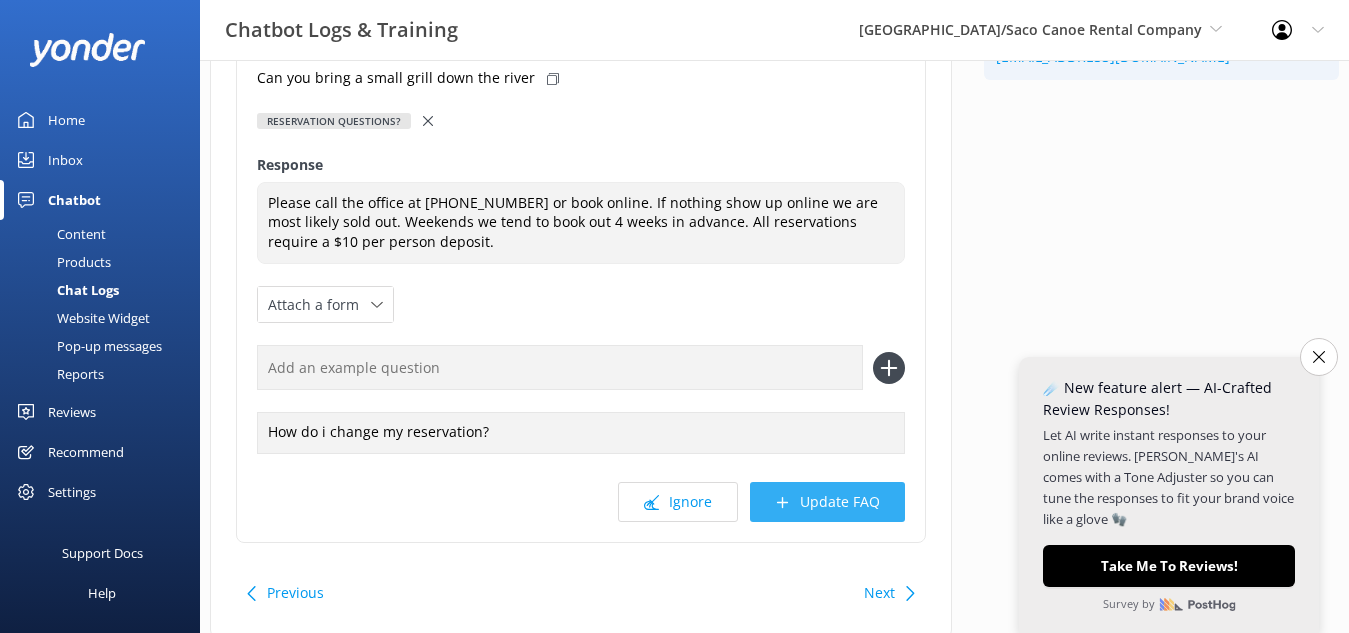 click on "Update FAQ" at bounding box center [827, 502] 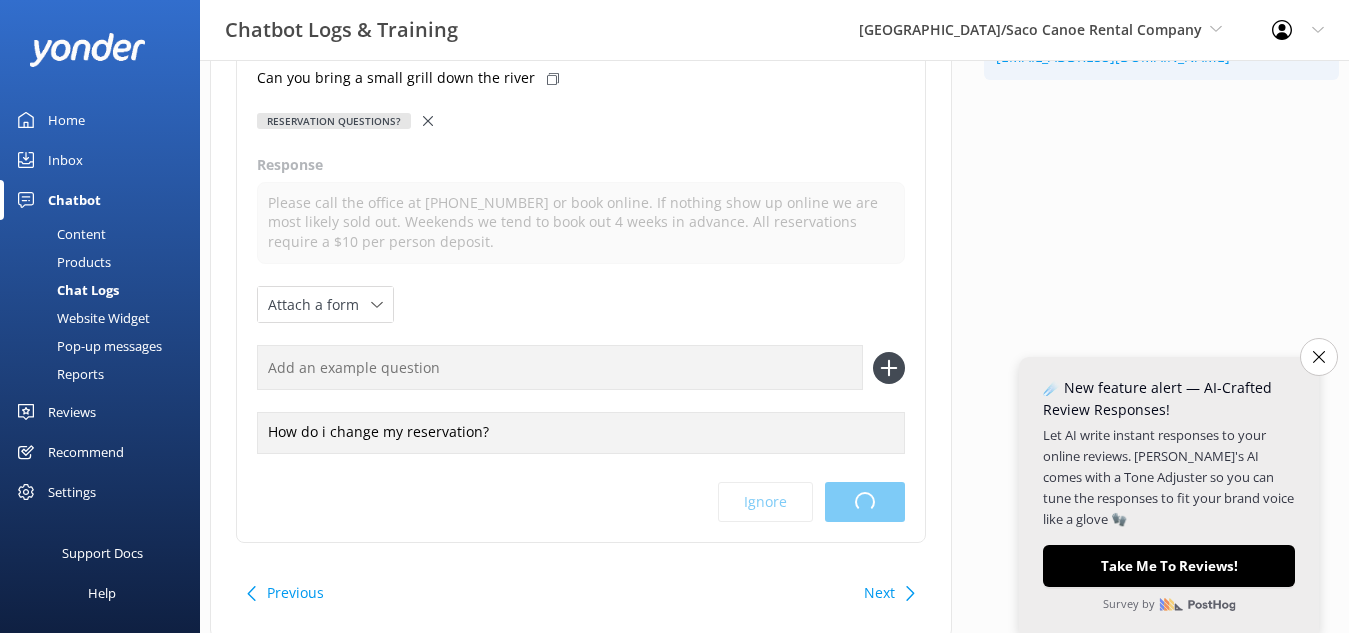 scroll, scrollTop: 0, scrollLeft: 0, axis: both 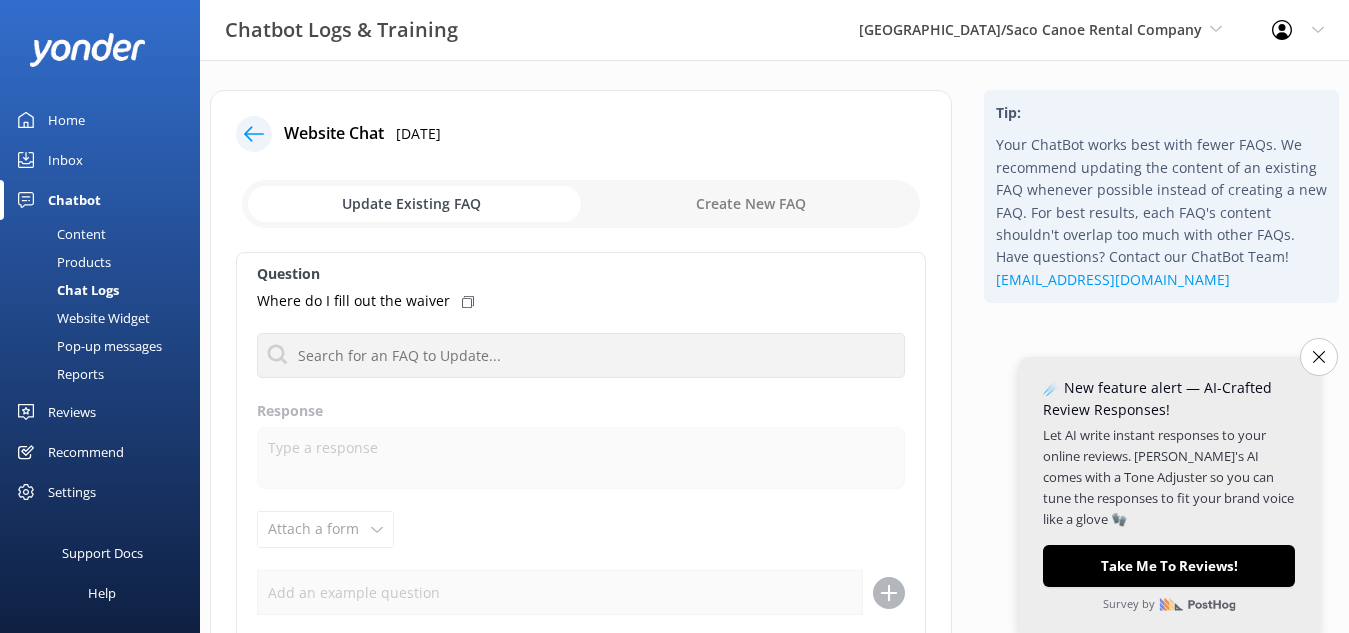 click 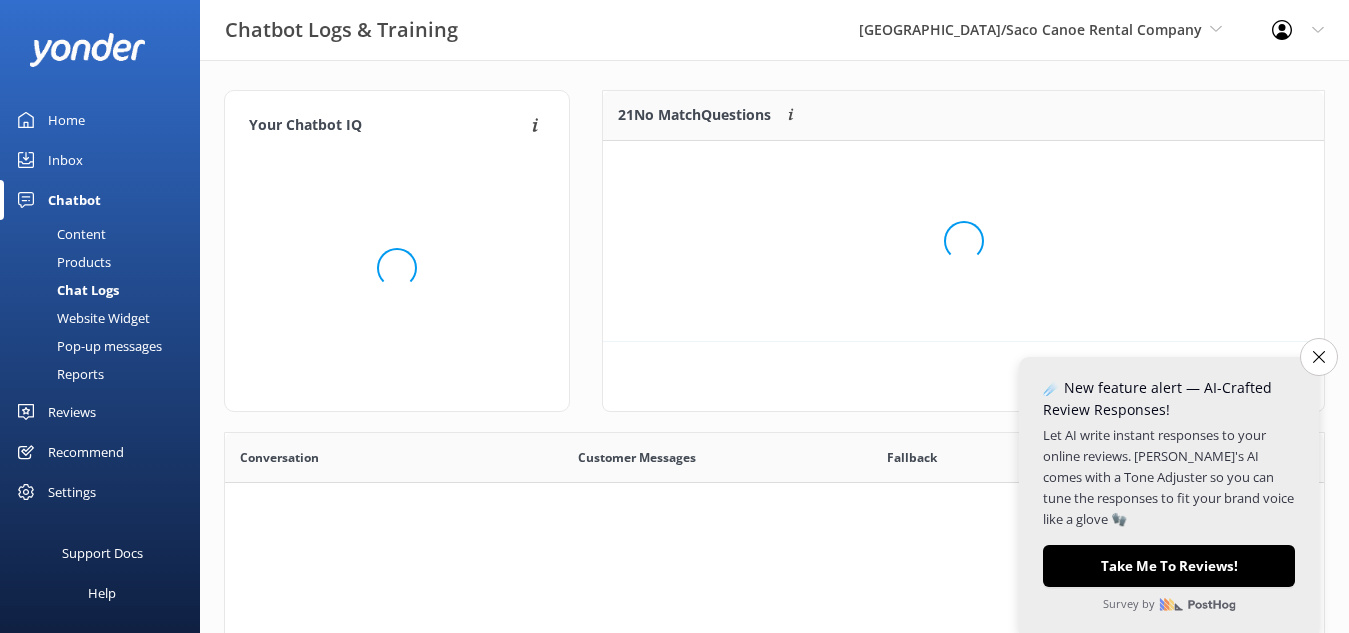 scroll, scrollTop: 18, scrollLeft: 18, axis: both 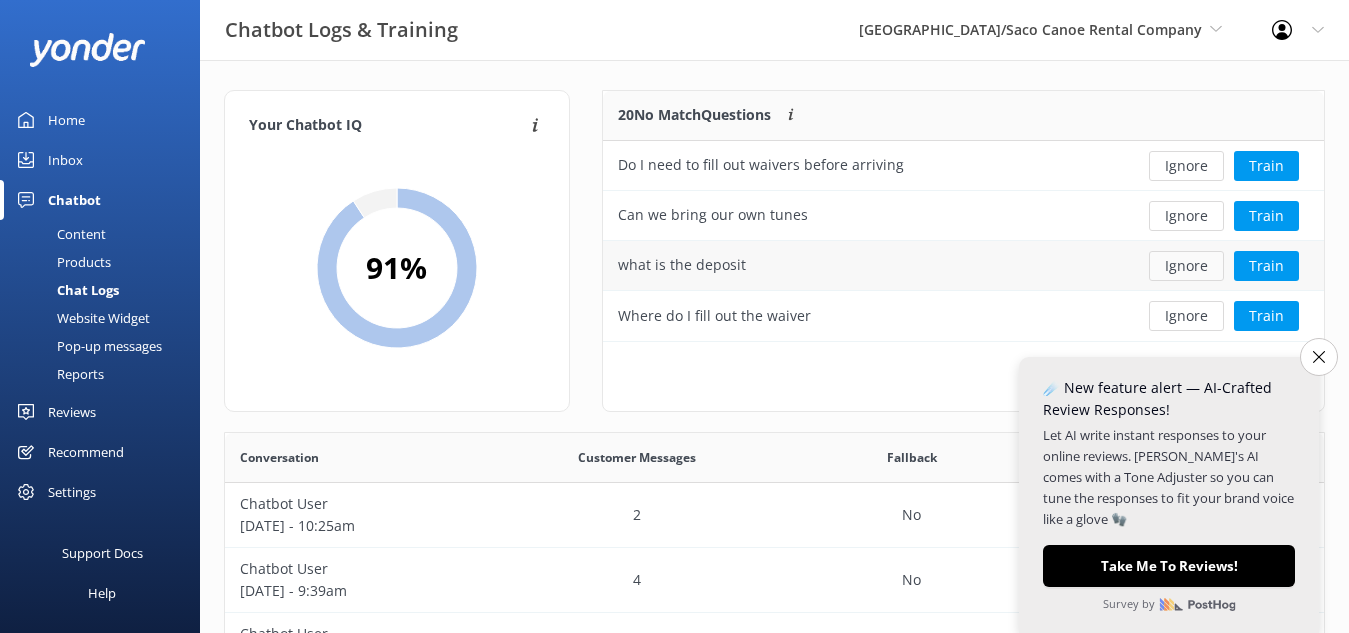 click on "Ignore" at bounding box center (1186, 266) 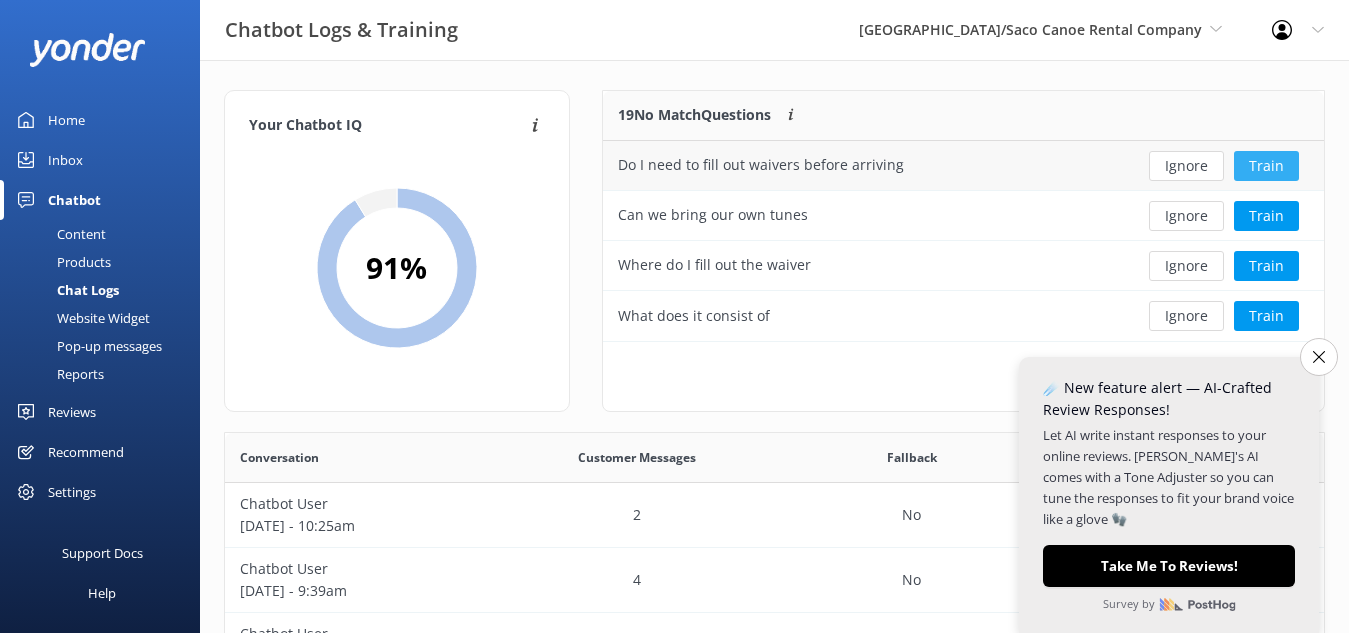 click on "Train" at bounding box center [1266, 166] 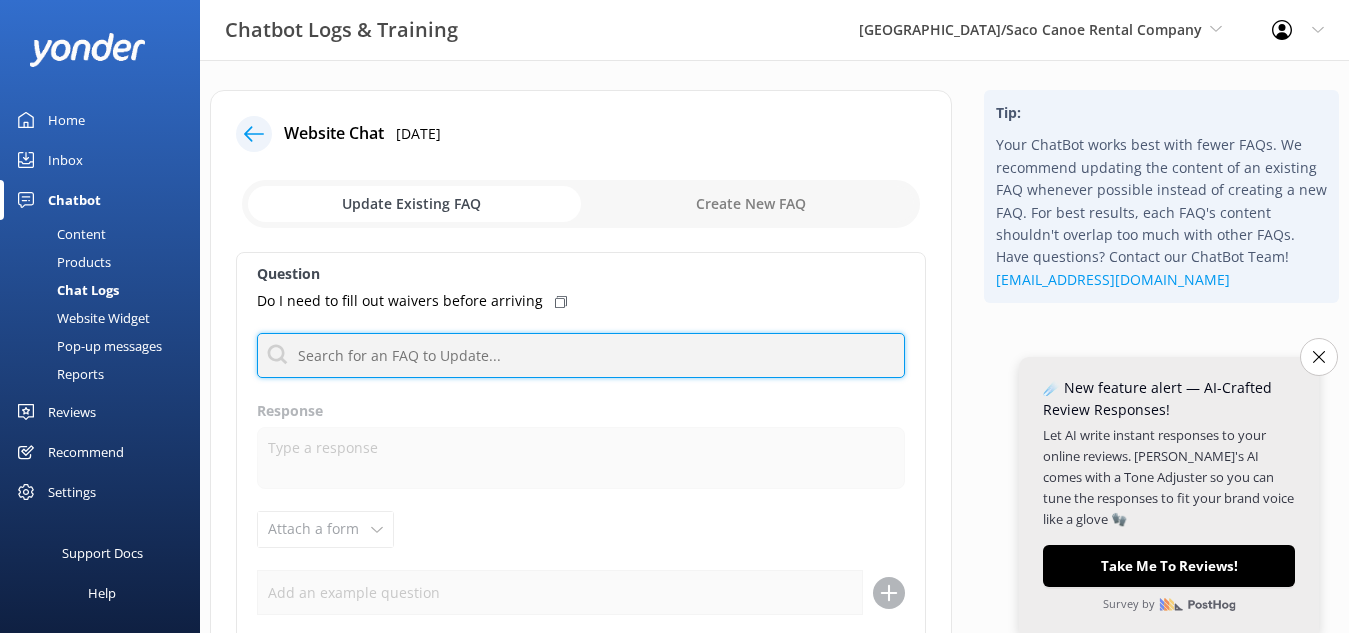 click at bounding box center [581, 355] 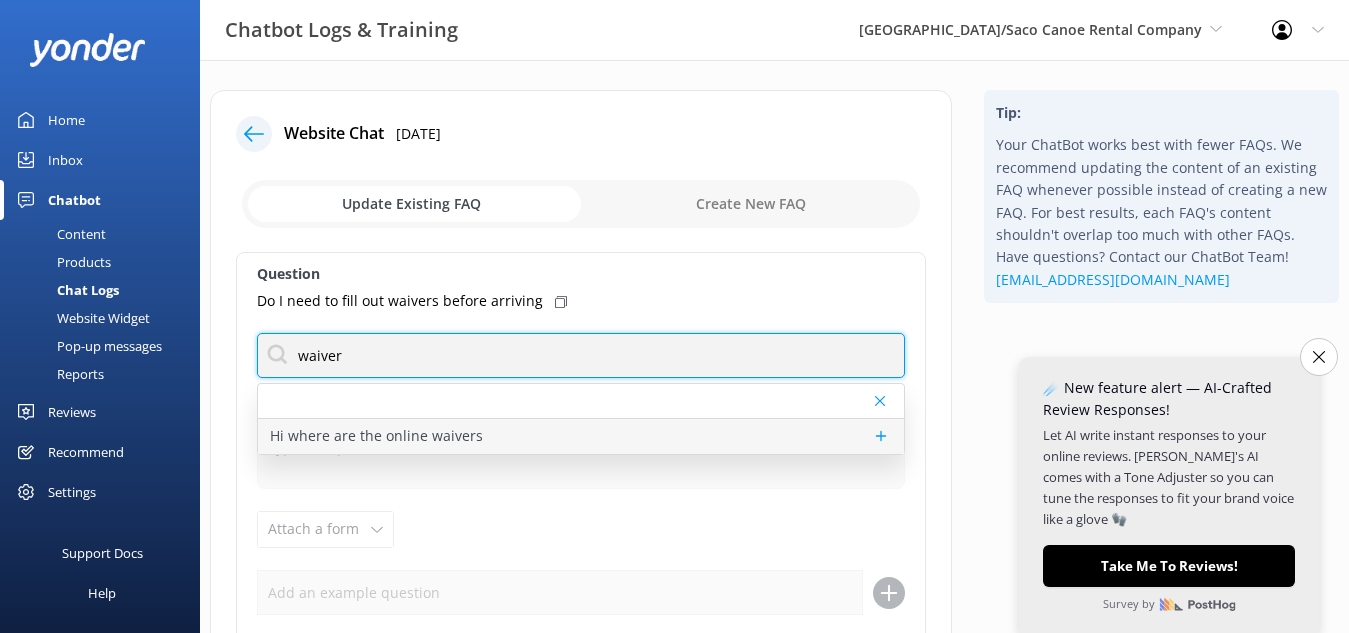 type on "waiver" 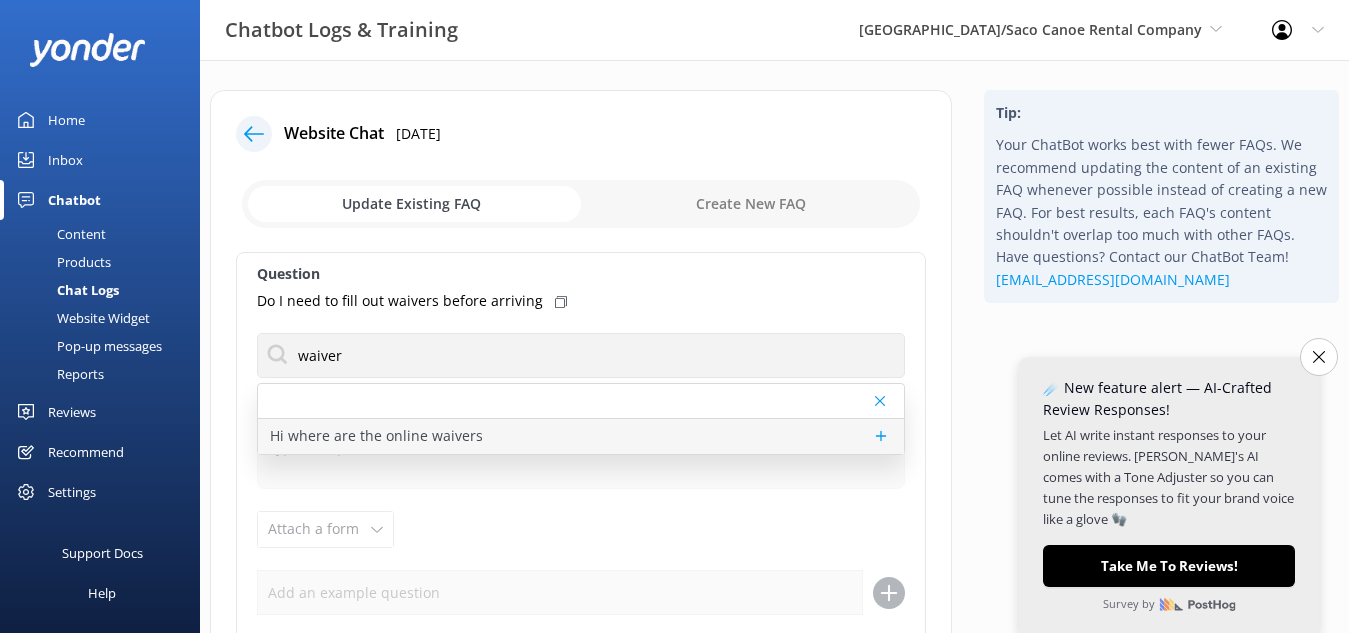 click on "Hi where are the online waivers" at bounding box center (376, 436) 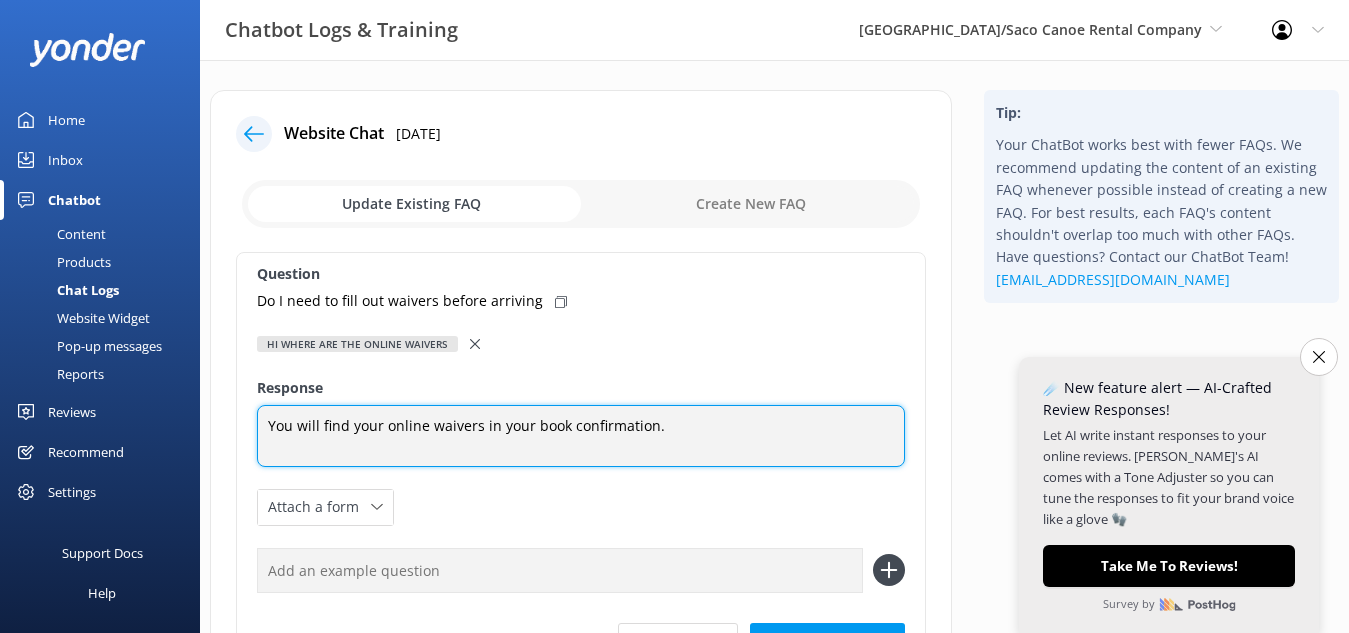 click on "You will find your online waivers in your book confirmation." at bounding box center [581, 436] 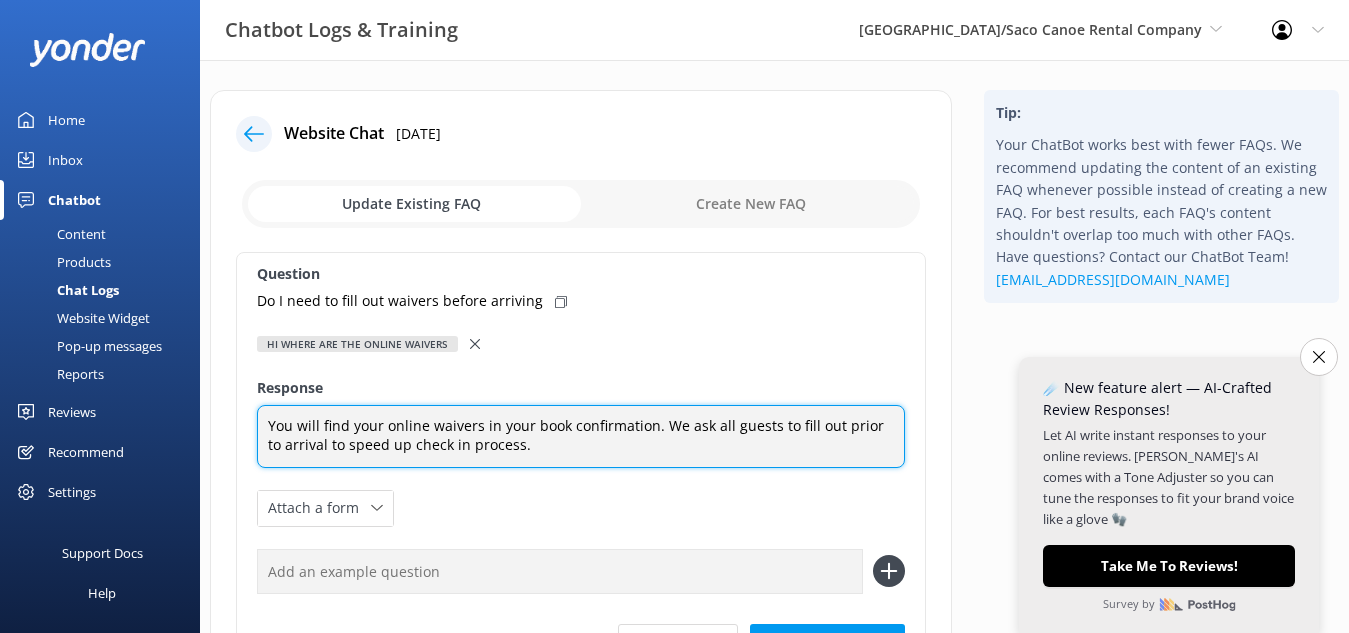 scroll, scrollTop: 141, scrollLeft: 0, axis: vertical 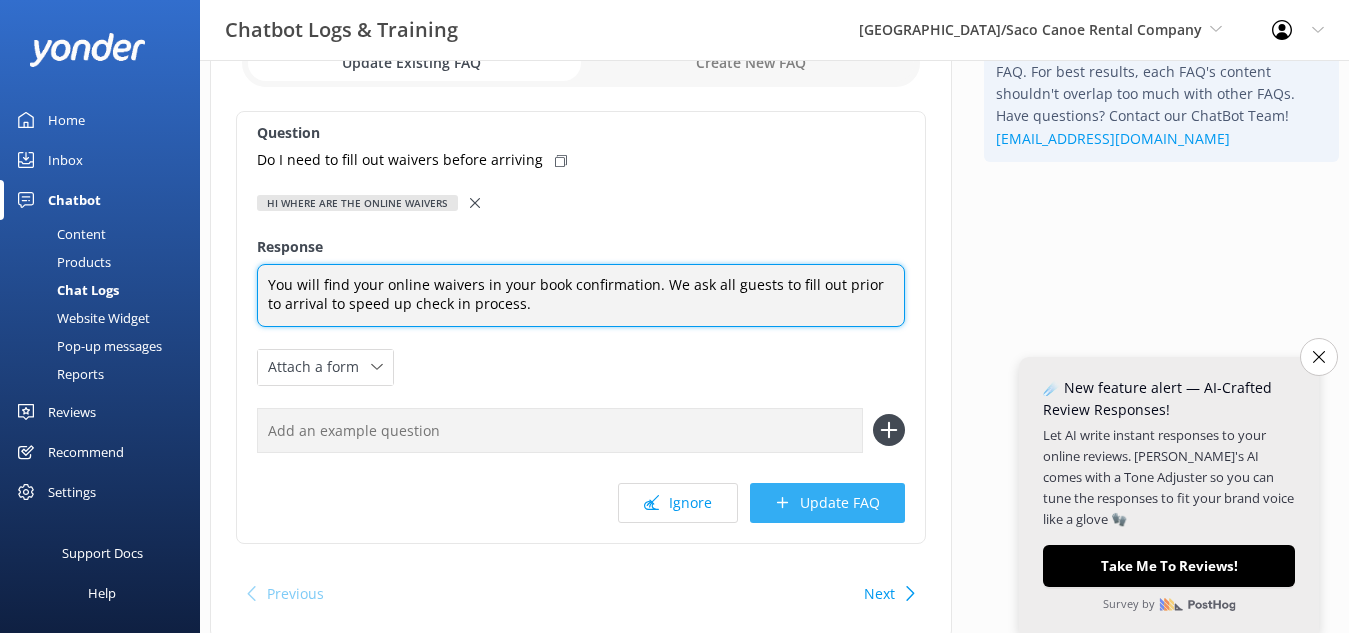 type on "You will find your online waivers in your book confirmation. We ask all guests to fill out prior to arrival to speed up check in process." 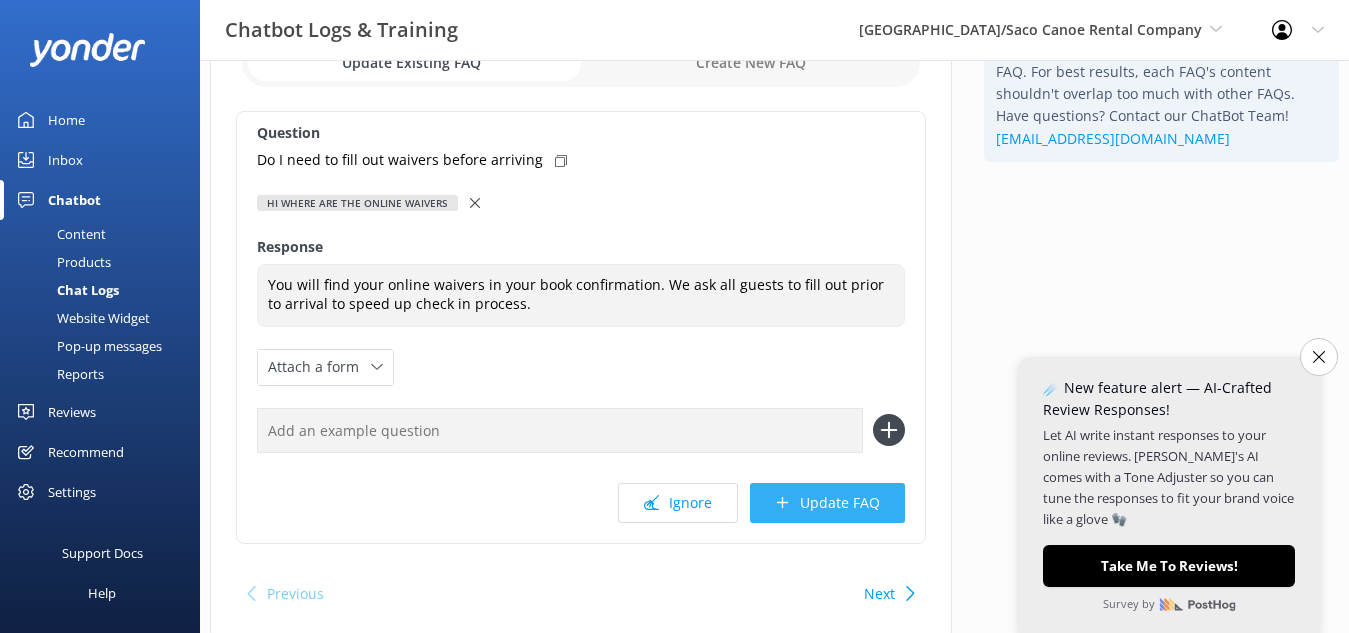 click on "Update FAQ" at bounding box center [827, 503] 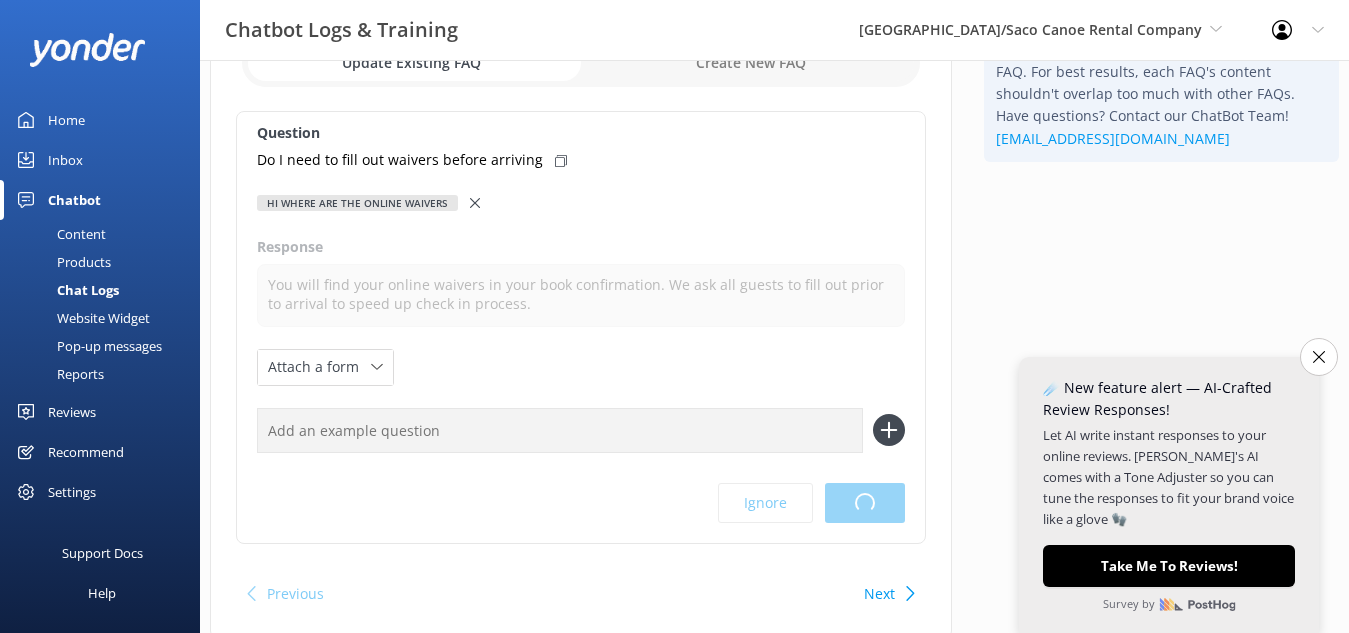 scroll, scrollTop: 0, scrollLeft: 0, axis: both 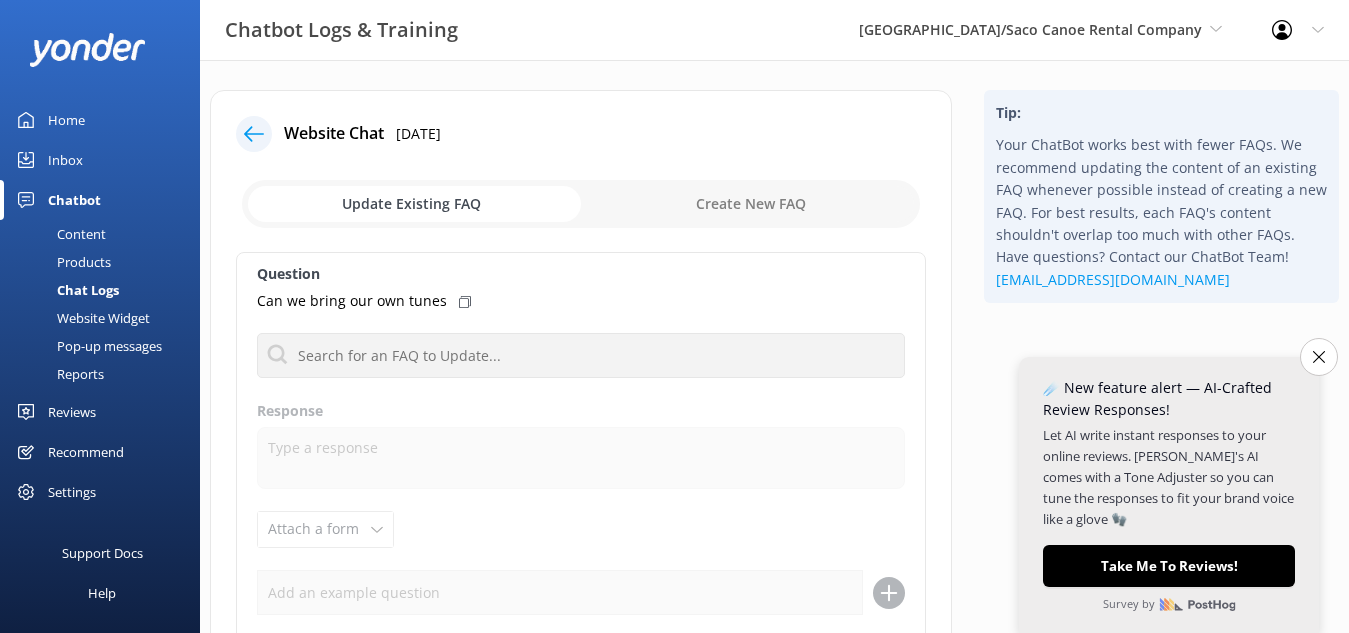 click 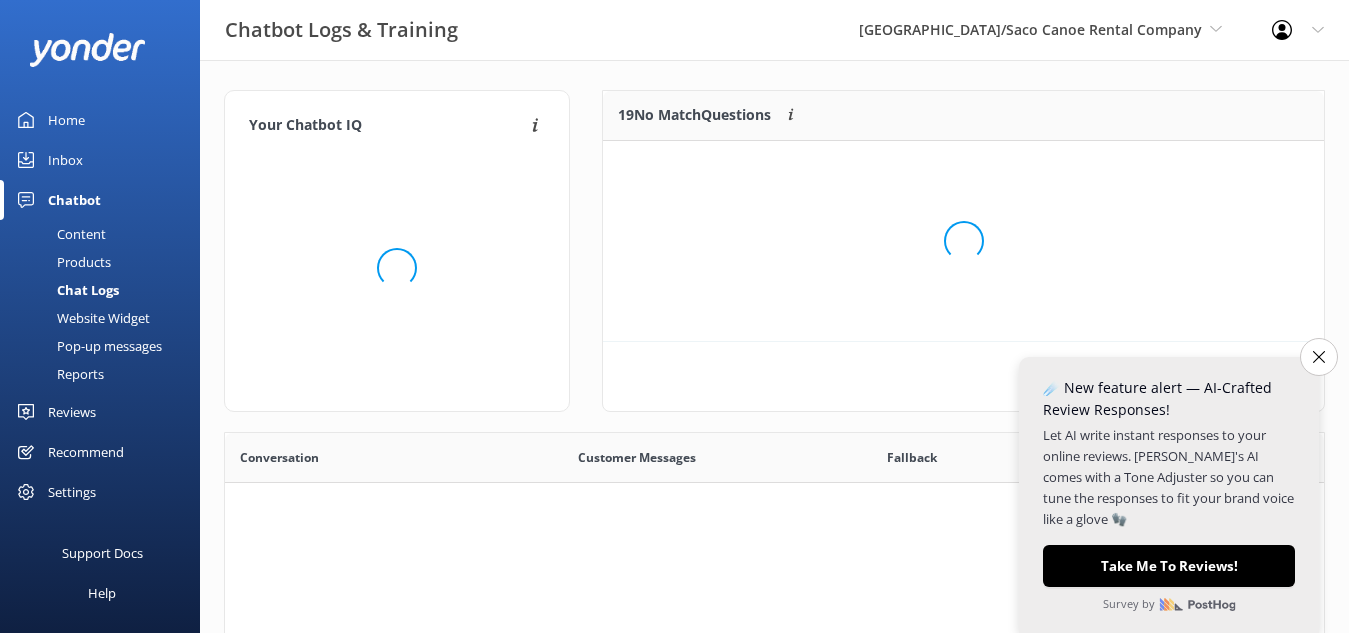 scroll, scrollTop: 18, scrollLeft: 18, axis: both 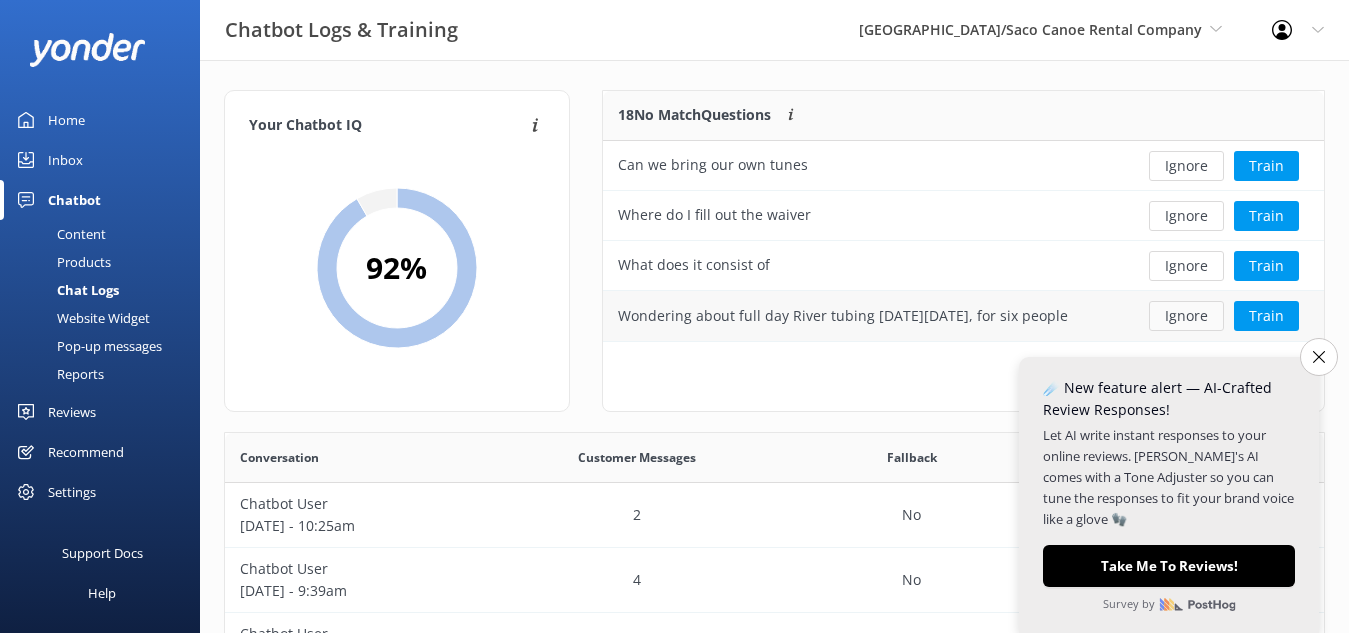 click on "Ignore" at bounding box center (1186, 316) 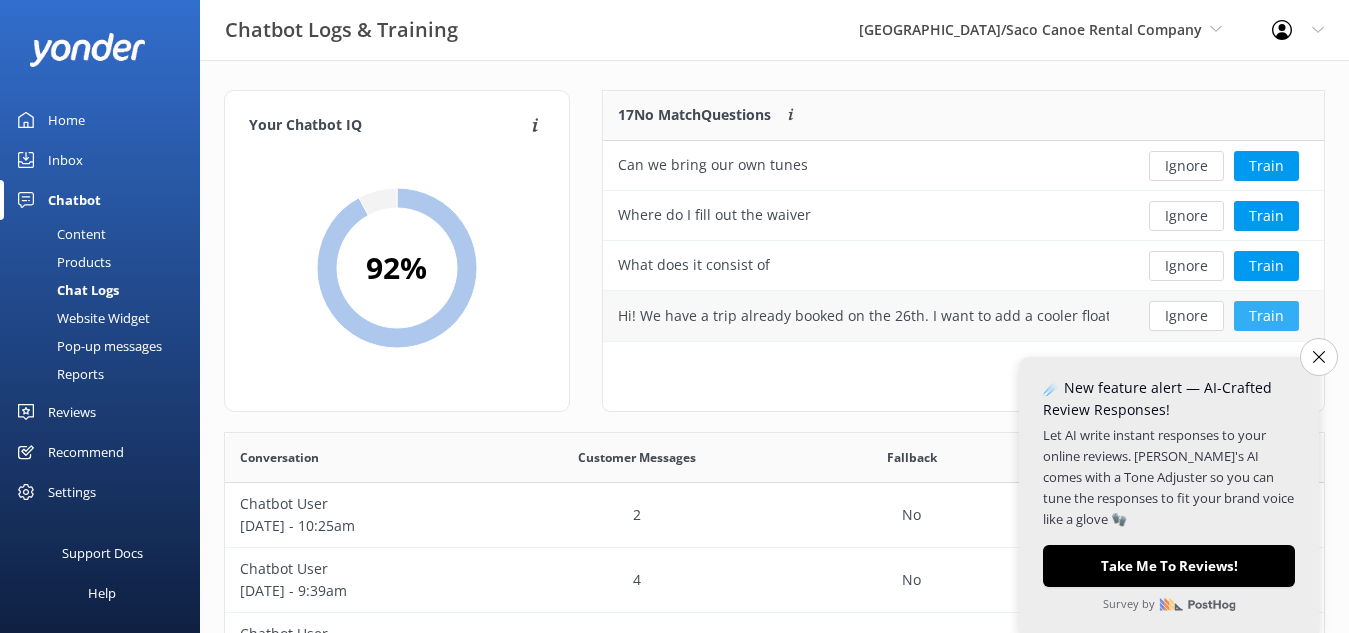 click on "Train" at bounding box center [1266, 316] 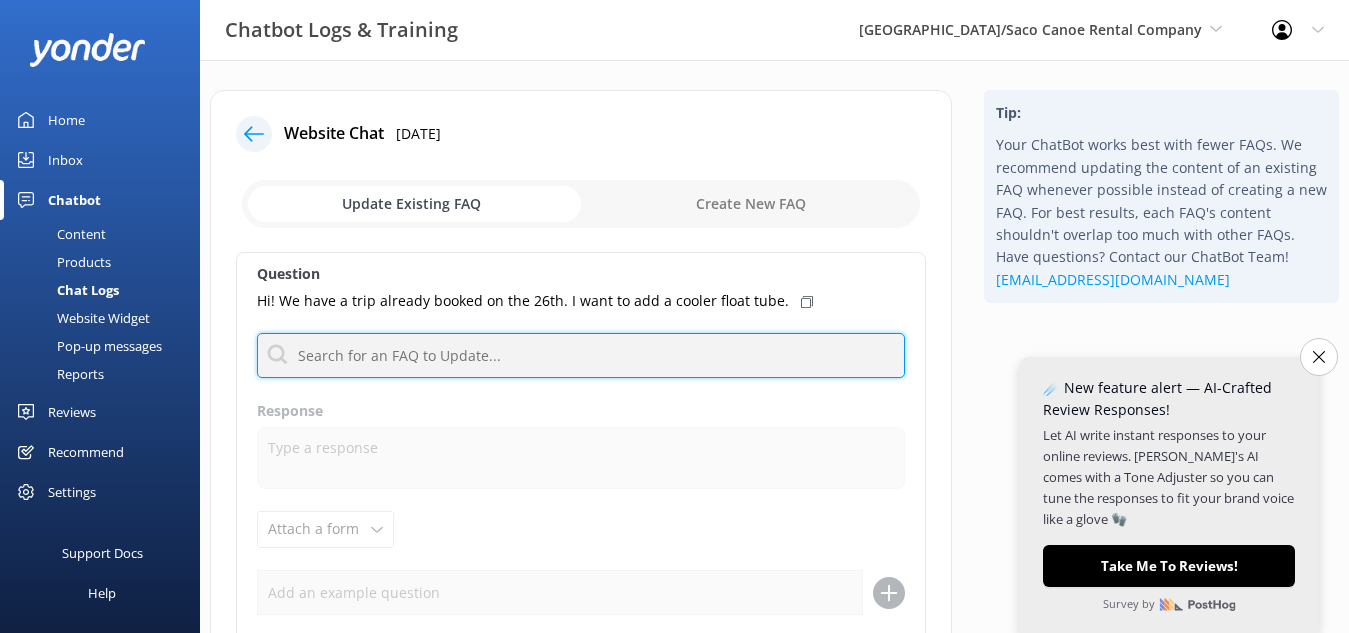 click at bounding box center [581, 355] 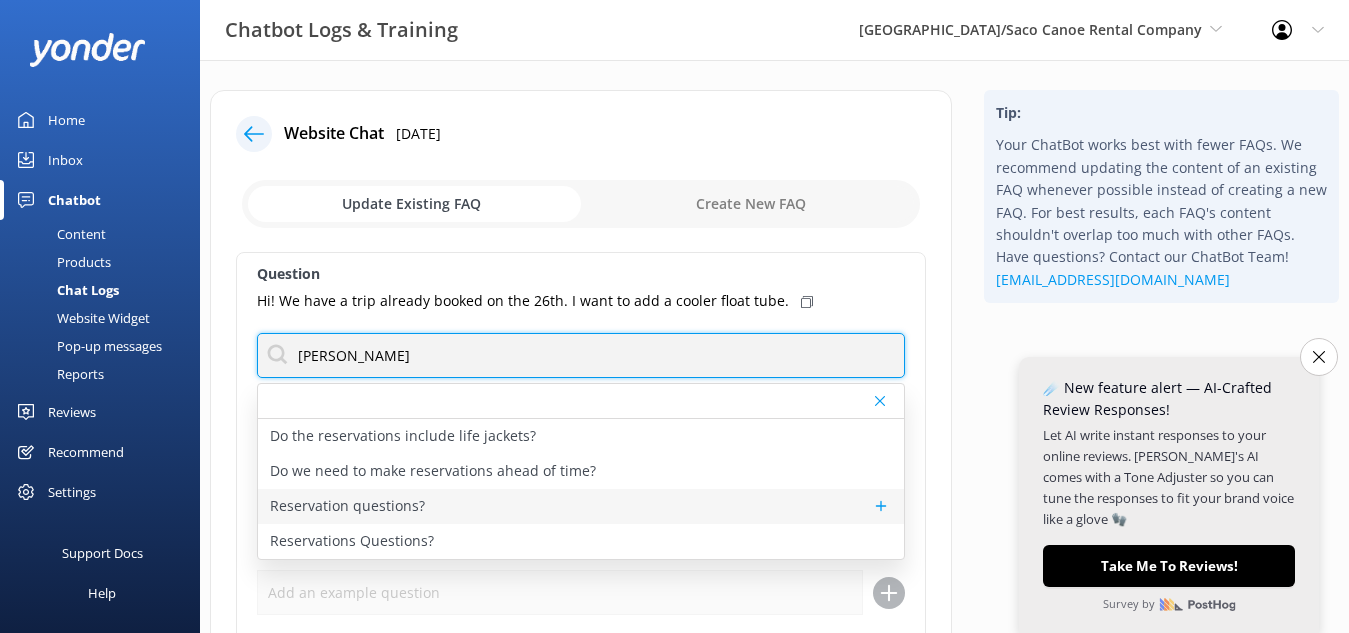 type on "reser" 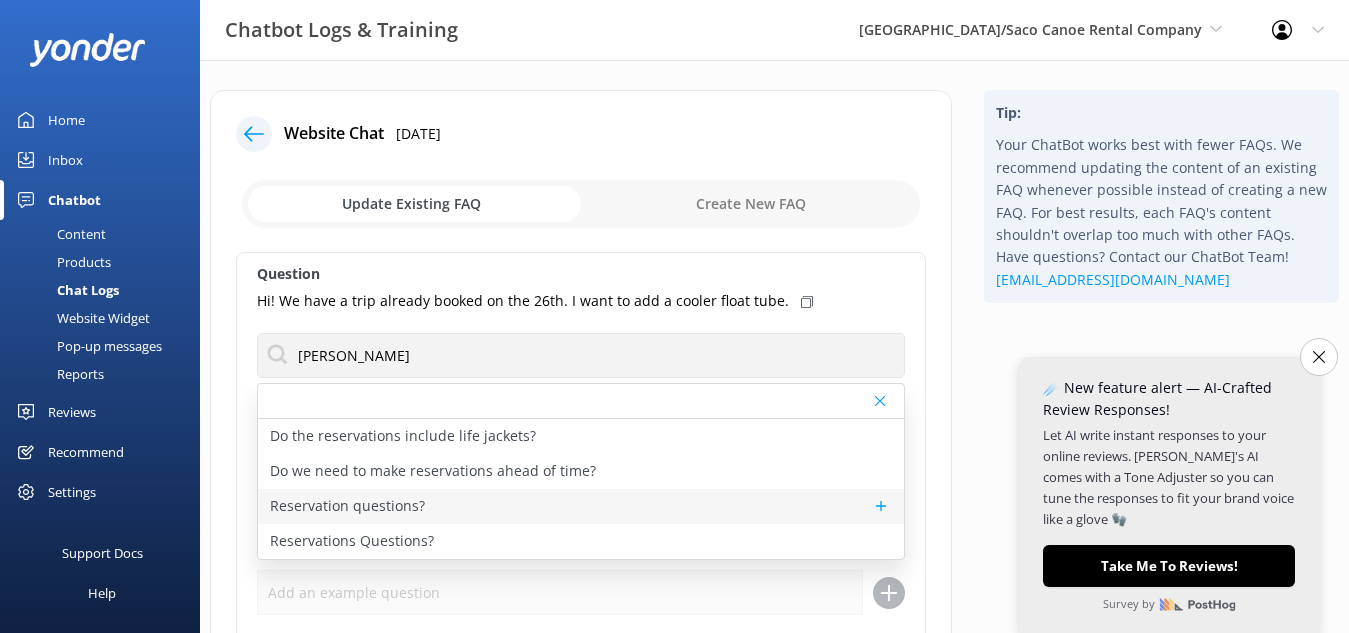click on "Reservation questions?" at bounding box center [347, 506] 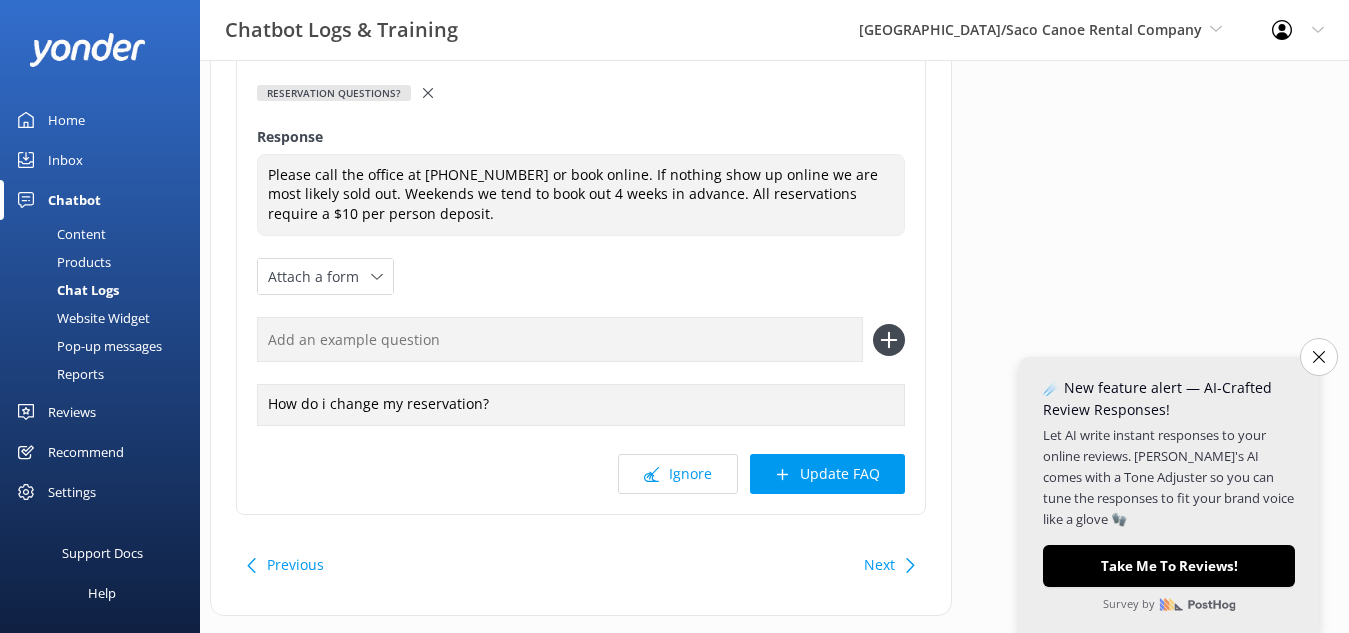 scroll, scrollTop: 266, scrollLeft: 0, axis: vertical 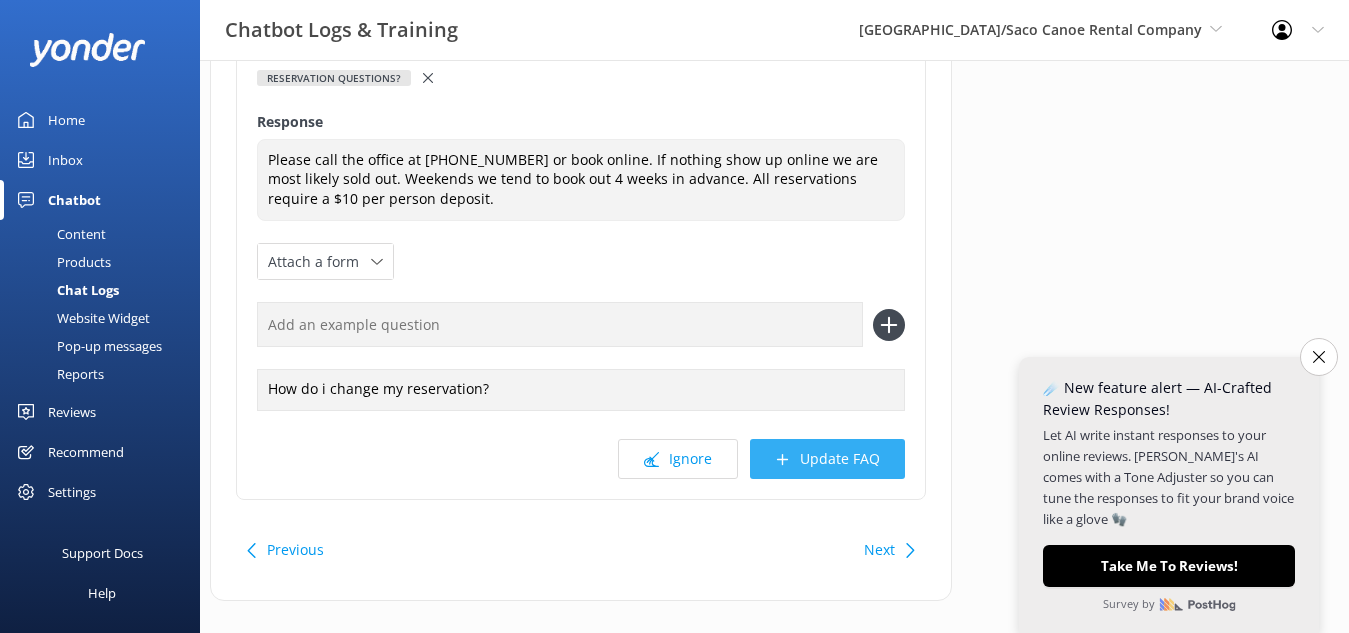 click on "Update FAQ" at bounding box center [827, 459] 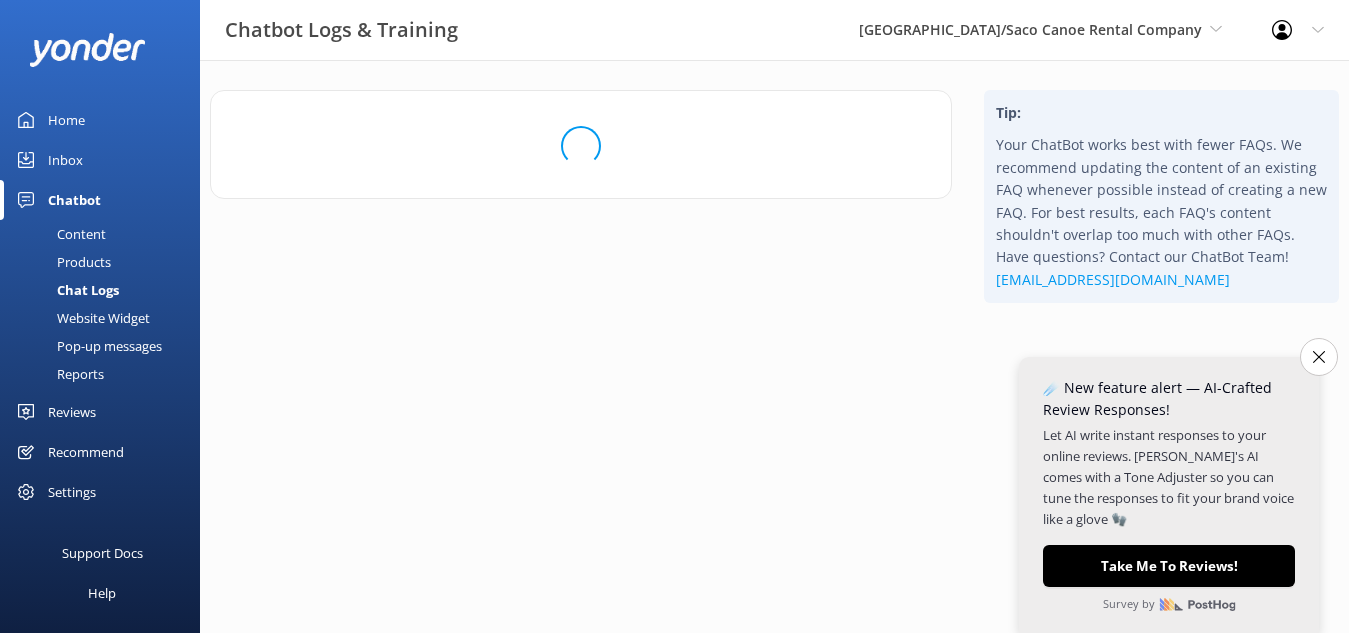 scroll, scrollTop: 0, scrollLeft: 0, axis: both 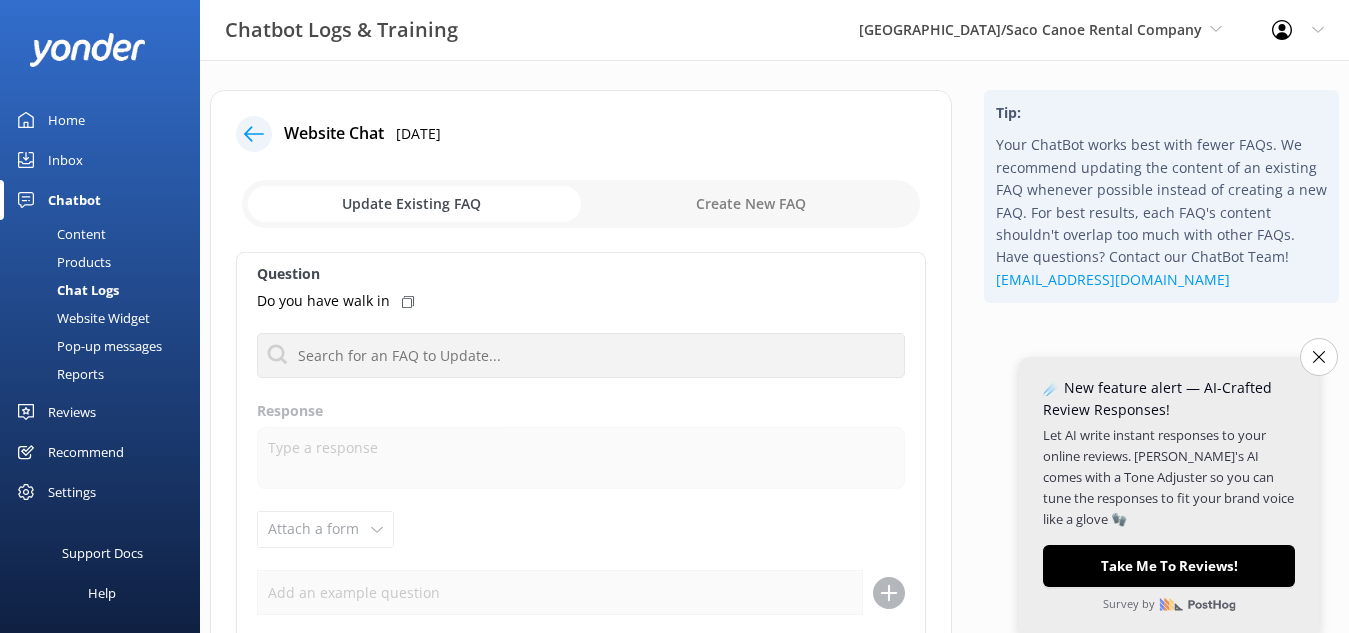 click 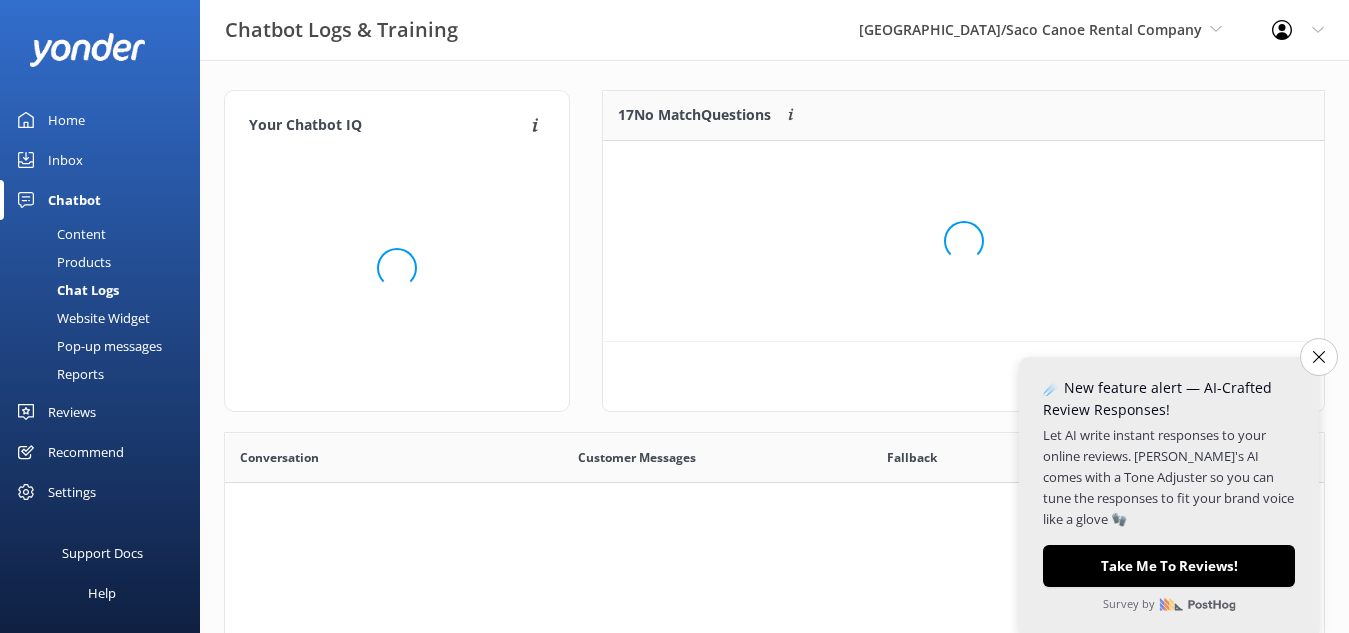 scroll, scrollTop: 18, scrollLeft: 18, axis: both 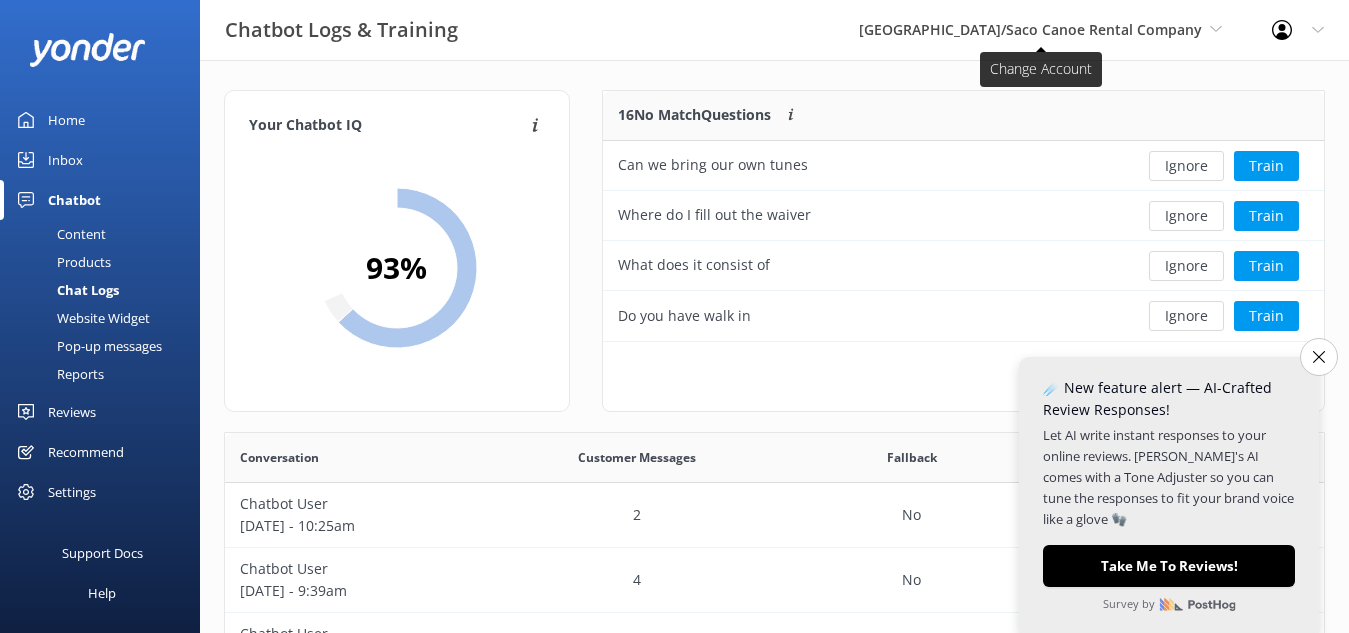click 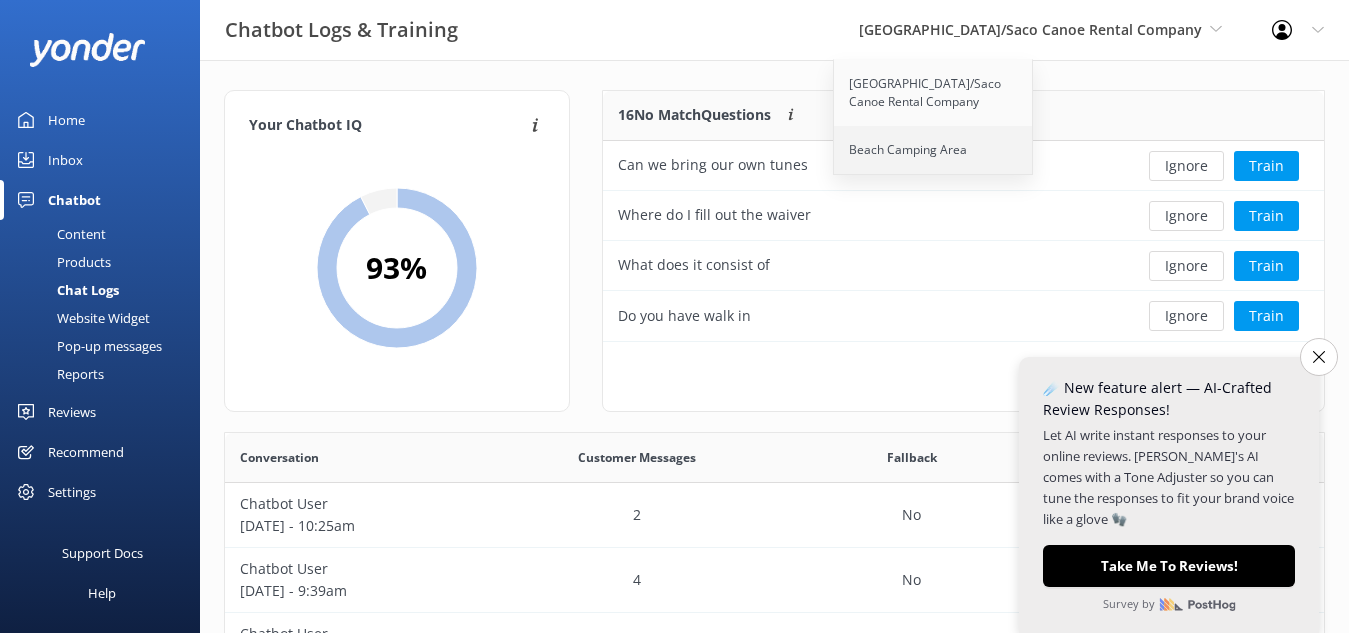 click on "Beach Camping Area" at bounding box center [934, 150] 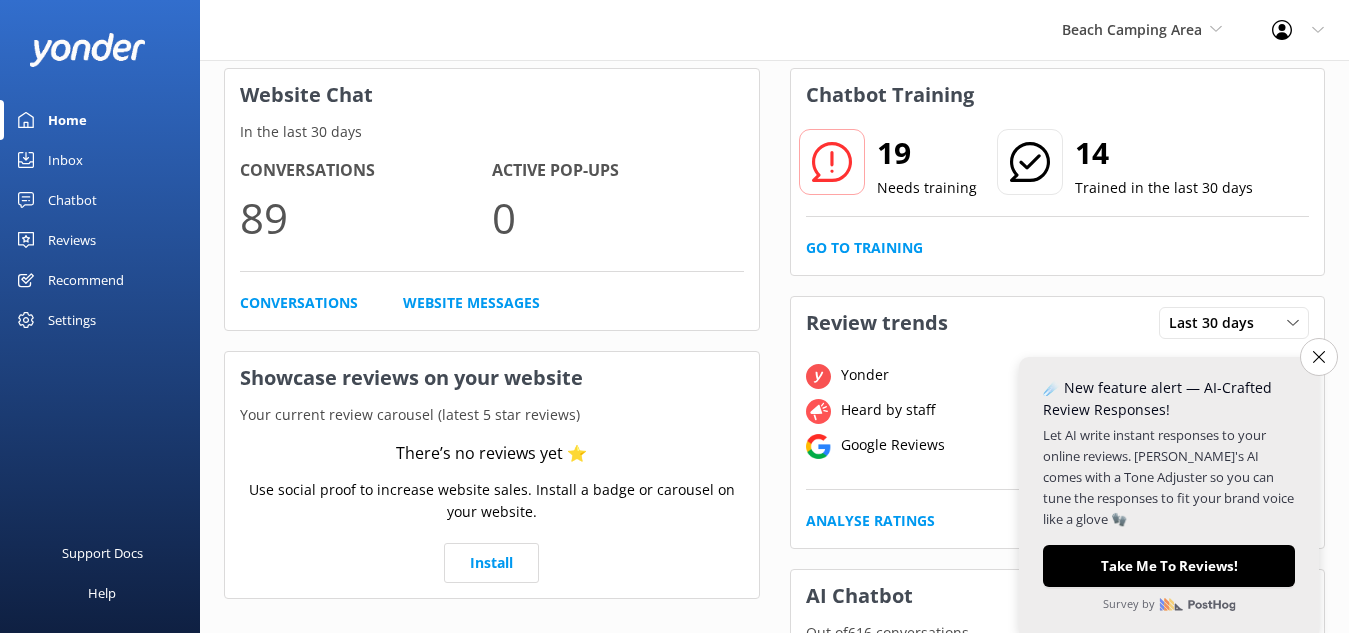 scroll, scrollTop: 98, scrollLeft: 0, axis: vertical 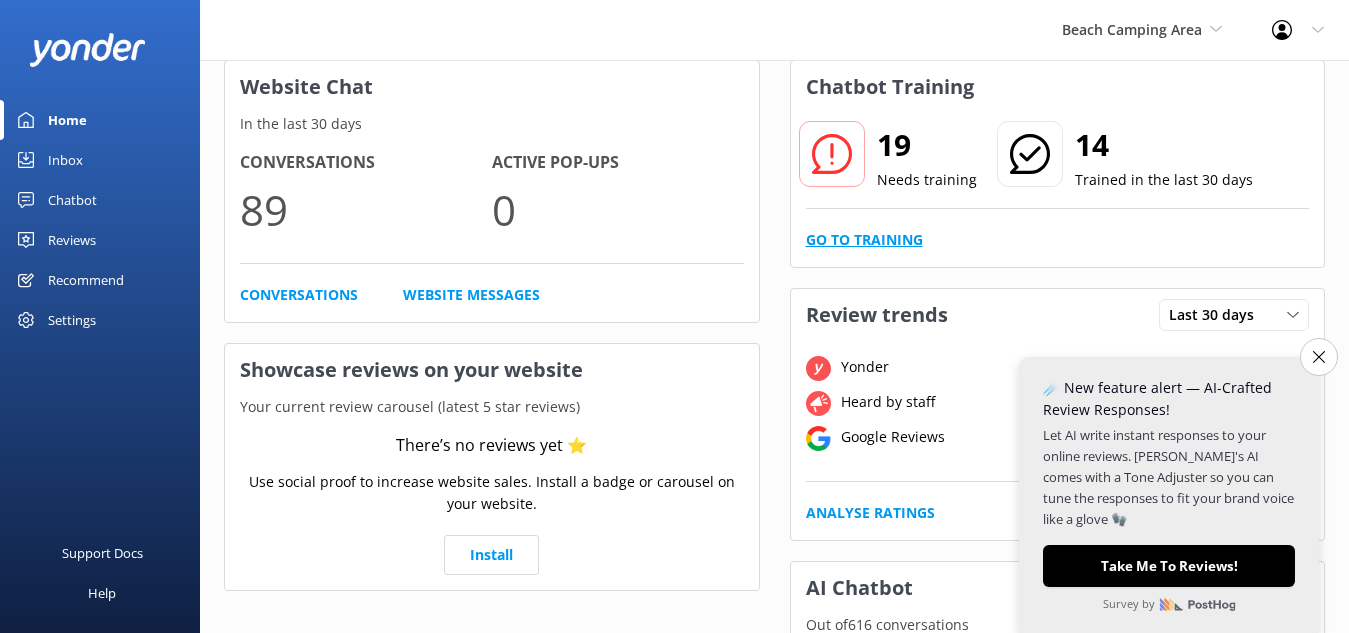 click on "Go to Training" at bounding box center [864, 240] 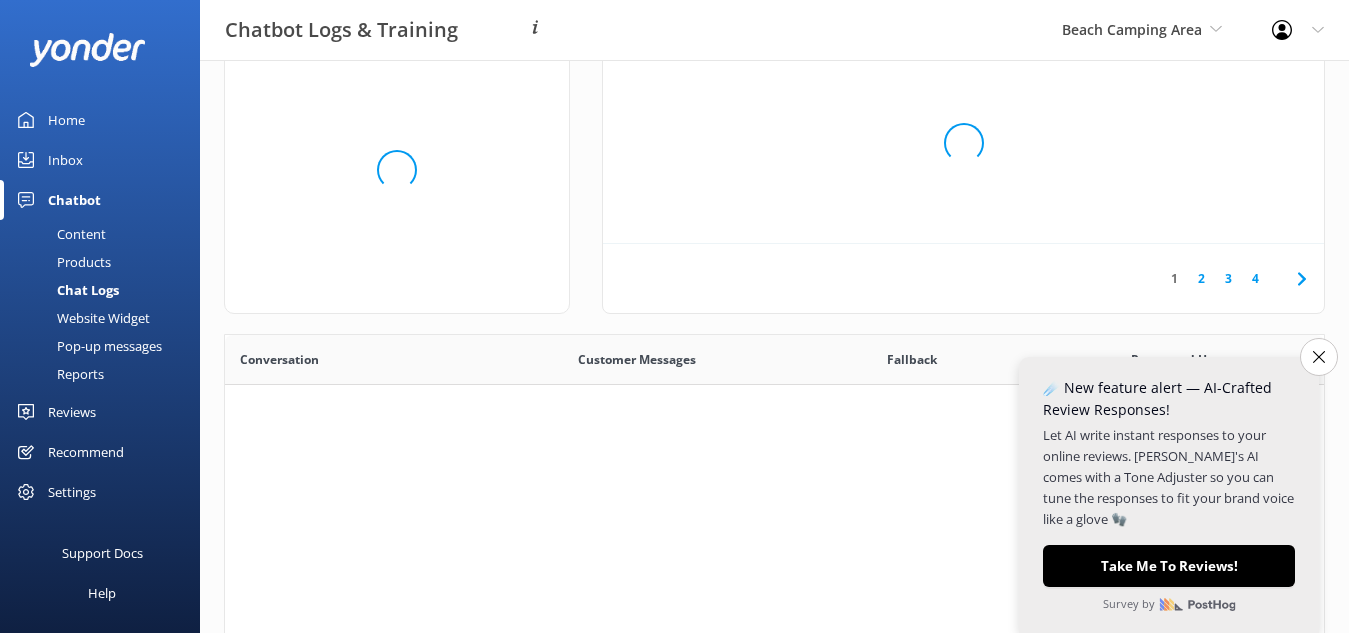 scroll, scrollTop: 18, scrollLeft: 18, axis: both 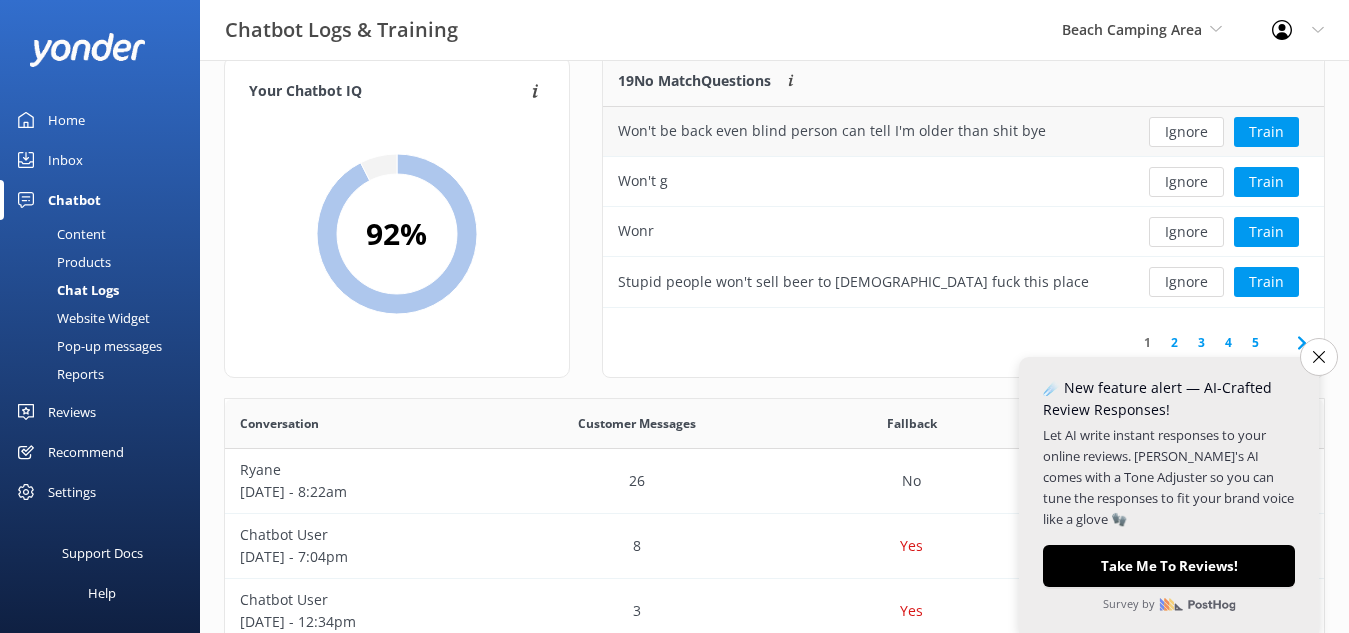 click on "Won't be back even blind person can tell I'm older than shit bye" at bounding box center [832, 131] 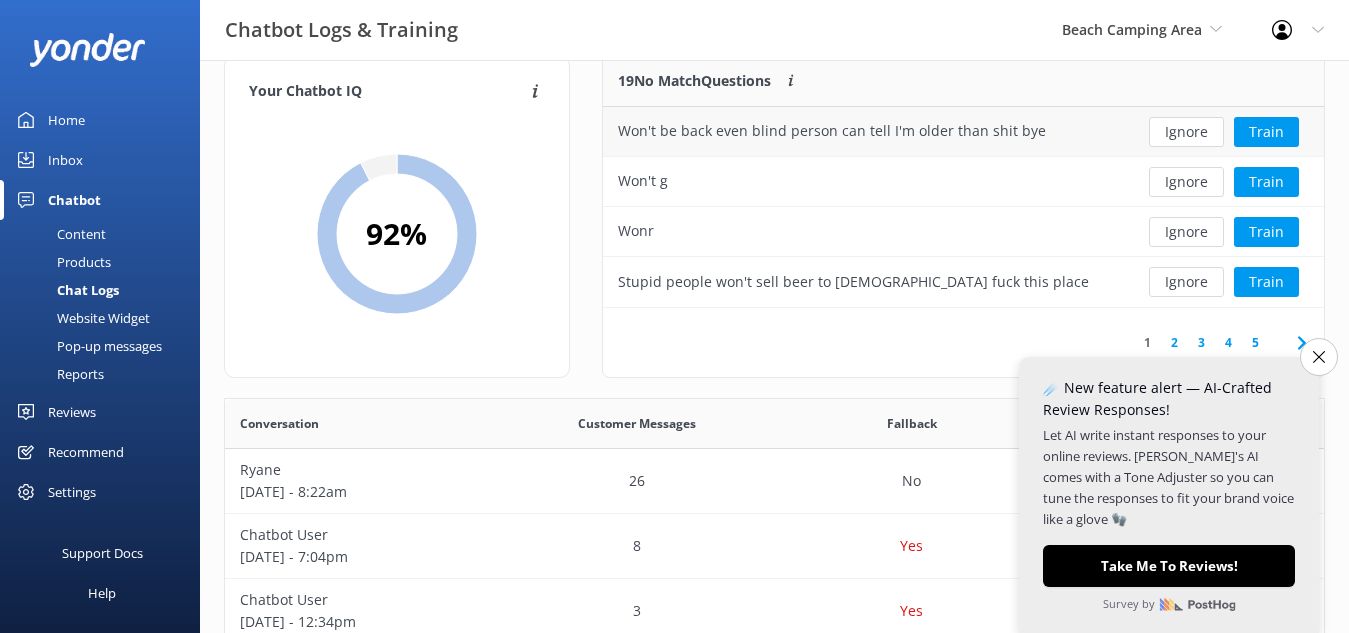 click on "Won't be back even blind person can tell I'm older than shit bye" at bounding box center (832, 131) 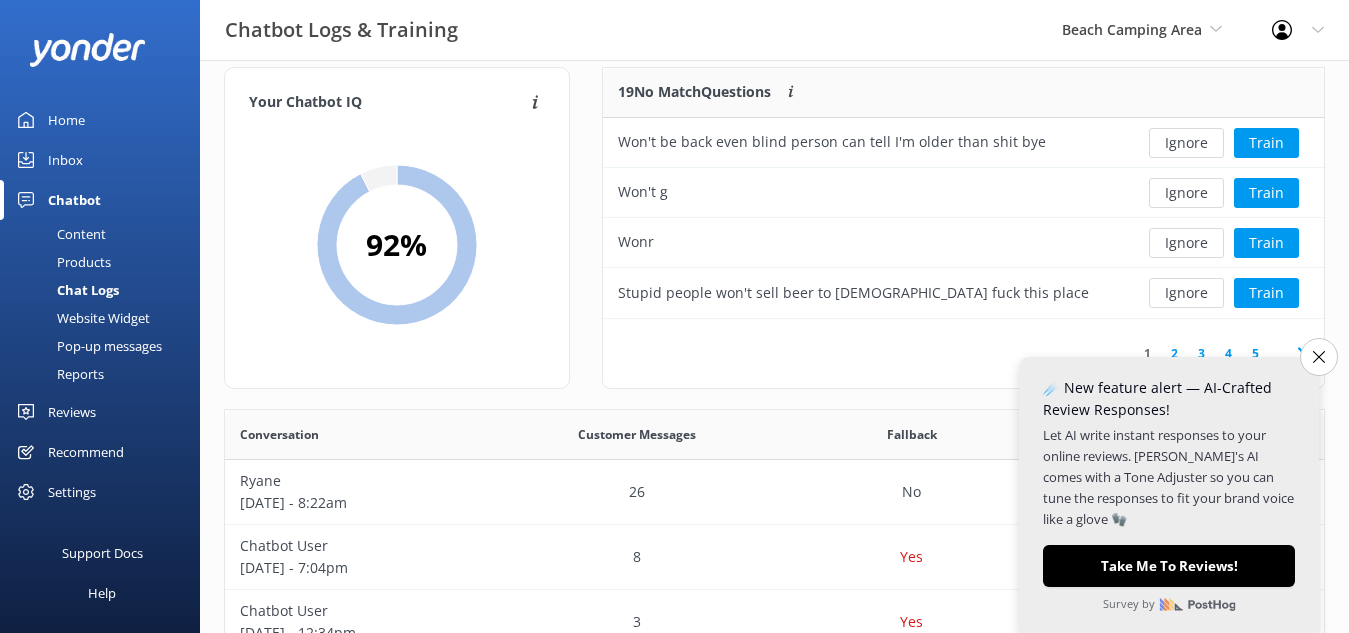 scroll, scrollTop: 25, scrollLeft: 0, axis: vertical 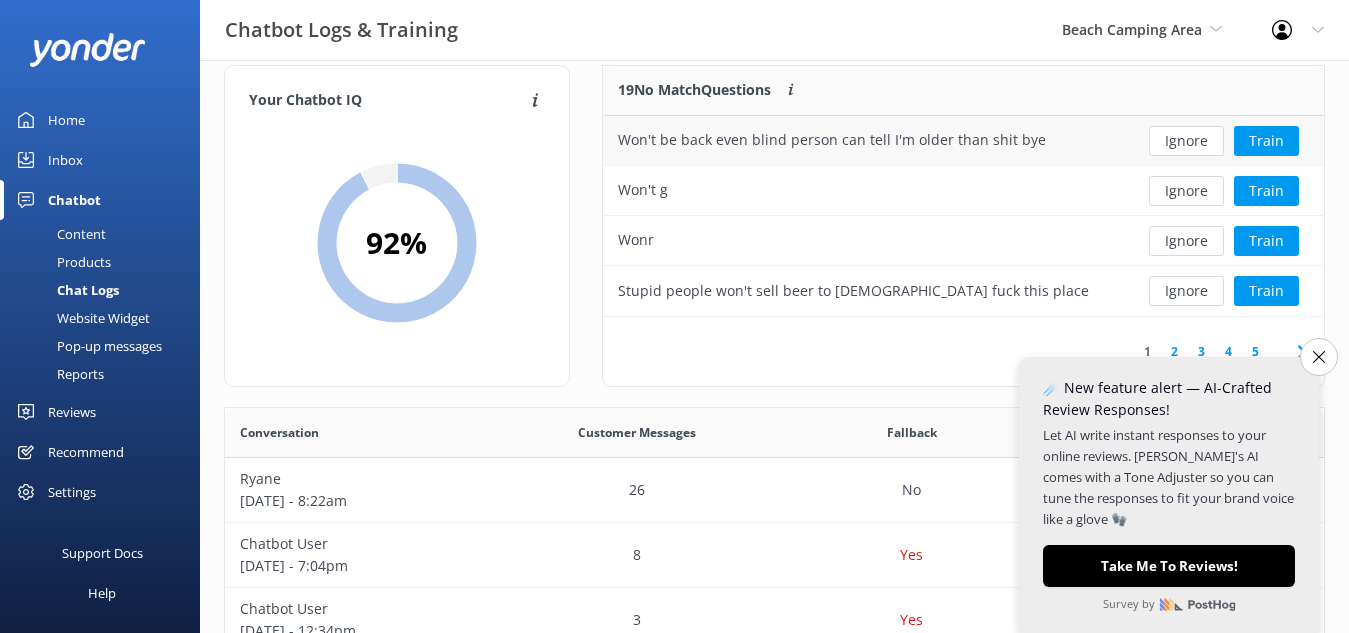 click on "Won't be back even blind person can tell I'm older than shit bye" at bounding box center [832, 140] 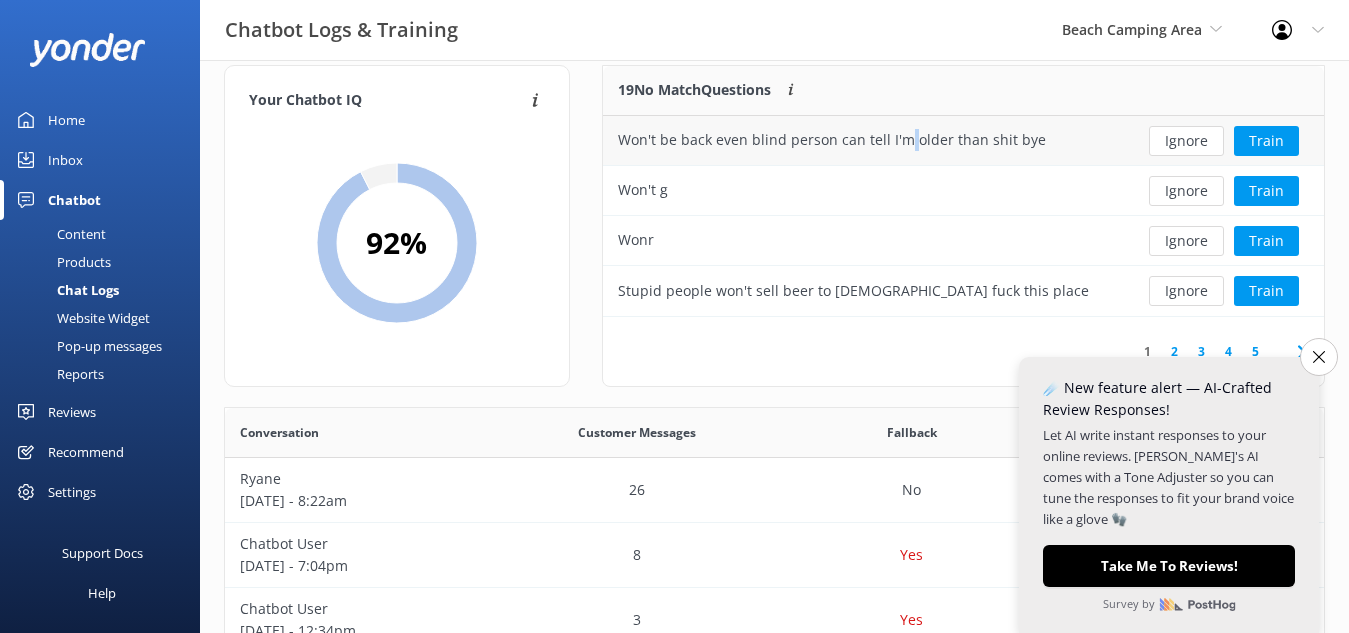 click on "Won't be back even blind person can tell I'm older than shit bye" at bounding box center [832, 140] 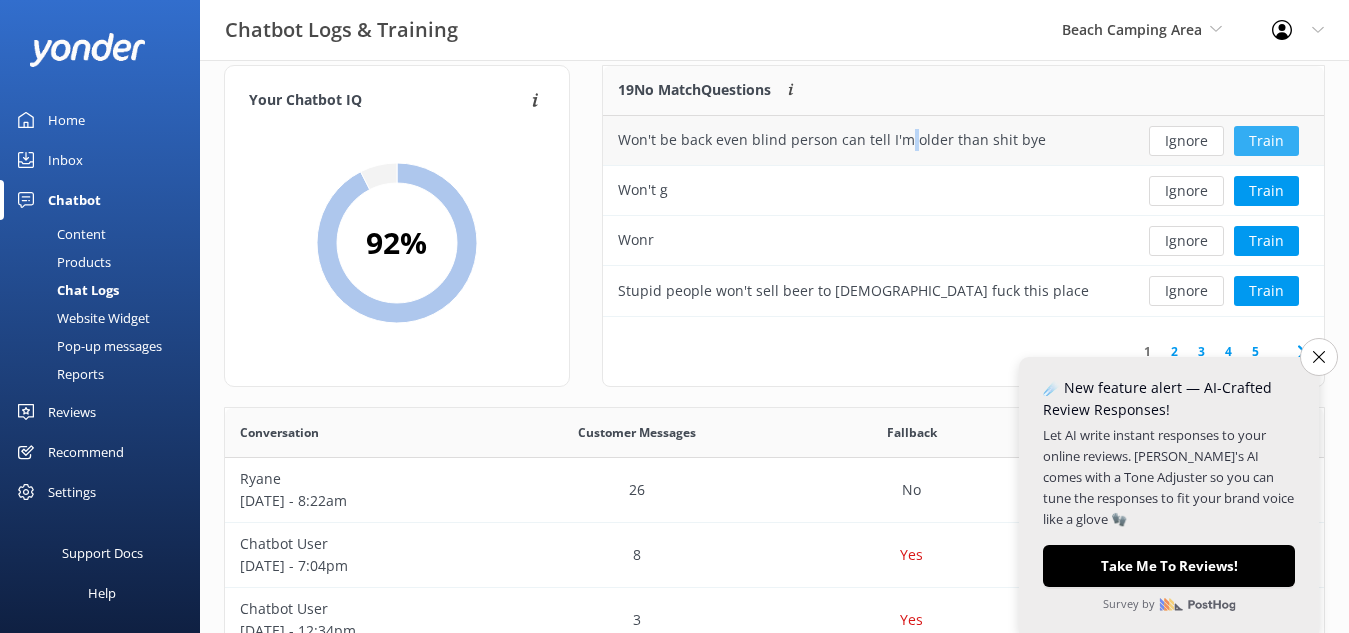 click on "Train" at bounding box center [1266, 141] 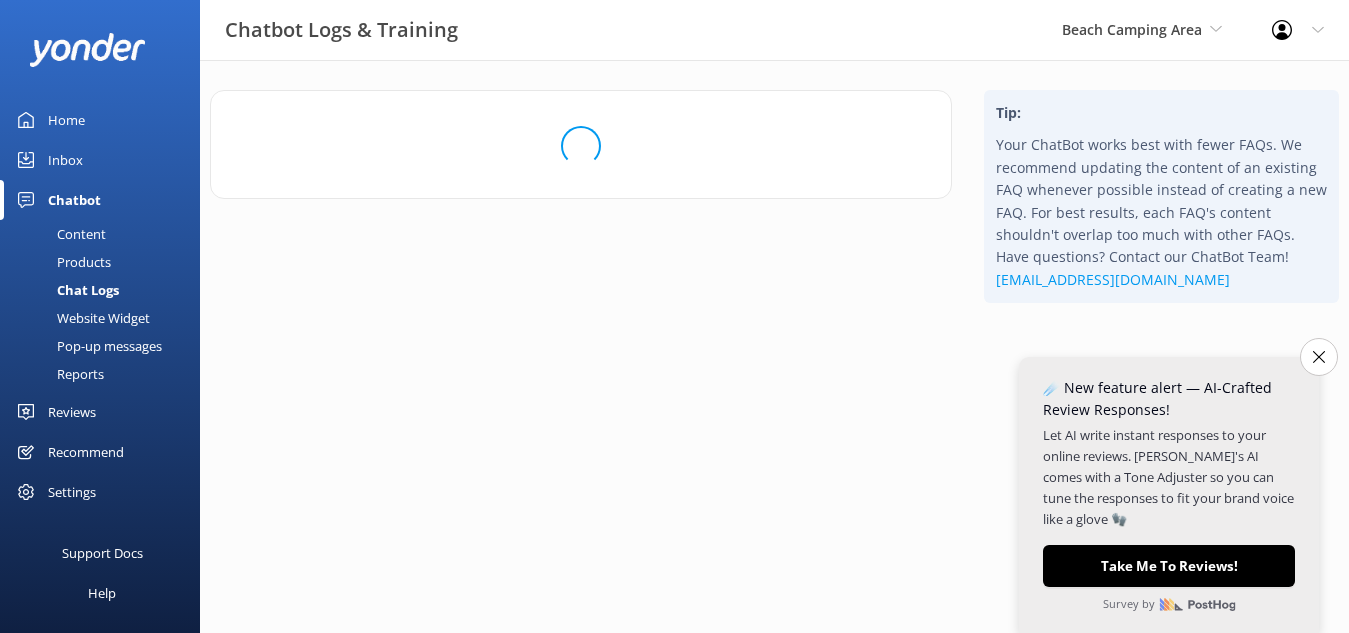 scroll, scrollTop: 0, scrollLeft: 0, axis: both 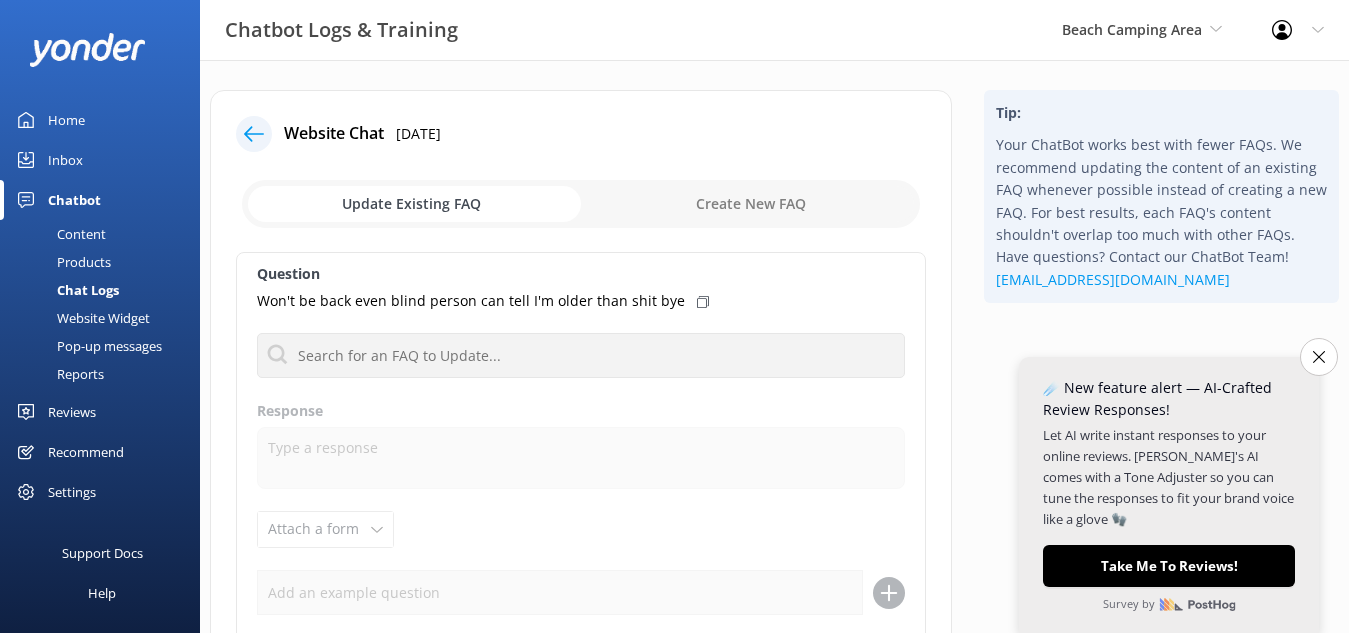click 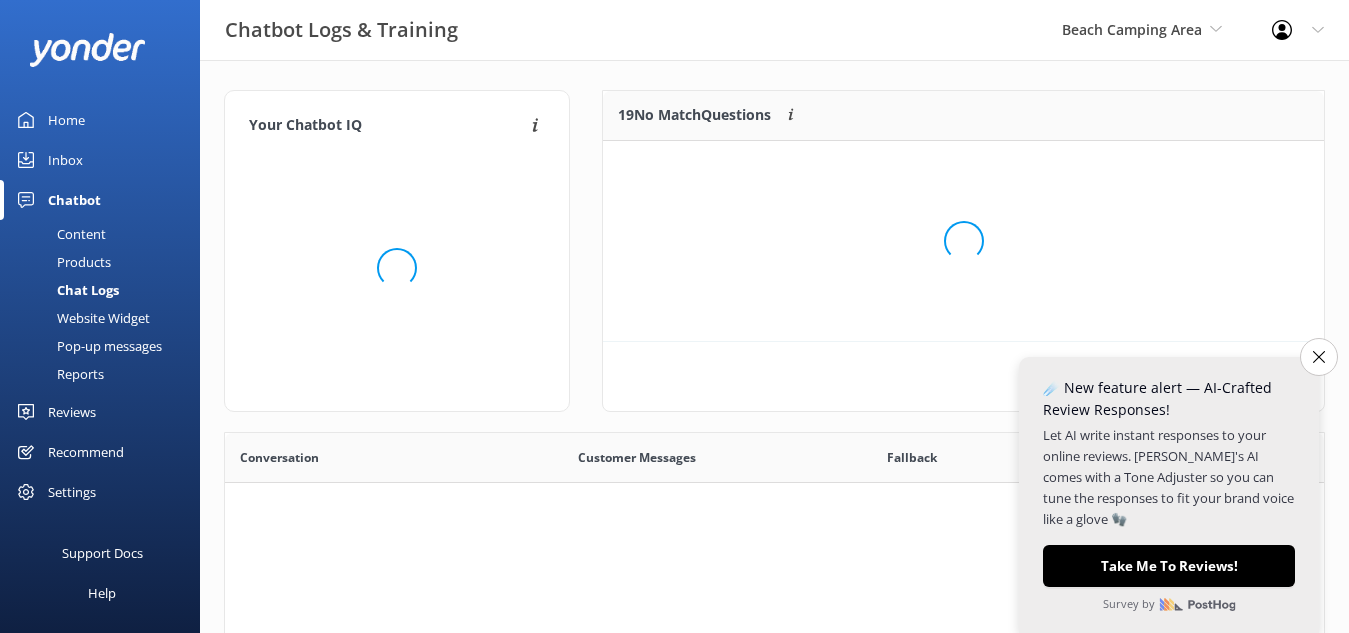 scroll, scrollTop: 18, scrollLeft: 18, axis: both 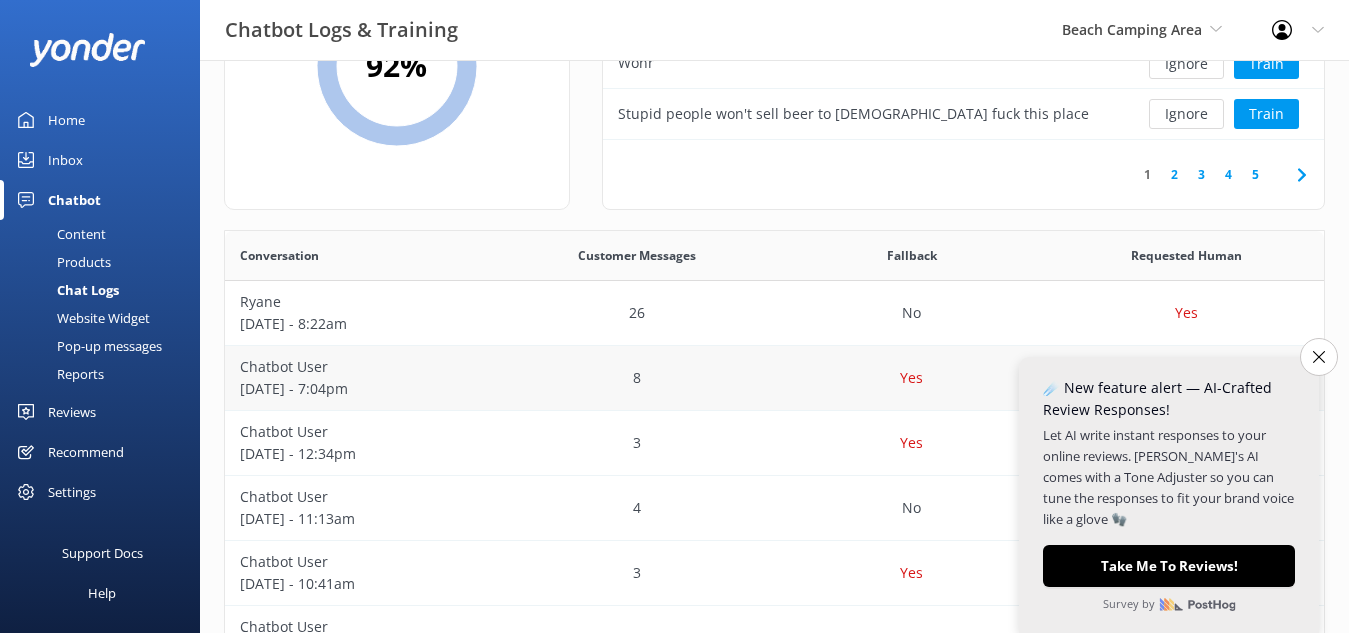 click on "Chatbot User" at bounding box center (362, 367) 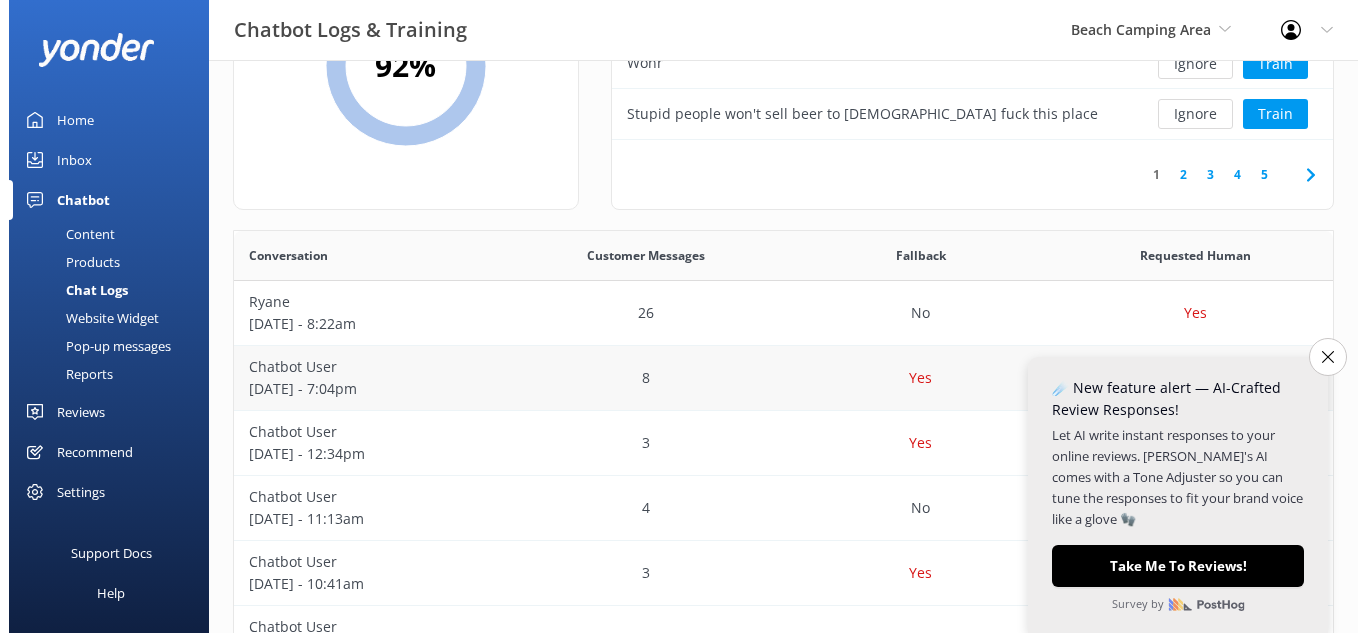 scroll, scrollTop: 0, scrollLeft: 0, axis: both 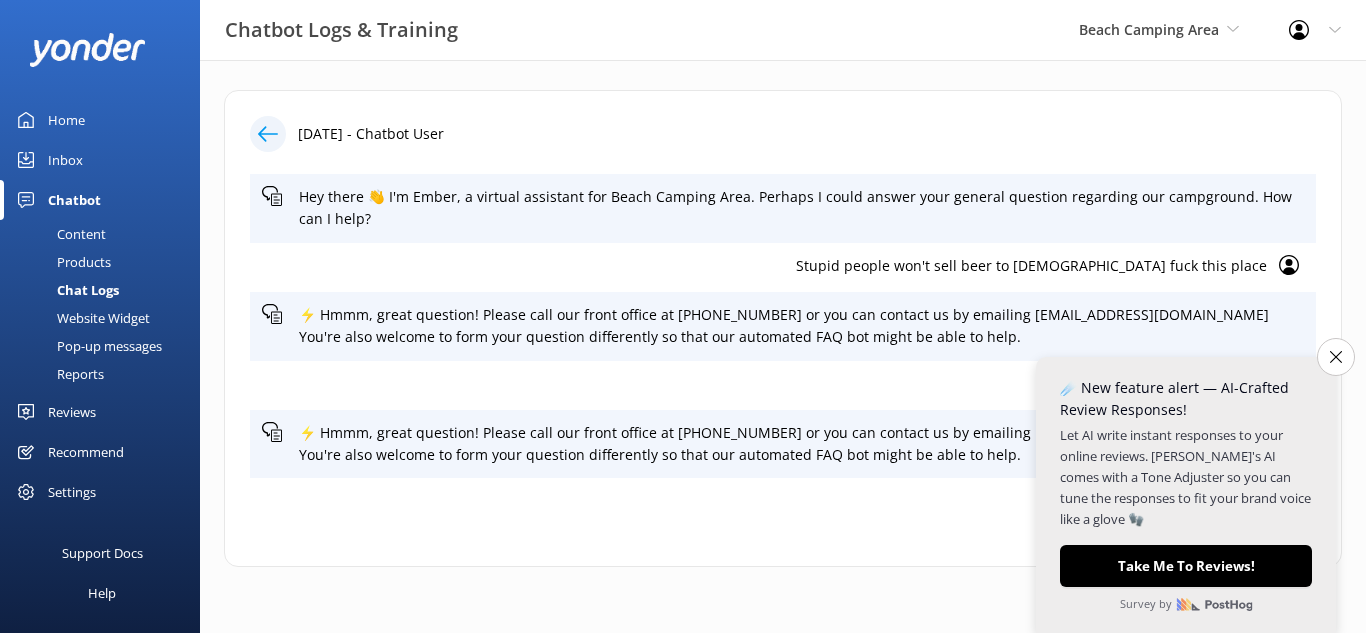 click 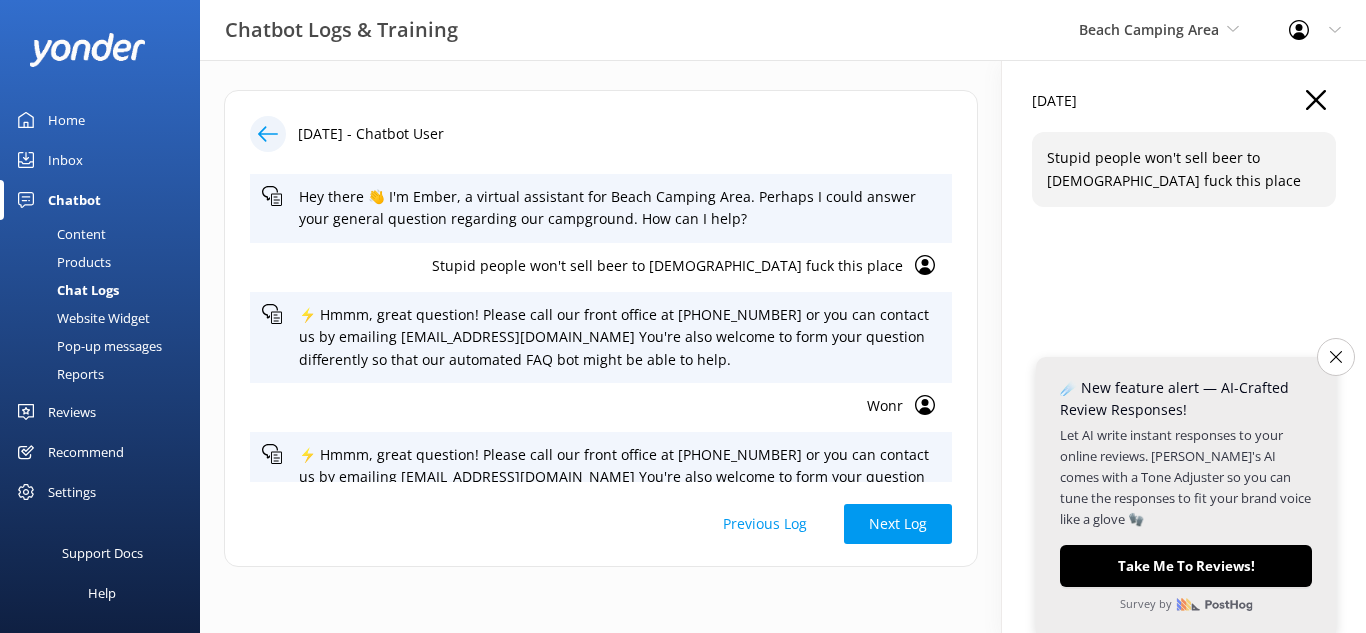 click on "Stupid people won't sell beer to 50 year old fuck this place" at bounding box center (1184, 169) 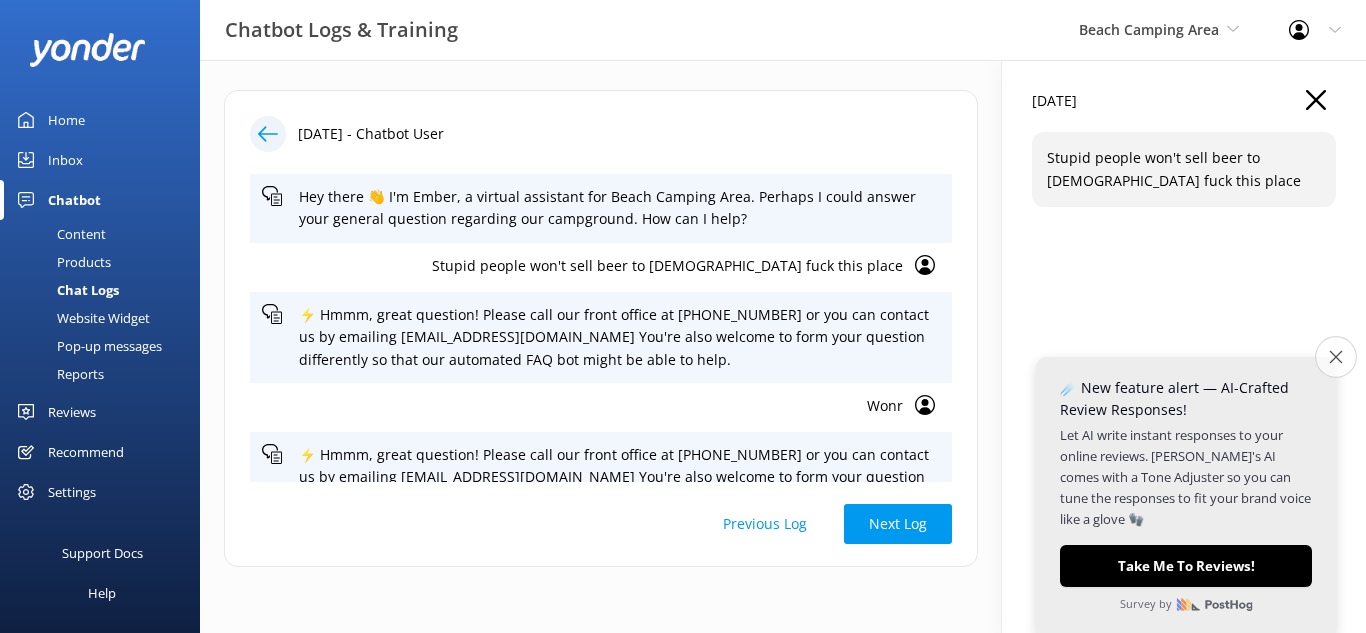 click on "Close survey" 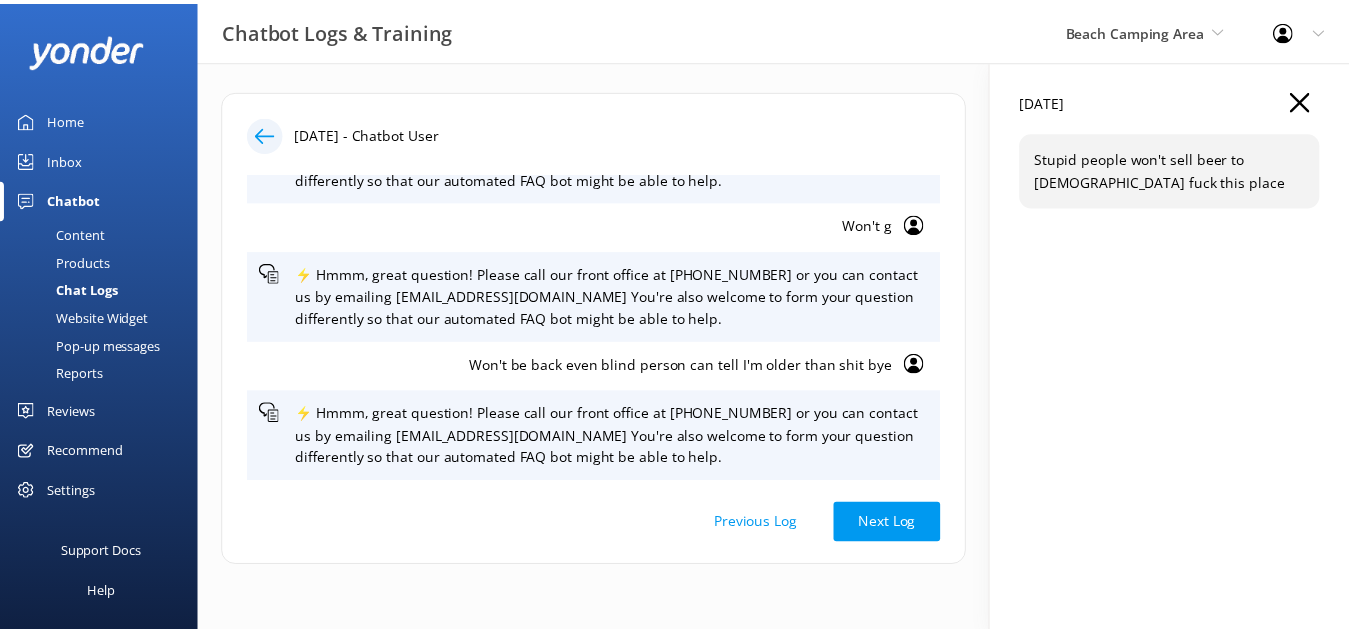 scroll, scrollTop: 0, scrollLeft: 0, axis: both 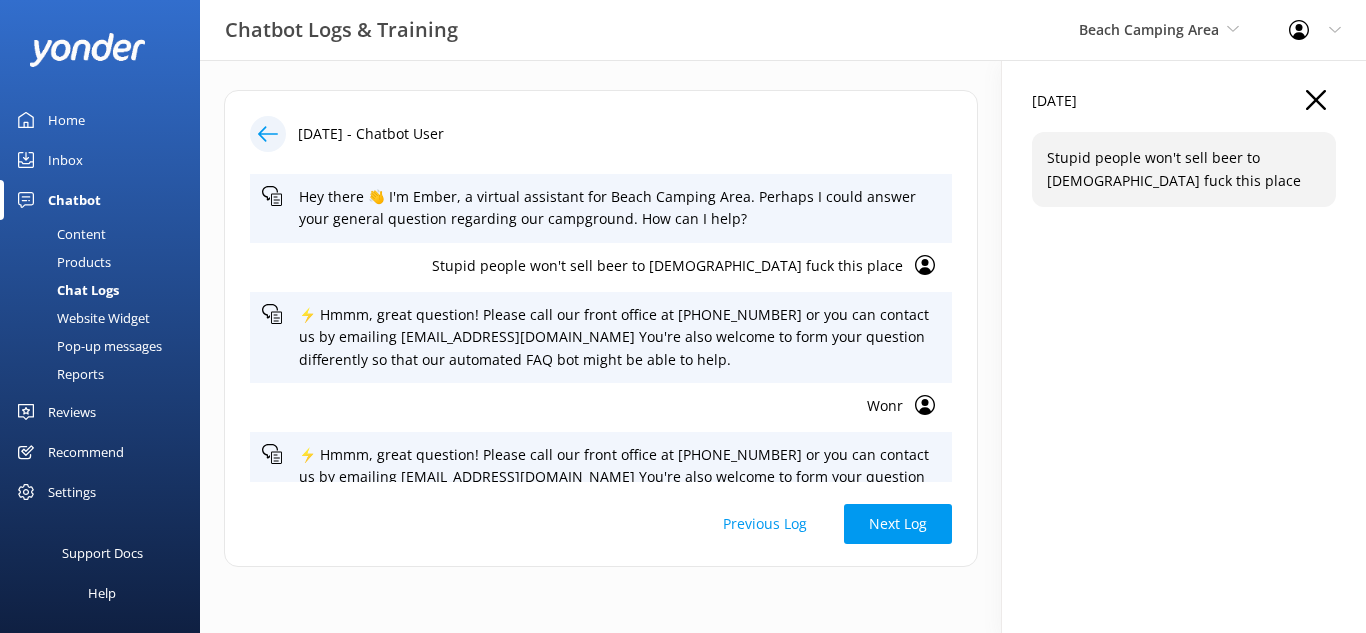 click on "Stupid people won't sell beer to 50 year old fuck this place" at bounding box center [582, 266] 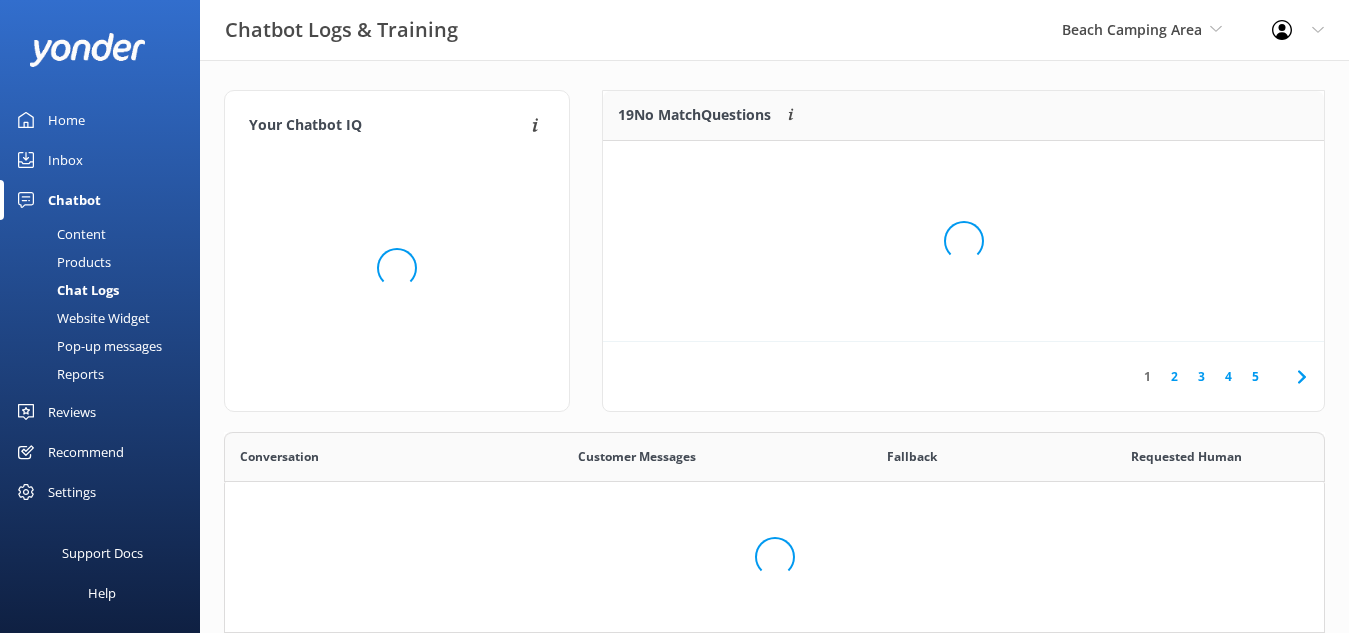 scroll, scrollTop: 18, scrollLeft: 18, axis: both 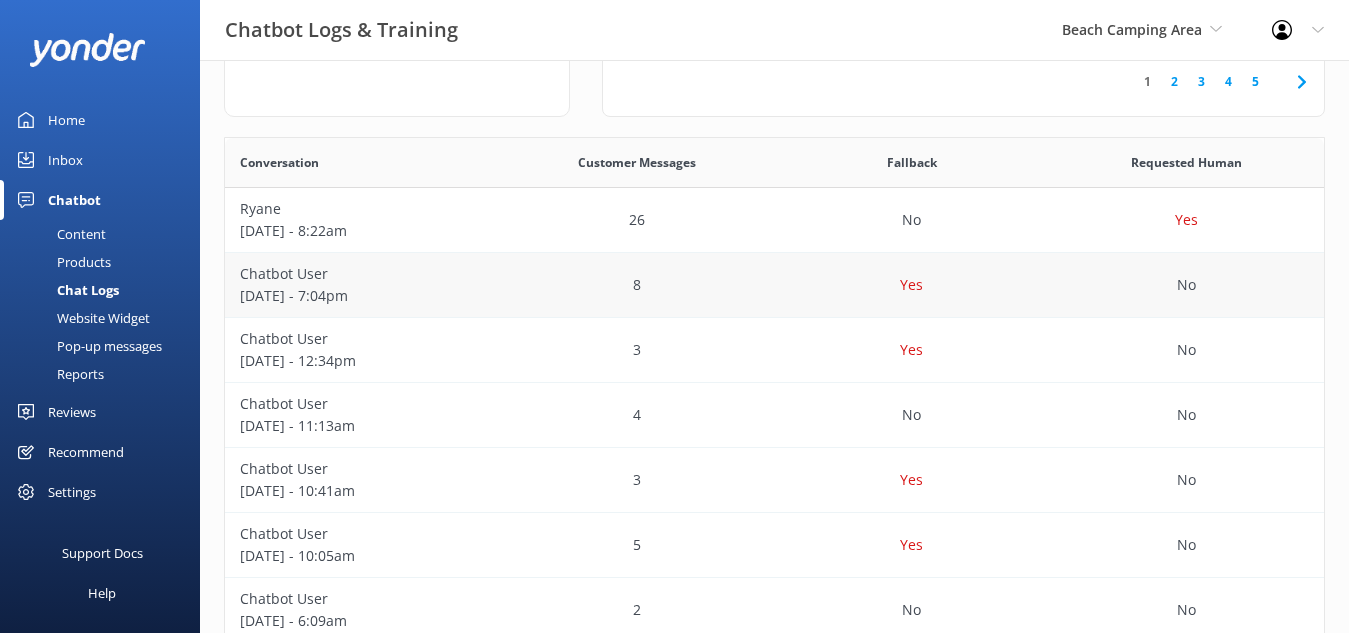 click on "Chatbot User" at bounding box center [362, 274] 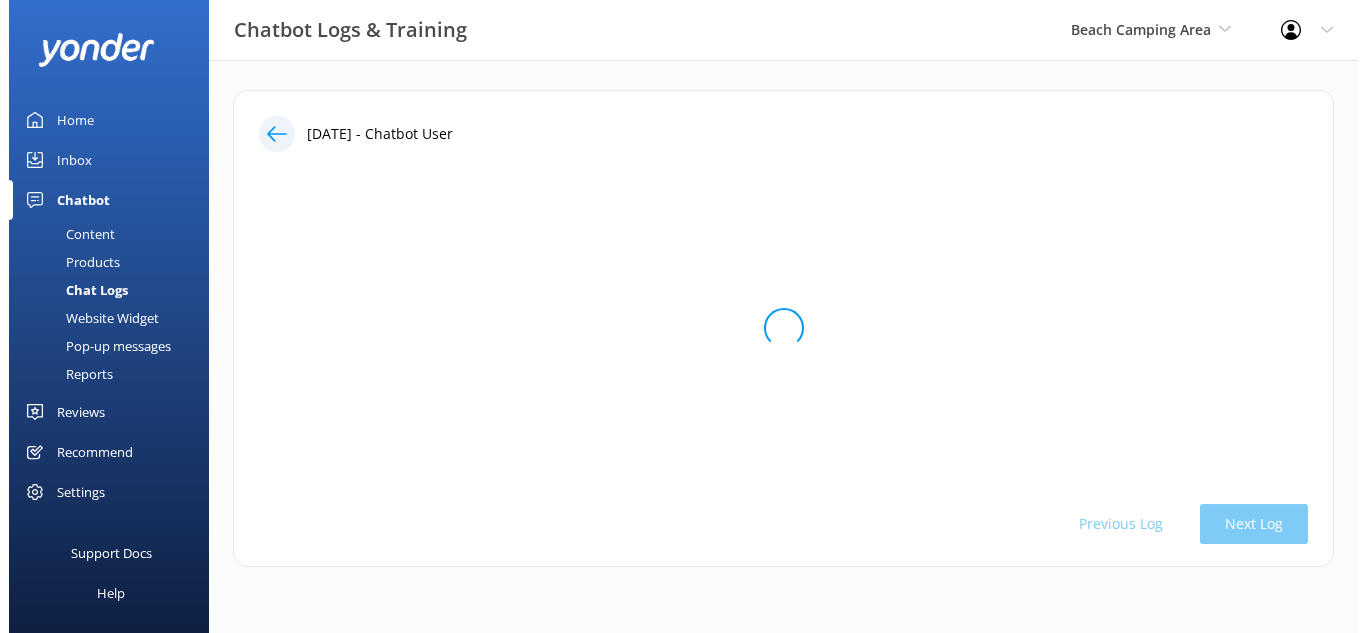 scroll, scrollTop: 0, scrollLeft: 0, axis: both 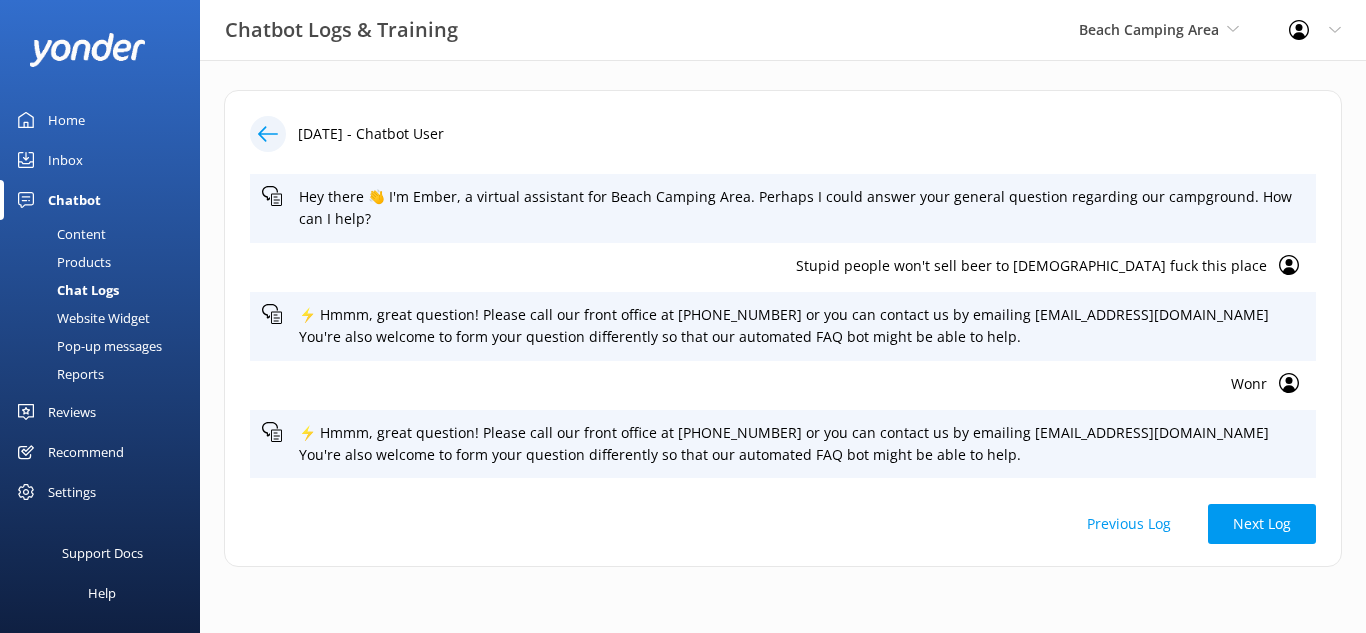 click on "Wonr" at bounding box center (764, 384) 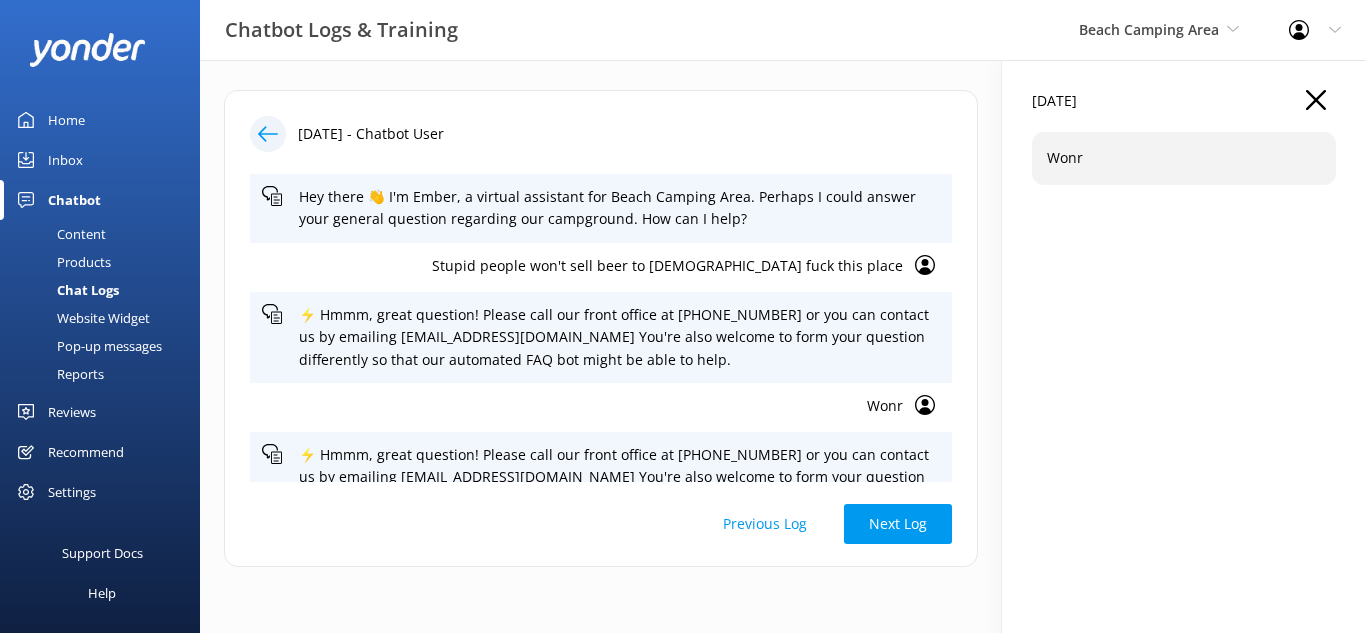 click on "Wonr" at bounding box center (1184, 158) 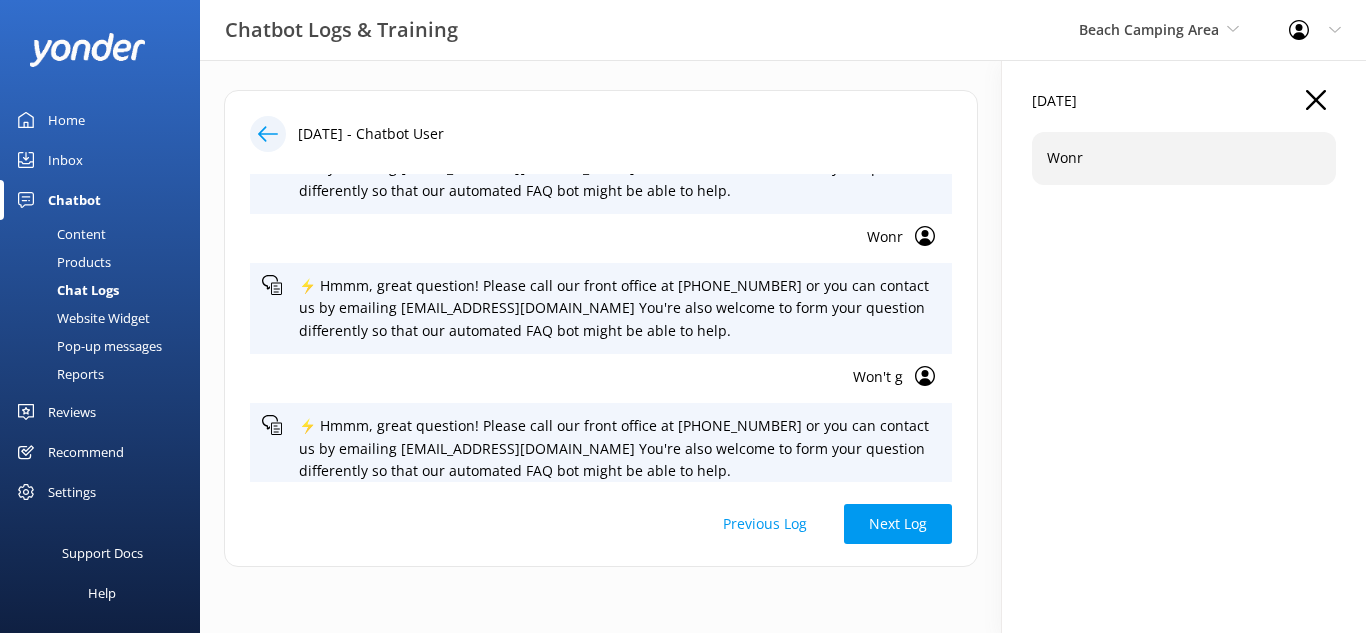 scroll, scrollTop: 165, scrollLeft: 0, axis: vertical 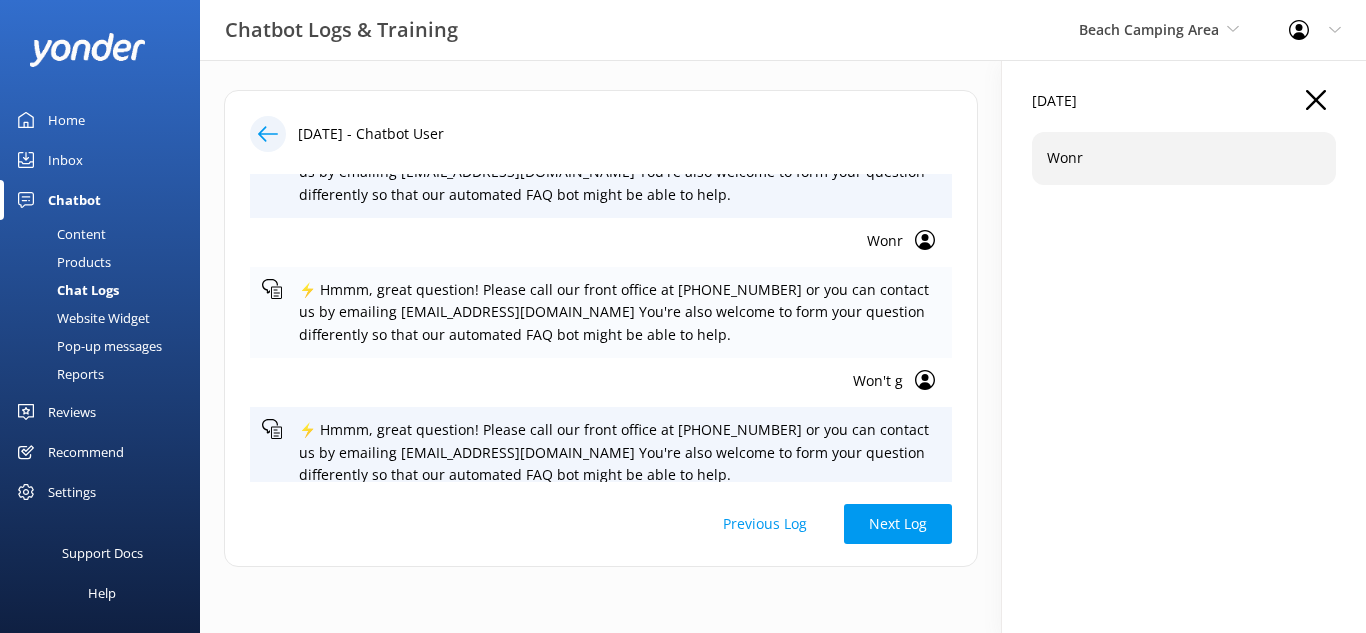 click 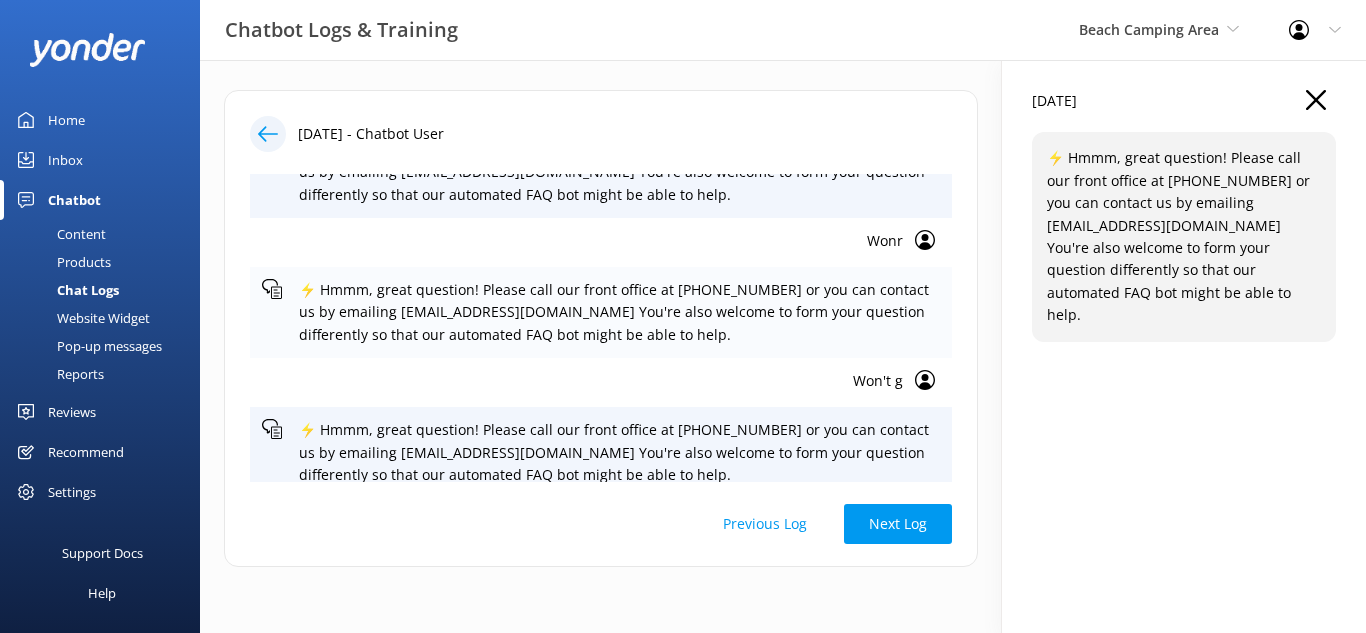 click on "⚡ Hmmm, great question! Please call our front office at (603) 447-2723 or you can contact us by emailing reservations@beachcampingnh.com You're also welcome to form your question differently so that our automated FAQ bot might be able to help." at bounding box center [619, 312] 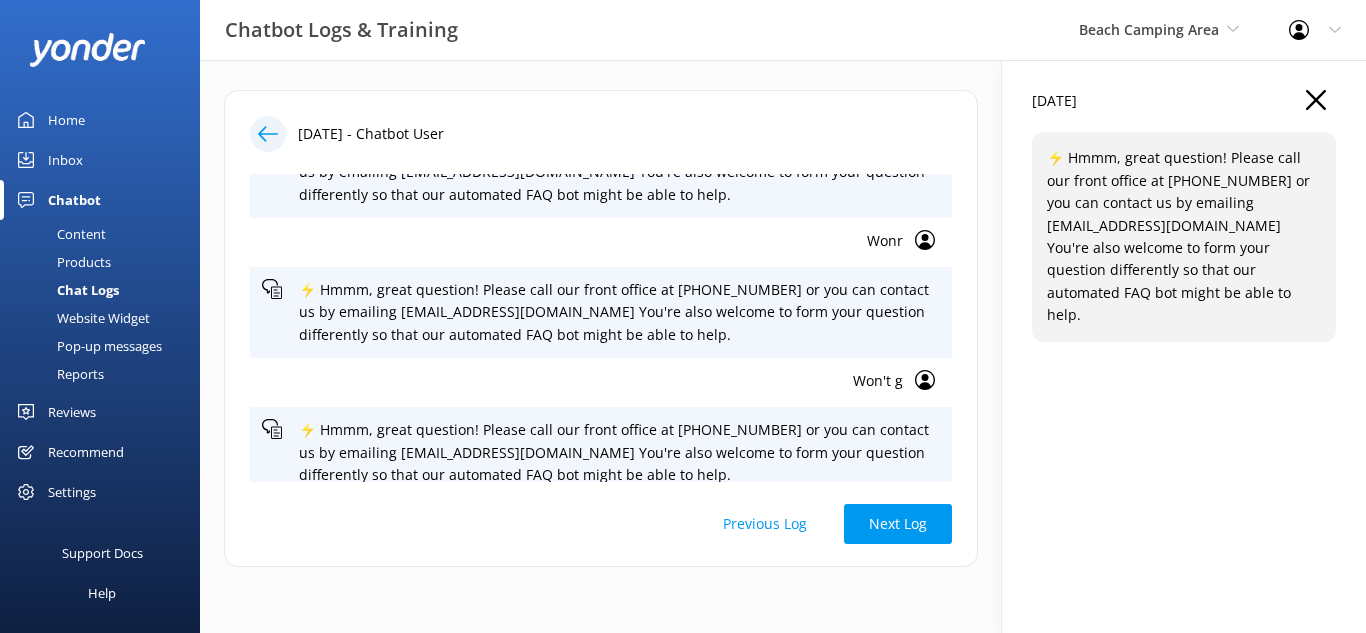 click 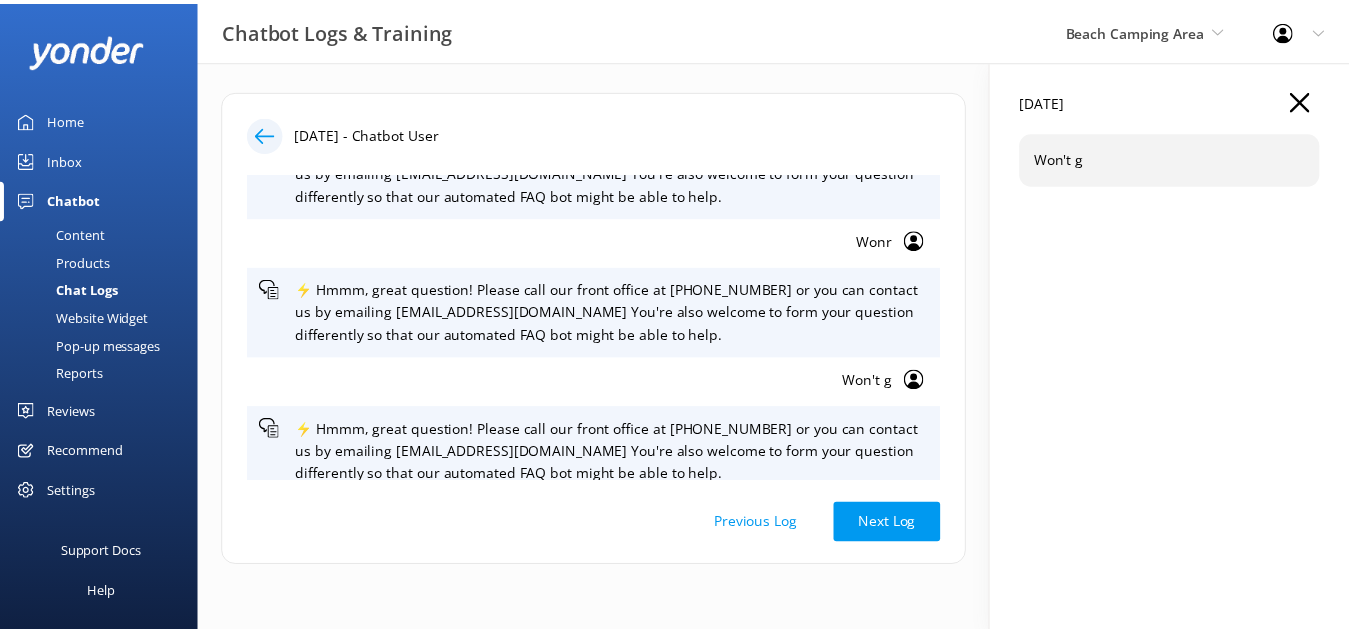 scroll, scrollTop: 0, scrollLeft: 0, axis: both 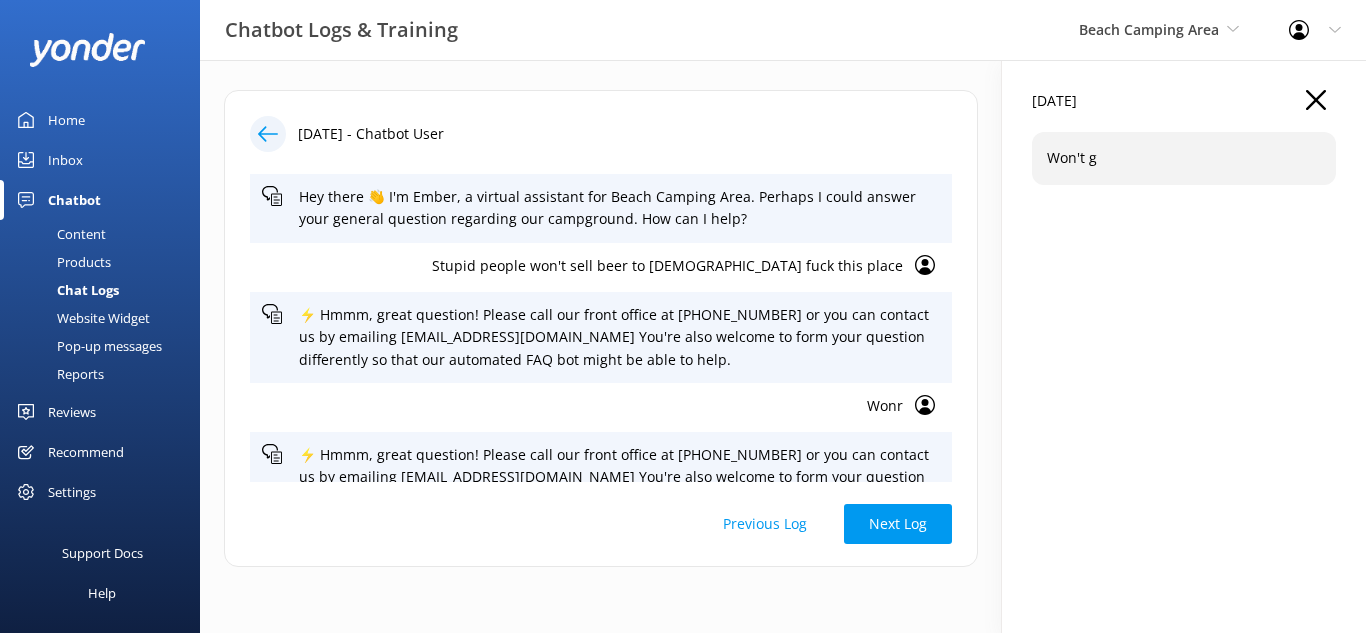 click on "Stupid people won't sell beer to 50 year old fuck this place" at bounding box center (582, 266) 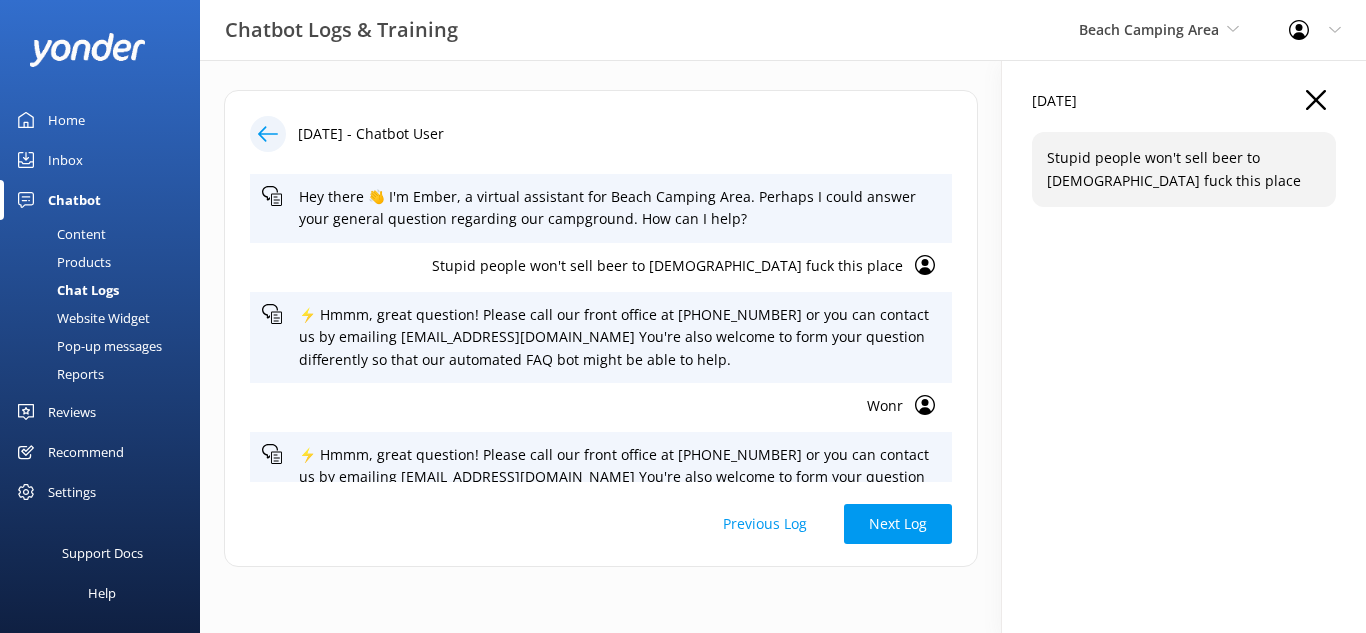 click at bounding box center [268, 134] 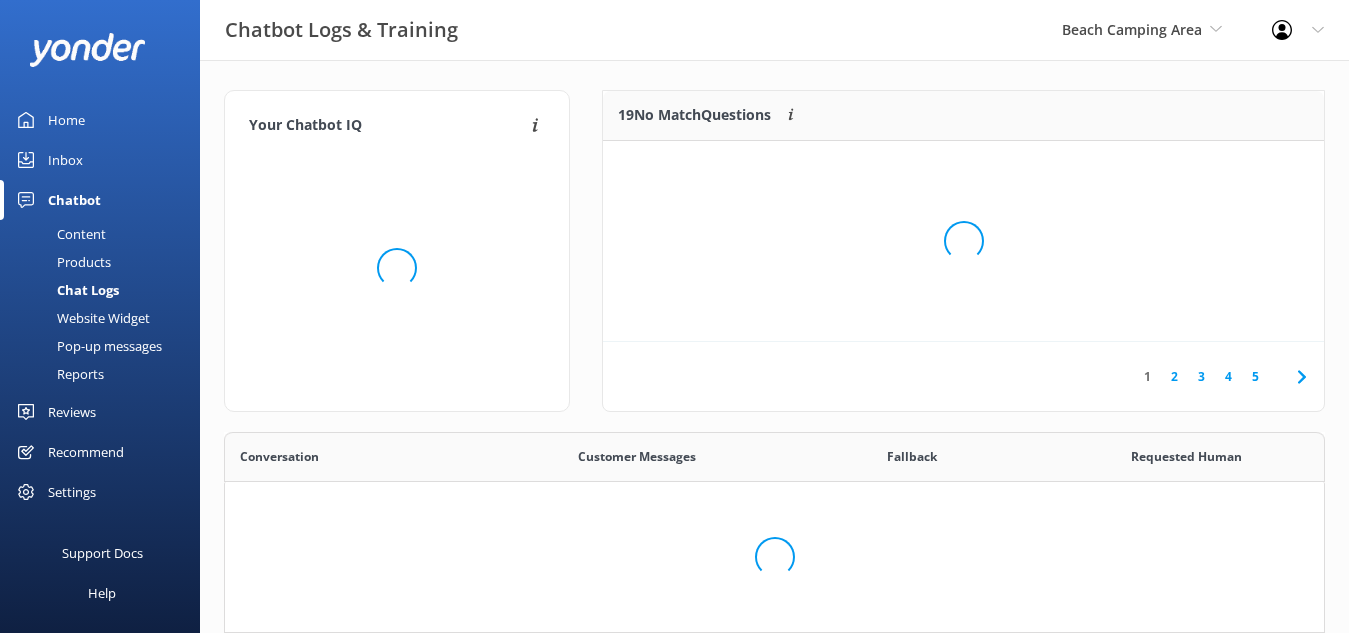 scroll, scrollTop: 18, scrollLeft: 18, axis: both 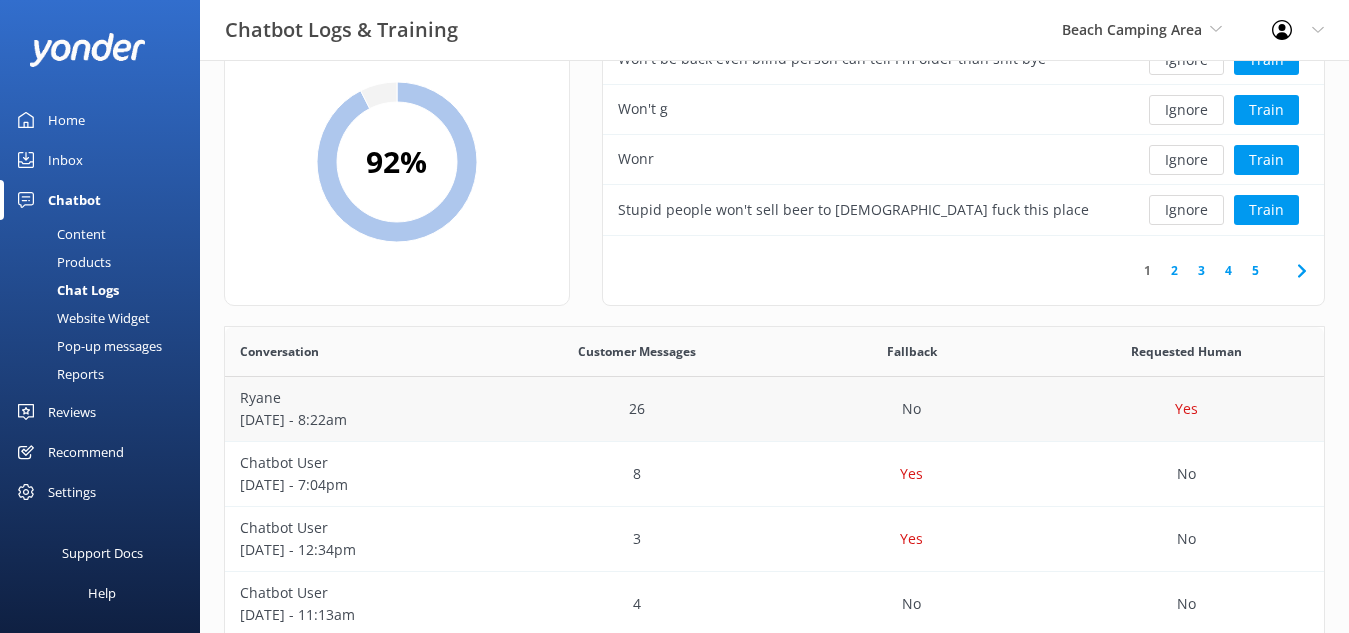 click on "Ryane" at bounding box center [362, 398] 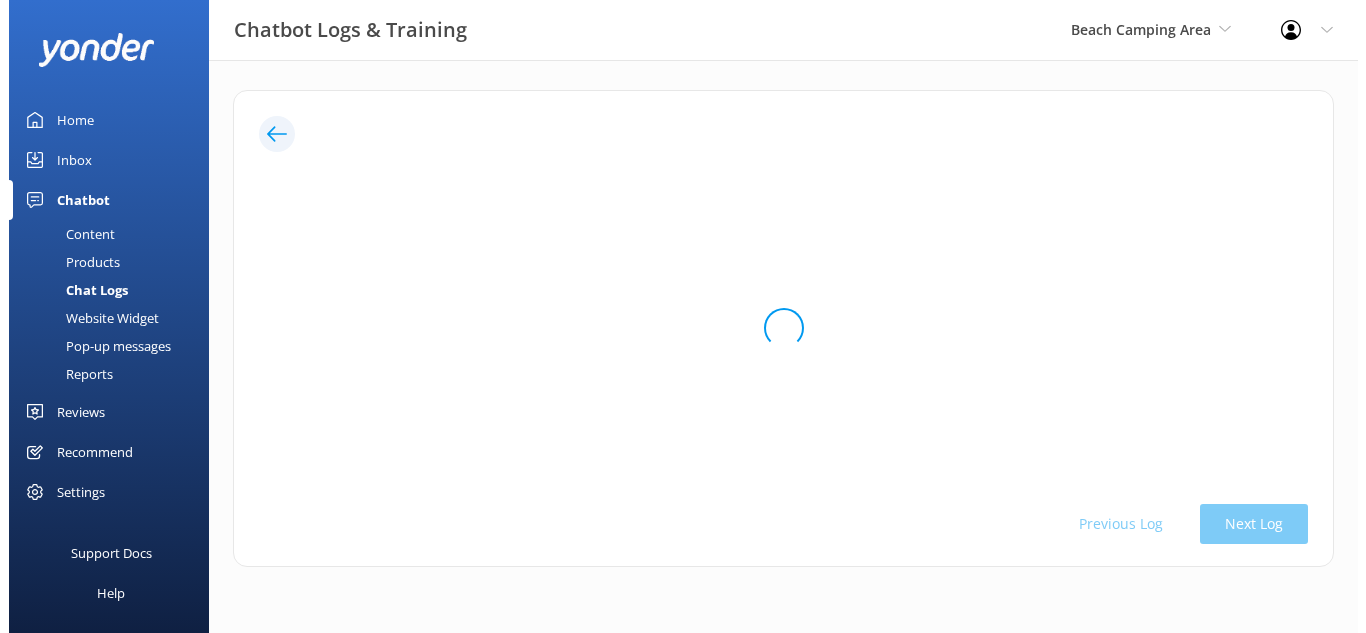 scroll, scrollTop: 0, scrollLeft: 0, axis: both 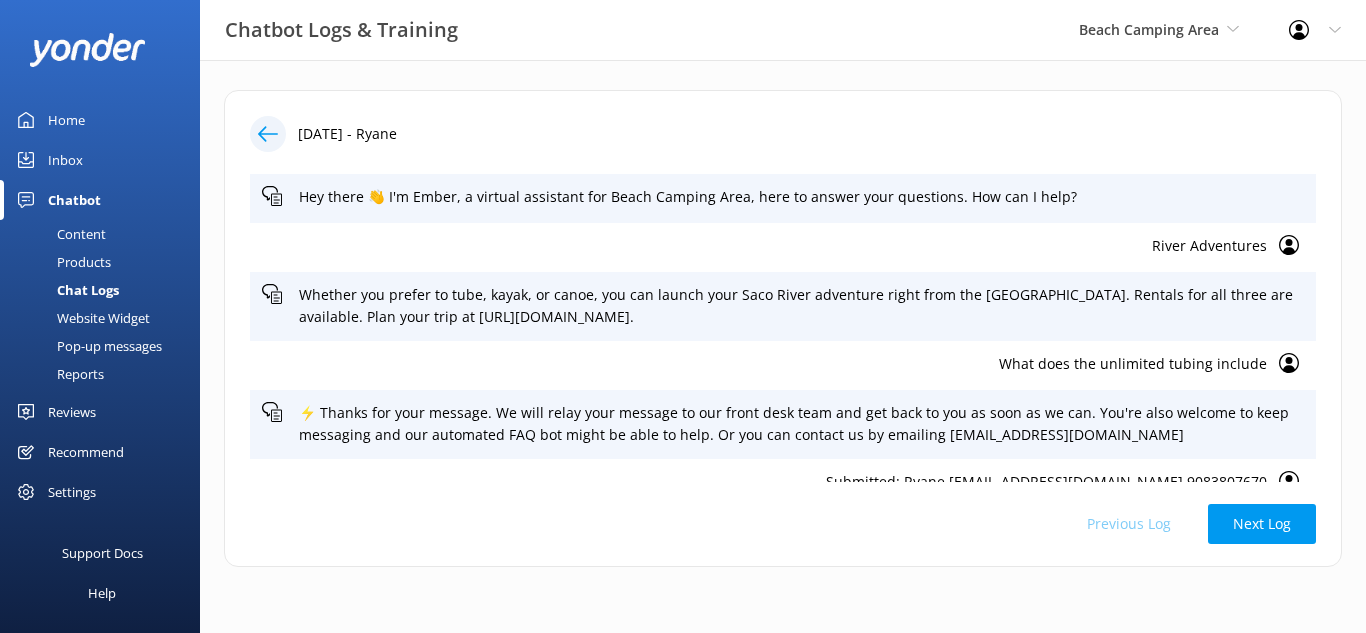 click 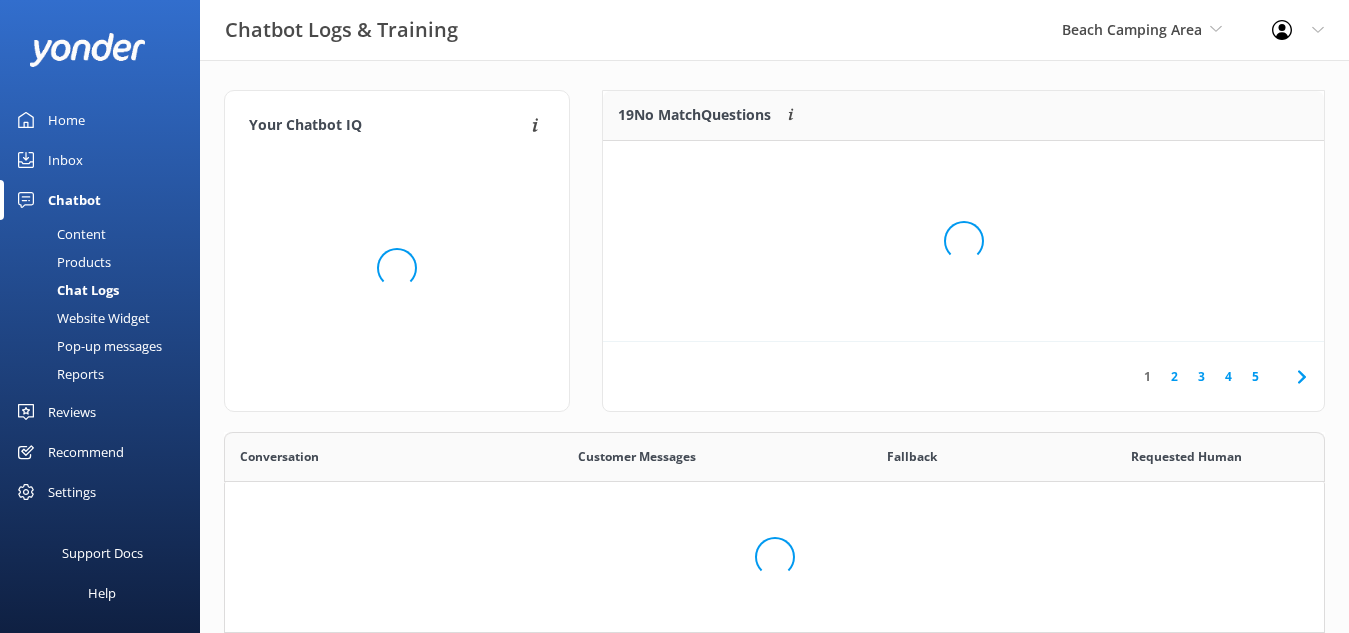 scroll, scrollTop: 18, scrollLeft: 18, axis: both 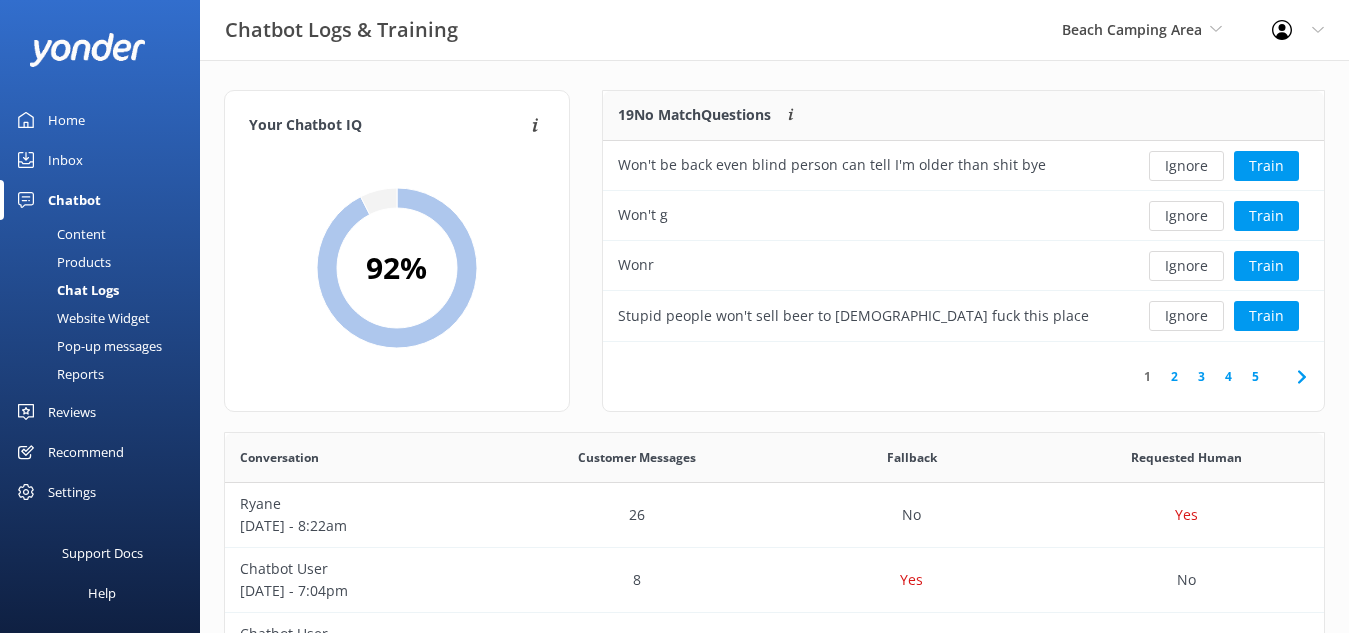 click on "2" at bounding box center (1174, 376) 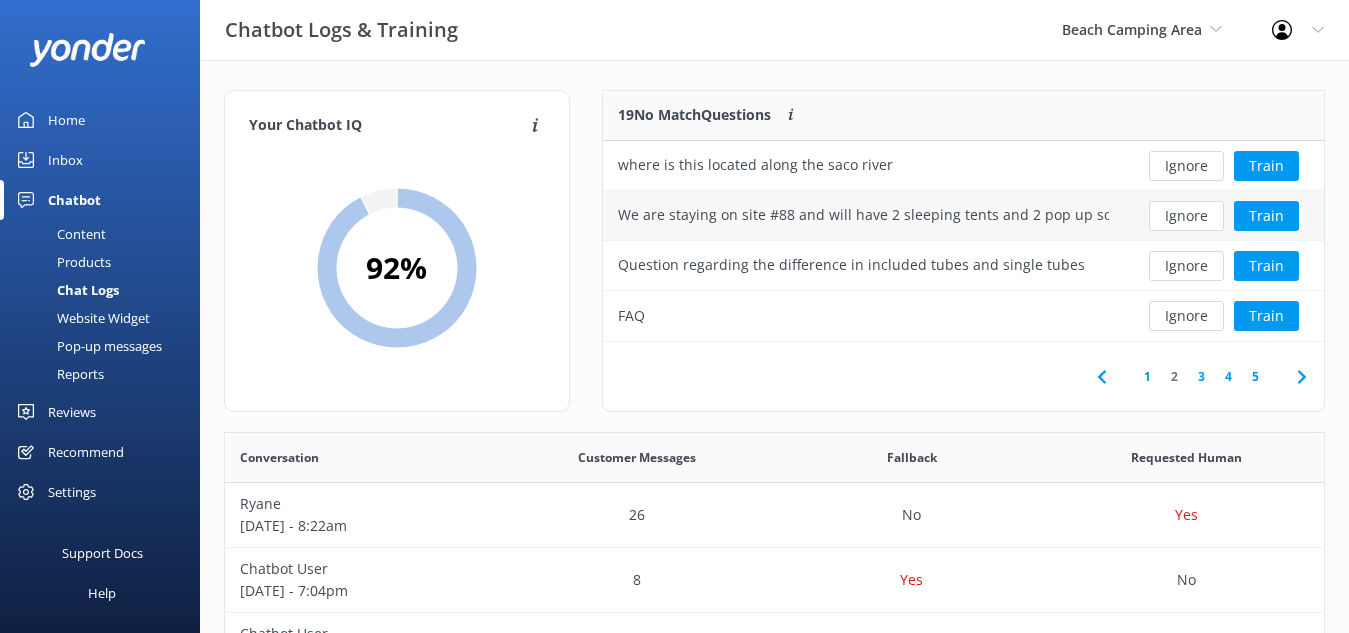 click on "We are staying on site #88 and will have 2 sleeping tents and 2 pop up screen tents for cooking and eating, is this allowed" at bounding box center (863, 215) 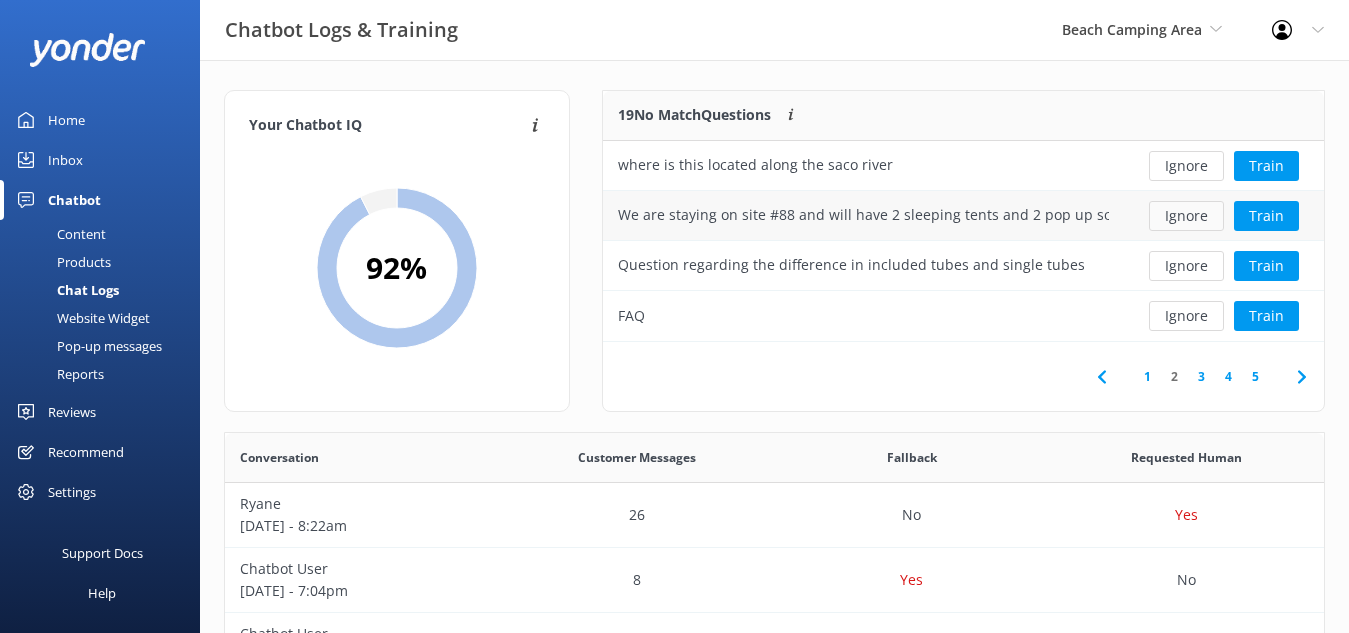 click on "Ignore" at bounding box center (1186, 216) 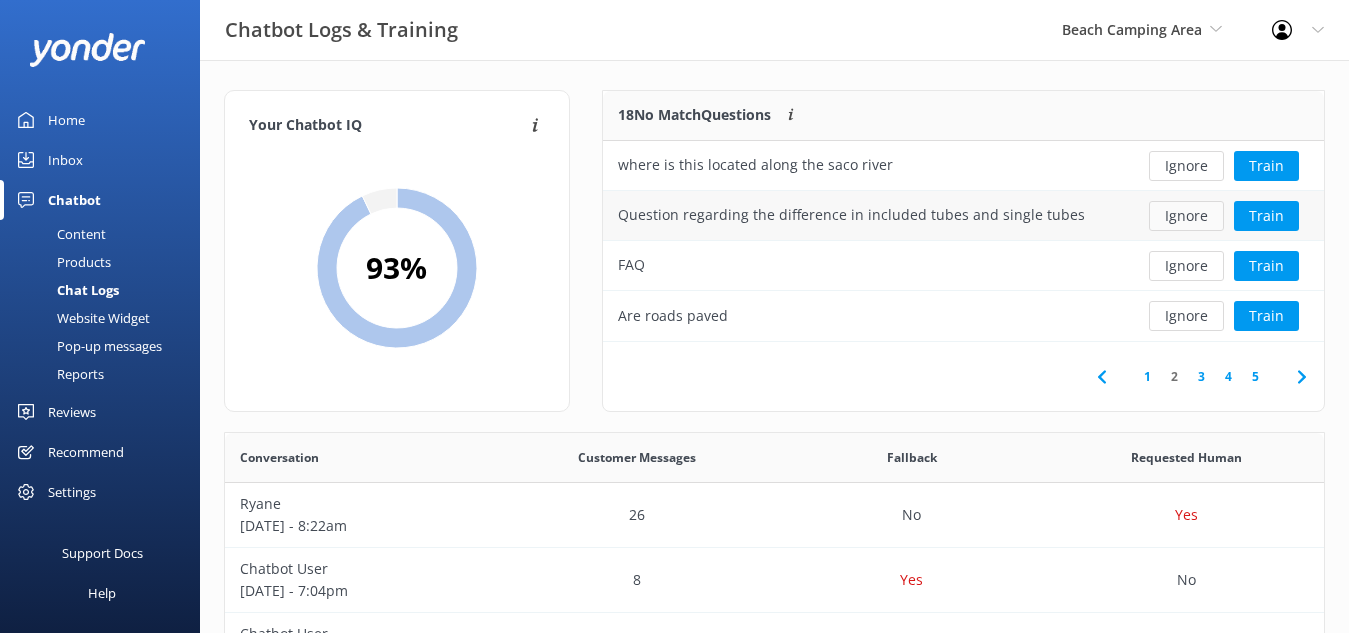 click on "Ignore" at bounding box center [1186, 216] 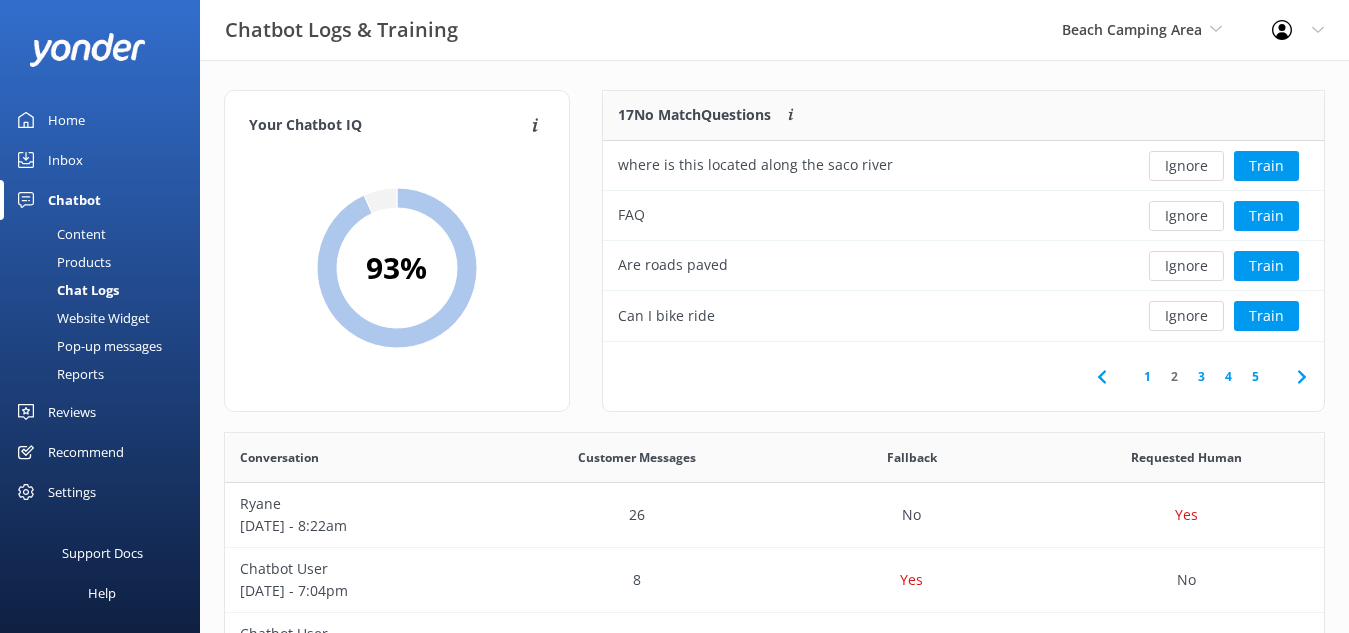 click on "Ignore" at bounding box center [1186, 216] 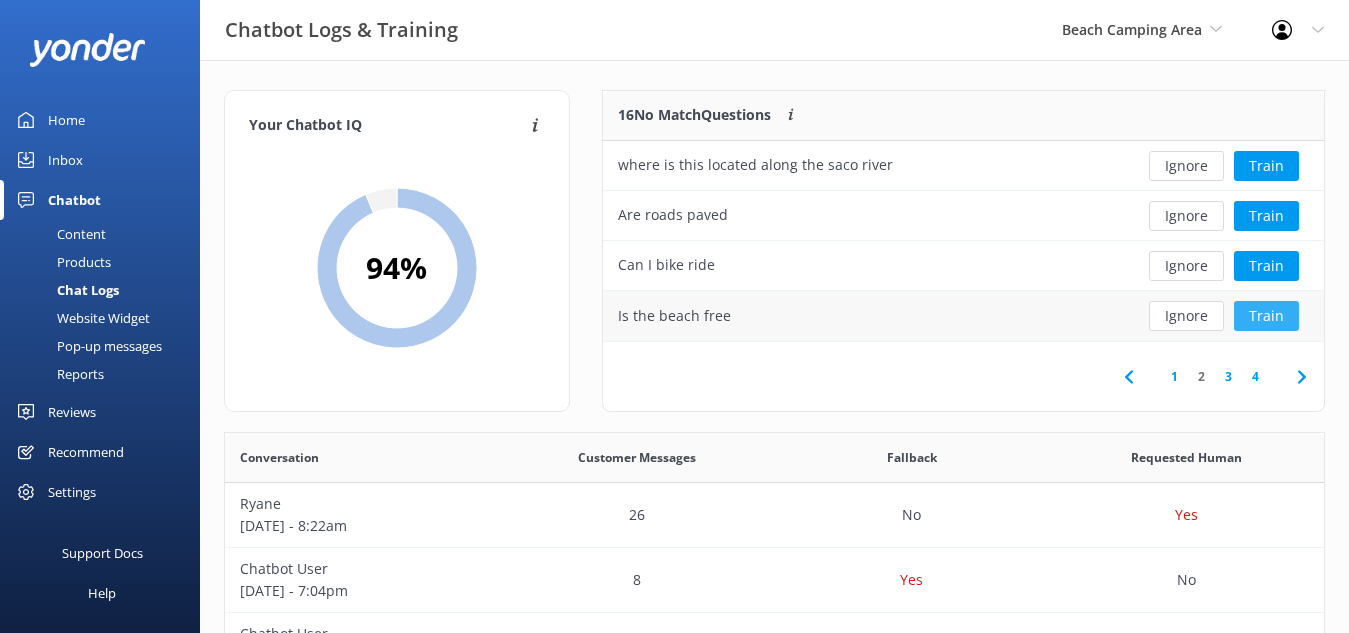 click on "Train" at bounding box center (1266, 316) 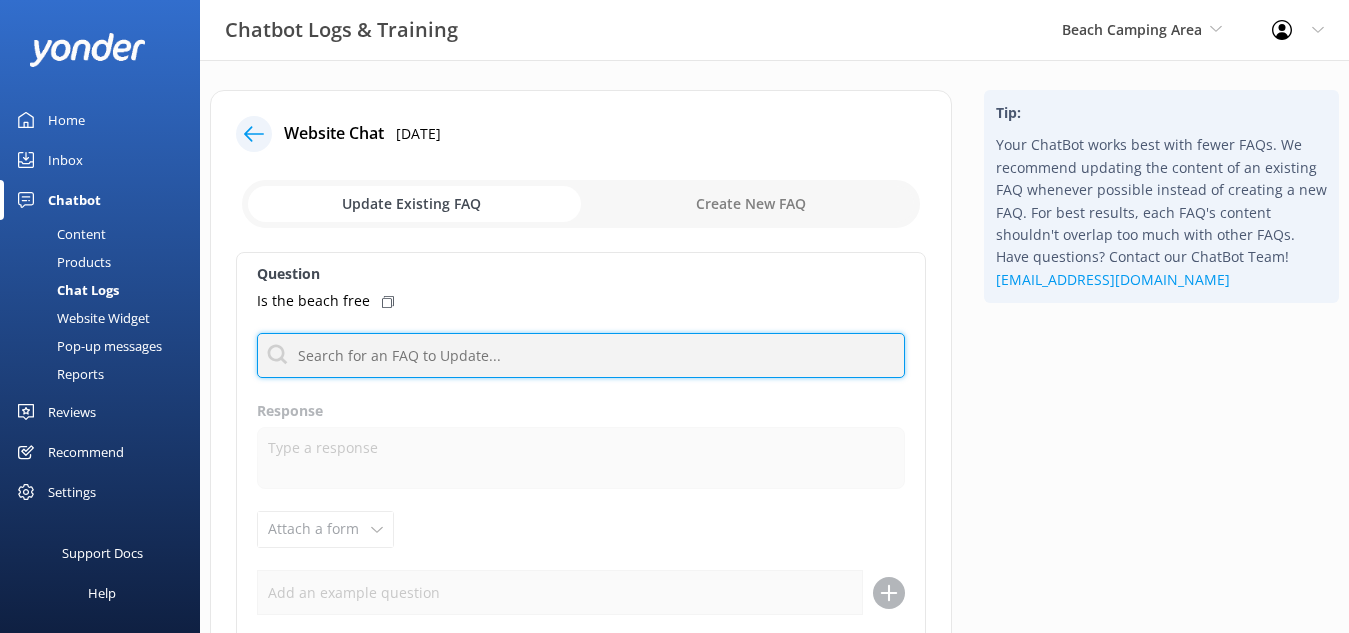 click at bounding box center (581, 355) 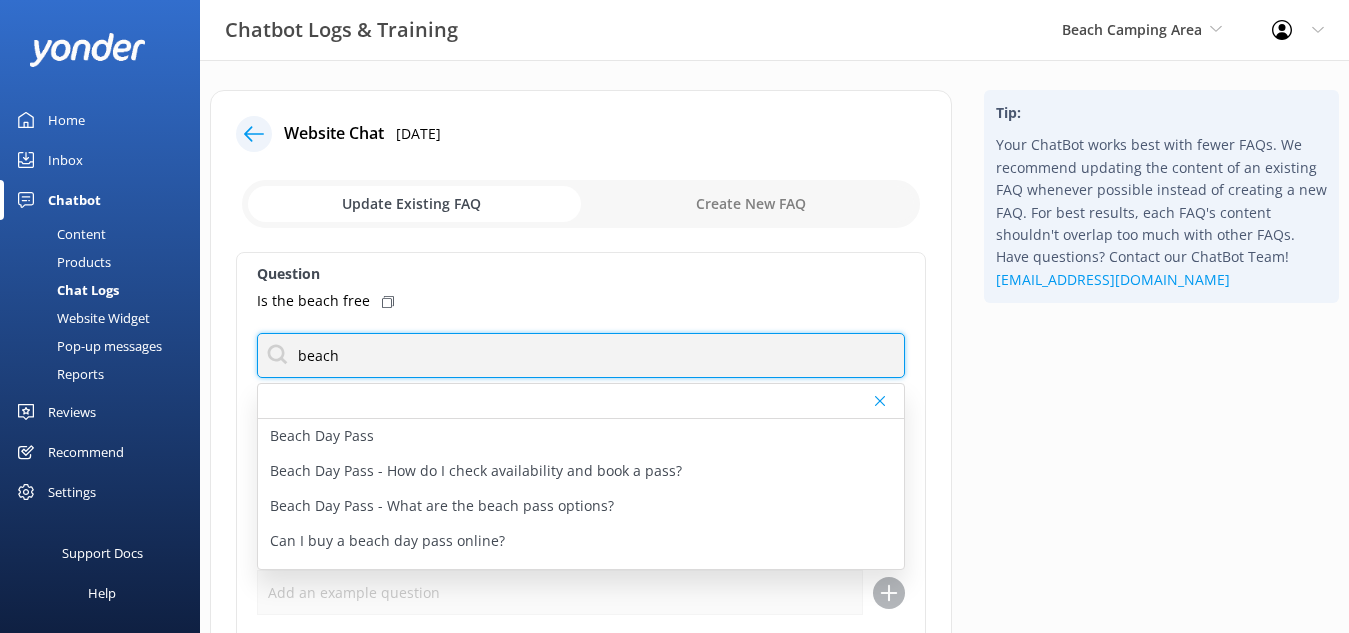 type on "beach" 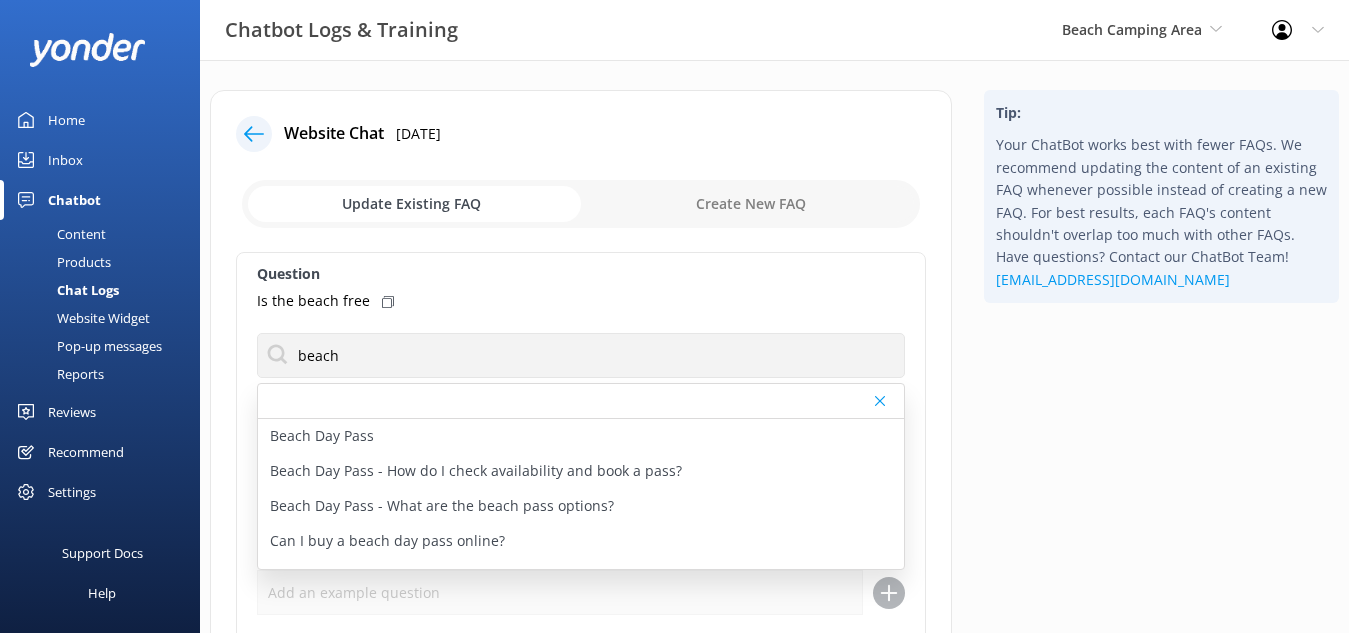 click at bounding box center (254, 134) 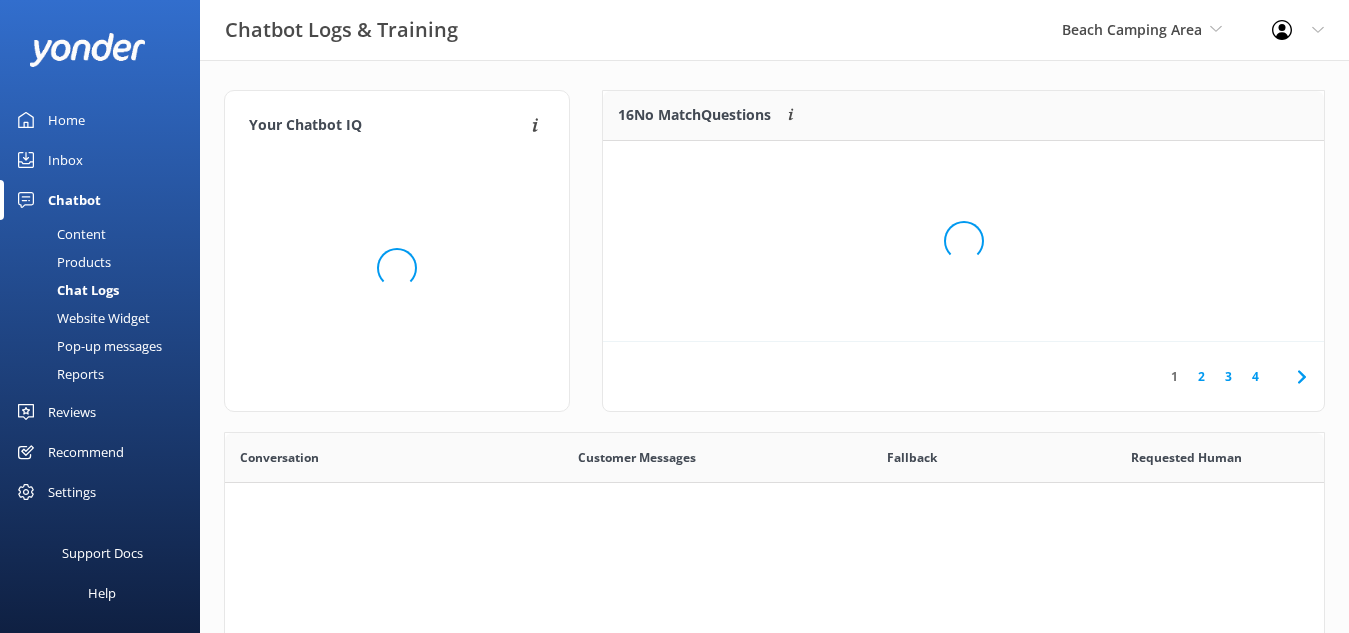 scroll, scrollTop: 18, scrollLeft: 18, axis: both 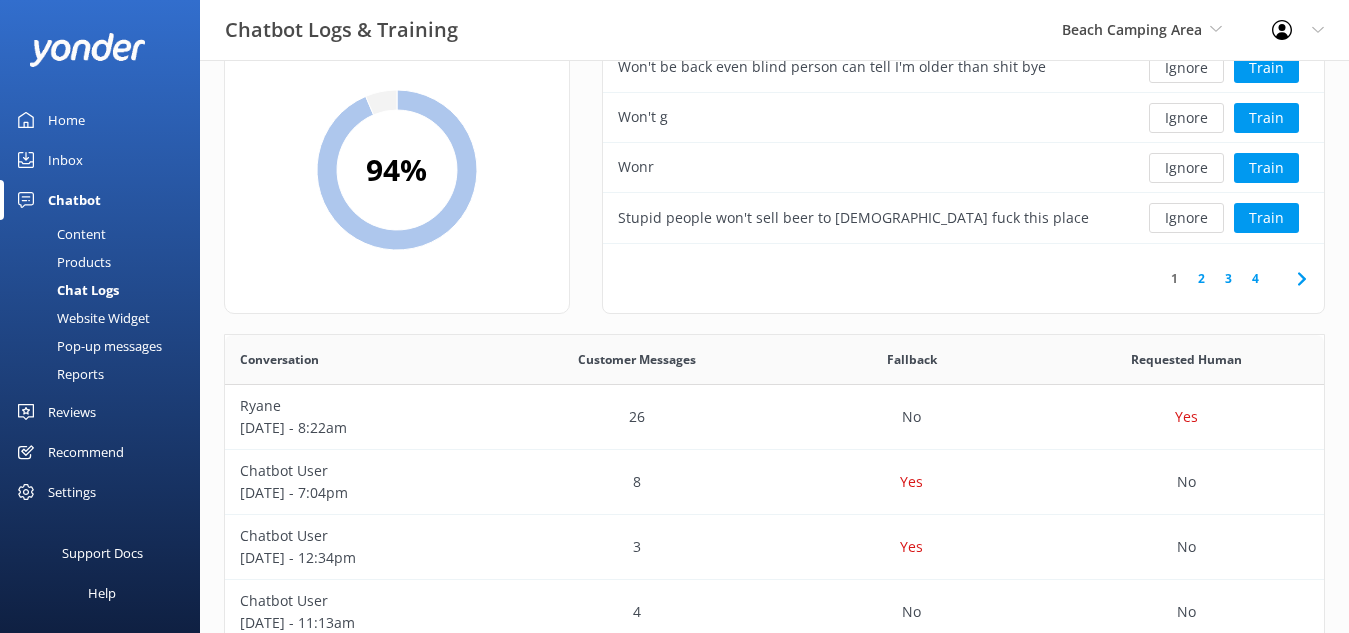 click on "2" at bounding box center [1201, 278] 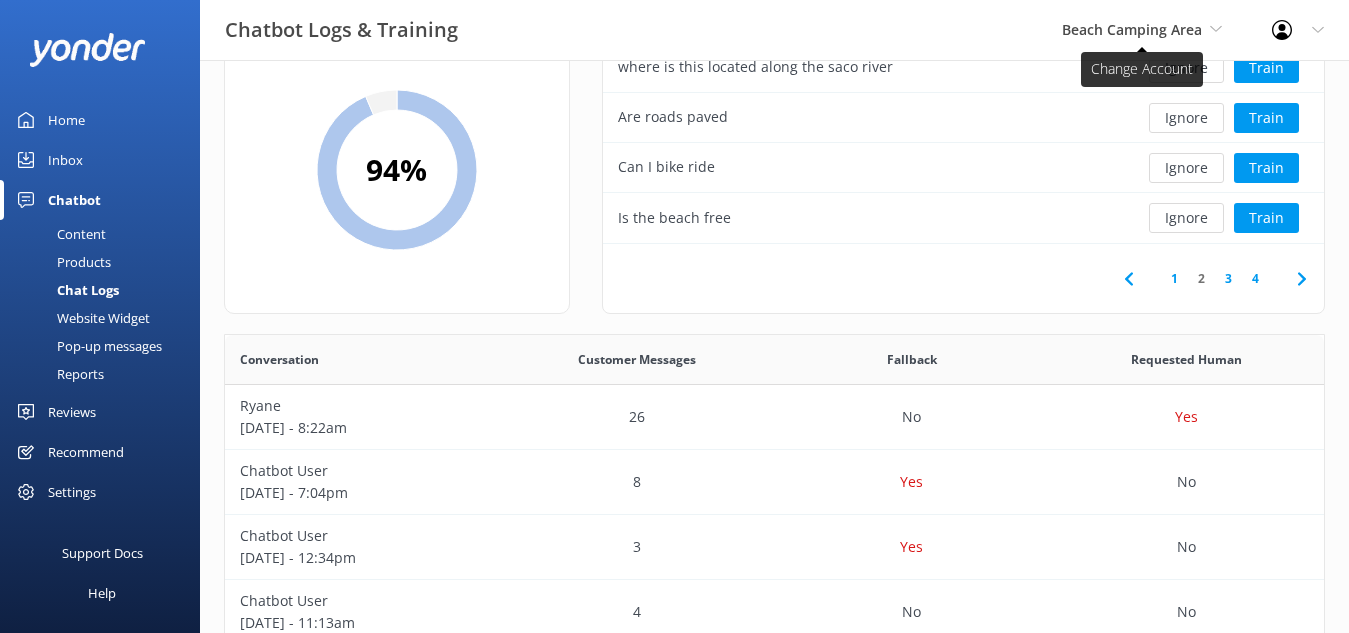 click 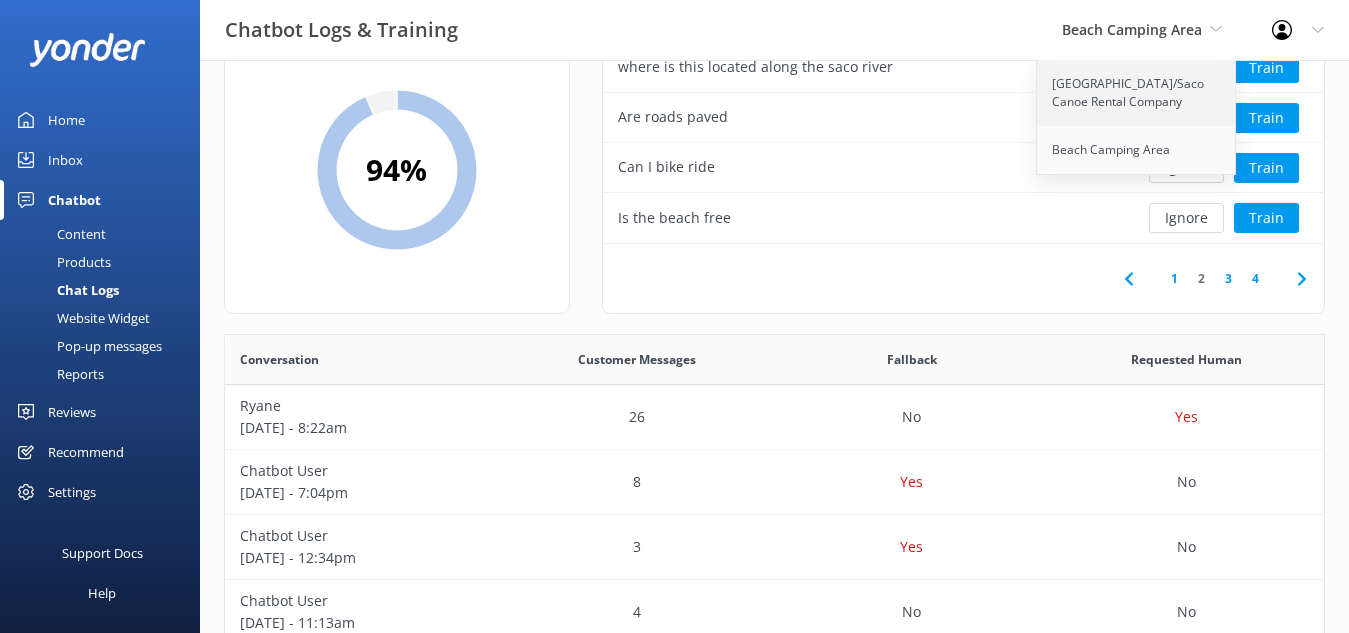 click on "Saco River Tubing Center/Saco Canoe Rental Company" at bounding box center (1137, 93) 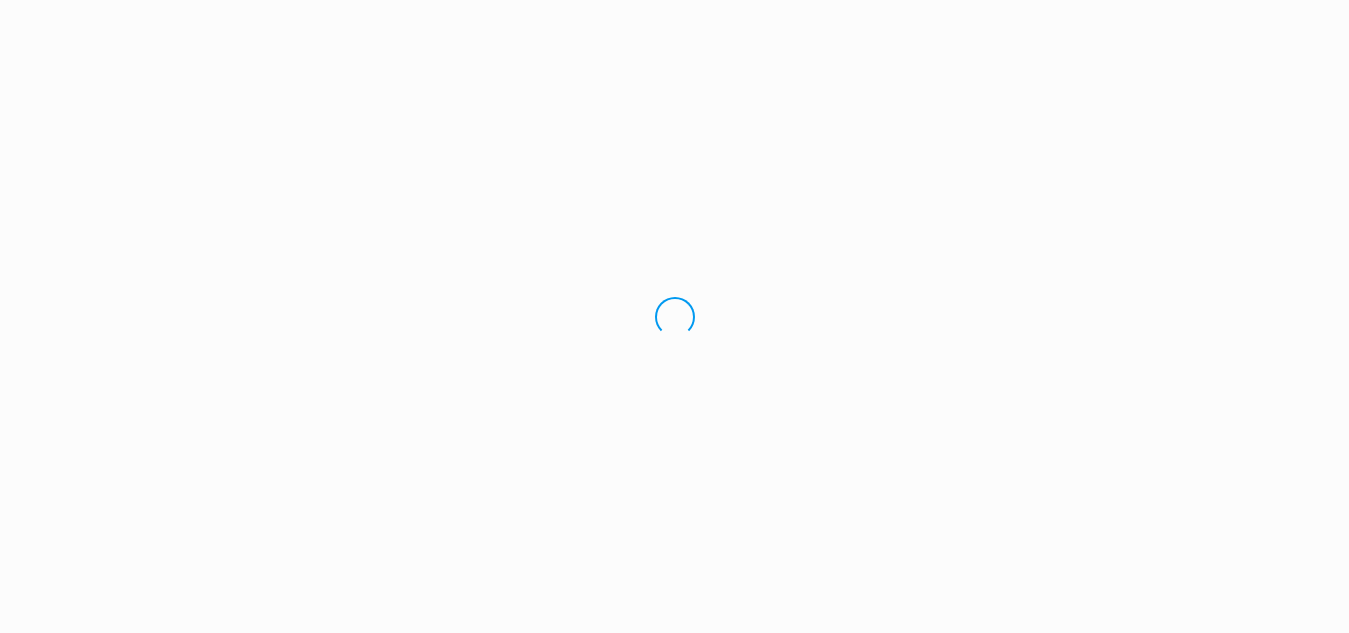scroll, scrollTop: 0, scrollLeft: 0, axis: both 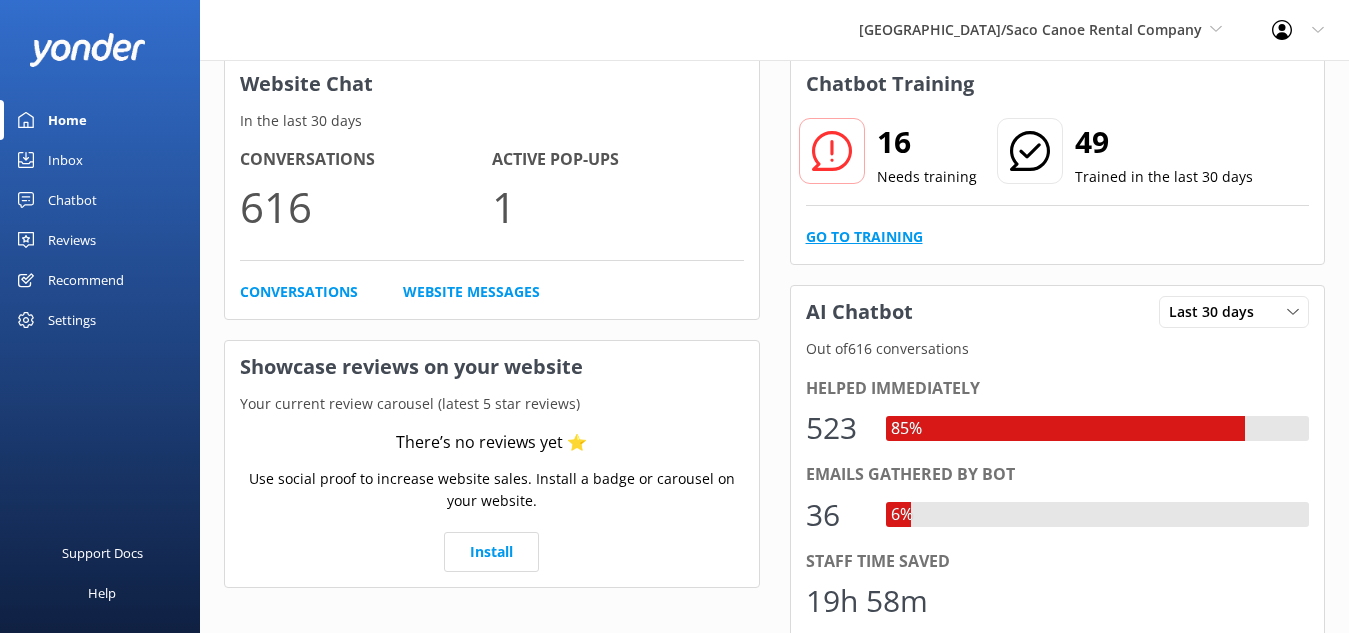 click on "Go to Training" at bounding box center (864, 237) 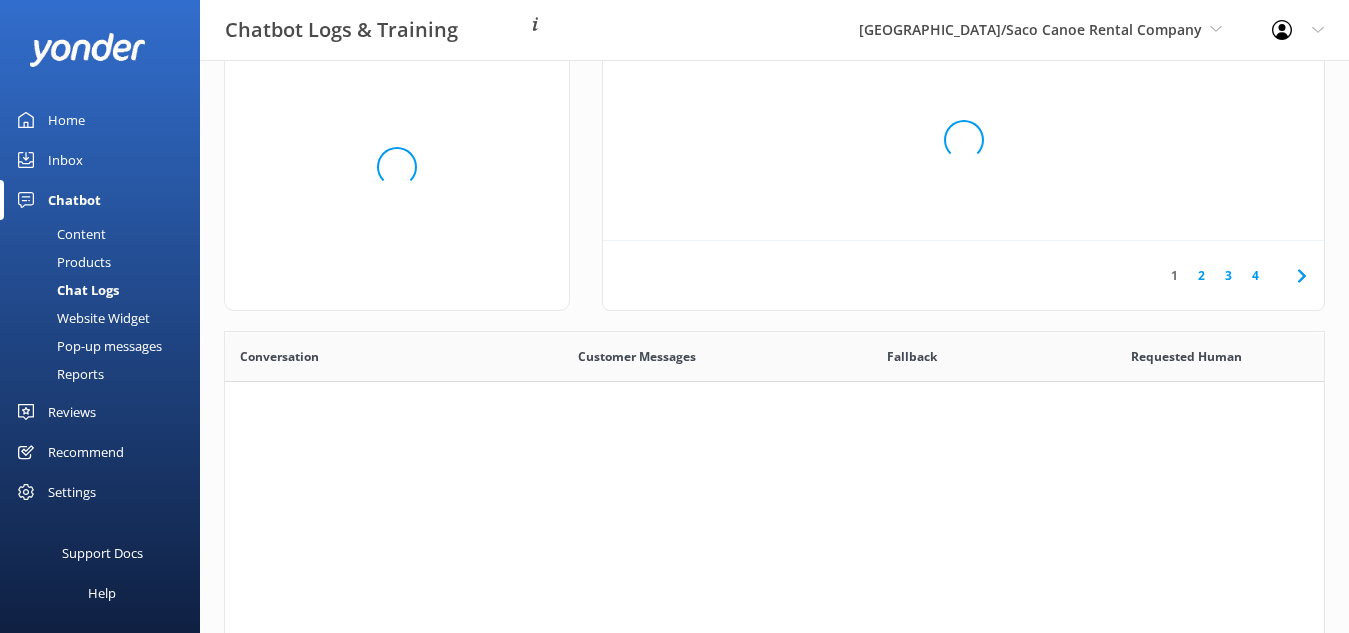 scroll, scrollTop: 18, scrollLeft: 18, axis: both 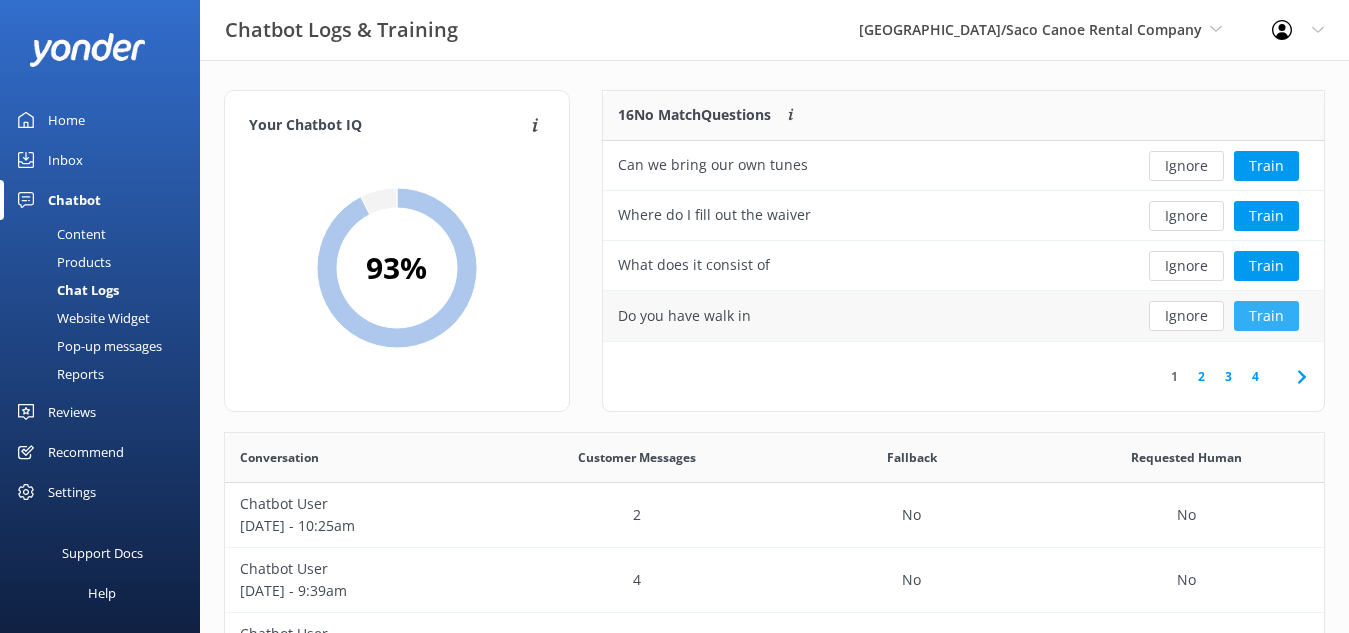 click on "Train" at bounding box center [1266, 316] 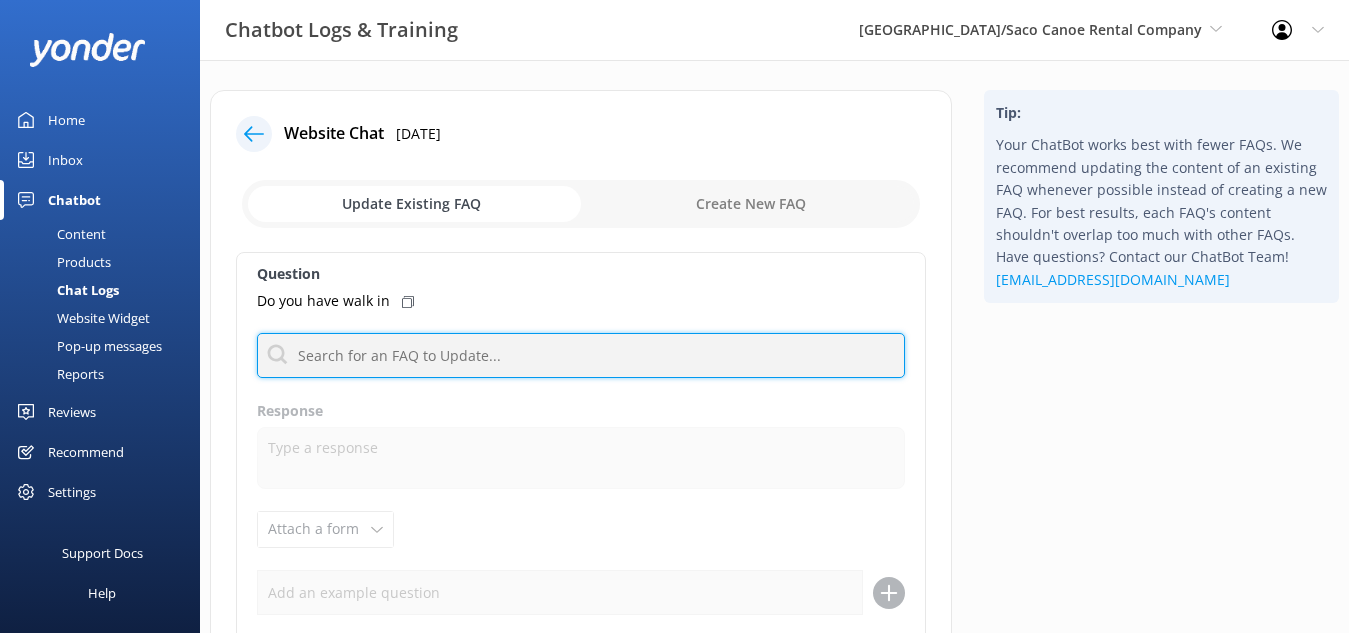 click at bounding box center (581, 355) 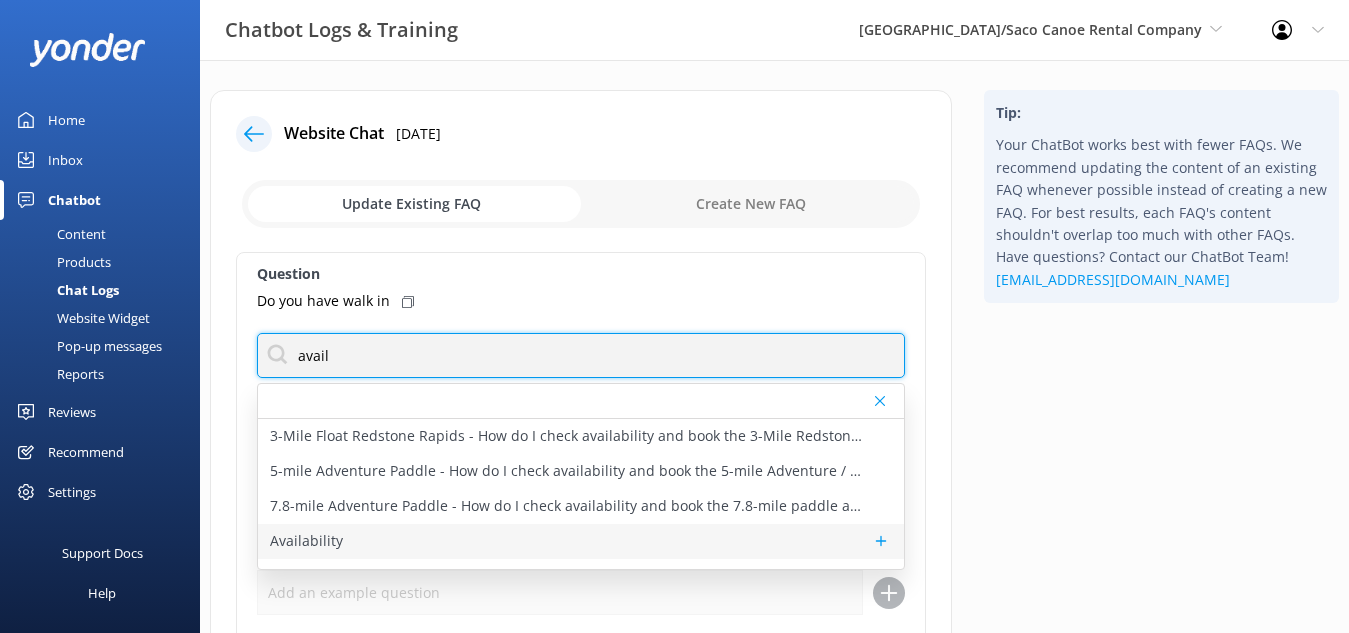 type on "avail" 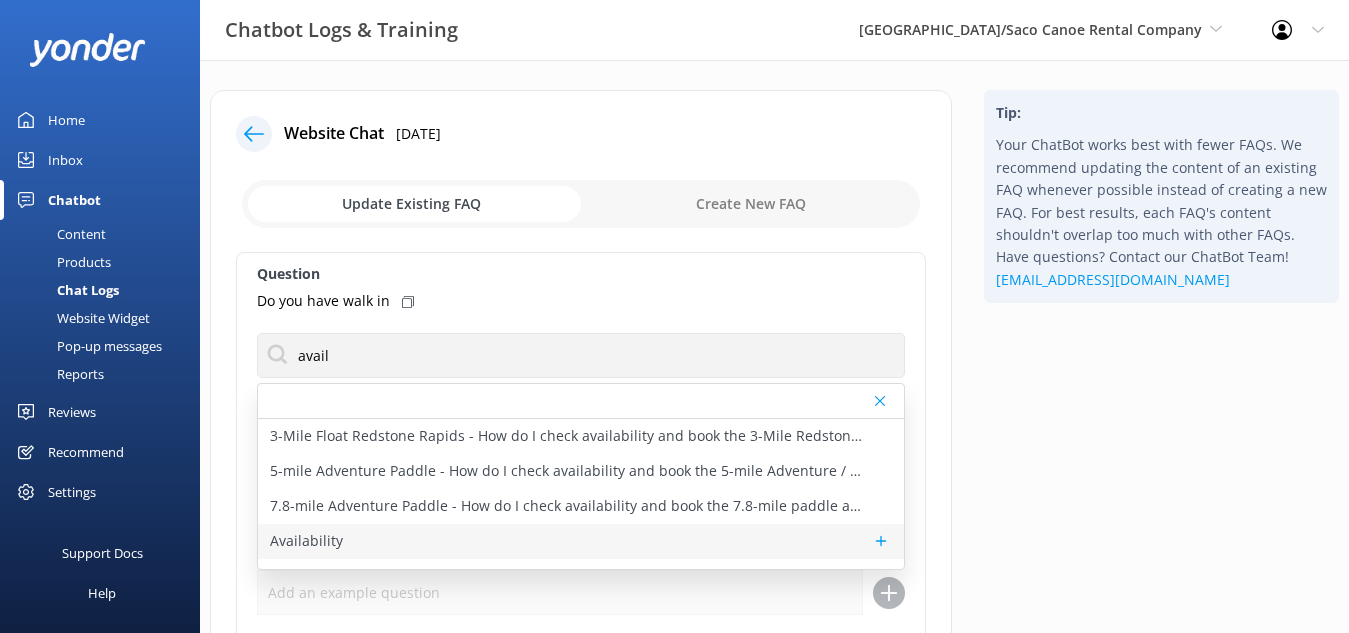 click on "Availability" at bounding box center [581, 541] 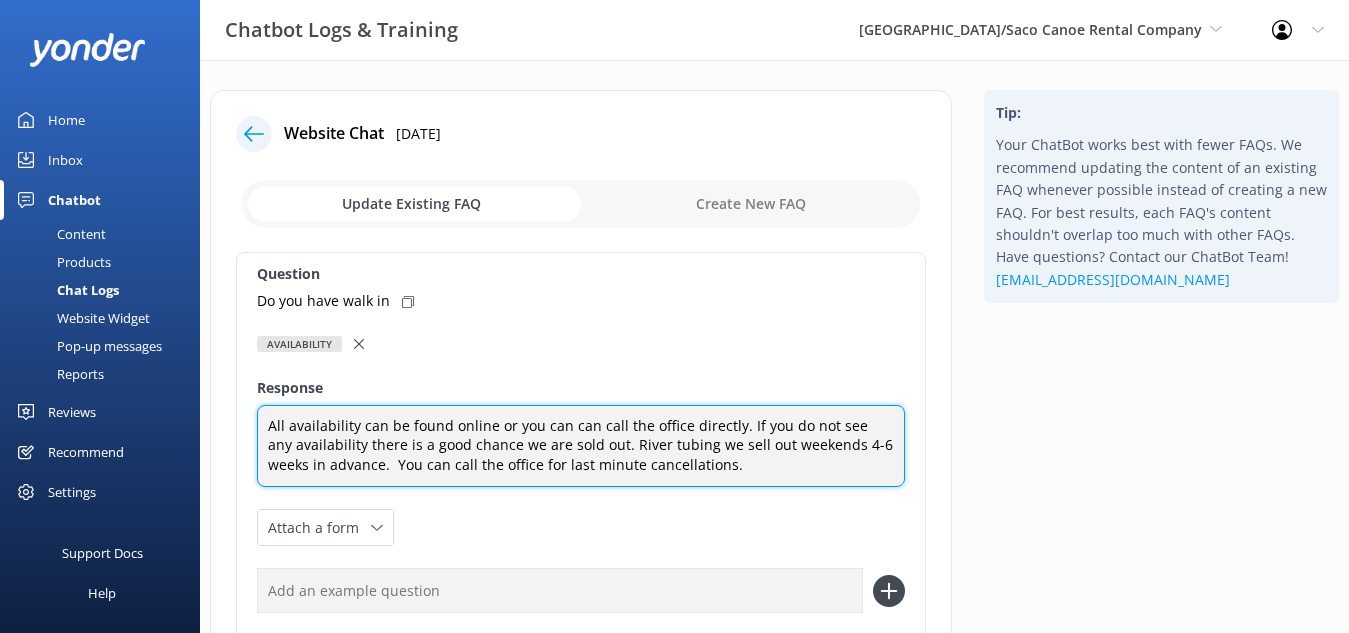 click on "All availability can be found online or you can can call the office directly. If you do not see any availability there is a good chance we are sold out. River tubing we sell out weekends 4-6 weeks in advance.  You can call the office for last minute cancellations." at bounding box center [581, 446] 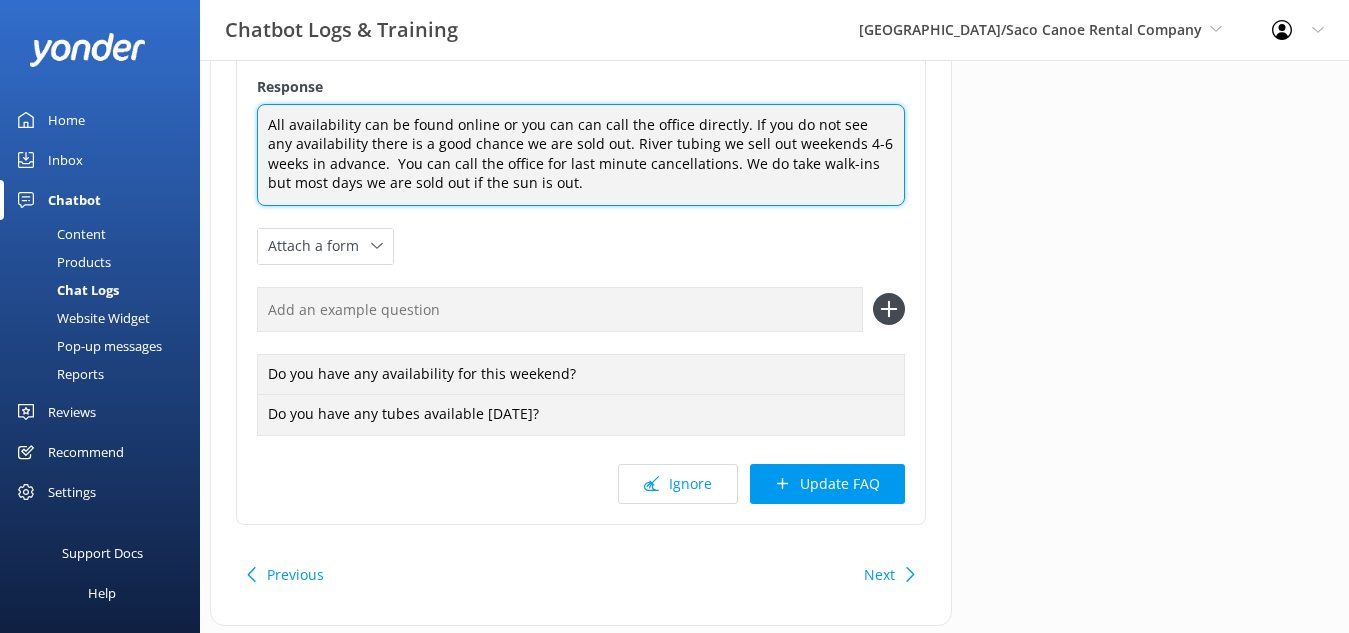 scroll, scrollTop: 318, scrollLeft: 0, axis: vertical 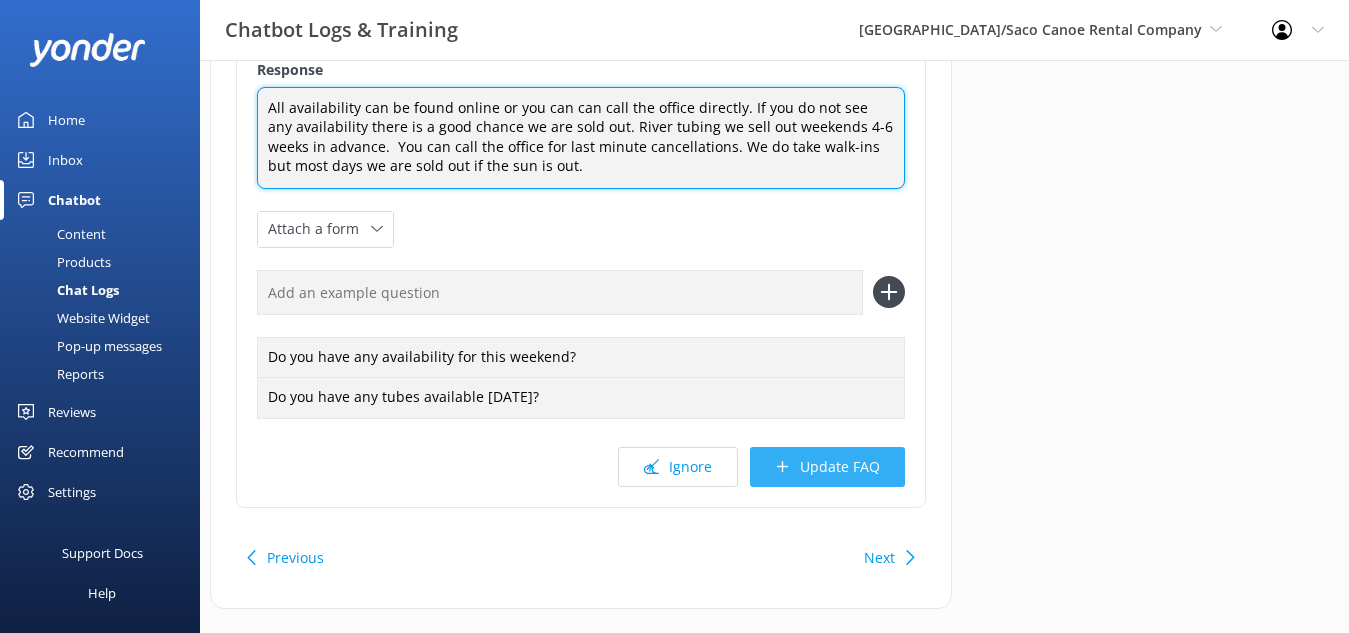 type on "All availability can be found online or you can can call the office directly. If you do not see any availability there is a good chance we are sold out. River tubing we sell out weekends 4-6 weeks in advance.  You can call the office for last minute cancellations. We do take walk-ins but most days we are sold out if the sun is out." 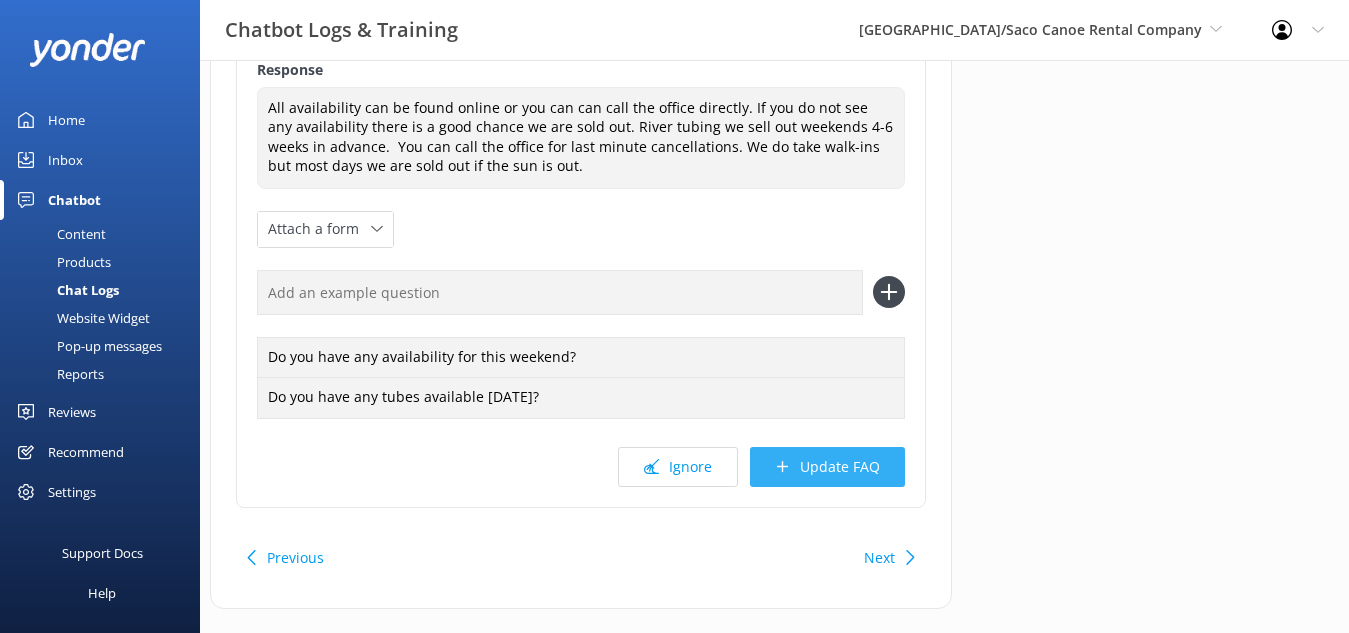 click on "Update FAQ" at bounding box center (827, 467) 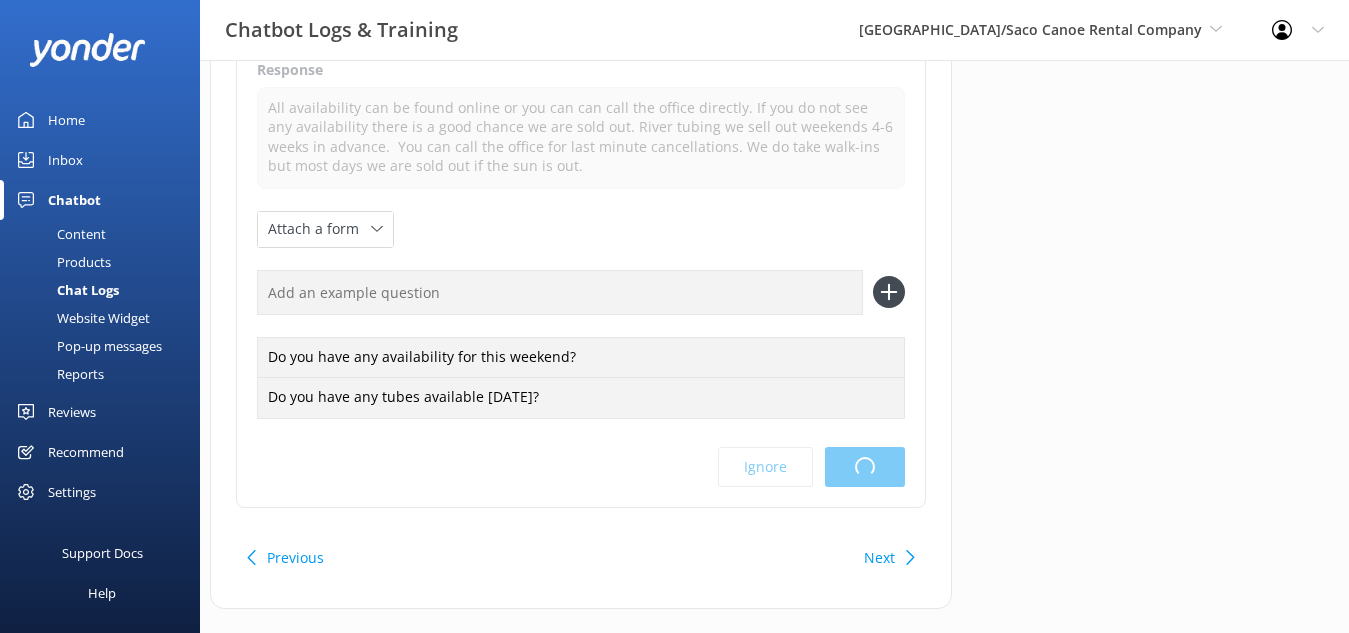 scroll, scrollTop: 0, scrollLeft: 0, axis: both 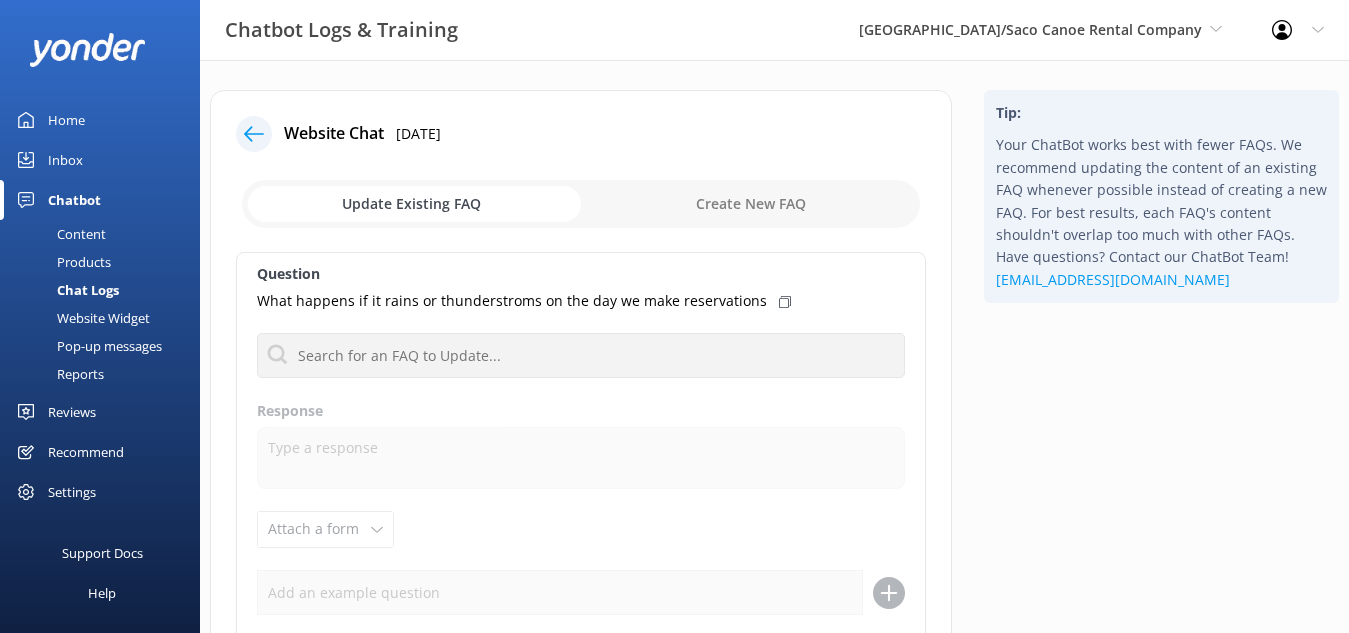 click 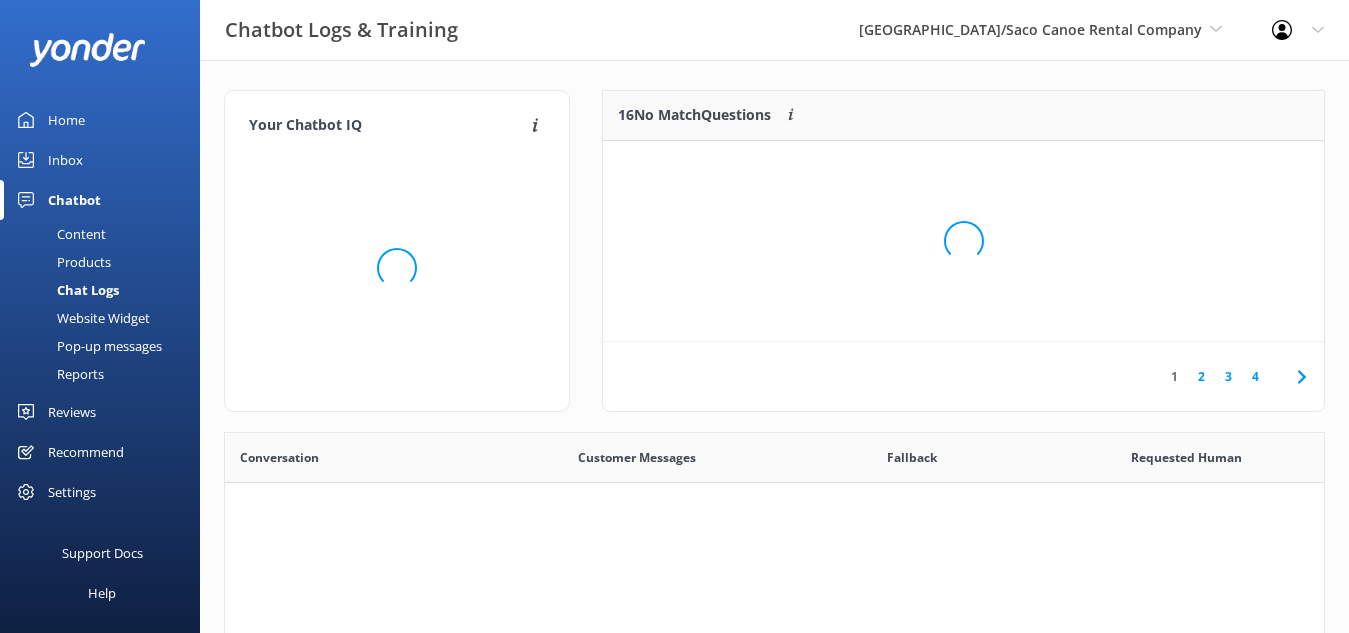 scroll, scrollTop: 18, scrollLeft: 18, axis: both 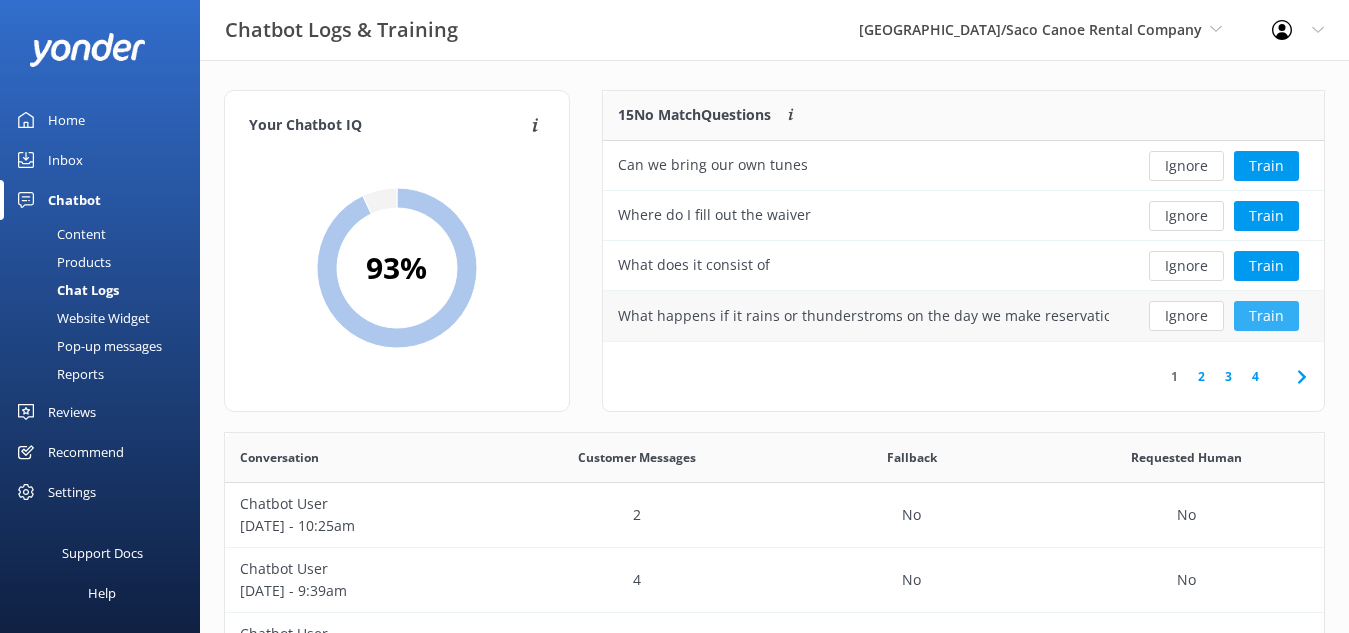click on "Train" at bounding box center [1266, 316] 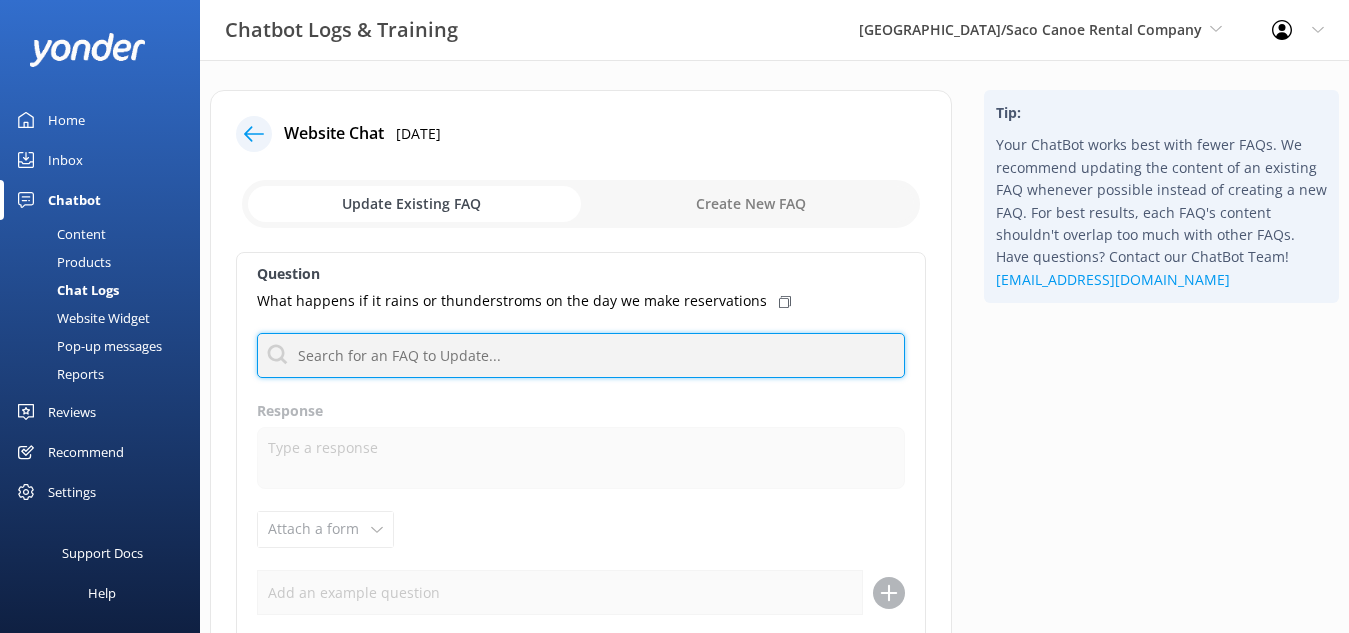 click at bounding box center (581, 355) 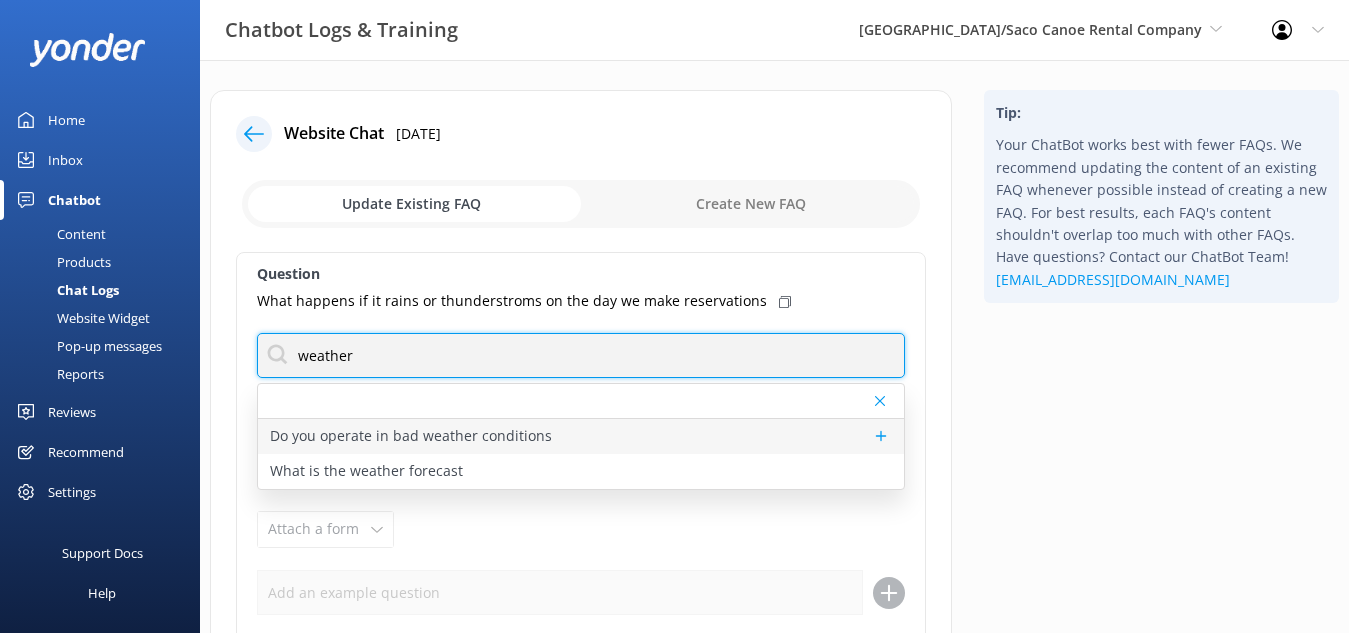 type on "weather" 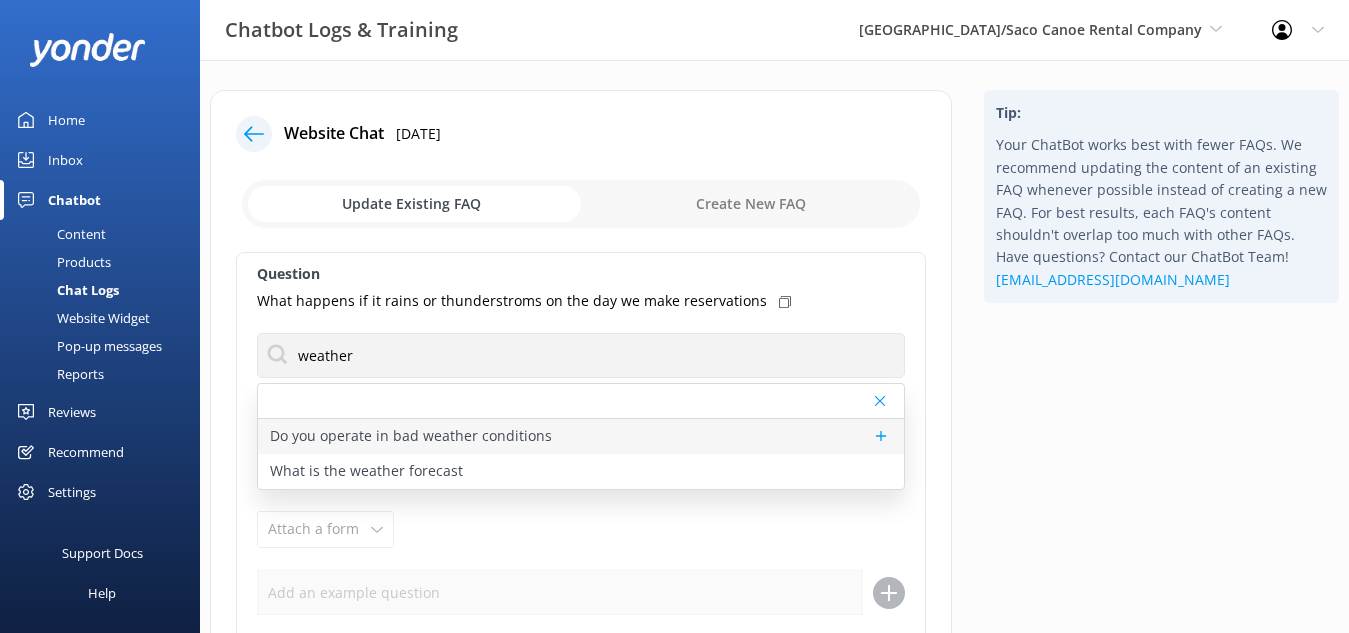 click on "Do you operate in bad weather conditions" at bounding box center (411, 436) 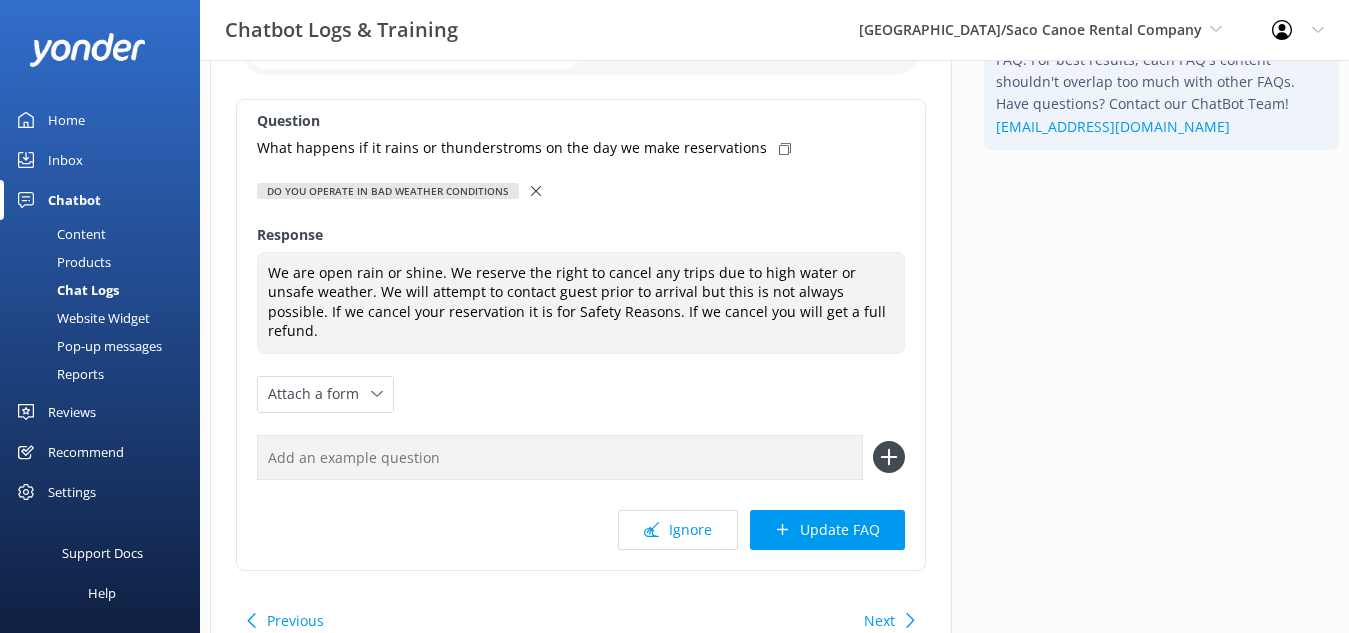 scroll, scrollTop: 209, scrollLeft: 0, axis: vertical 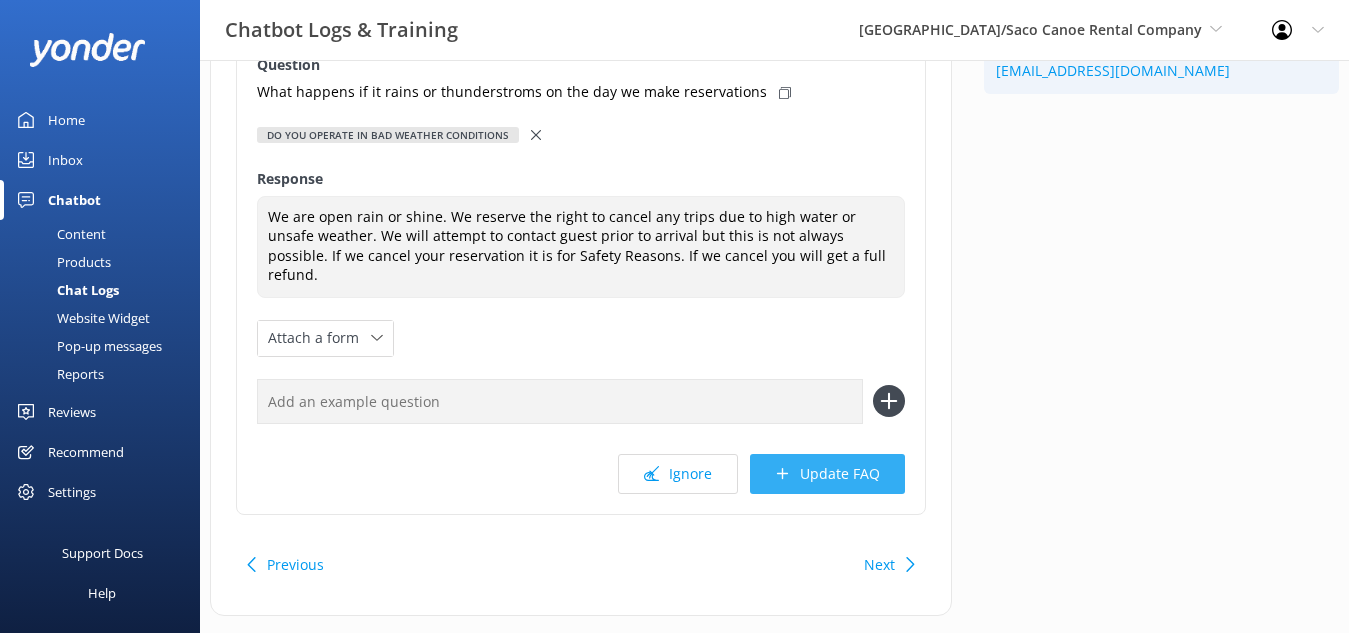 click on "Update FAQ" at bounding box center [827, 474] 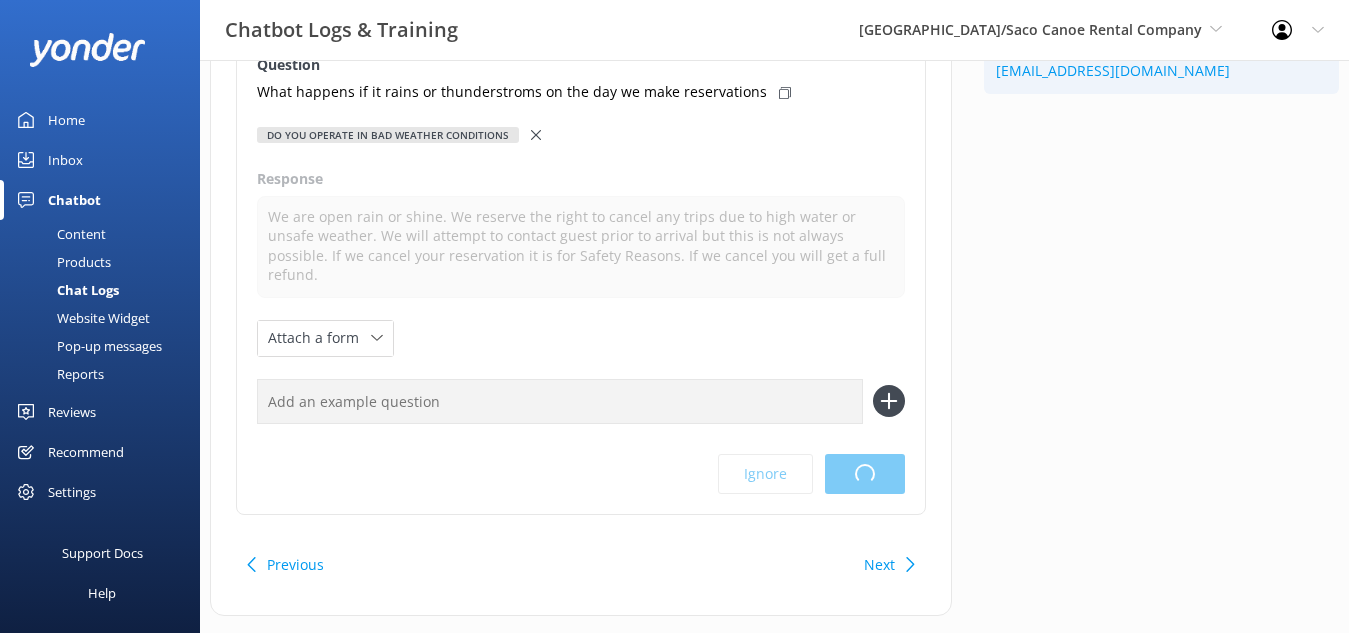 scroll, scrollTop: 0, scrollLeft: 0, axis: both 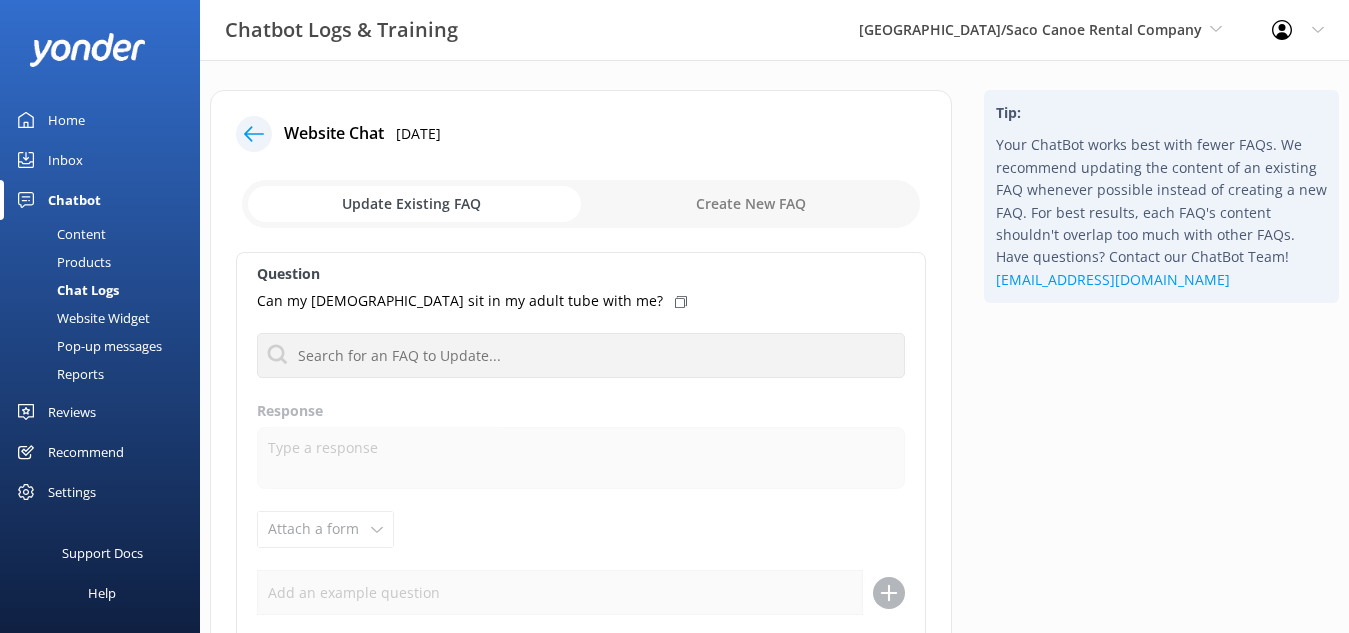 click 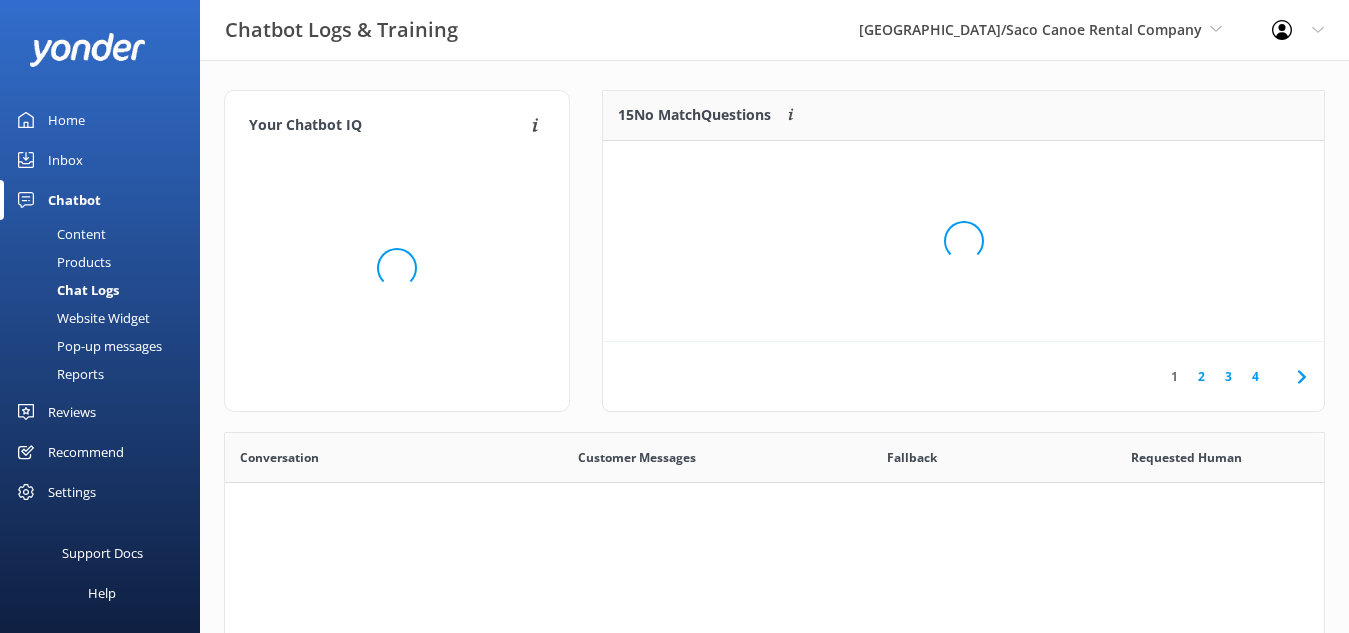 scroll, scrollTop: 18, scrollLeft: 18, axis: both 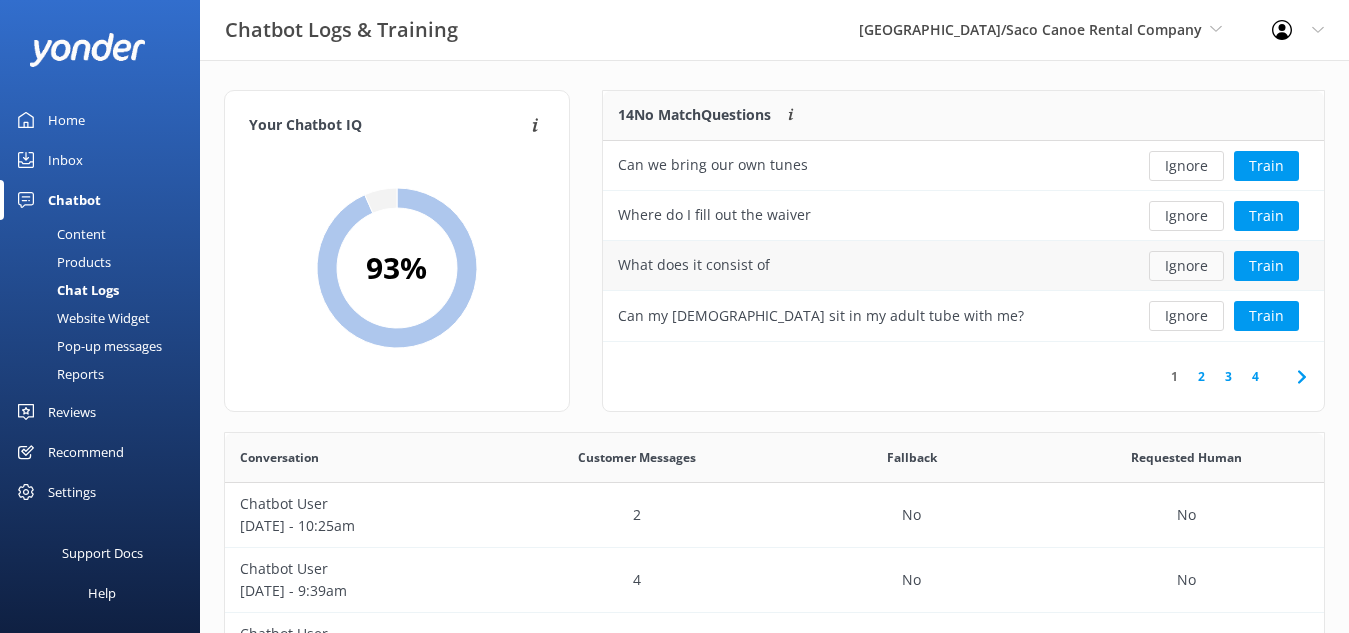 click on "Ignore" at bounding box center [1186, 266] 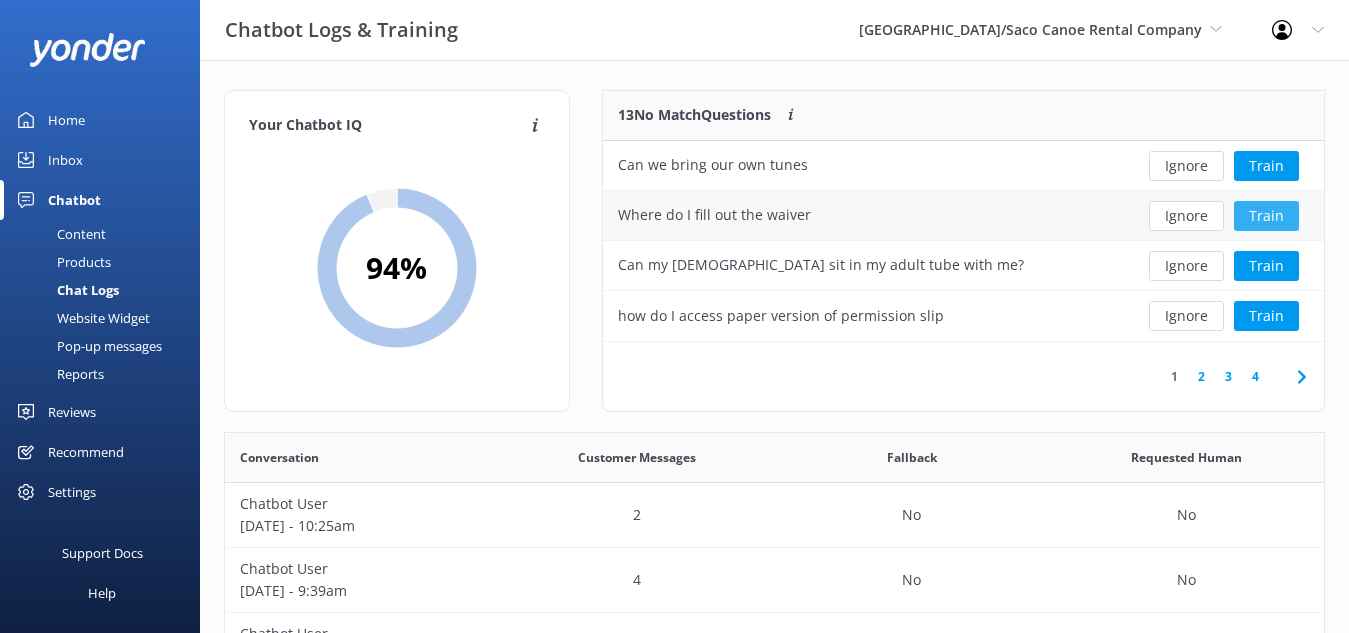 click on "Train" at bounding box center (1266, 216) 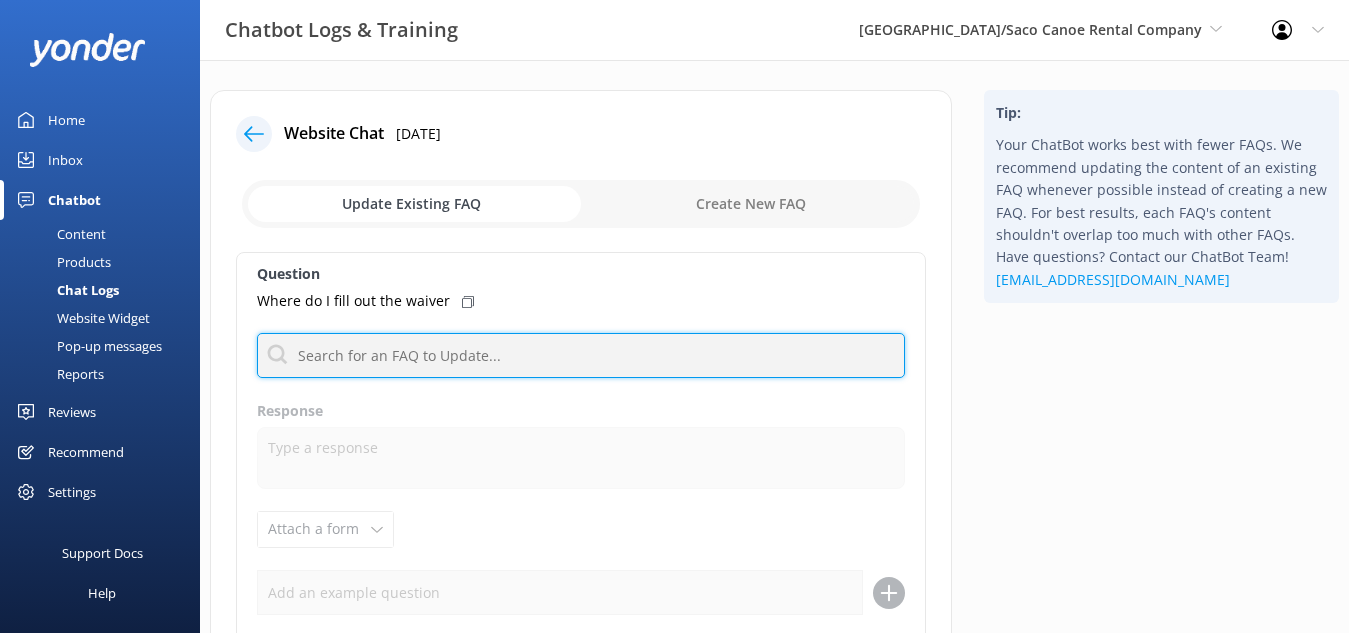 click at bounding box center [581, 355] 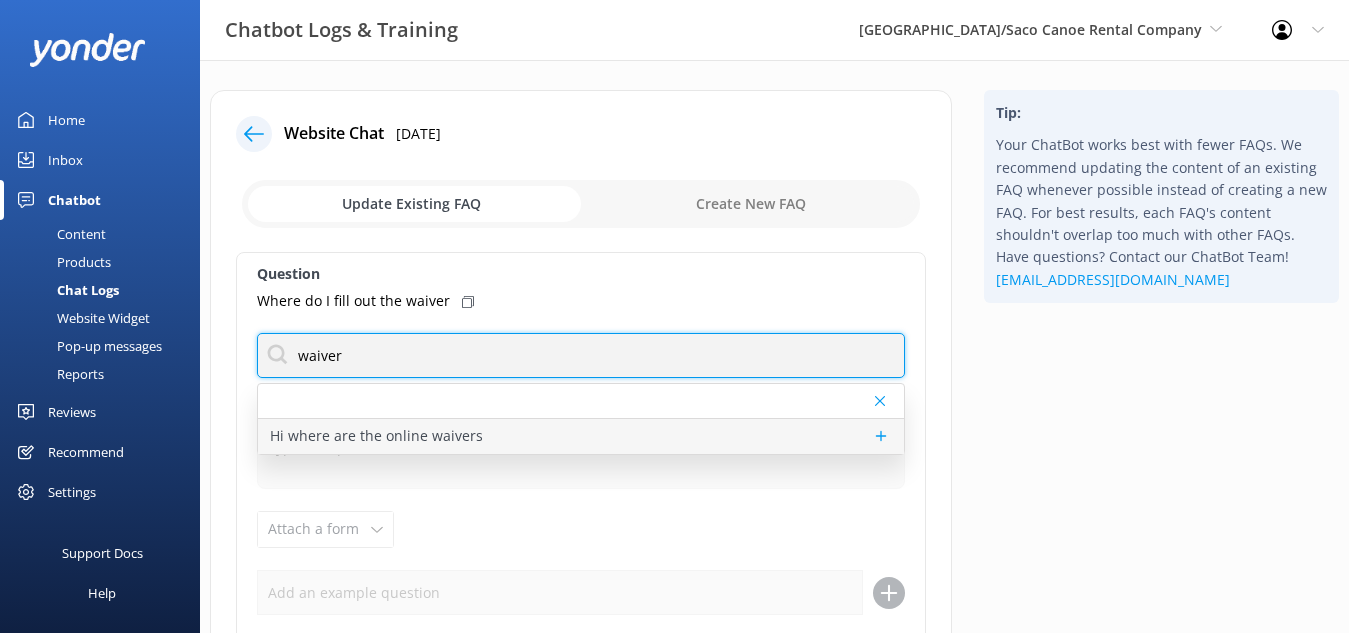 type on "waiver" 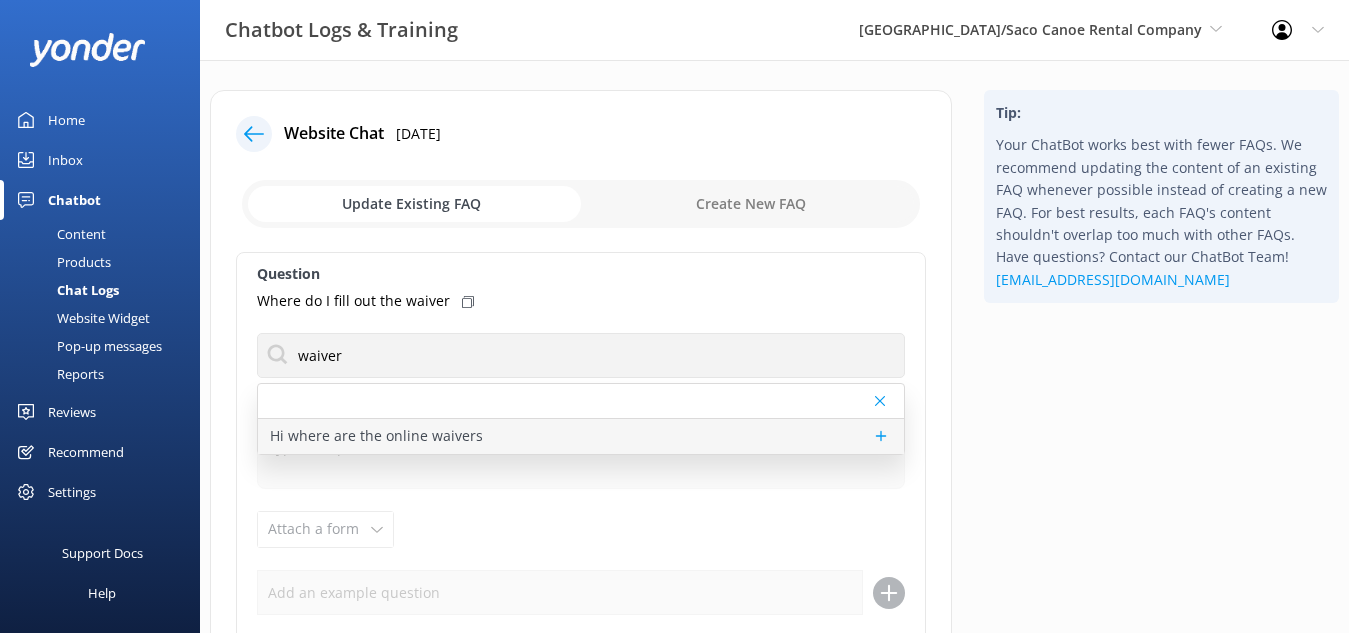 click on "Hi where are the online waivers" at bounding box center (376, 436) 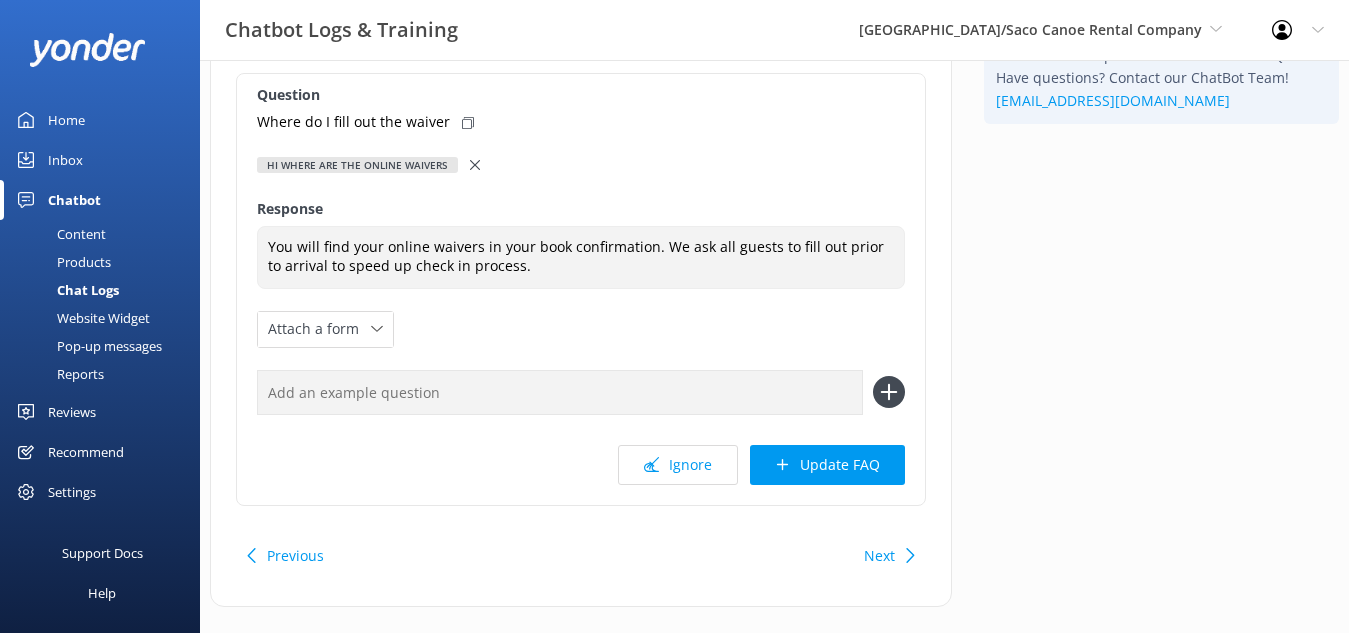scroll, scrollTop: 192, scrollLeft: 0, axis: vertical 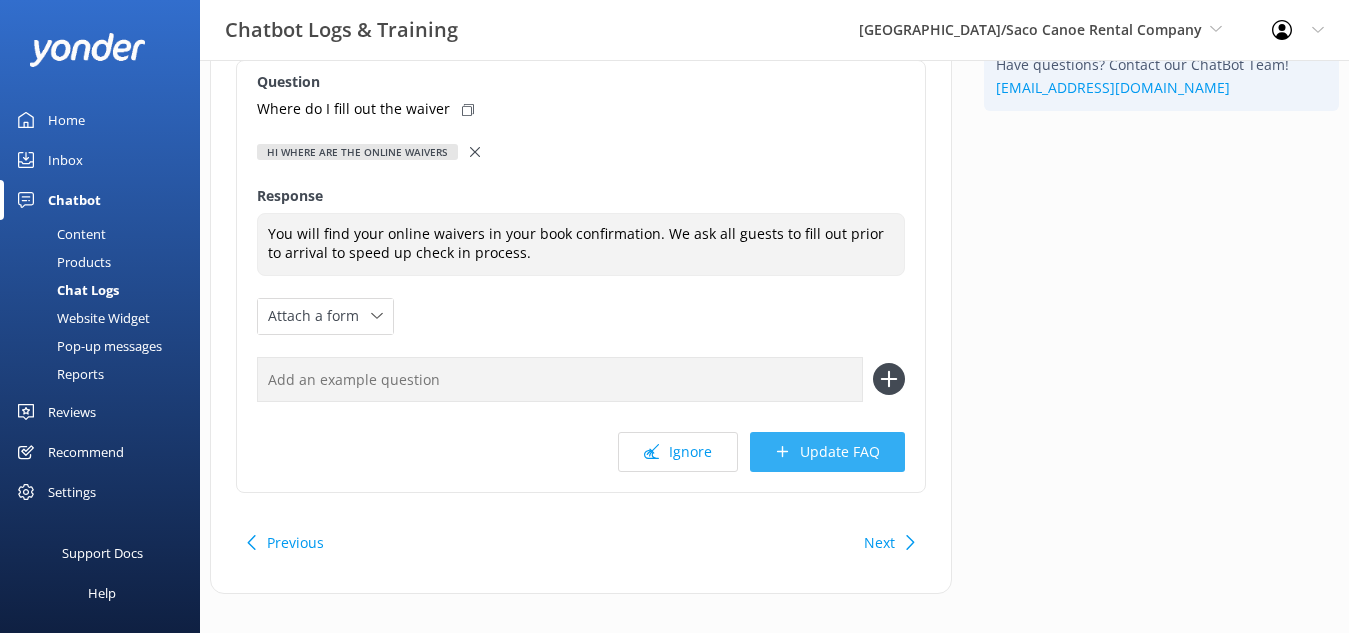 click on "Update FAQ" at bounding box center [827, 452] 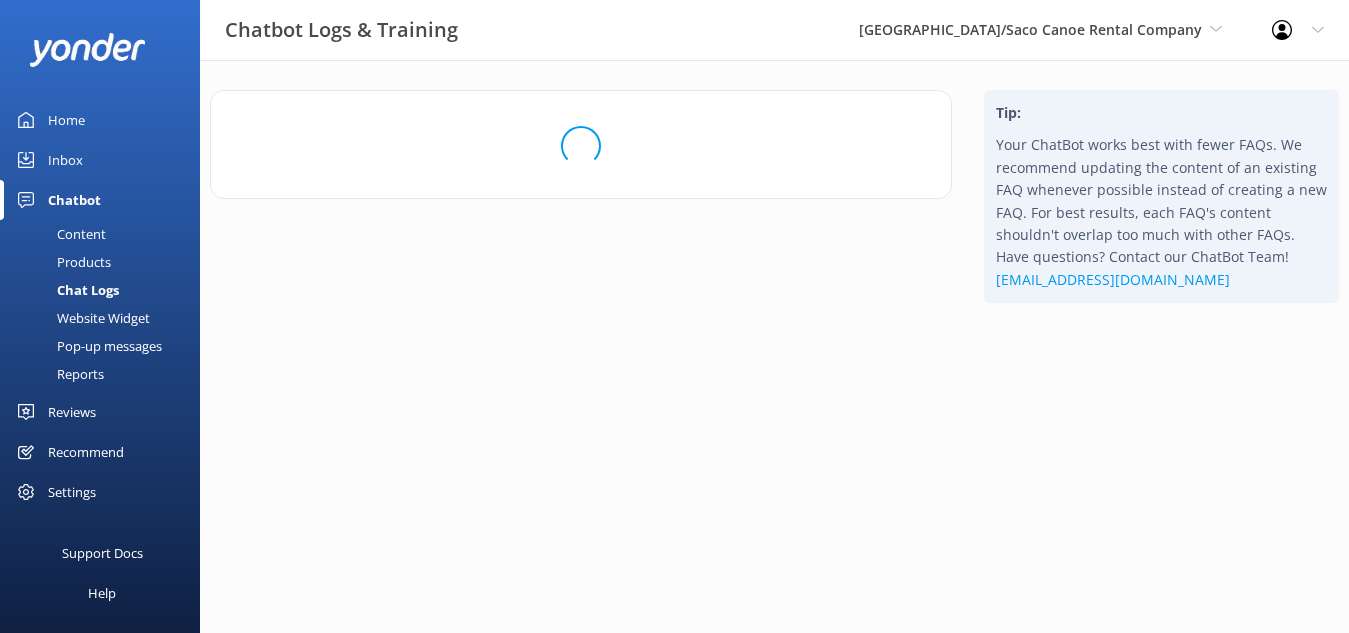scroll, scrollTop: 0, scrollLeft: 0, axis: both 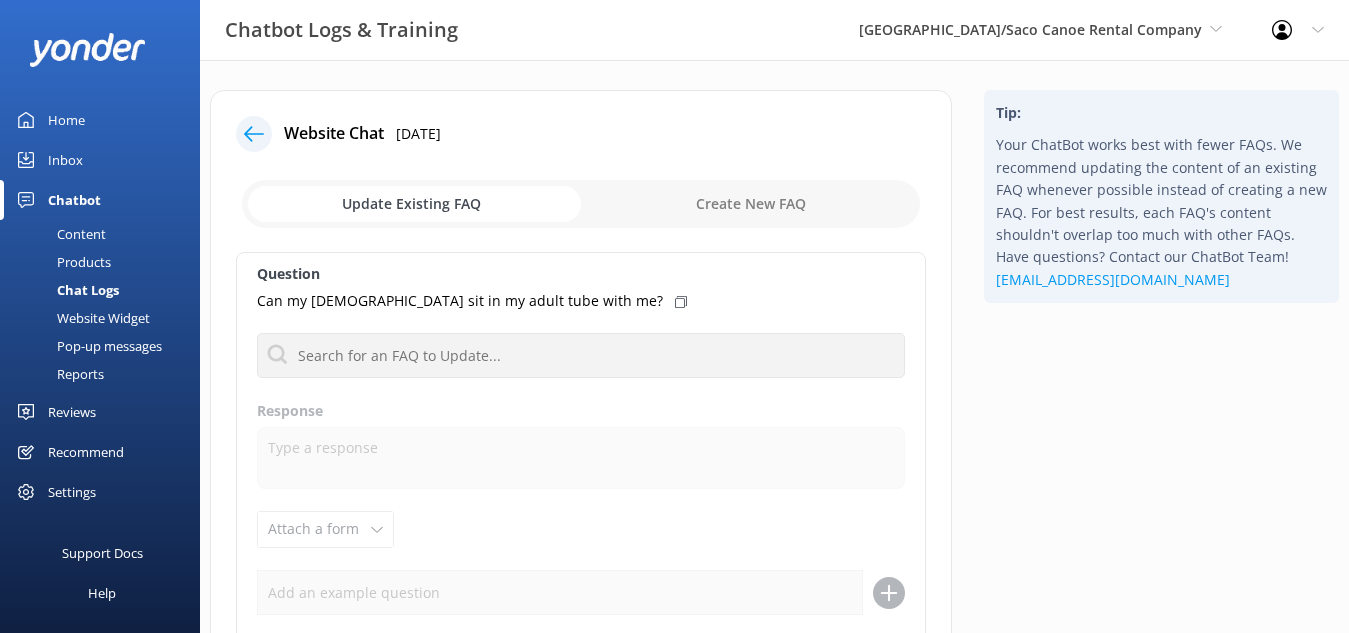 click at bounding box center (254, 134) 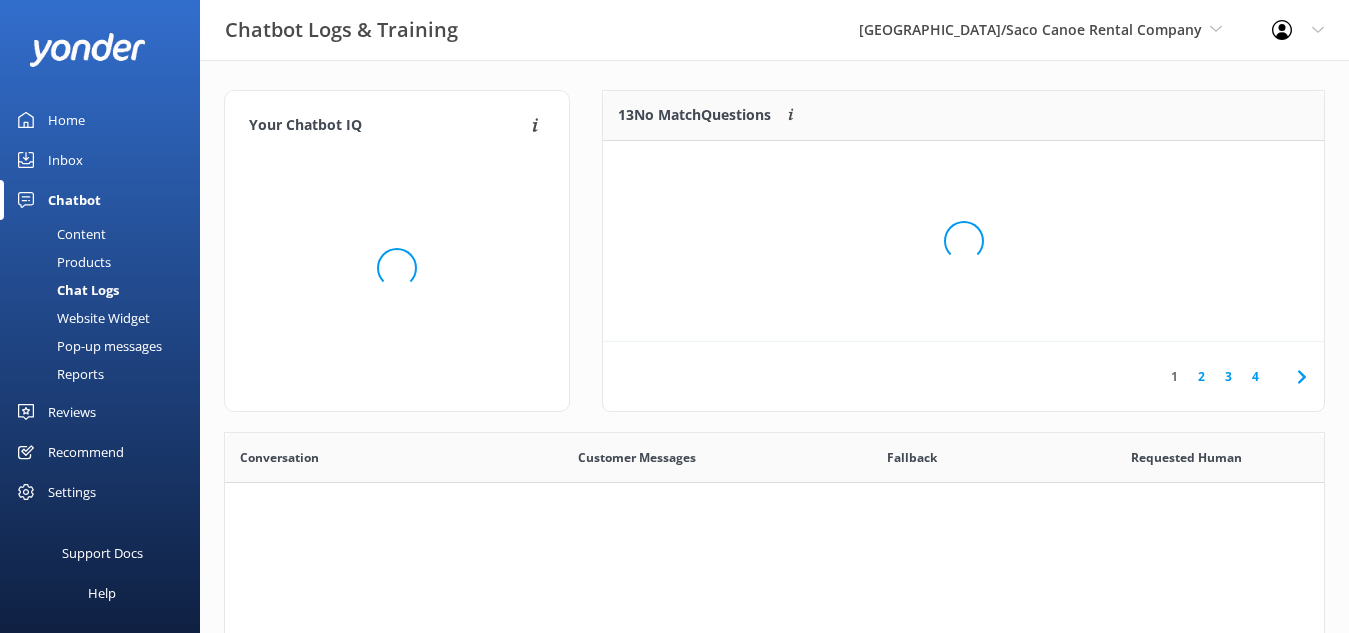 scroll, scrollTop: 18, scrollLeft: 18, axis: both 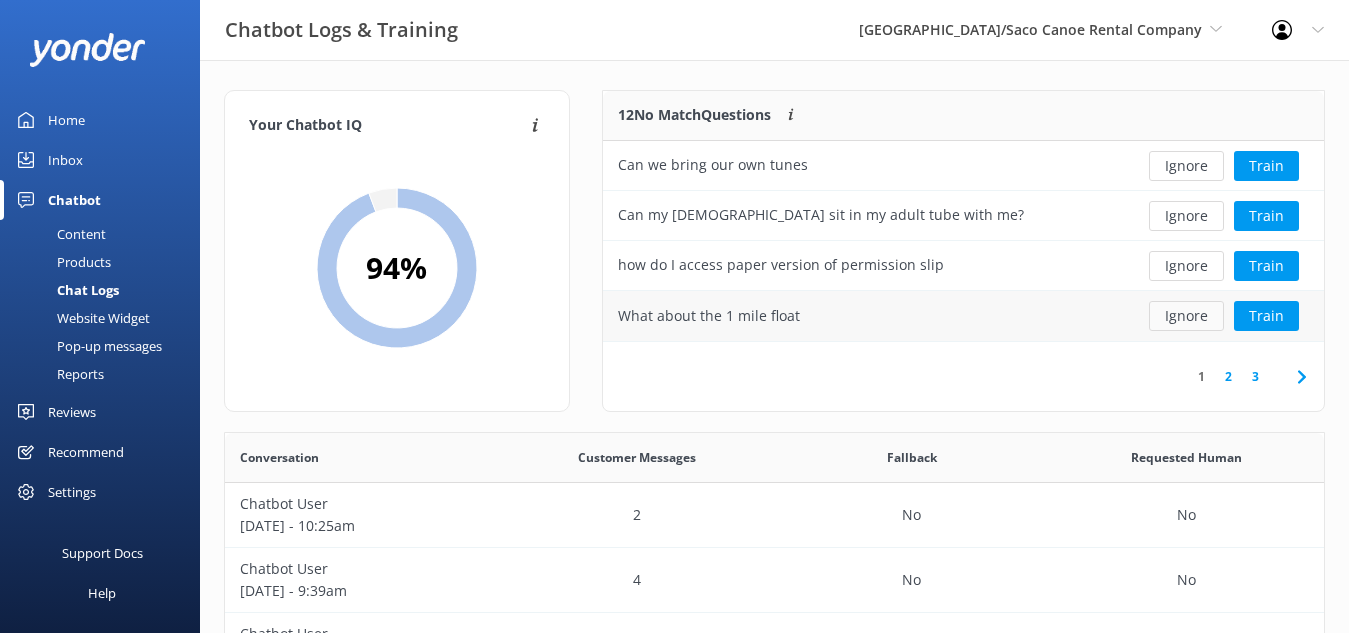 click on "Ignore" at bounding box center (1186, 316) 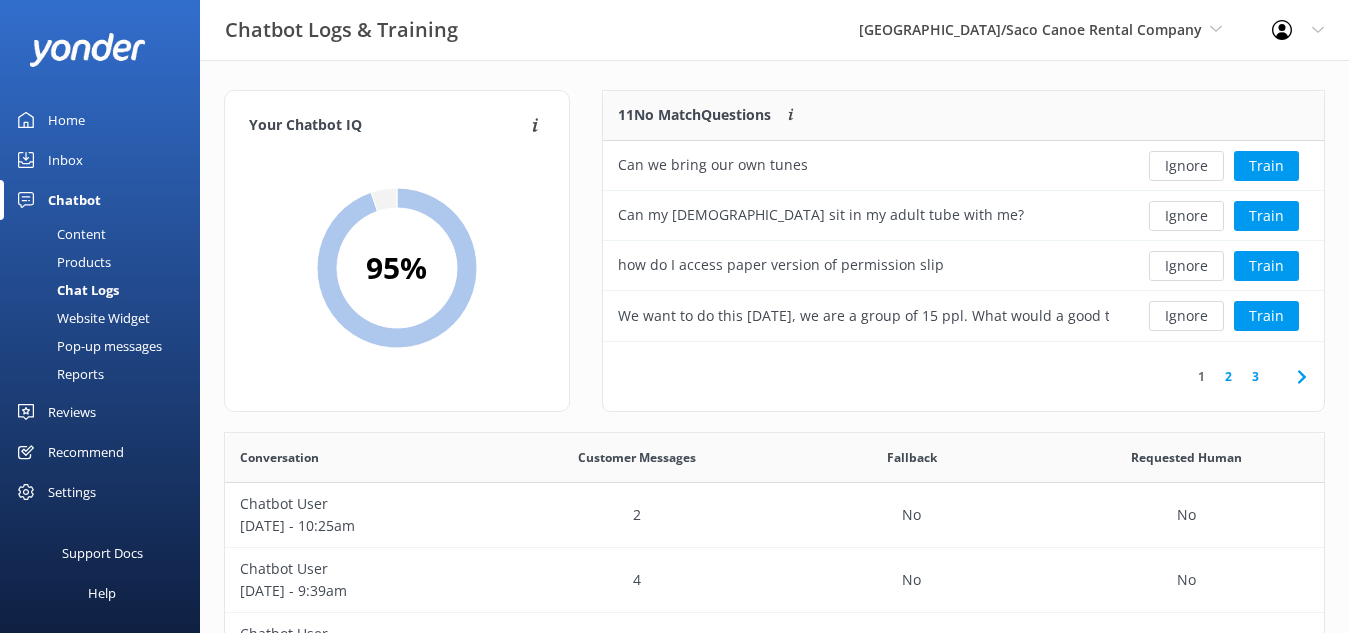 click on "Ignore" at bounding box center (1186, 316) 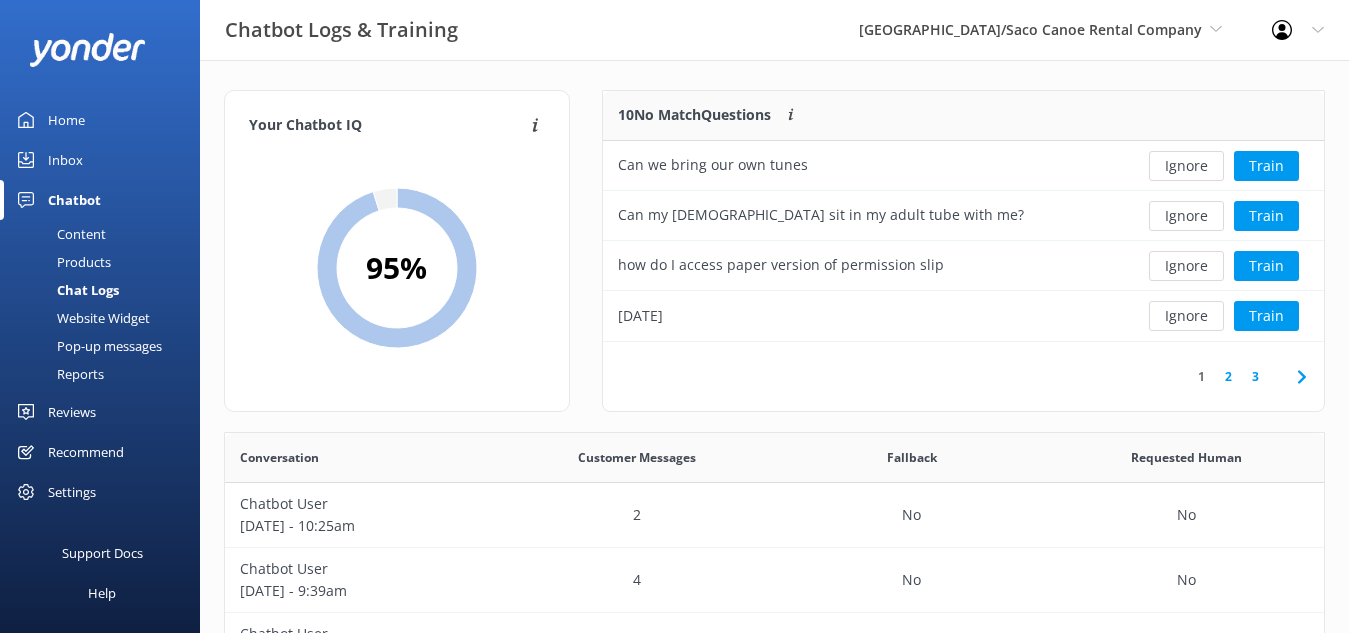 click on "Ignore" at bounding box center [1186, 316] 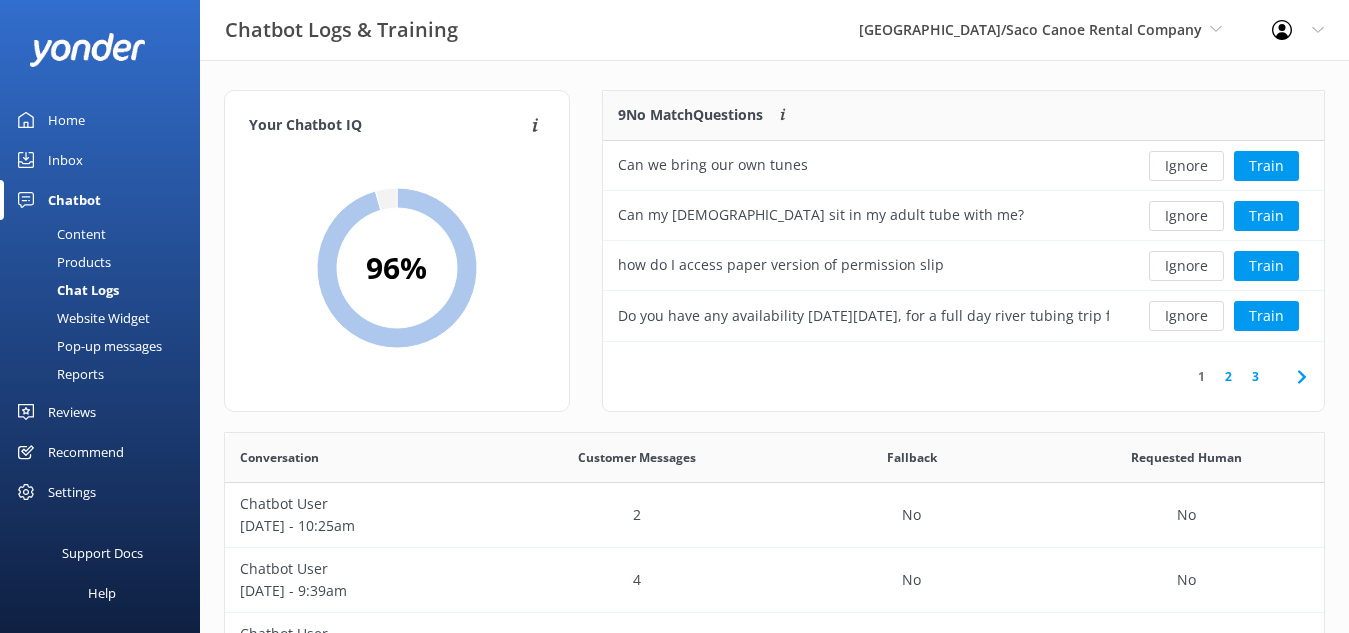 click on "Ignore" at bounding box center [1186, 316] 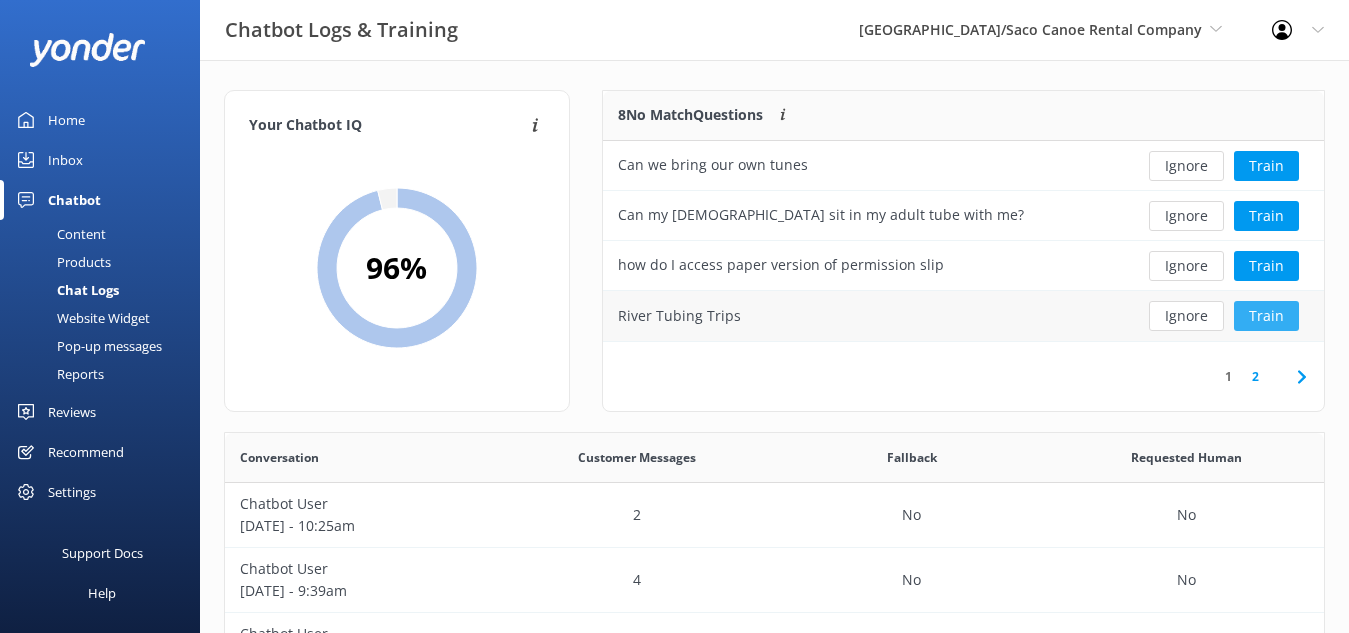 click on "Train" at bounding box center (1266, 316) 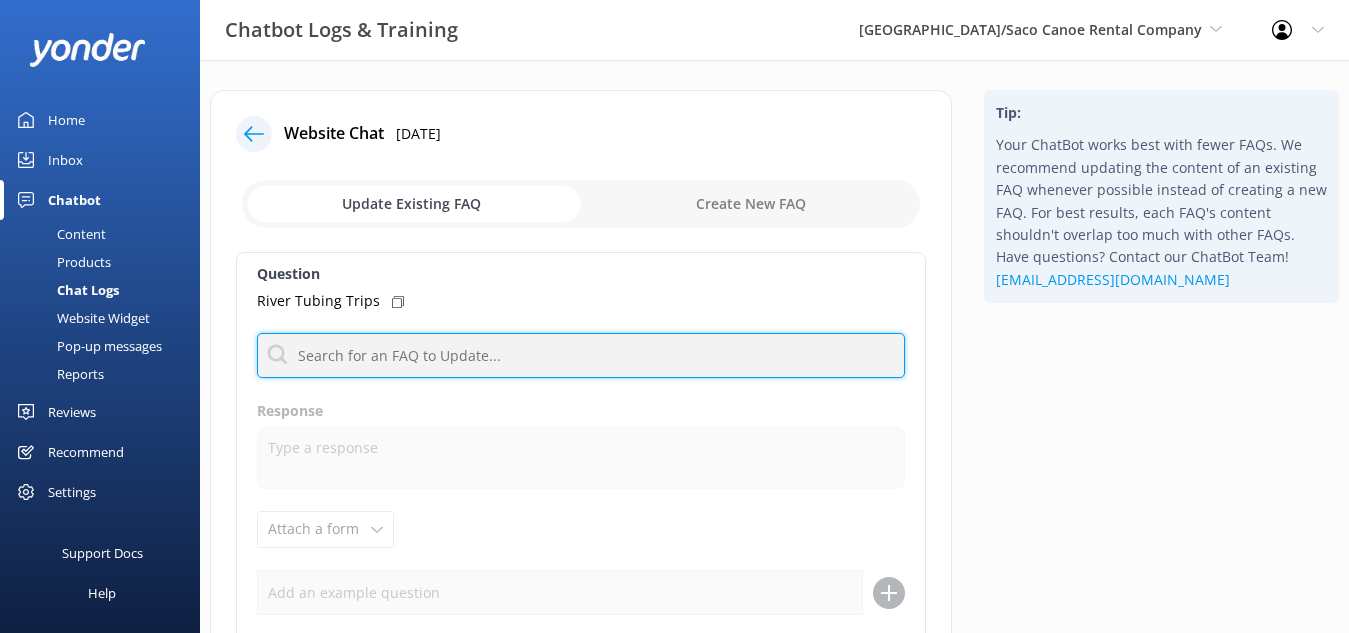 click at bounding box center (581, 355) 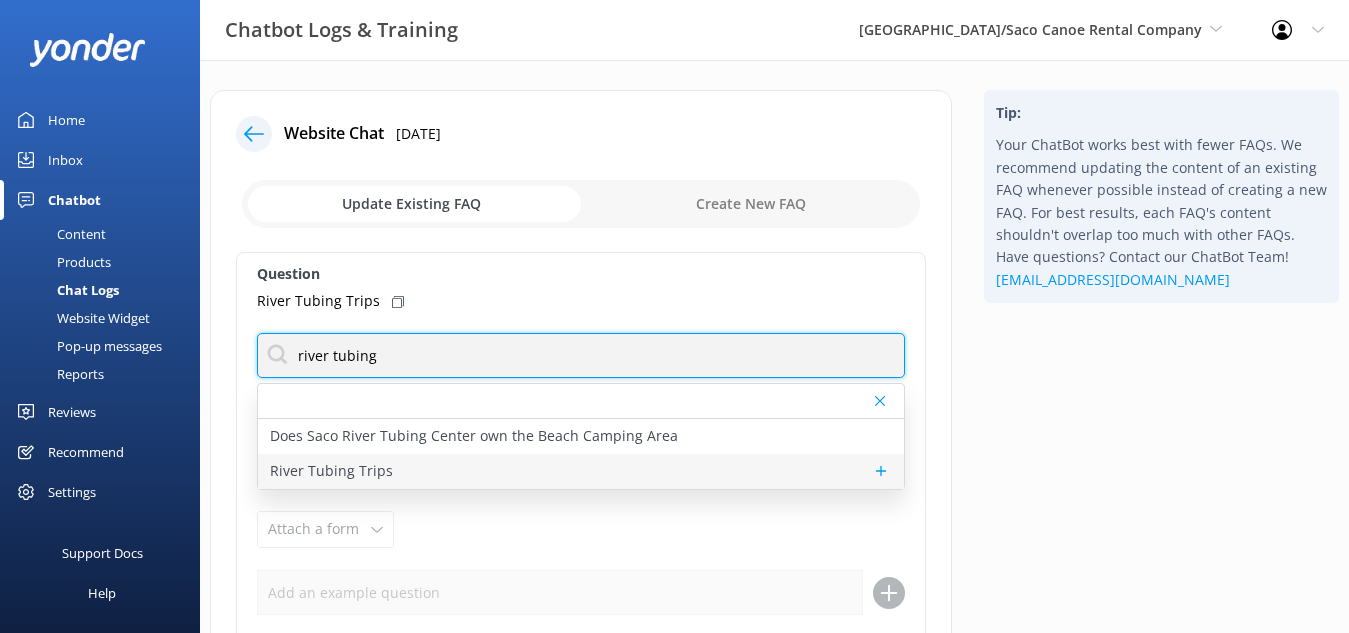 type on "river tubing" 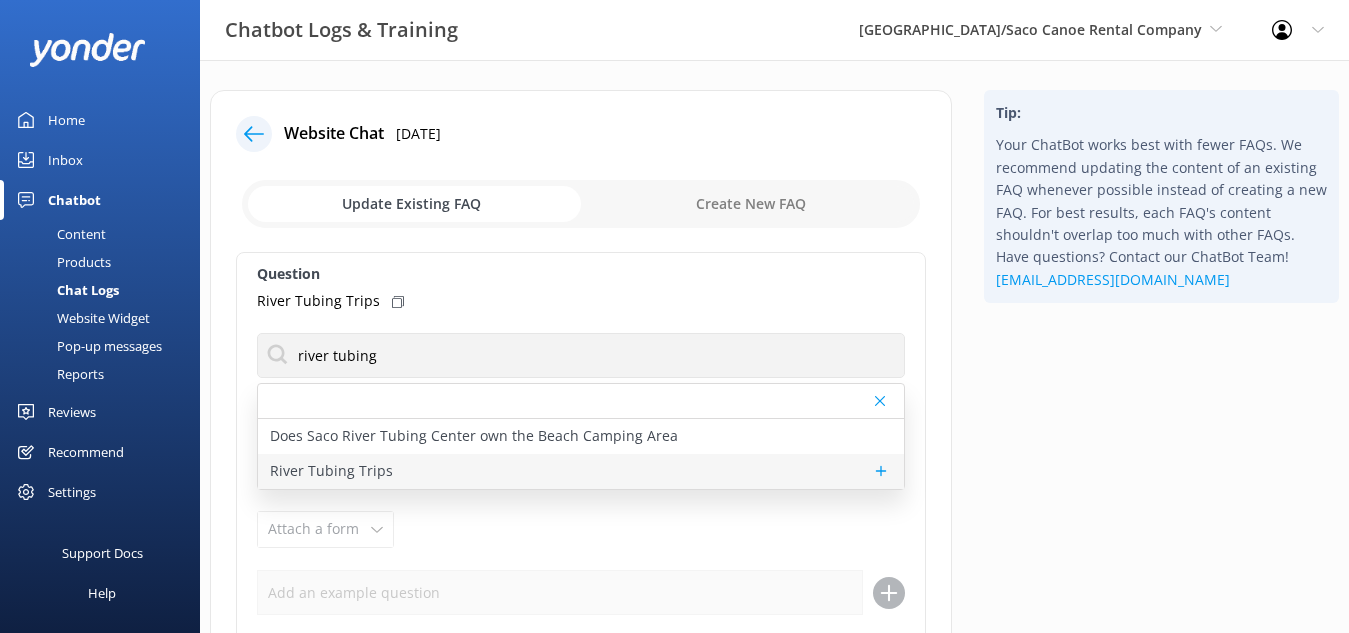 click on "River Tubing Trips" at bounding box center (581, 471) 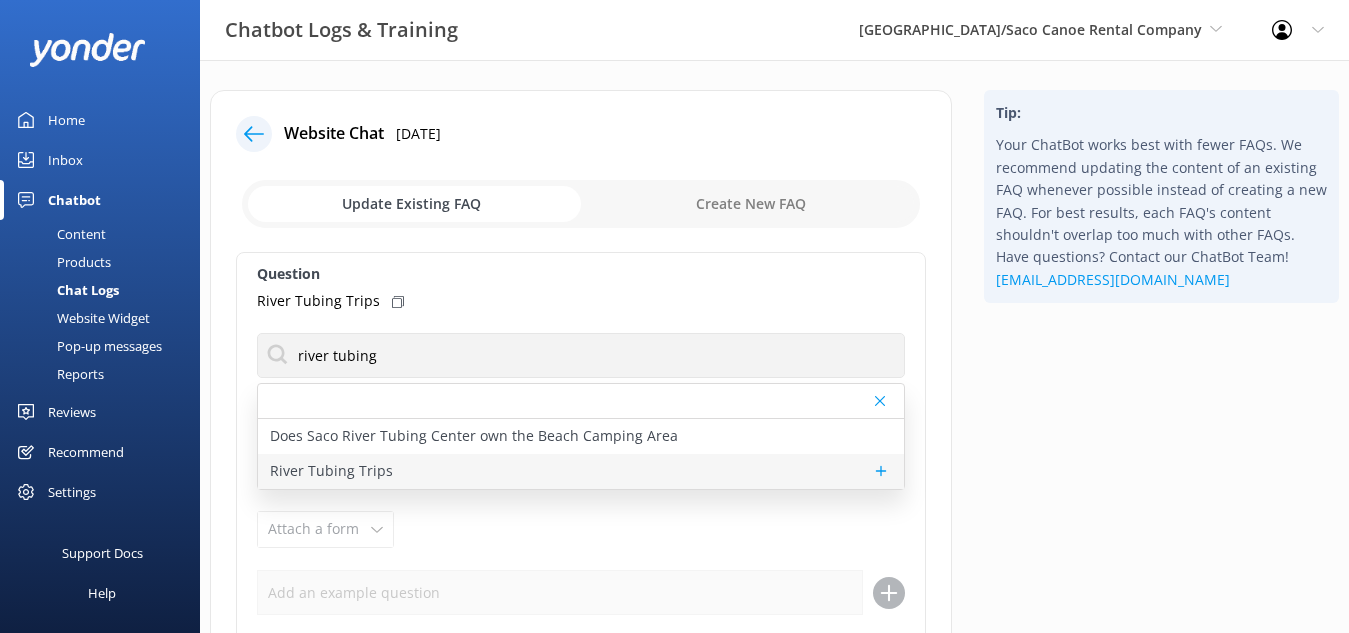 type on "Float down the scenic Saco River with our tubing trips! Check out rates and trip details at https://www.sacorivertubing.com/tubing-rate-information/." 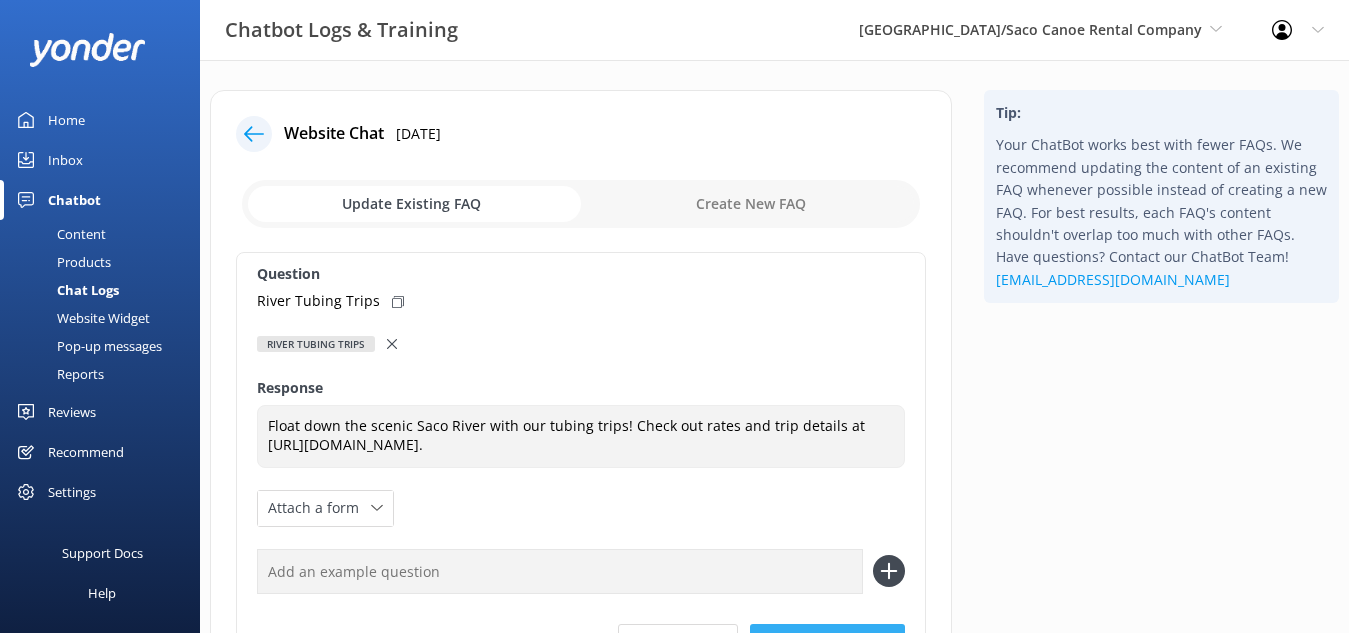 click on "Update FAQ" at bounding box center (827, 644) 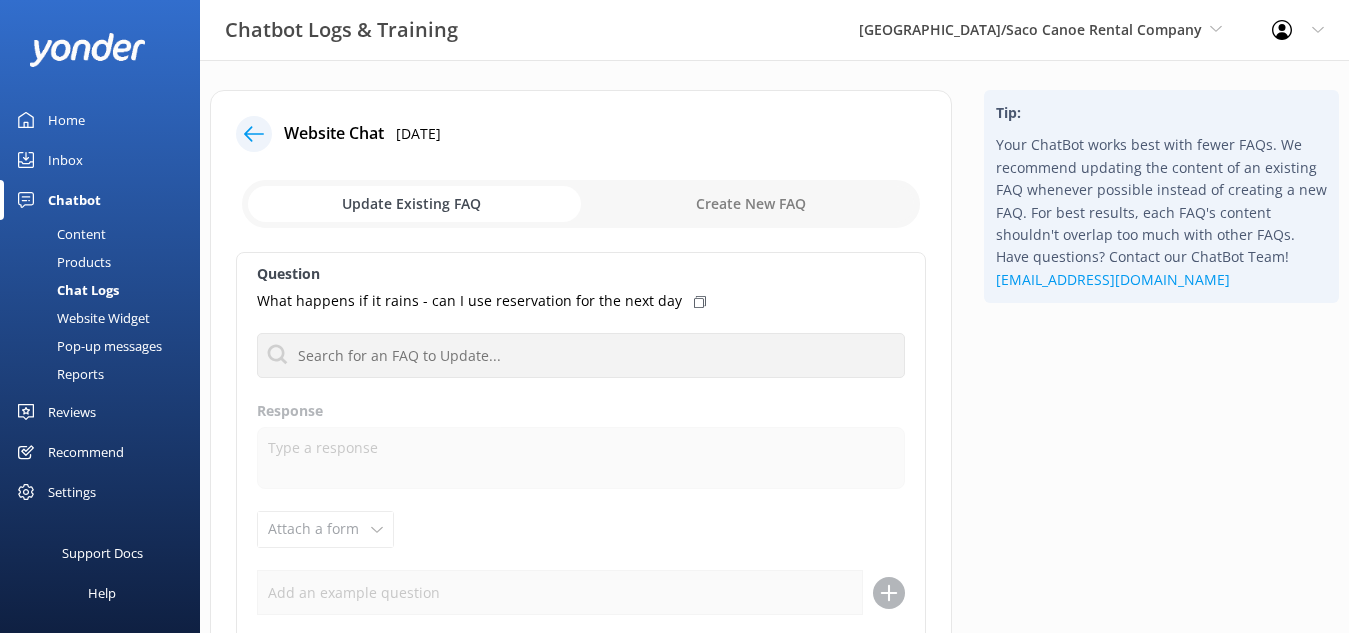 click 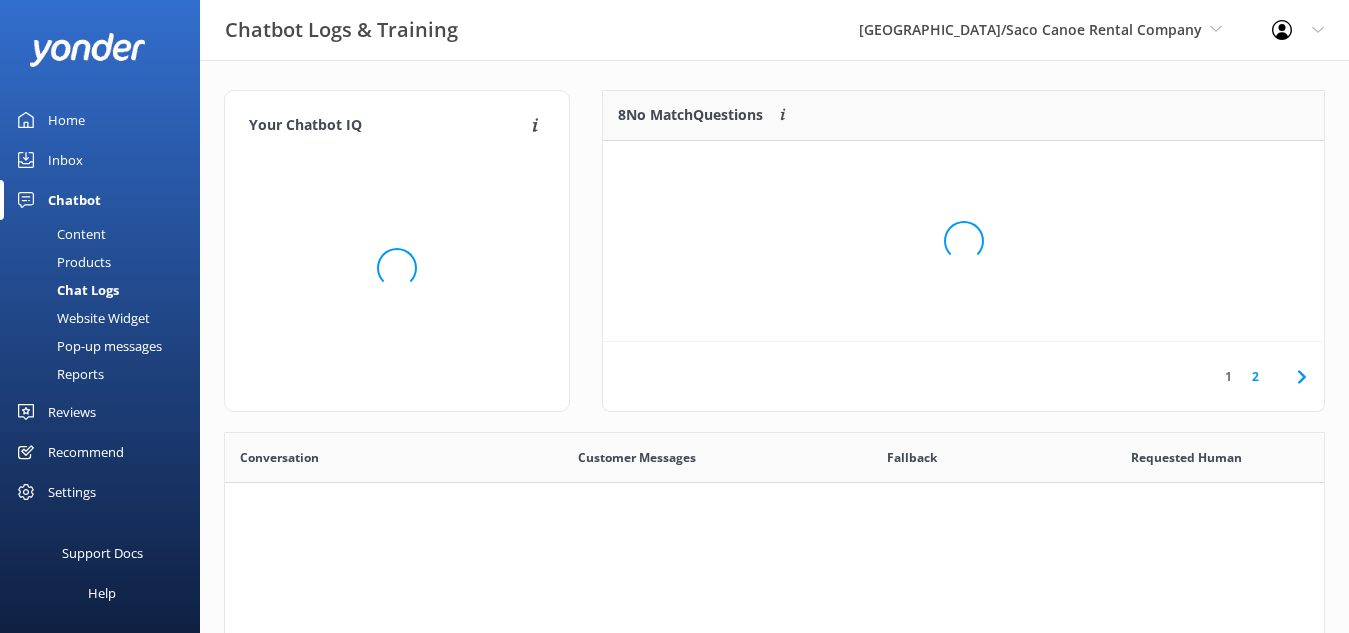 scroll, scrollTop: 18, scrollLeft: 18, axis: both 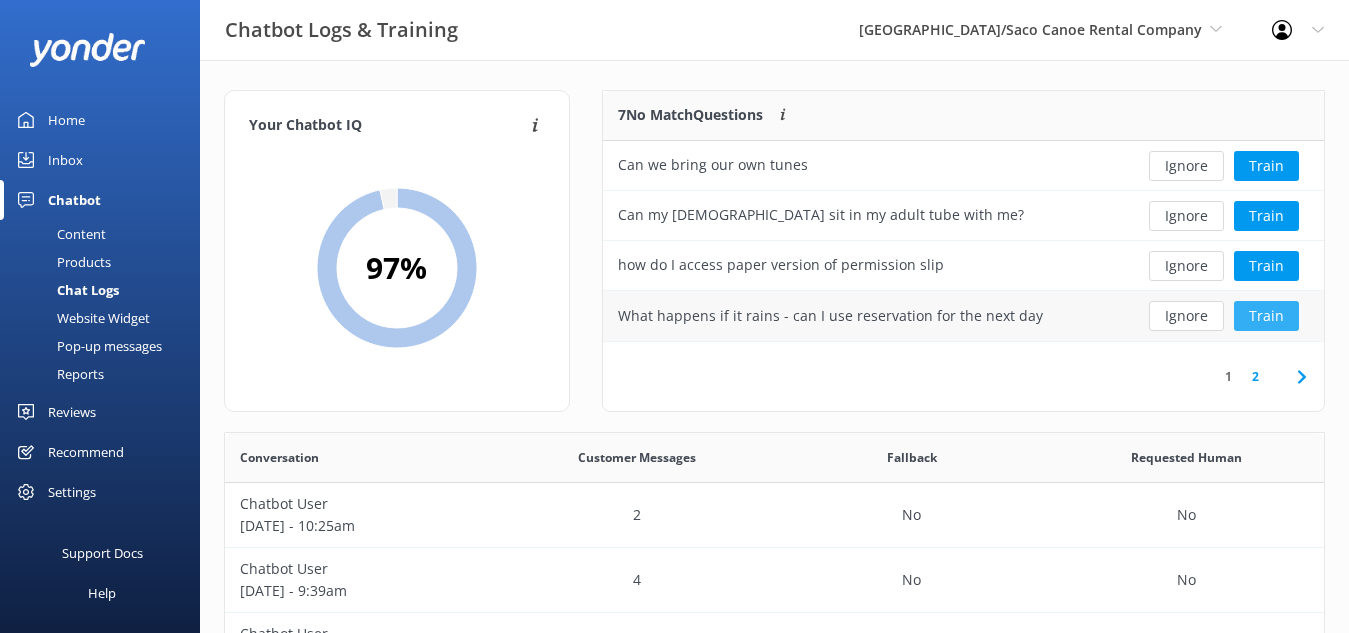 click on "Train" at bounding box center [1266, 316] 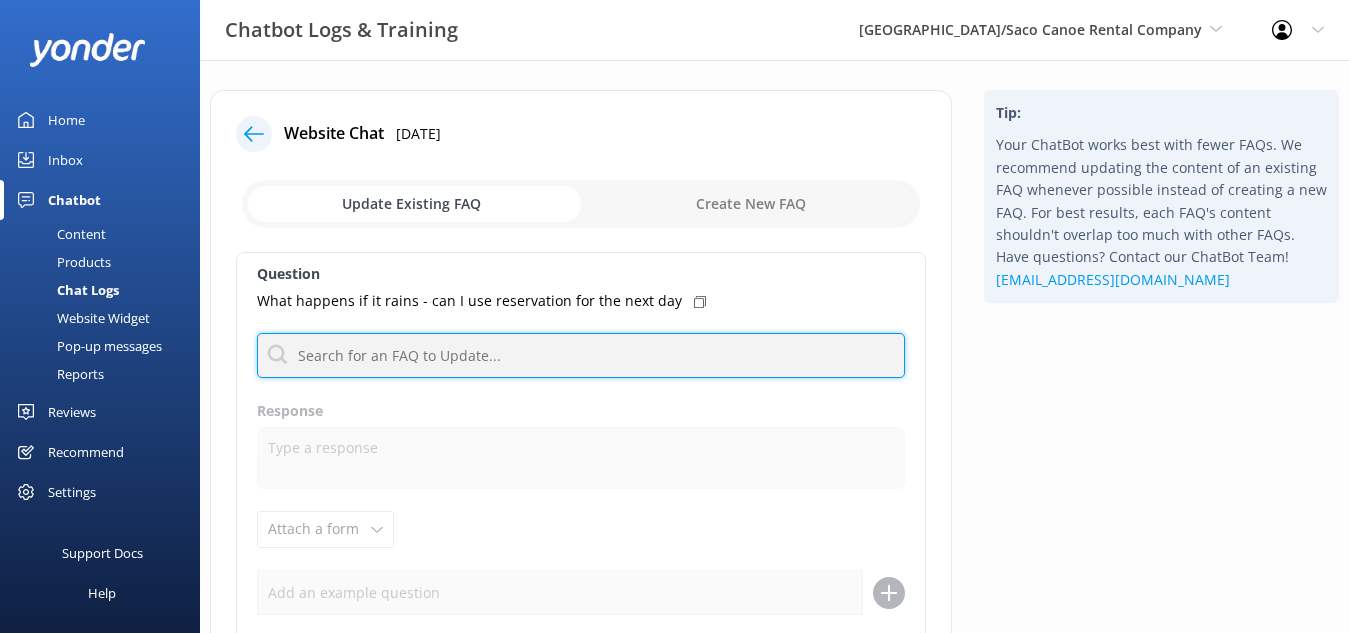 click at bounding box center [581, 355] 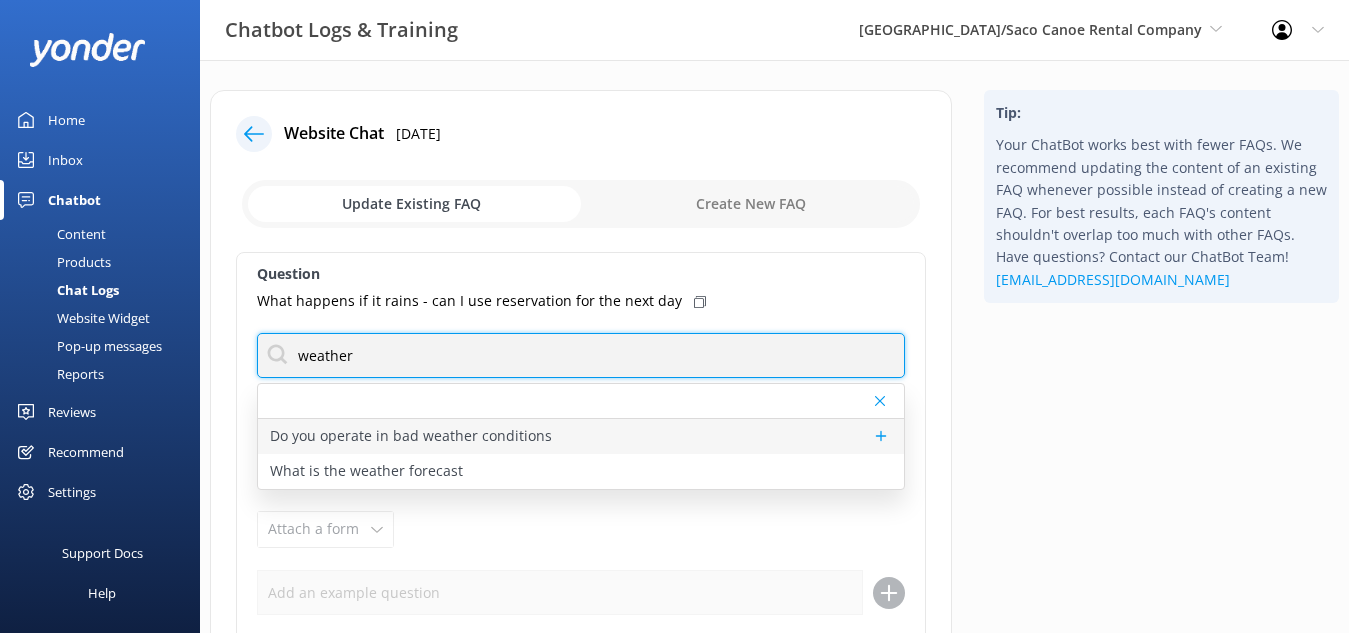 type on "weather" 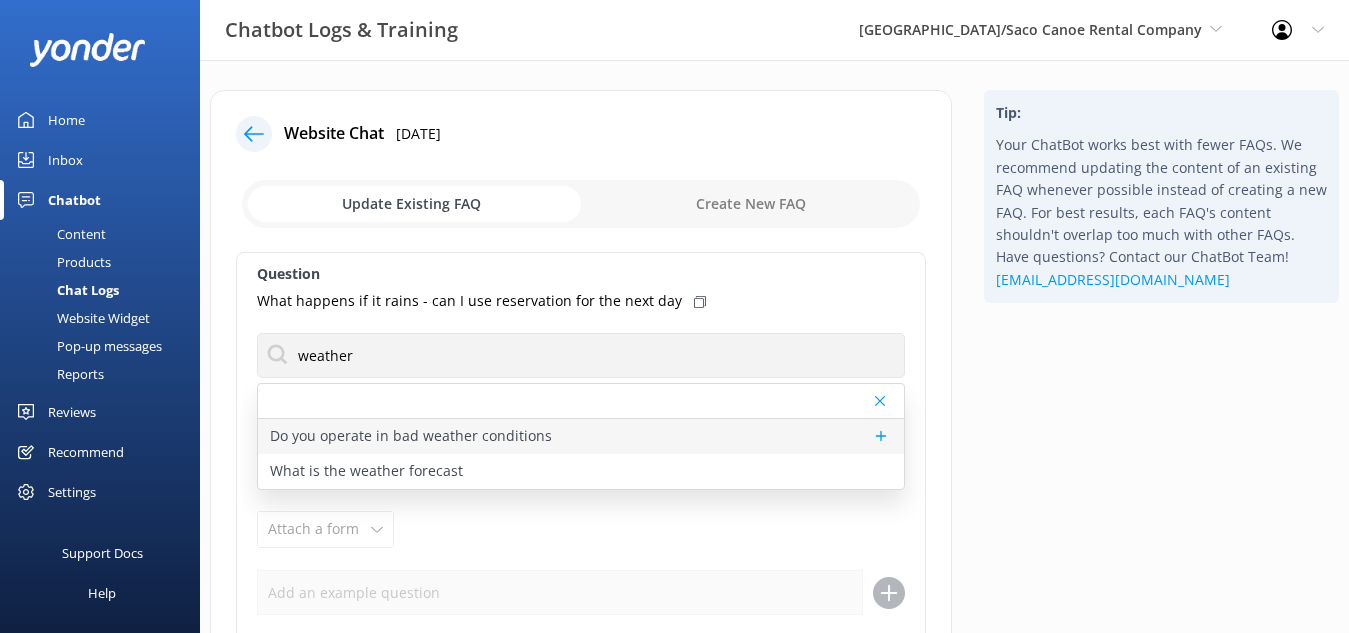 click on "Do you operate in bad weather conditions" at bounding box center [411, 436] 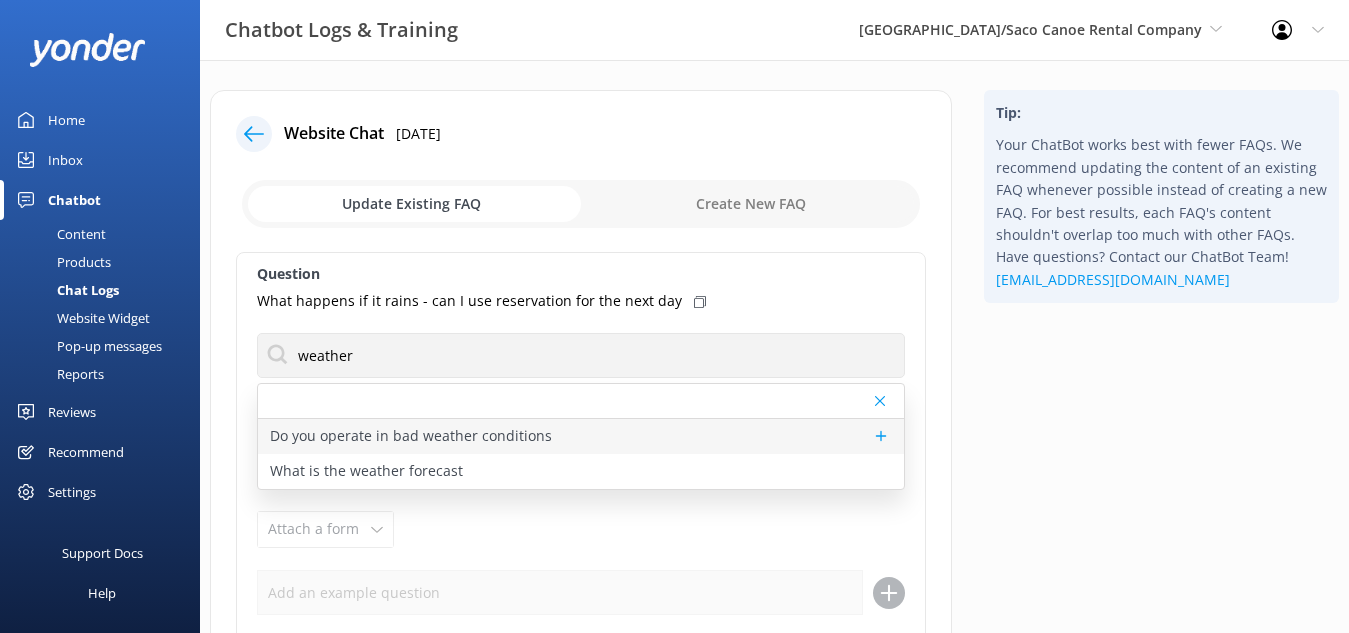 type on "We are open rain or shine. We reserve the right to cancel any trips due to high water or unsafe weather. We will attempt to contact guest prior to arrival but this is not always possible. If we cancel your reservation it is for Safety Reasons. If we cancel you will get a full refund." 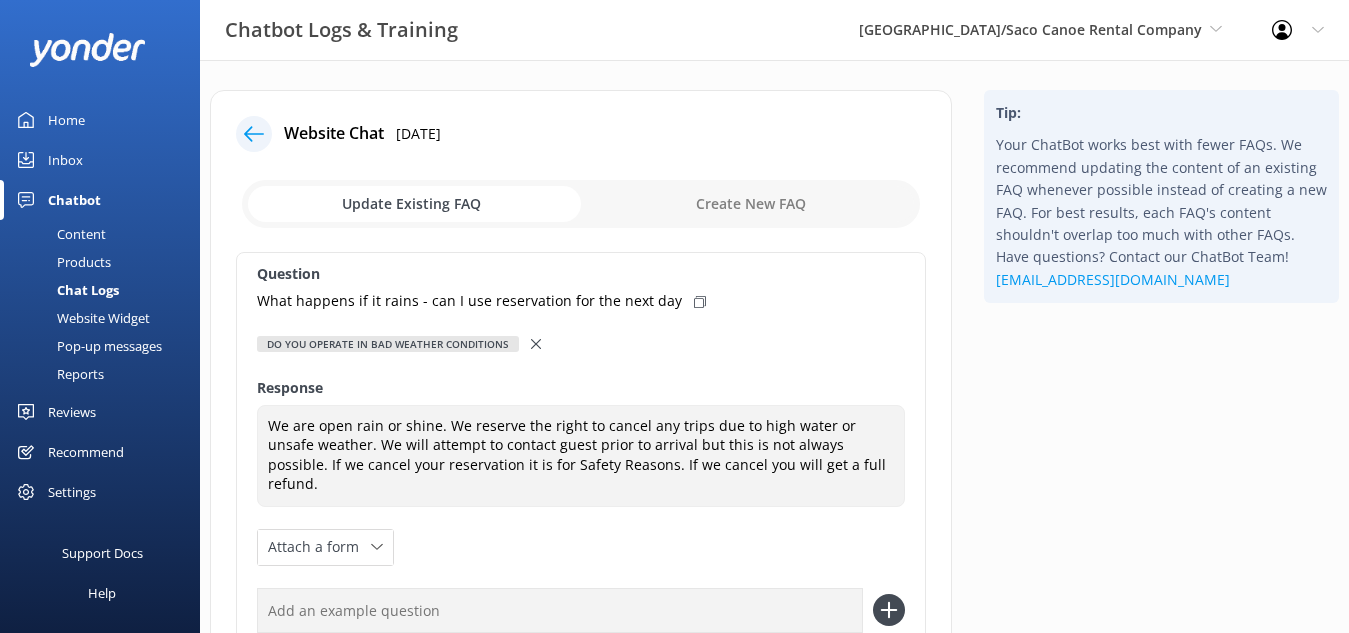 scroll, scrollTop: 232, scrollLeft: 0, axis: vertical 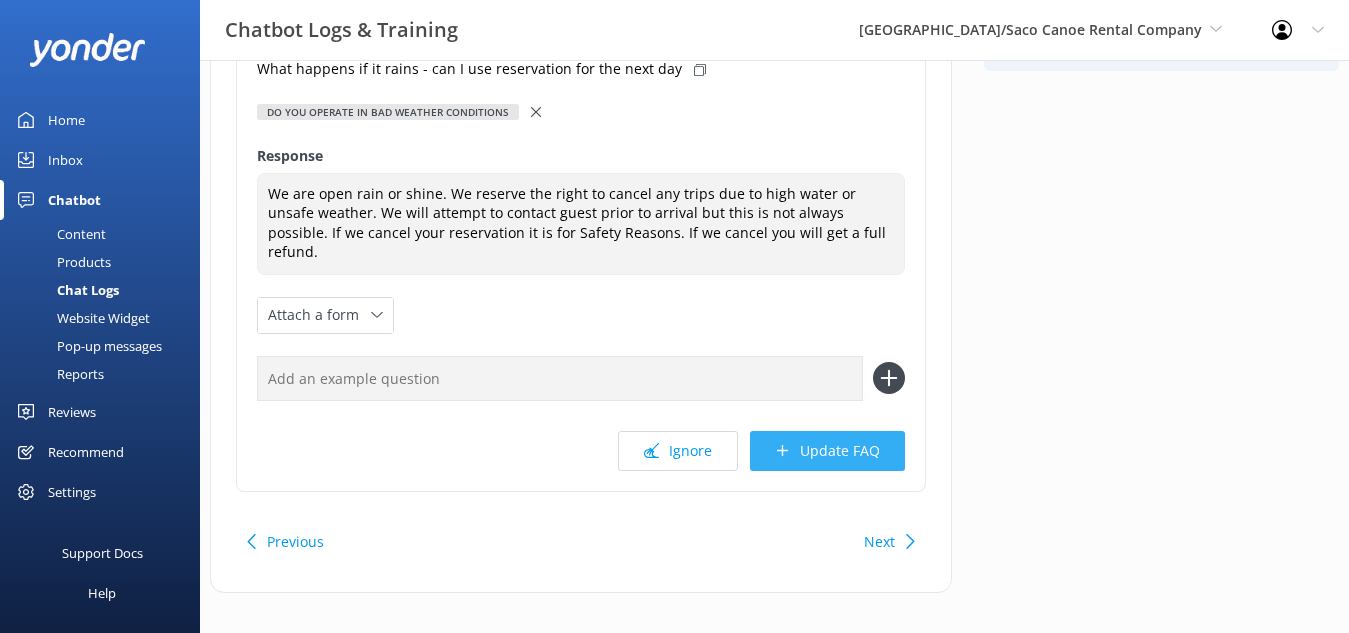 click on "Update FAQ" at bounding box center (827, 451) 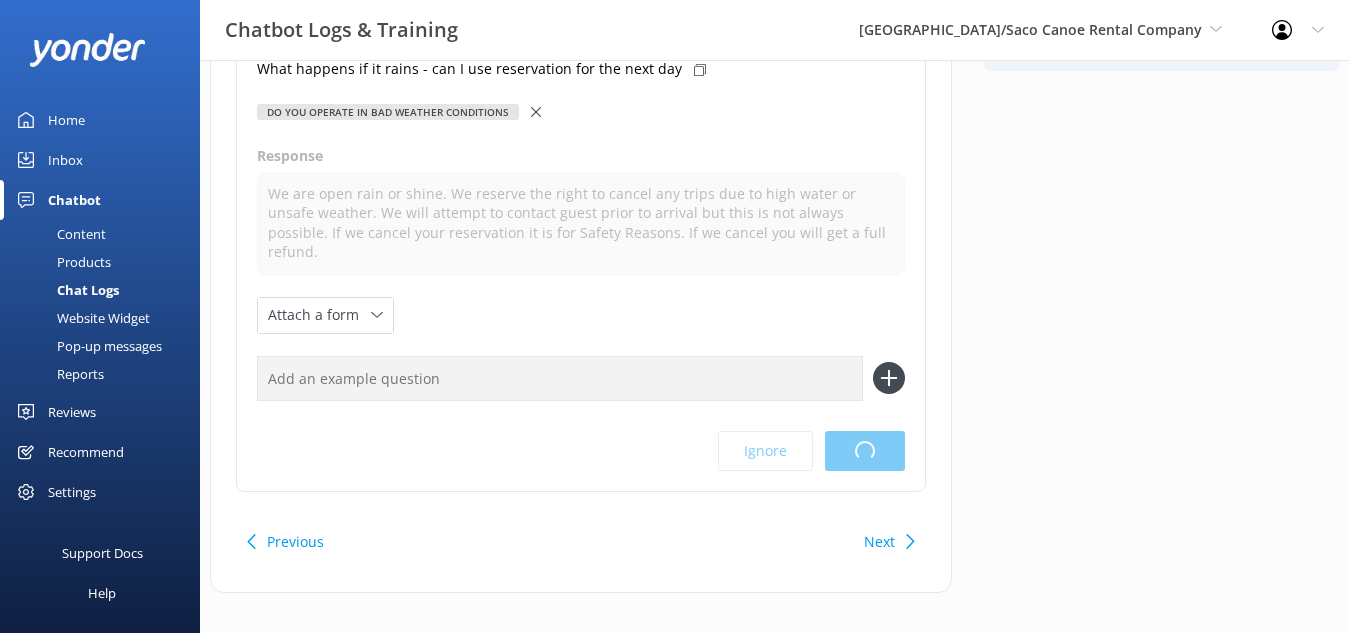 scroll, scrollTop: 0, scrollLeft: 0, axis: both 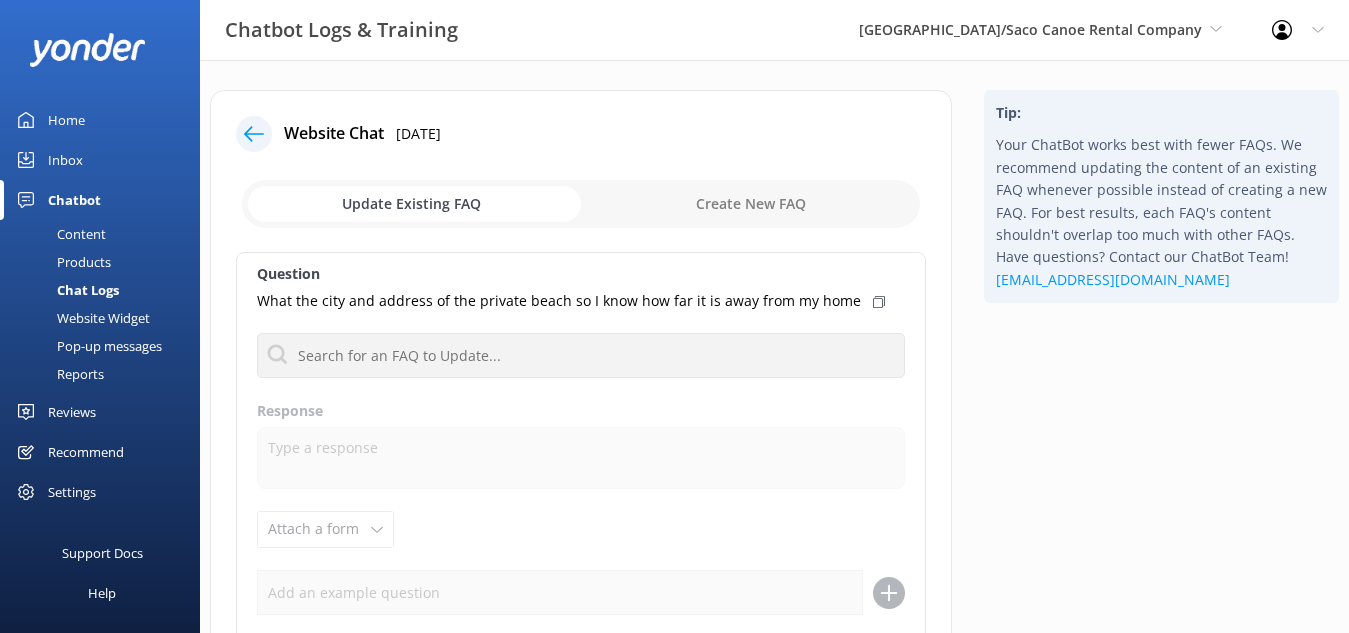 click 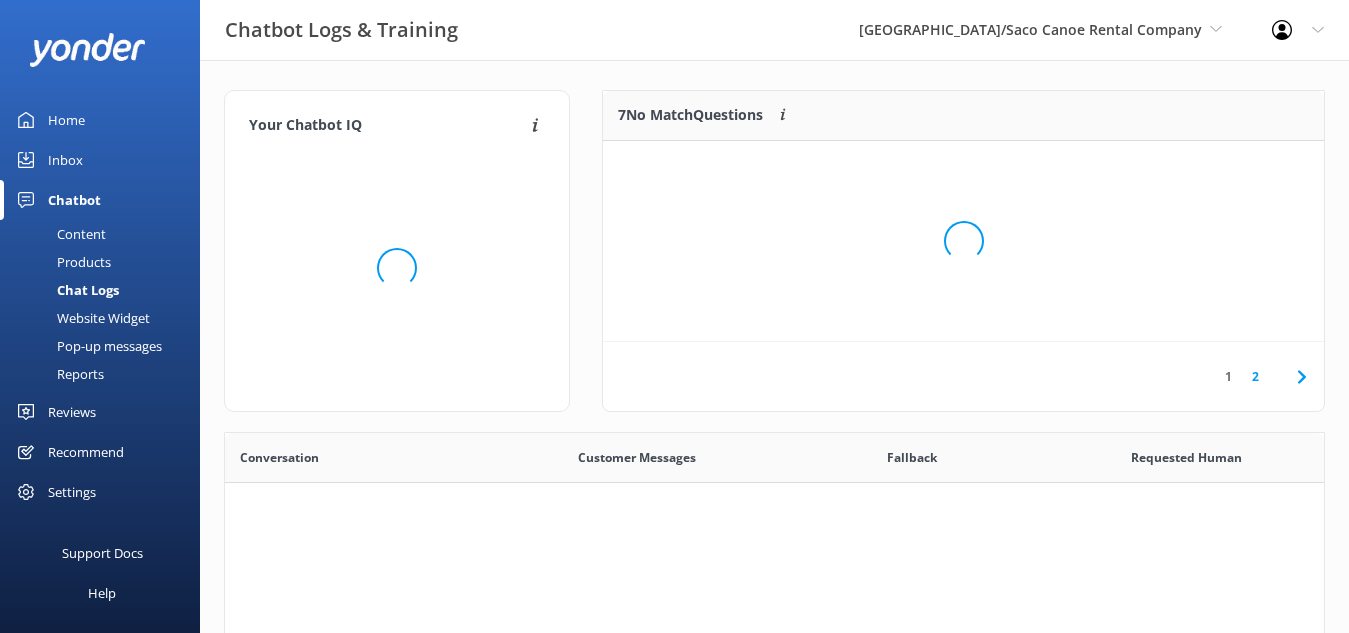 scroll, scrollTop: 18, scrollLeft: 18, axis: both 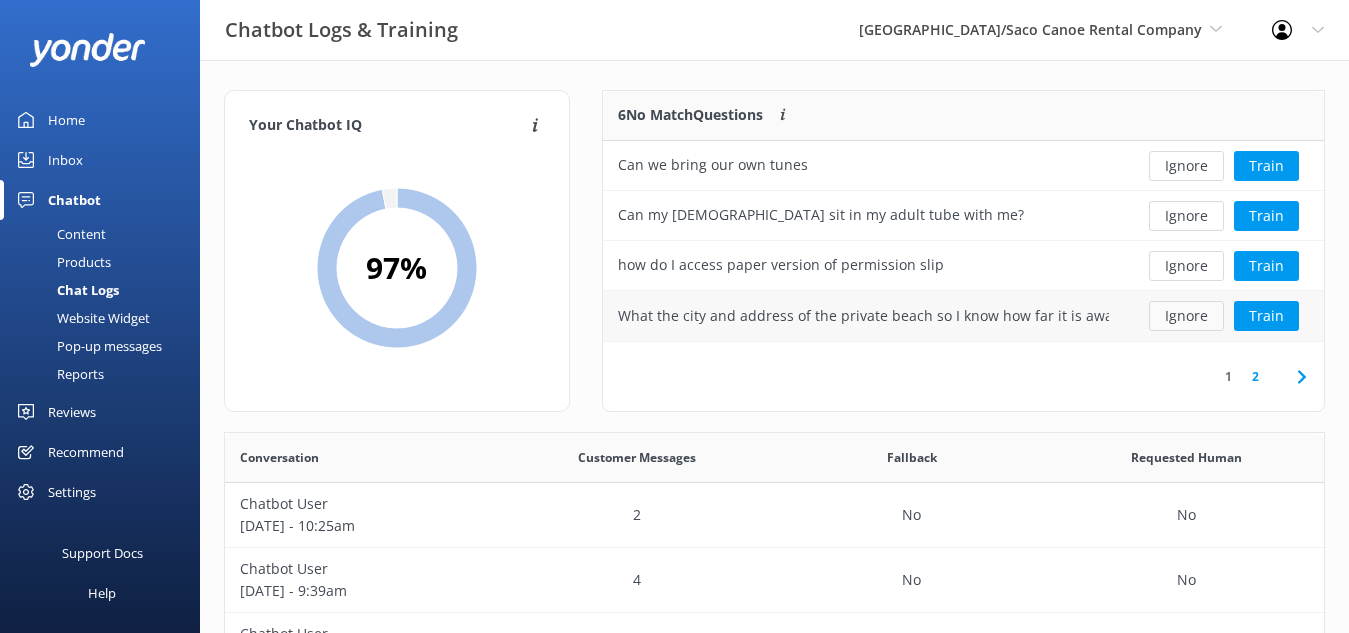 click on "Ignore" at bounding box center [1186, 316] 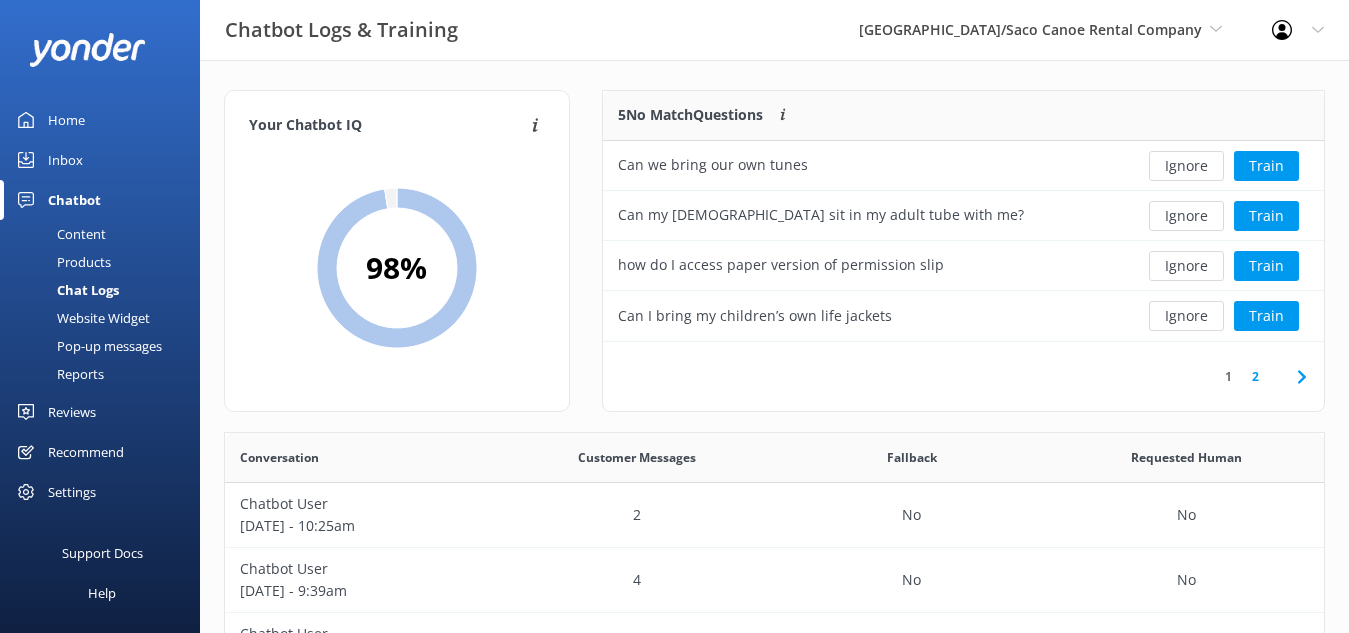 click on "Ignore" at bounding box center (1186, 316) 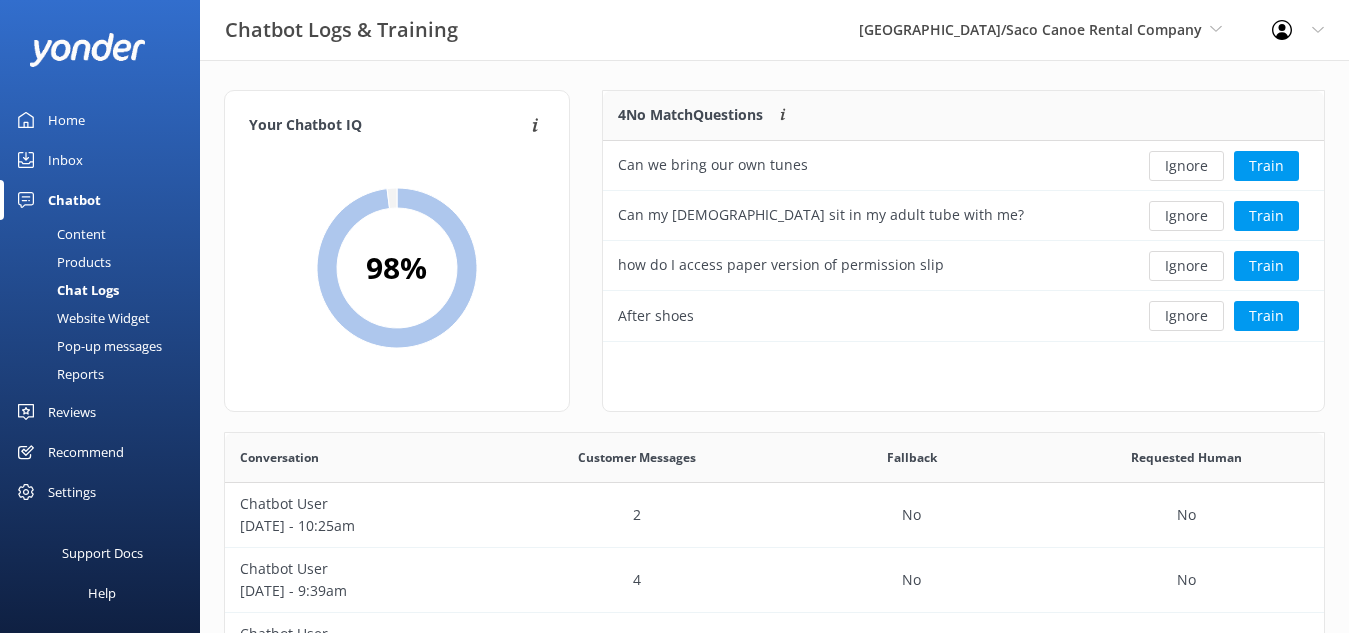 click on "Ignore" at bounding box center (1186, 316) 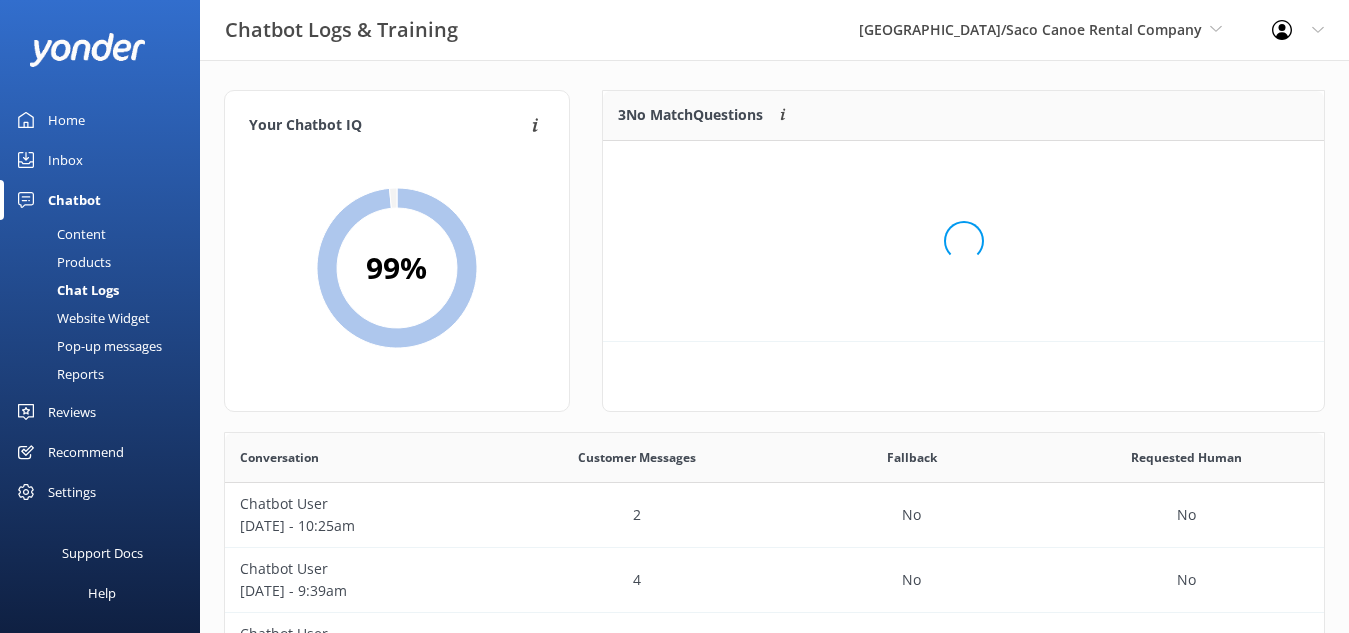 scroll, scrollTop: 184, scrollLeft: 705, axis: both 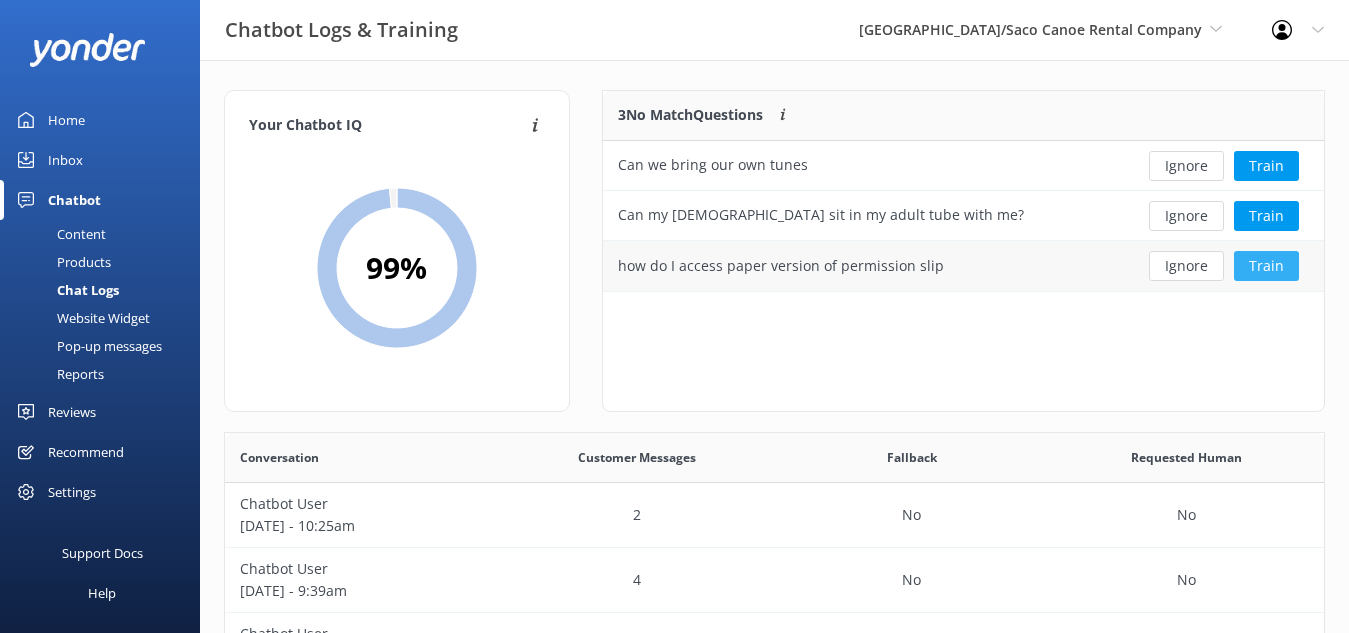 click on "Train" at bounding box center [1266, 266] 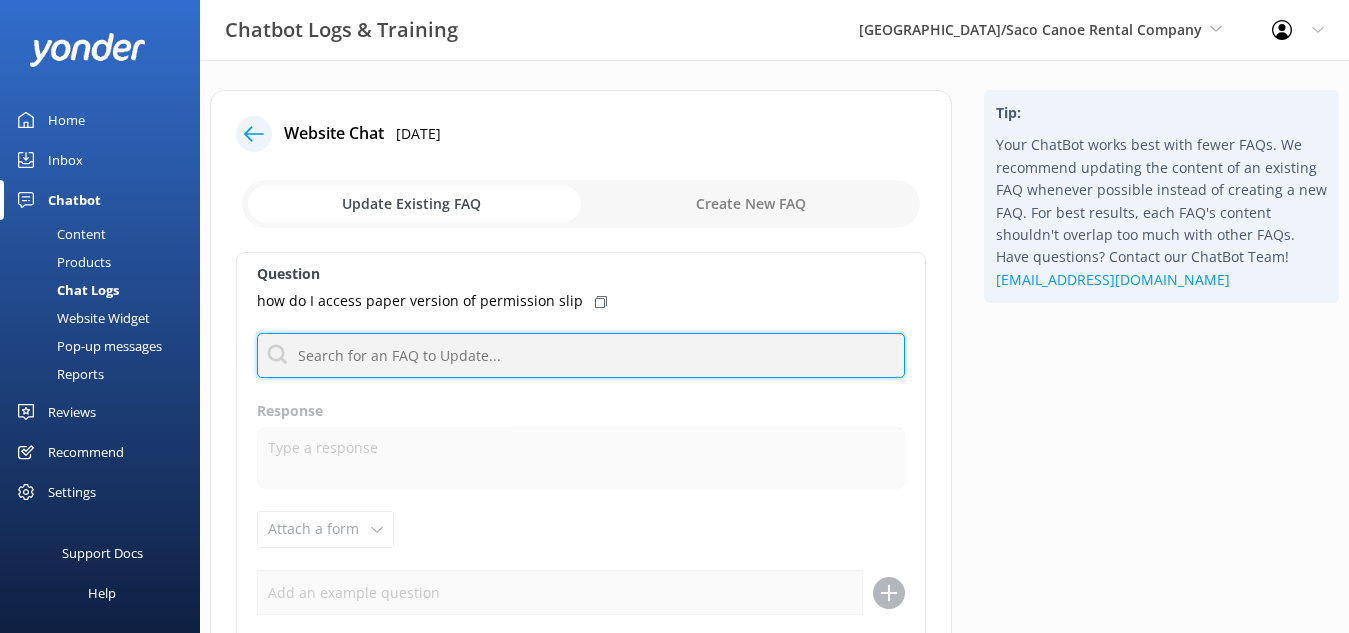 click at bounding box center (581, 355) 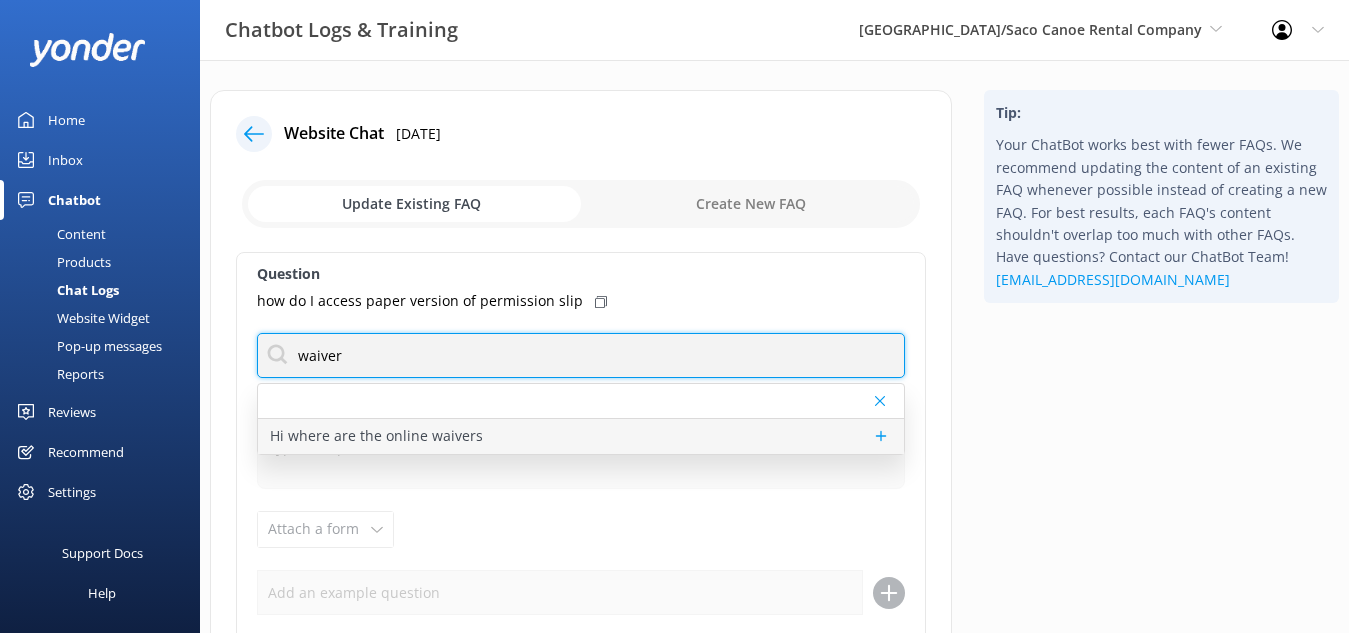 type on "waiver" 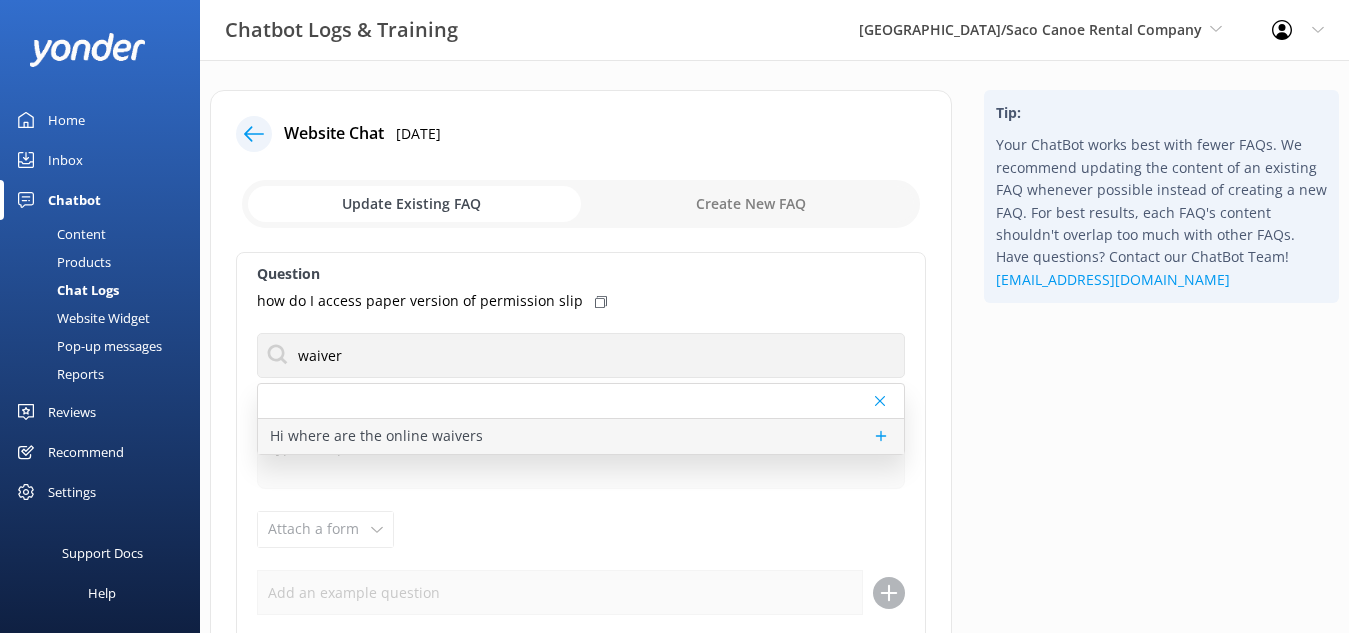 click on "Hi where are the online waivers" at bounding box center (376, 436) 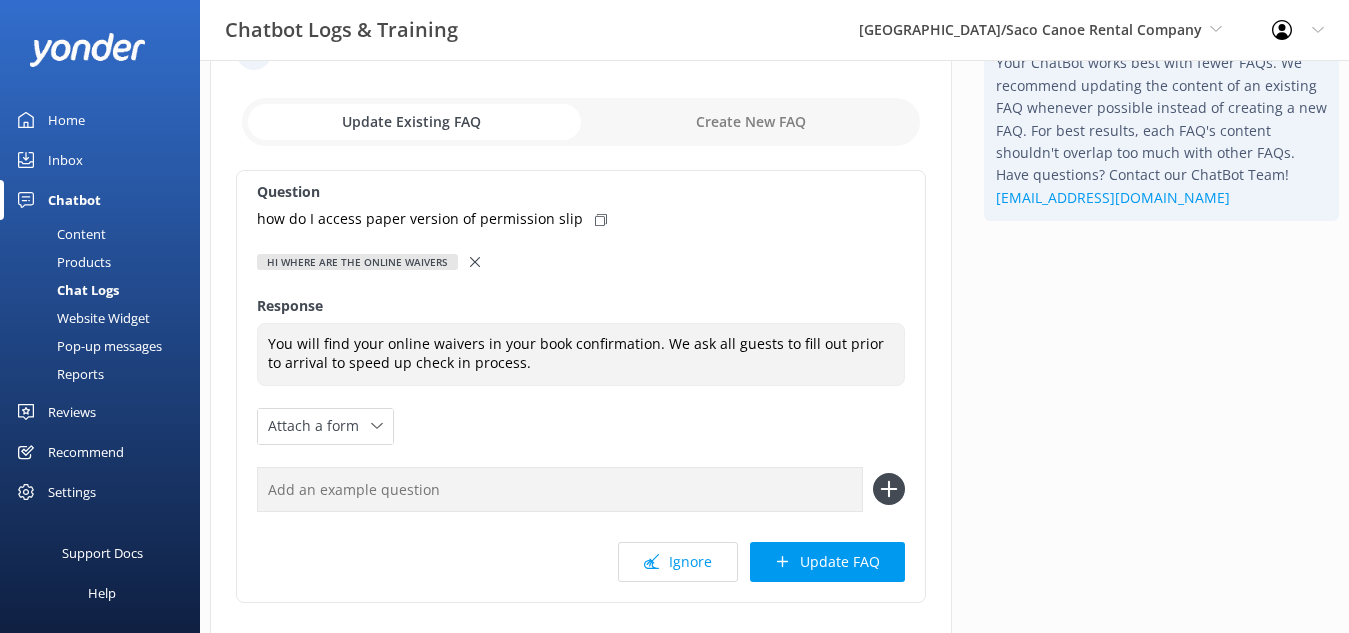 scroll, scrollTop: 85, scrollLeft: 0, axis: vertical 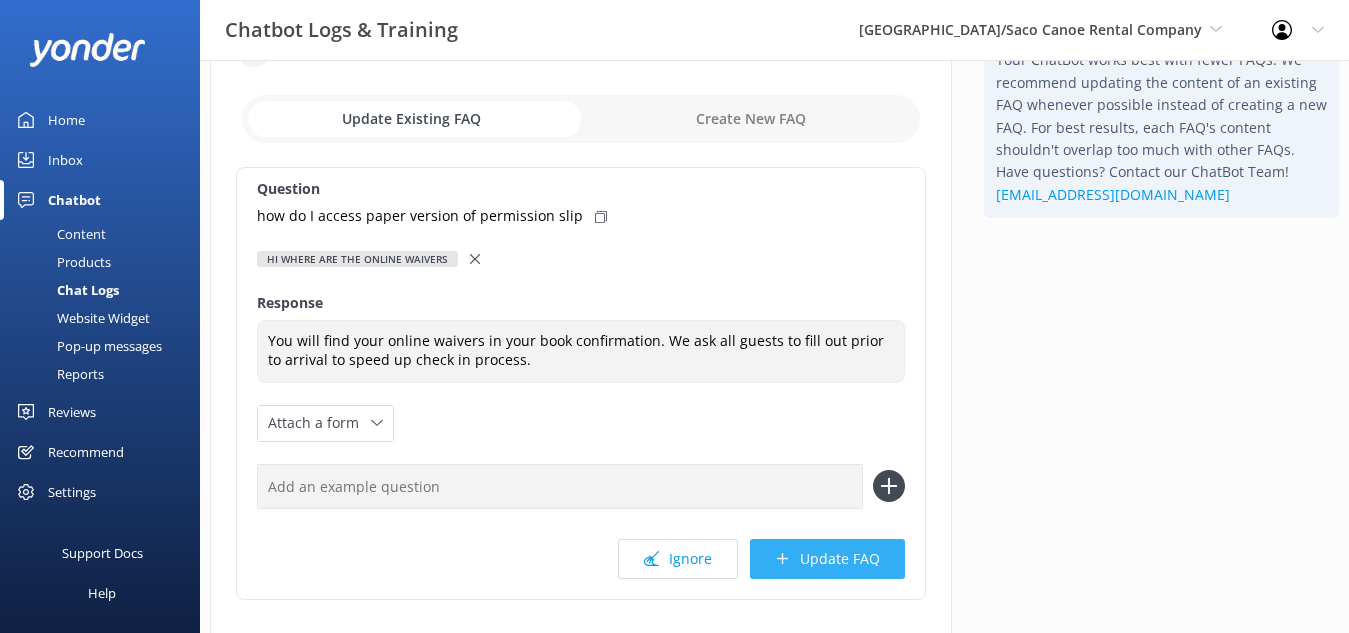 click on "Update FAQ" at bounding box center [827, 559] 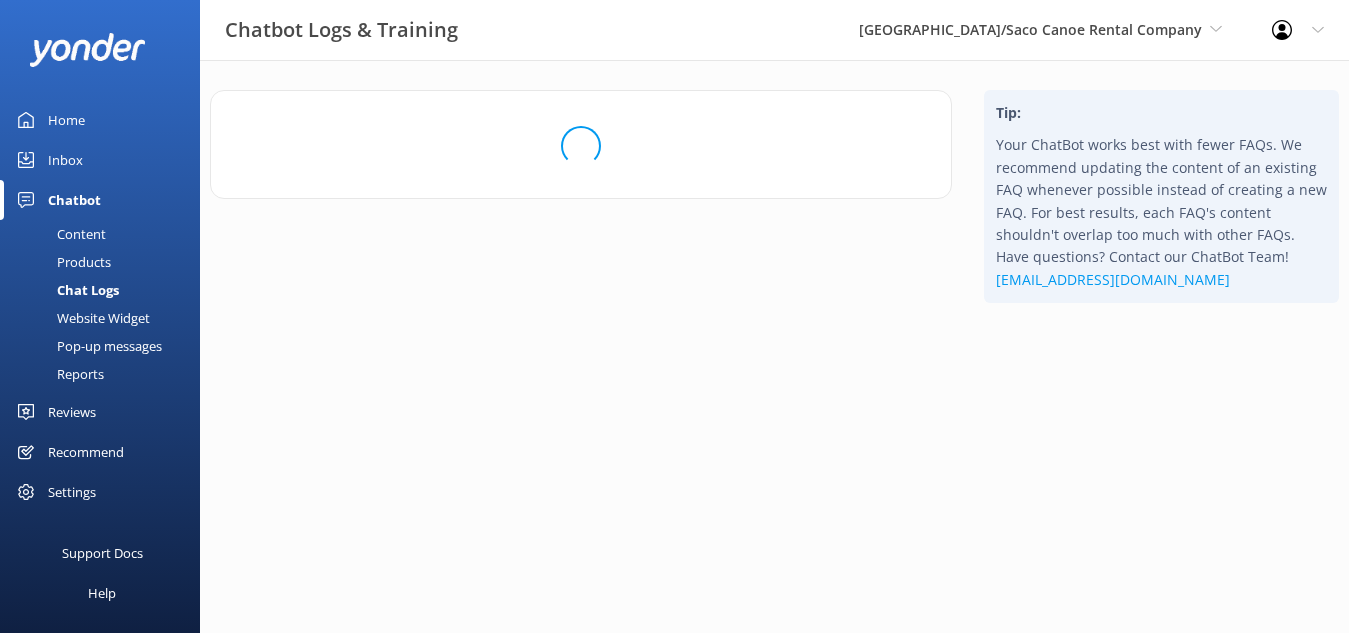 scroll, scrollTop: 0, scrollLeft: 0, axis: both 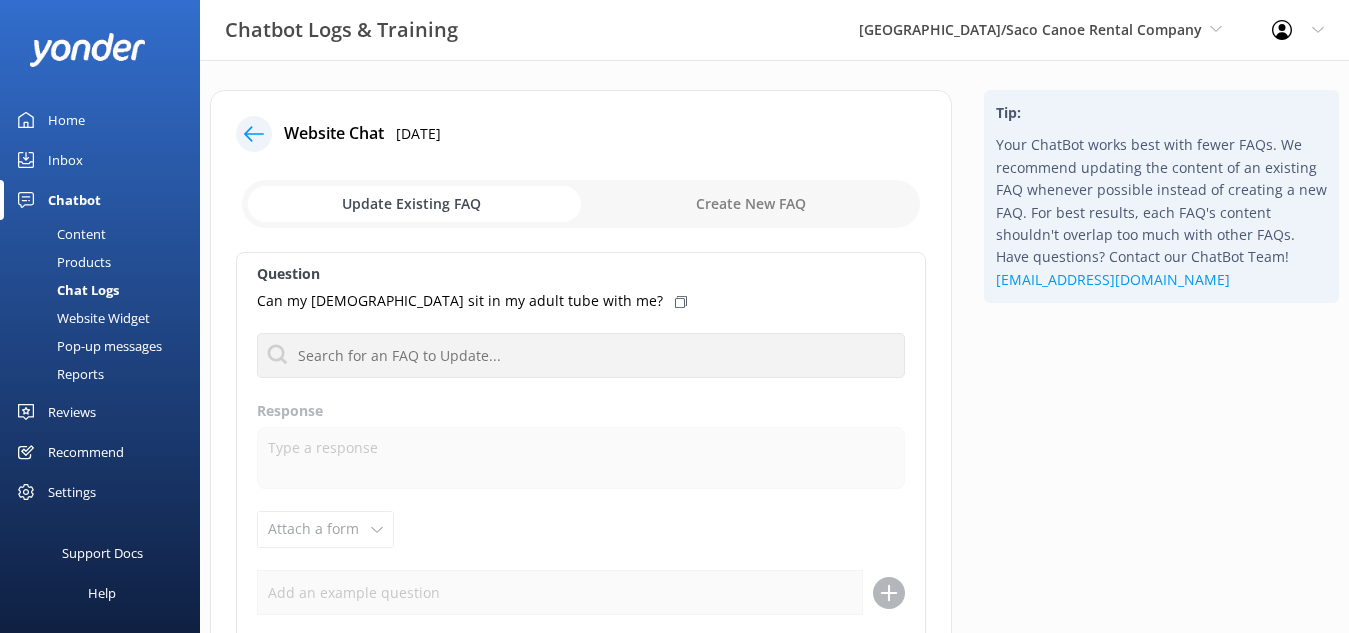click 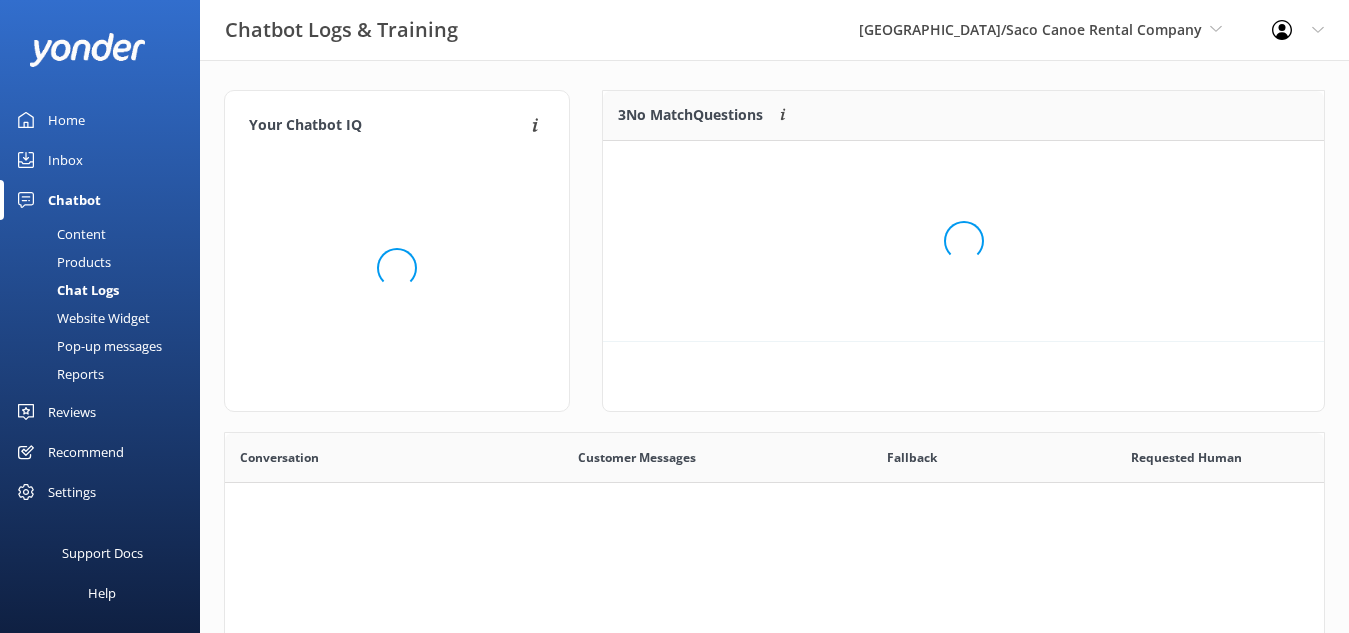 scroll, scrollTop: 18, scrollLeft: 18, axis: both 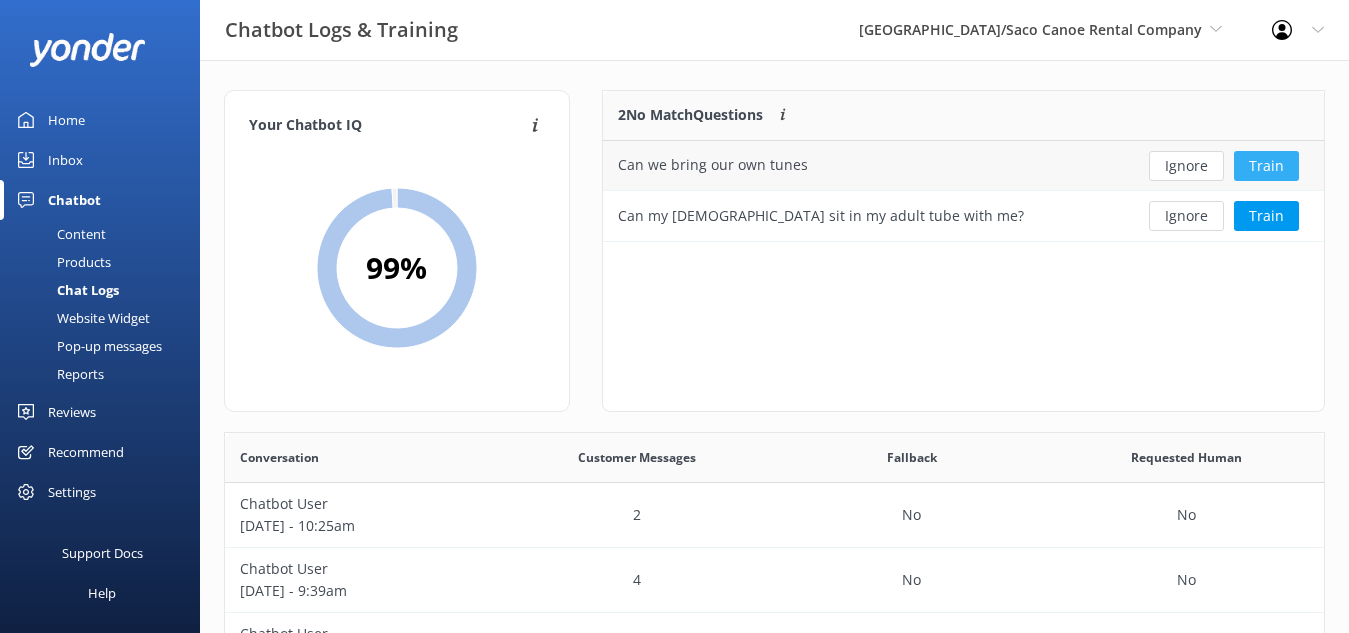 click on "Train" at bounding box center [1266, 166] 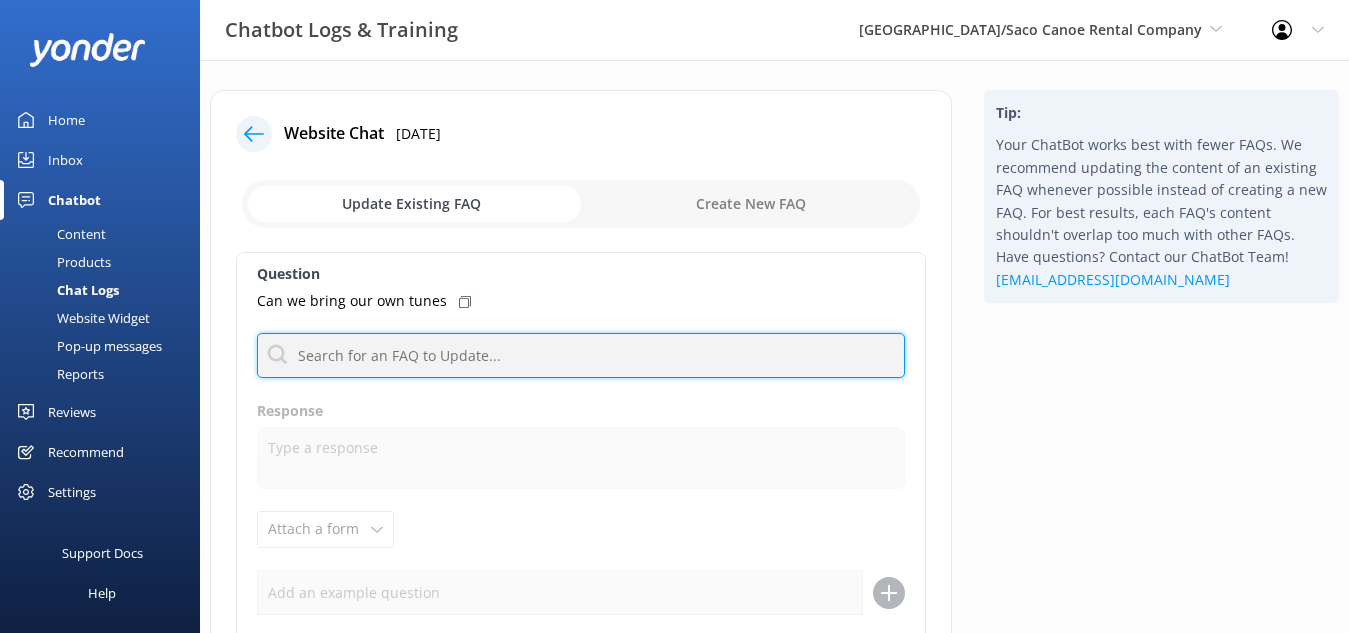 click at bounding box center (581, 355) 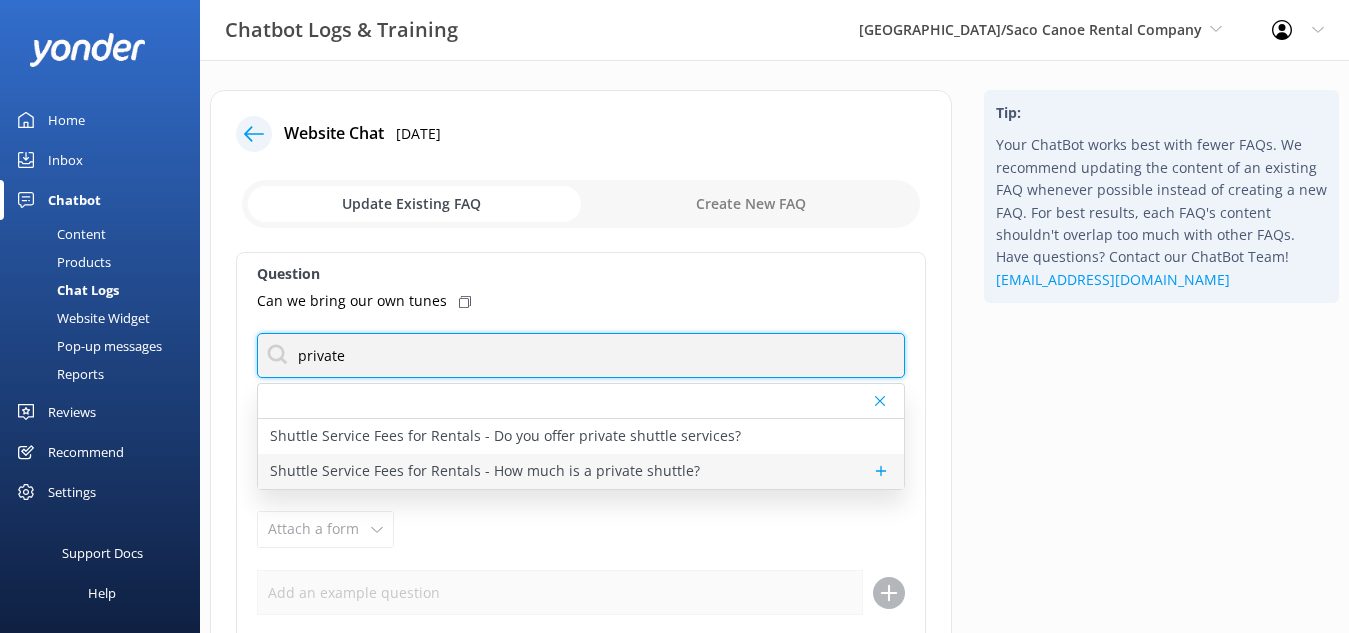 type on "private" 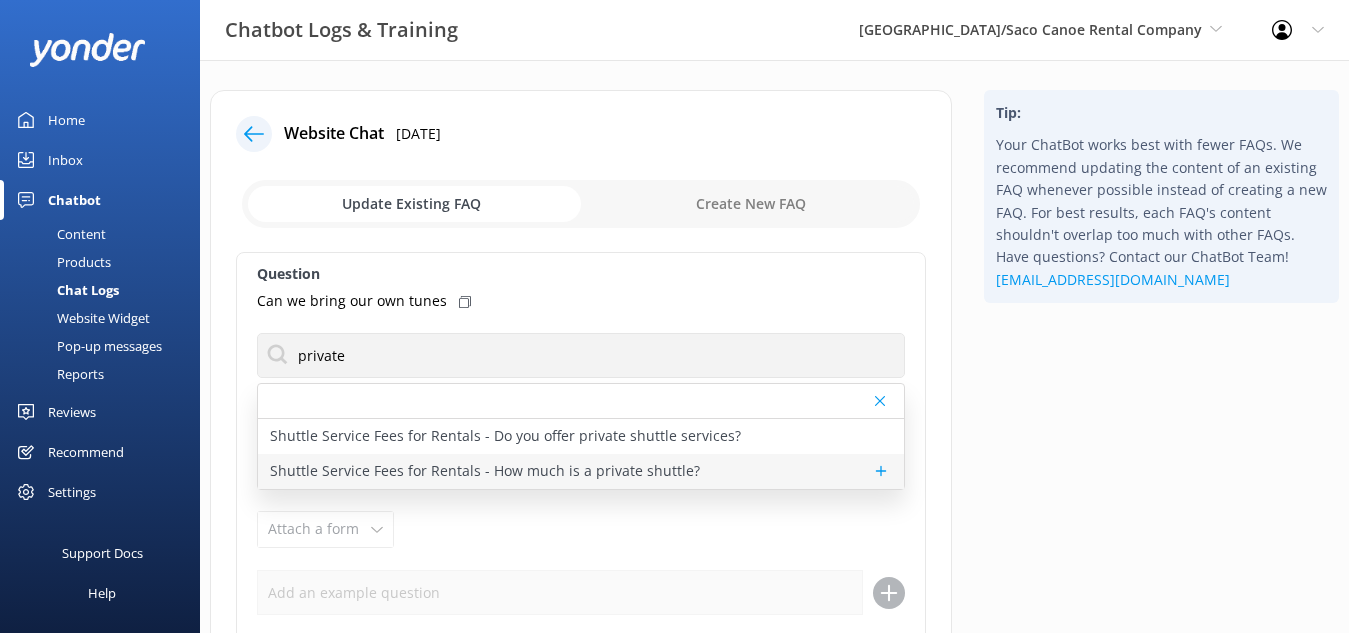click on "Shuttle Service Fees for Rentals - How much is a private shuttle?" at bounding box center [581, 471] 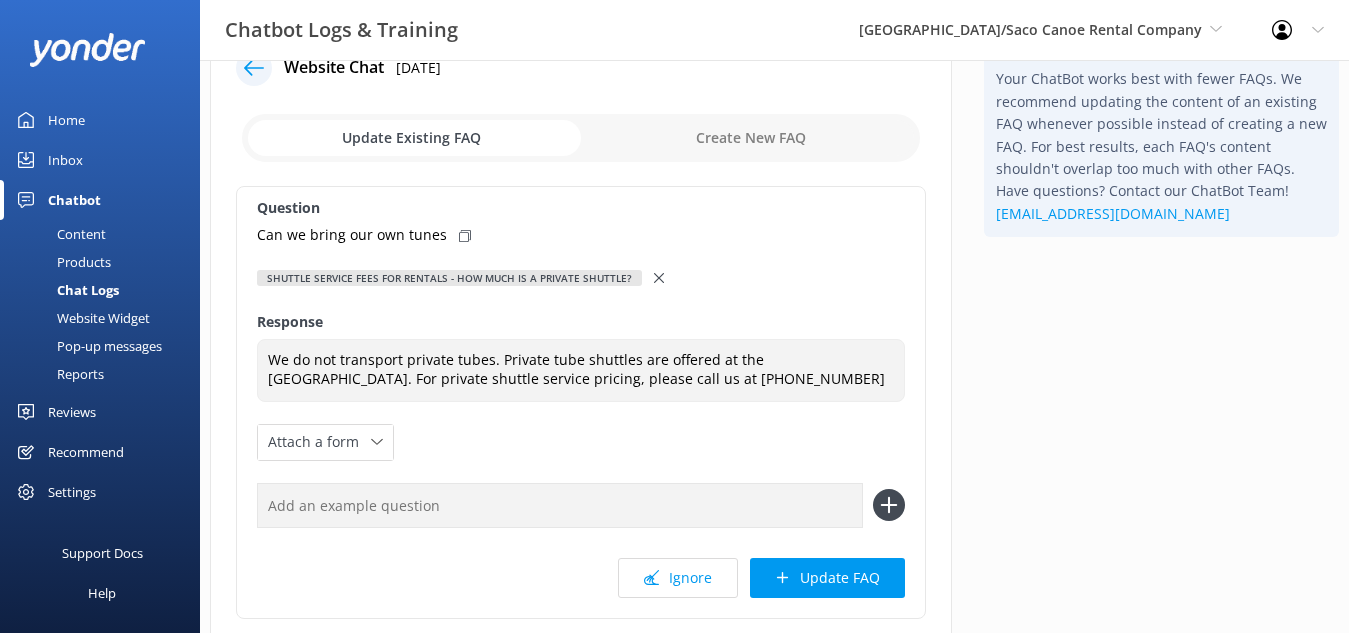 scroll, scrollTop: 75, scrollLeft: 0, axis: vertical 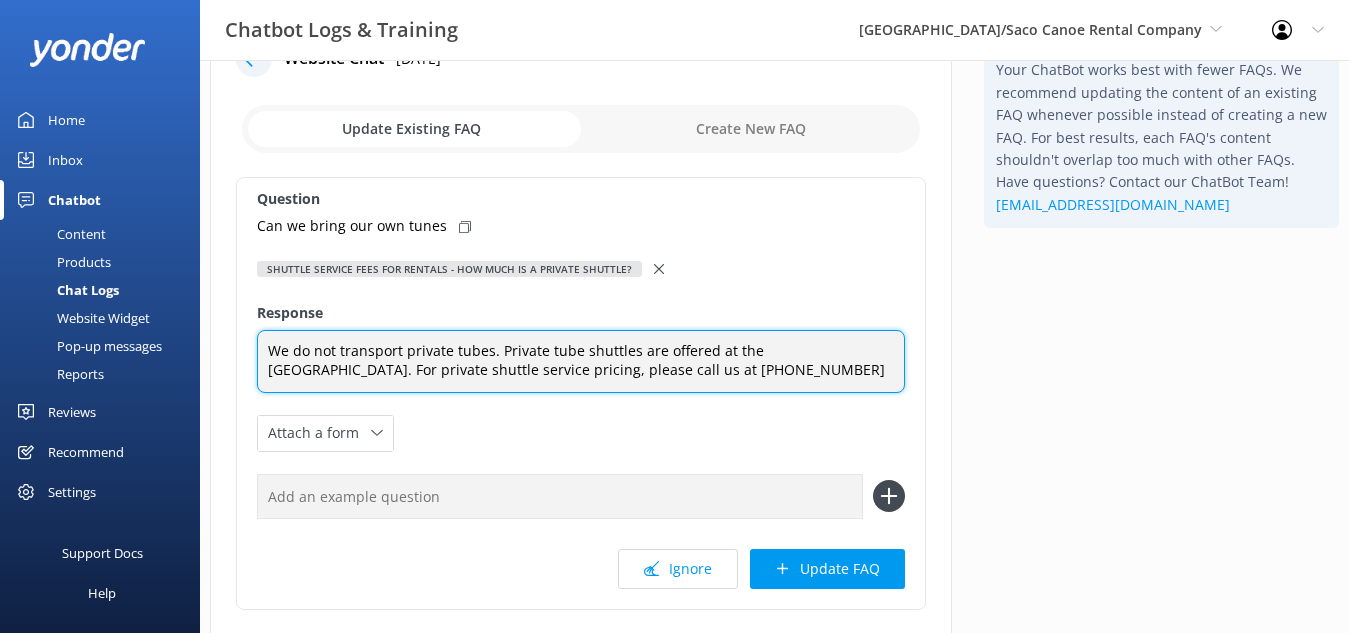 click on "We do not transport private tubes. Private tube shuttles are offered at the Beach Camping Area. For private shuttle service pricing, please call us at (603) 447-4275" at bounding box center (581, 361) 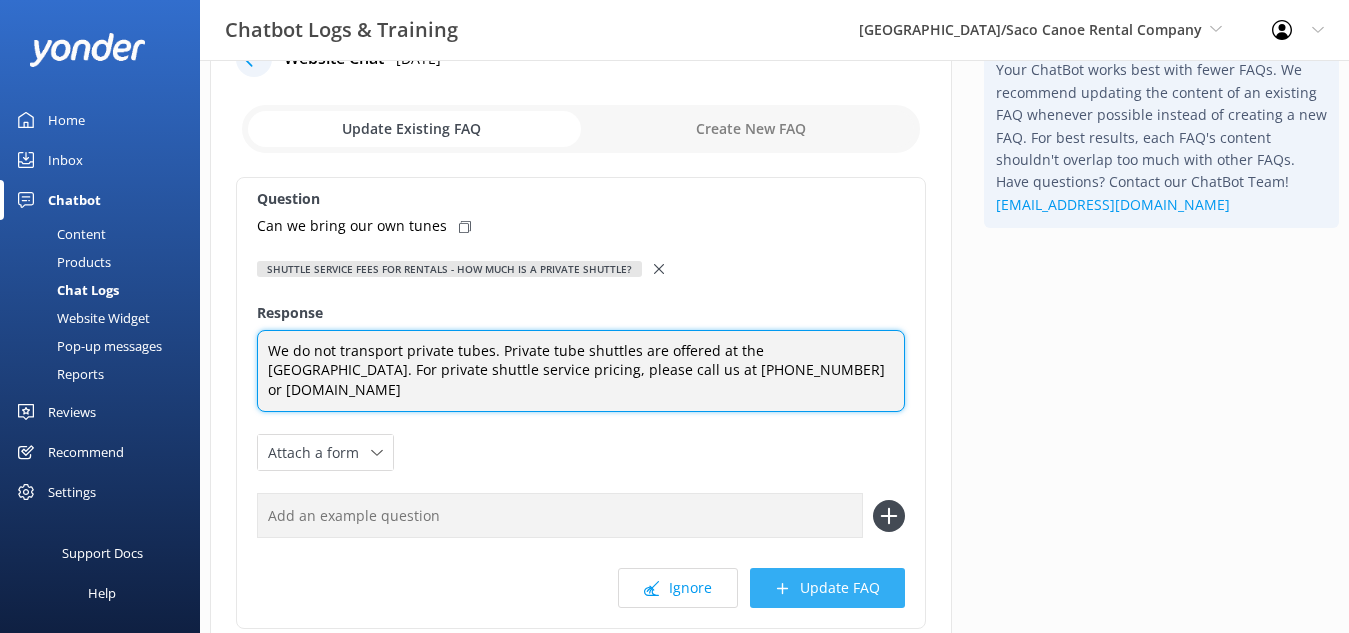 type on "We do not transport private tubes. Private tube shuttles are offered at the Beach Camping Area. For private shuttle service pricing, please call us at (603) 447-4275 or www.beachcampingnh.com" 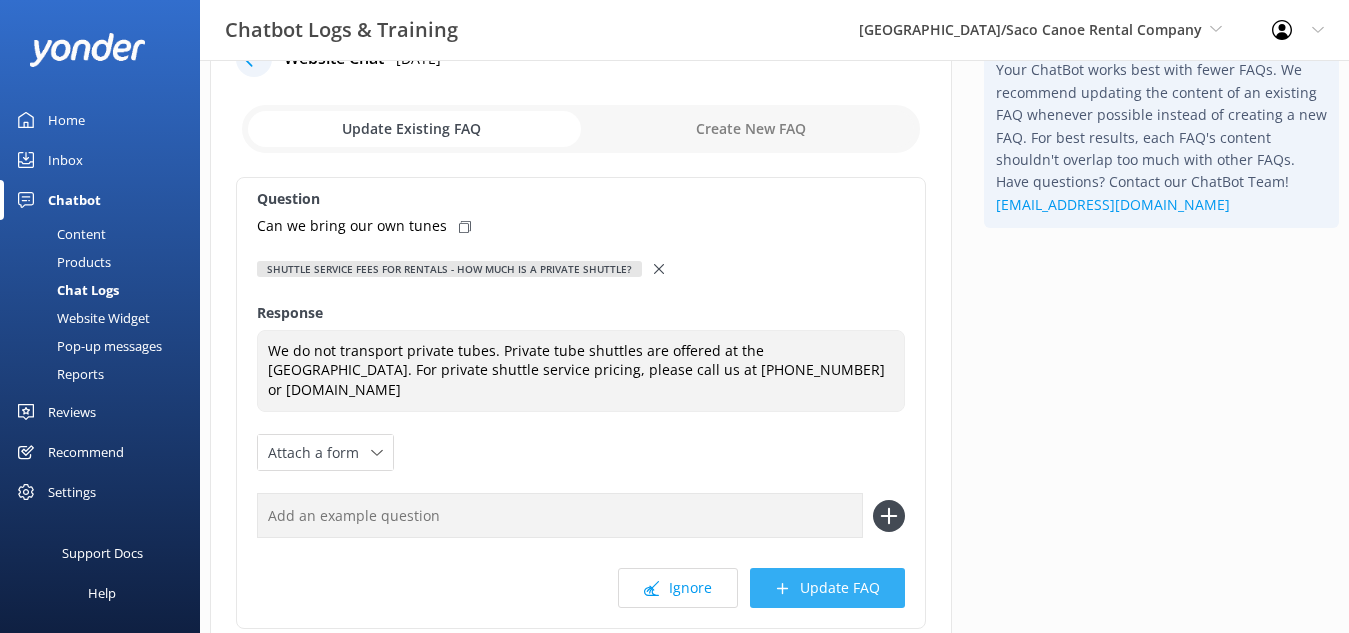 click on "Update FAQ" at bounding box center [827, 588] 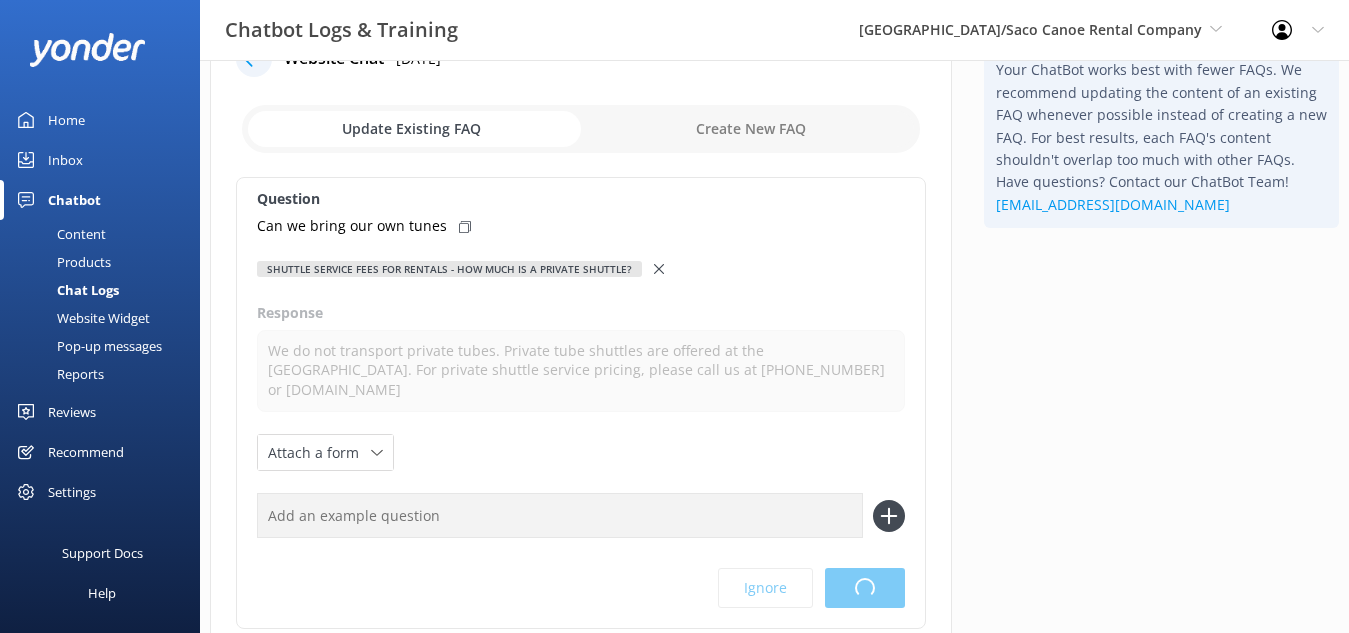 scroll, scrollTop: 0, scrollLeft: 0, axis: both 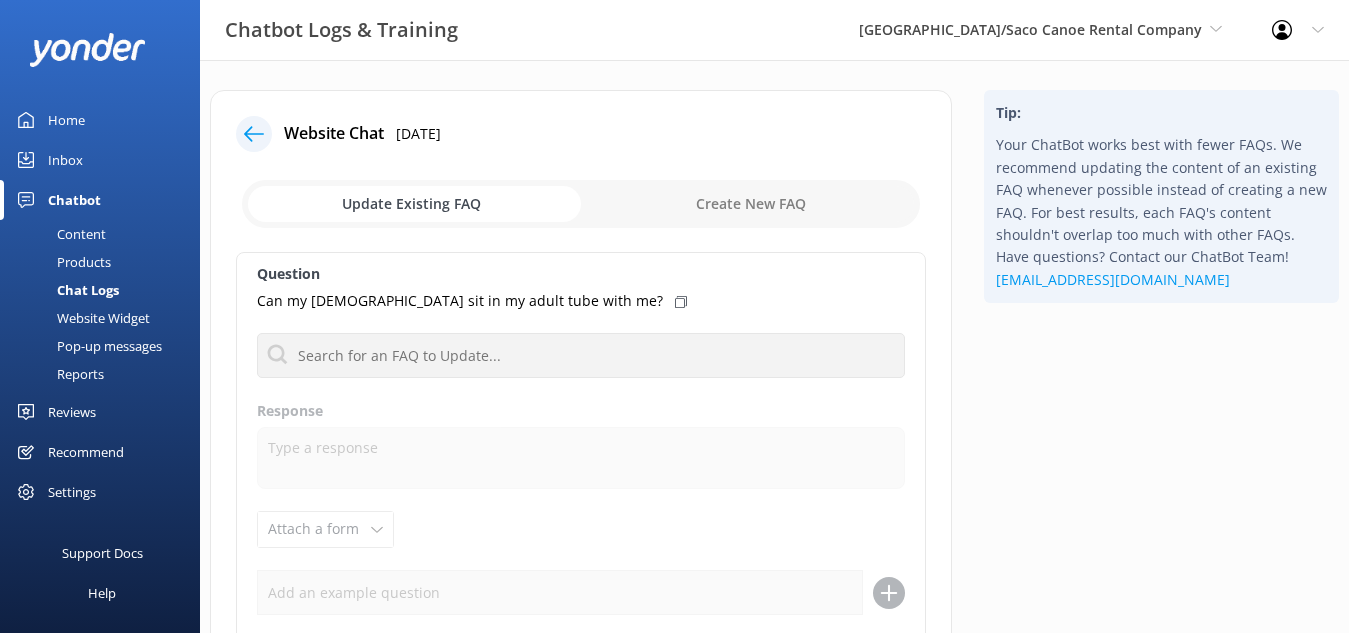 click 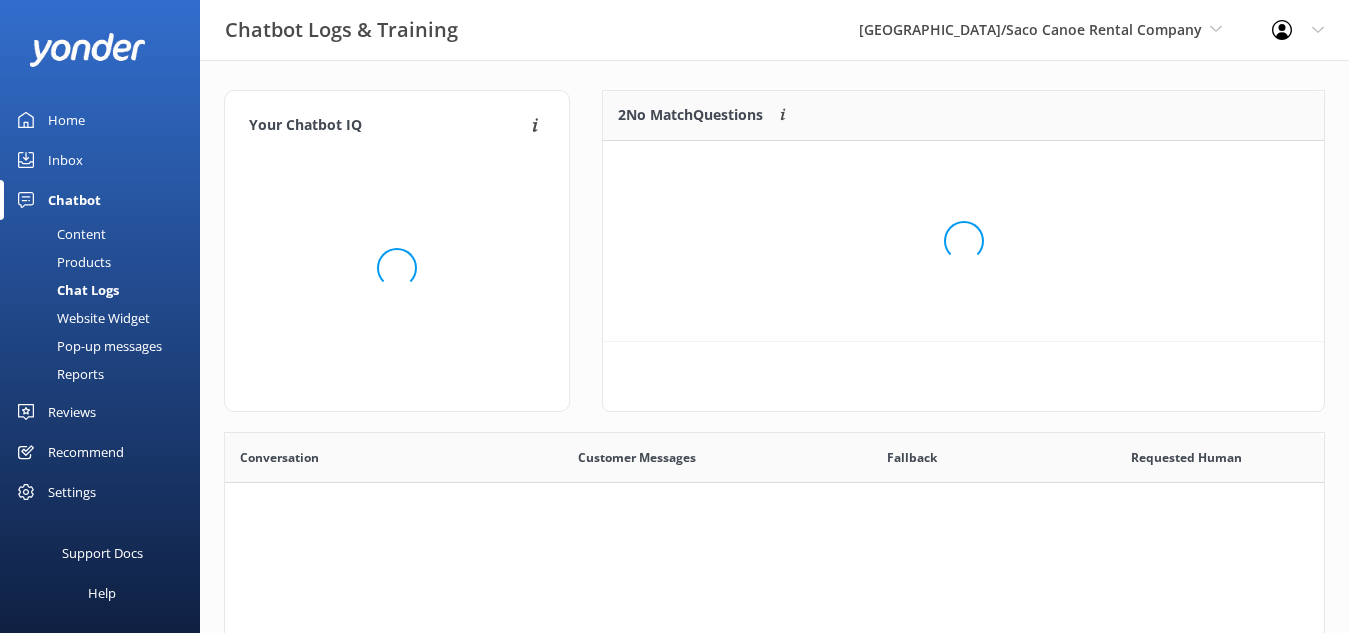 scroll, scrollTop: 18, scrollLeft: 18, axis: both 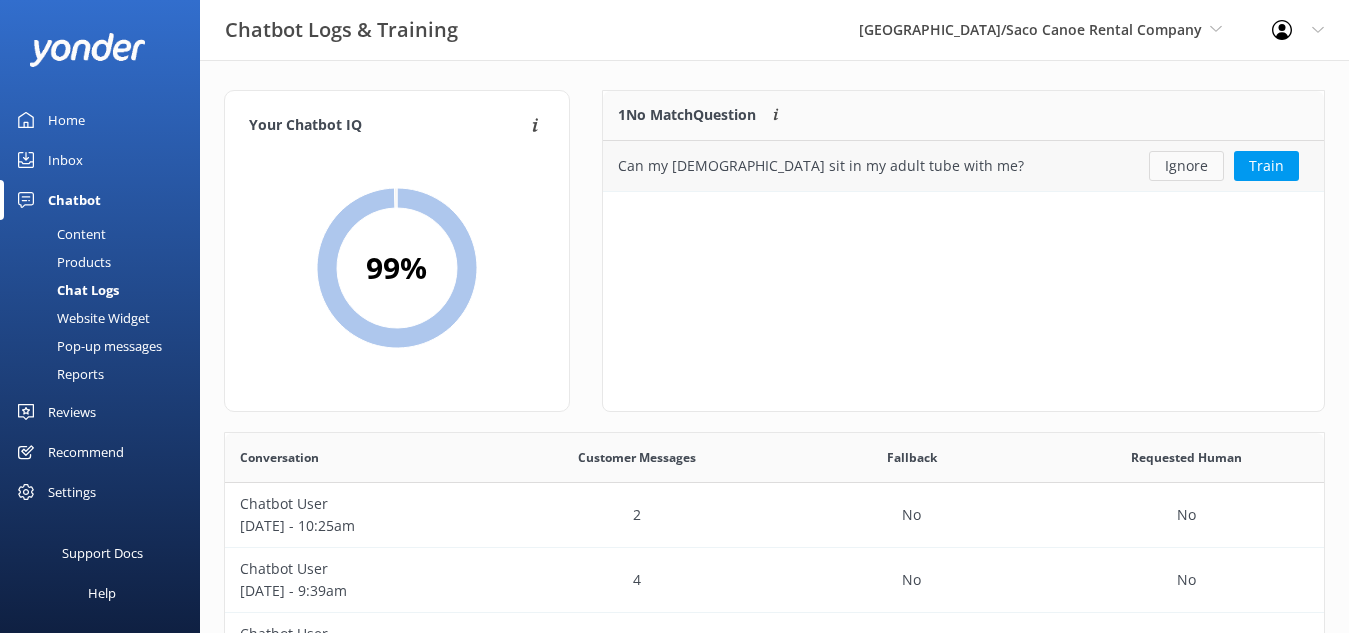 click on "Ignore" at bounding box center [1186, 166] 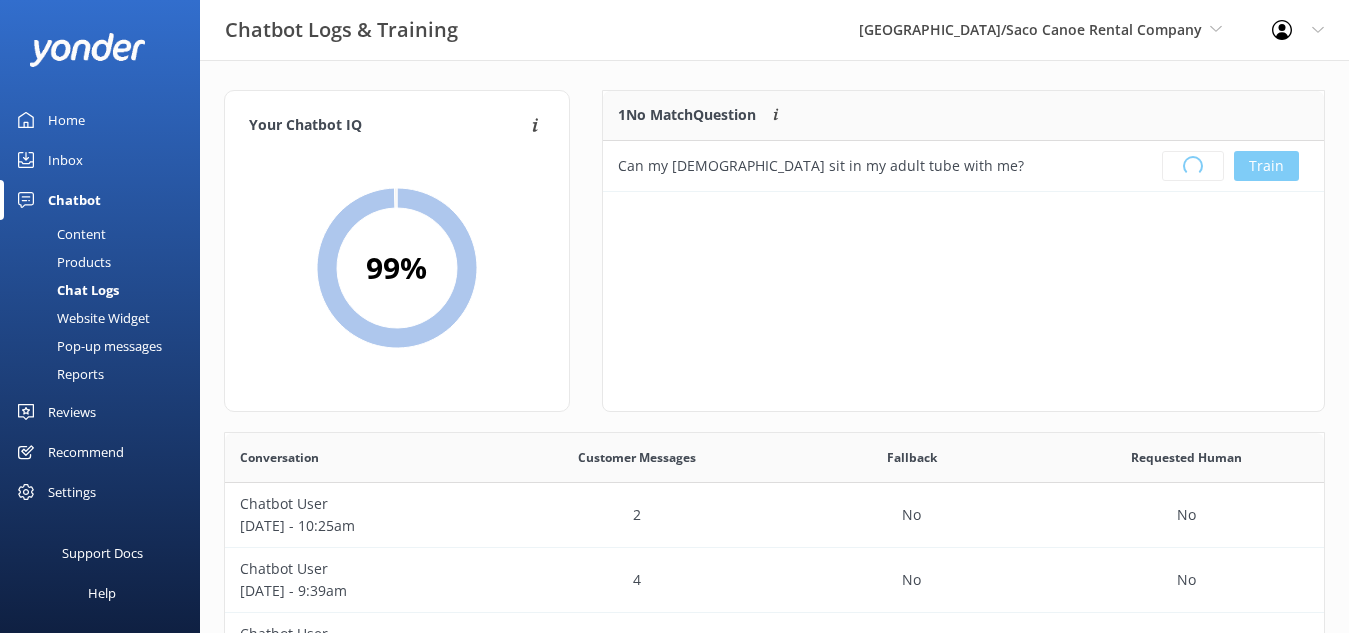 scroll, scrollTop: 18, scrollLeft: 18, axis: both 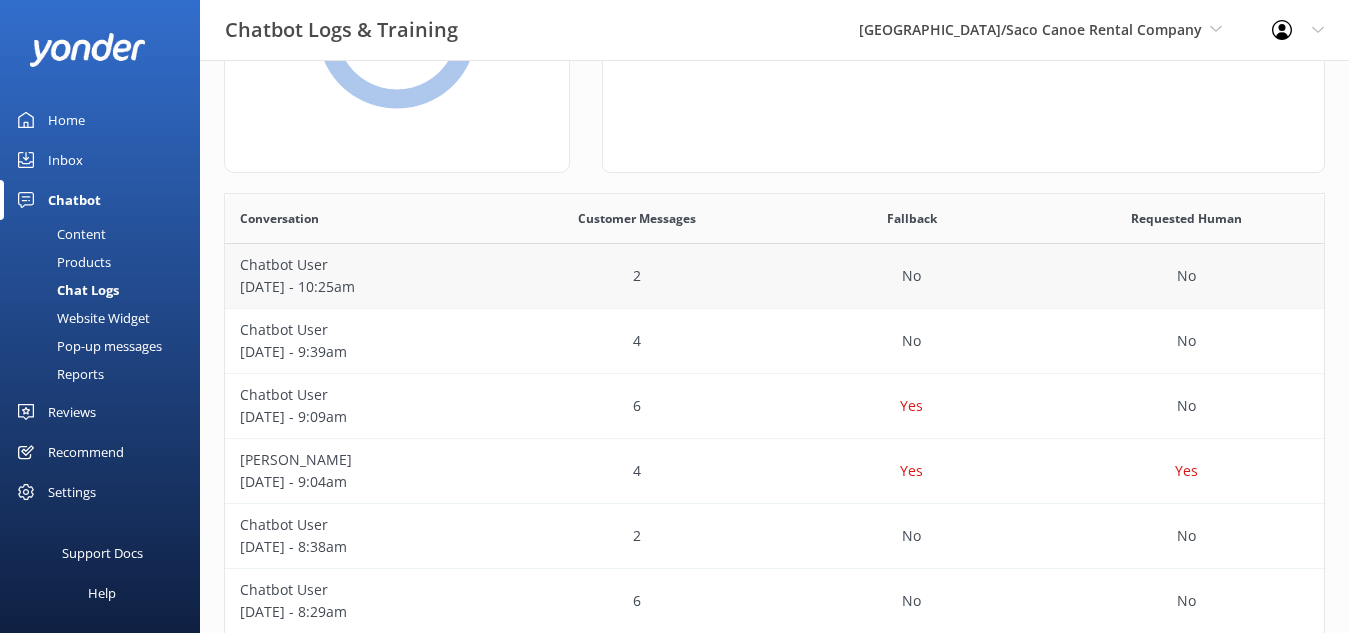 click on "Chatbot User" at bounding box center (362, 265) 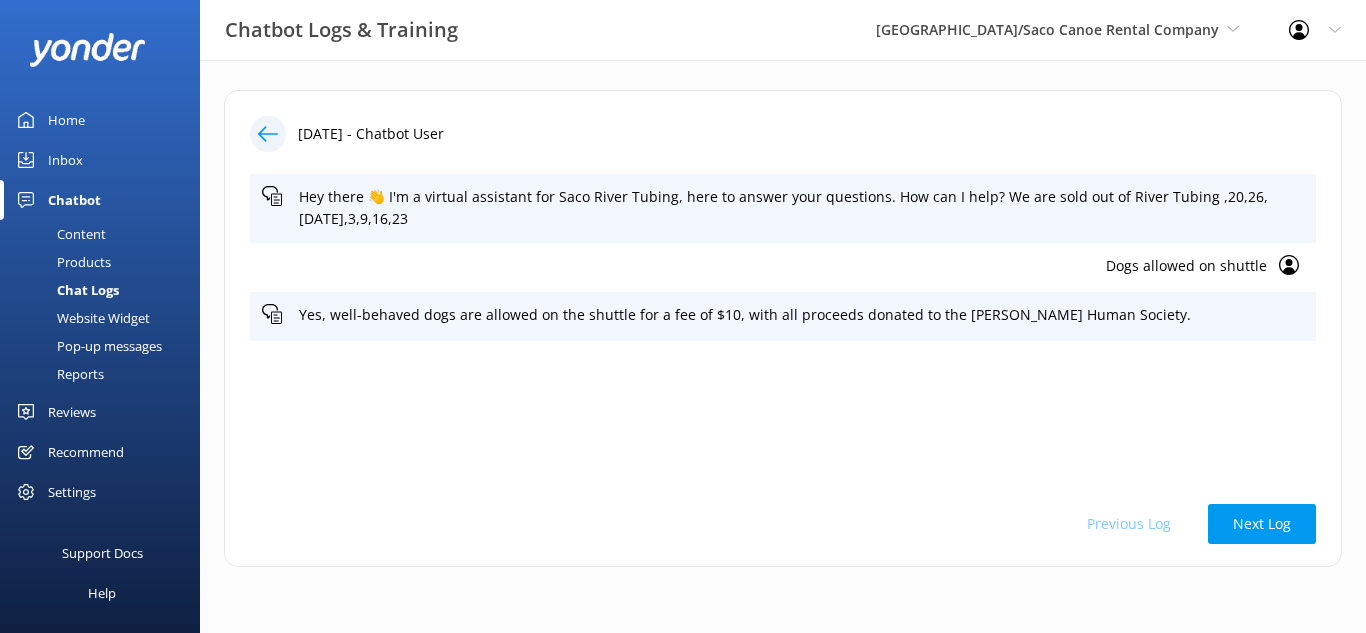 click on "Home" at bounding box center (66, 120) 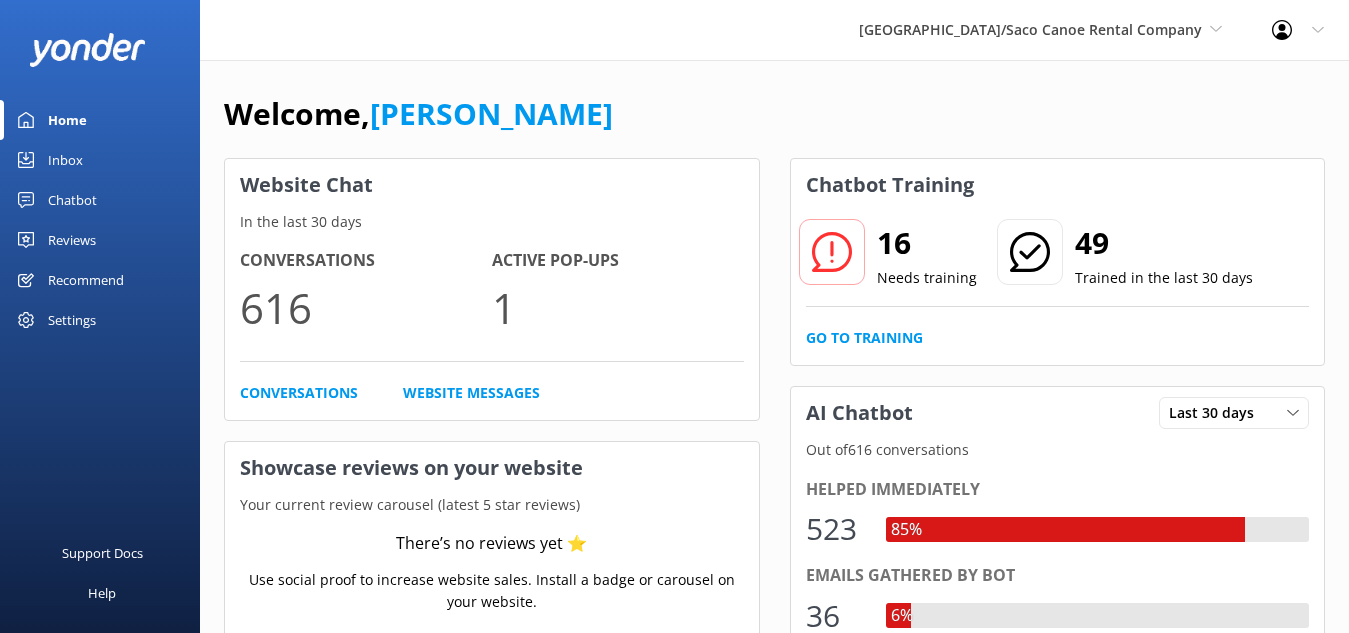 click on "Chatbot" at bounding box center [72, 200] 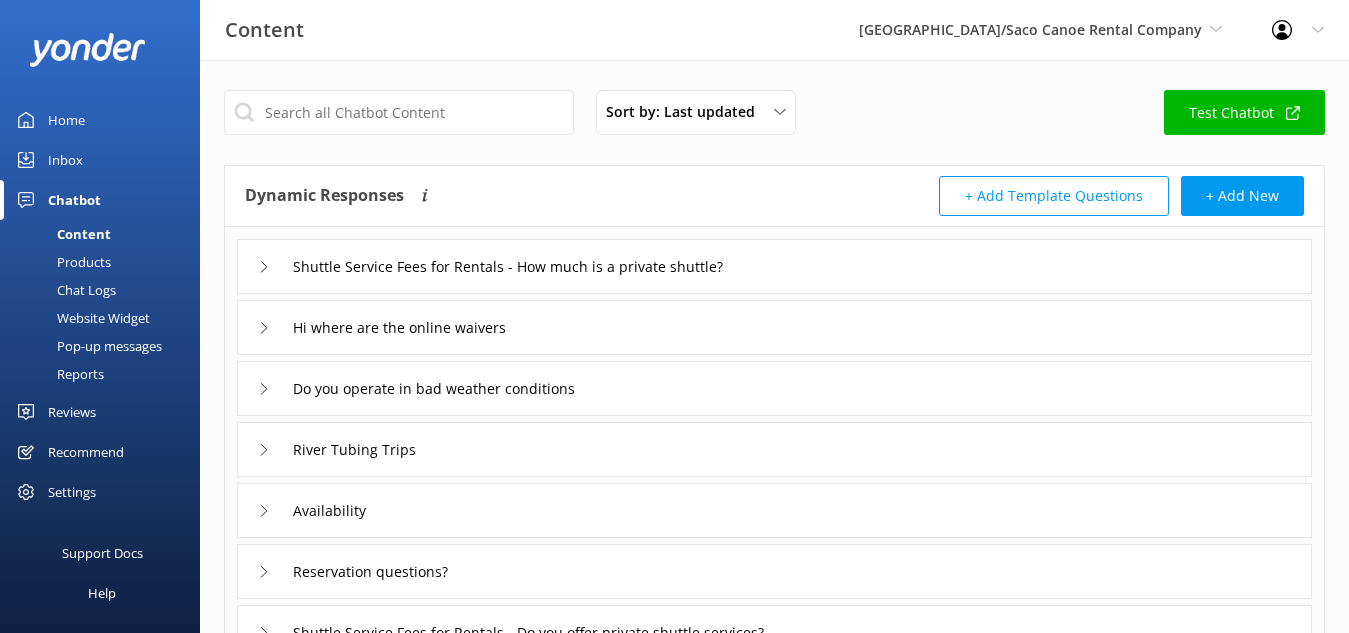click on "Chat Logs" at bounding box center [64, 290] 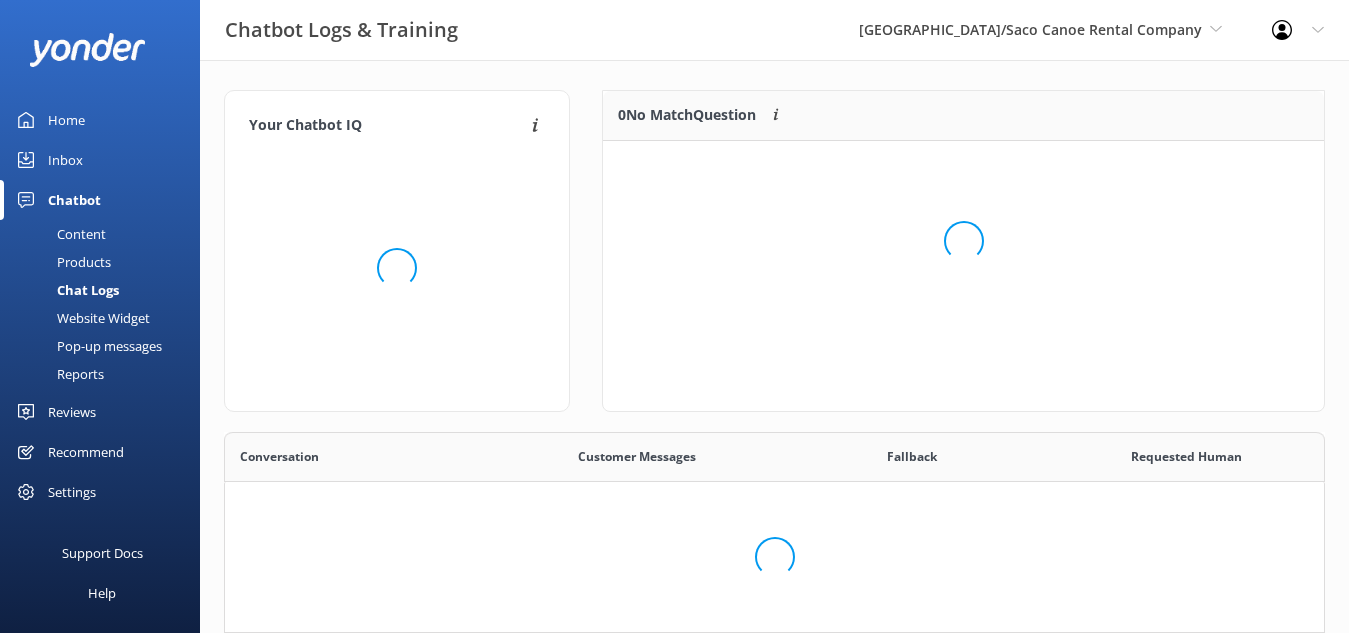scroll, scrollTop: 18, scrollLeft: 18, axis: both 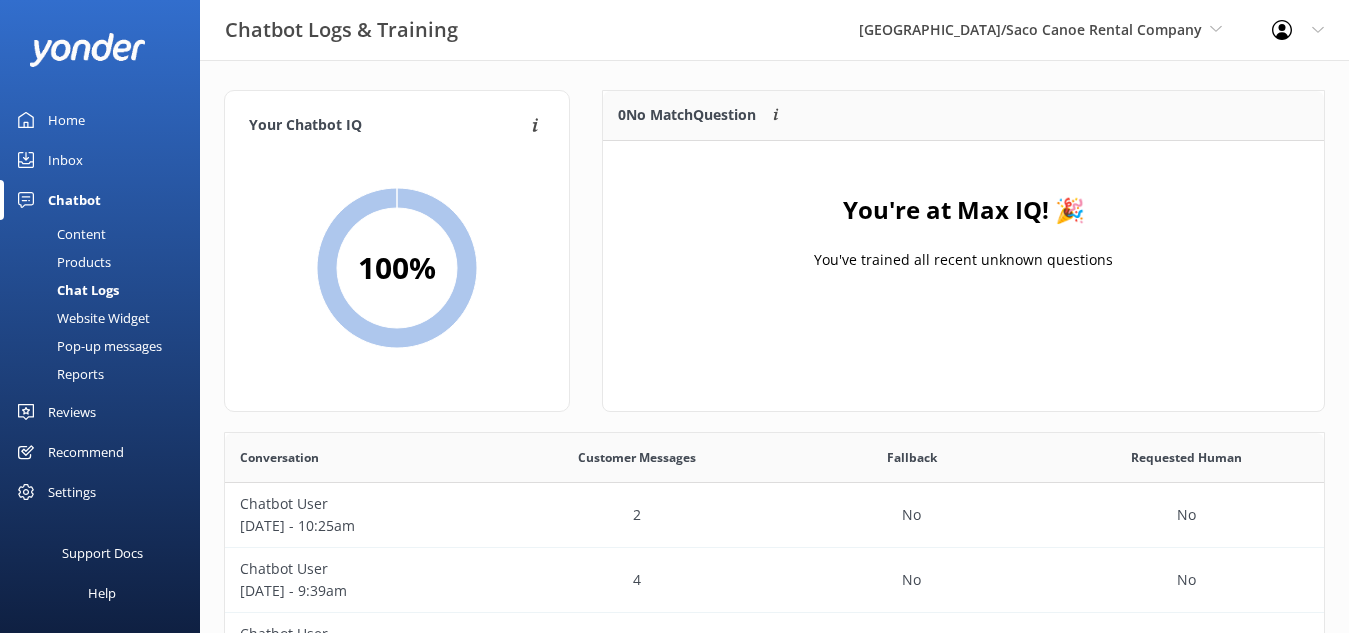 click on "Pop-up messages" at bounding box center (87, 346) 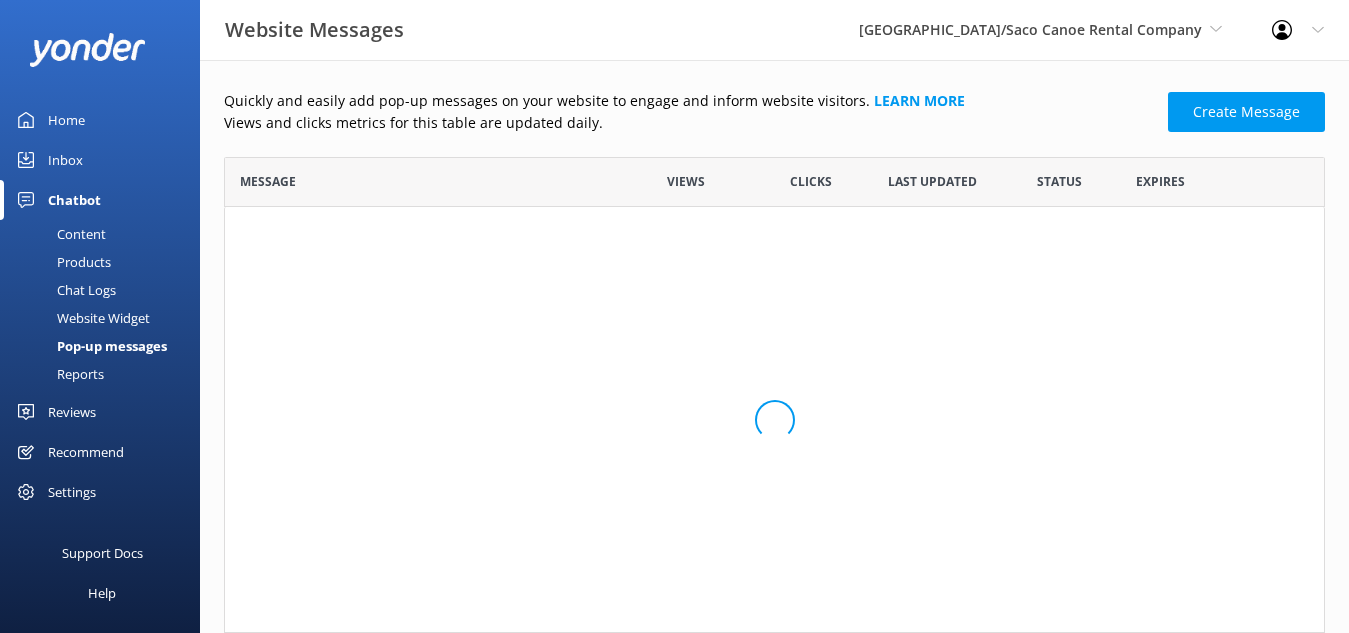 scroll, scrollTop: 18, scrollLeft: 18, axis: both 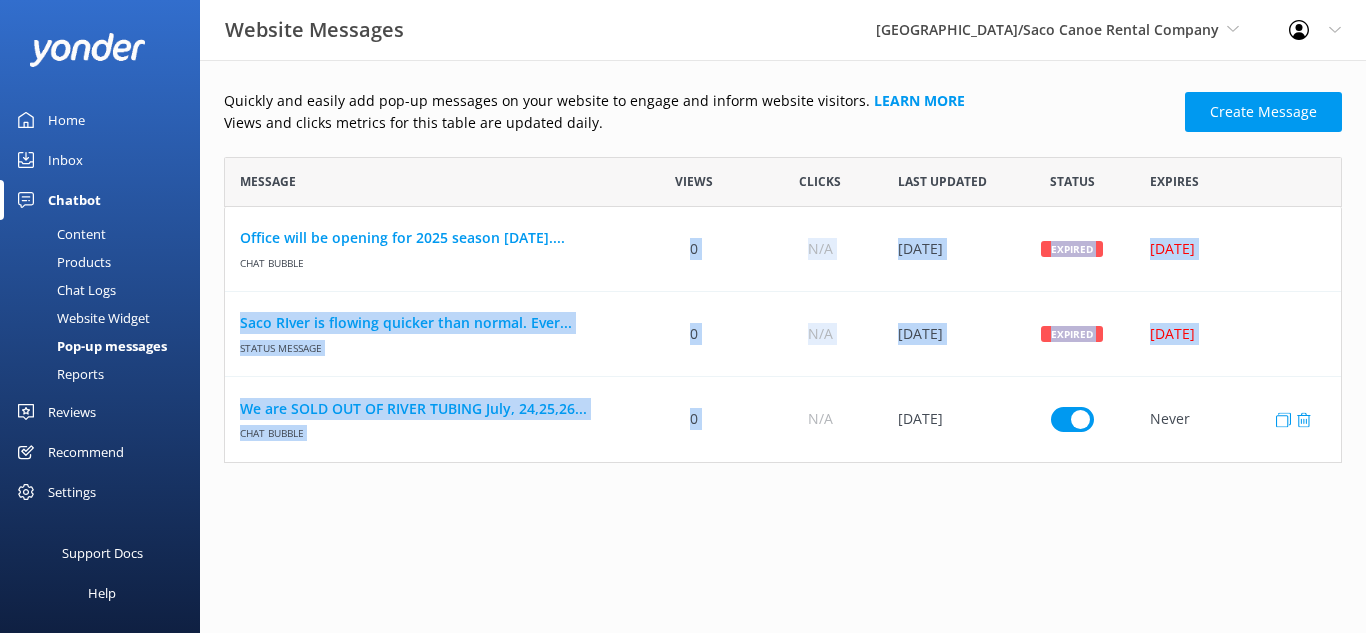 drag, startPoint x: 506, startPoint y: 250, endPoint x: 794, endPoint y: 402, distance: 325.65012 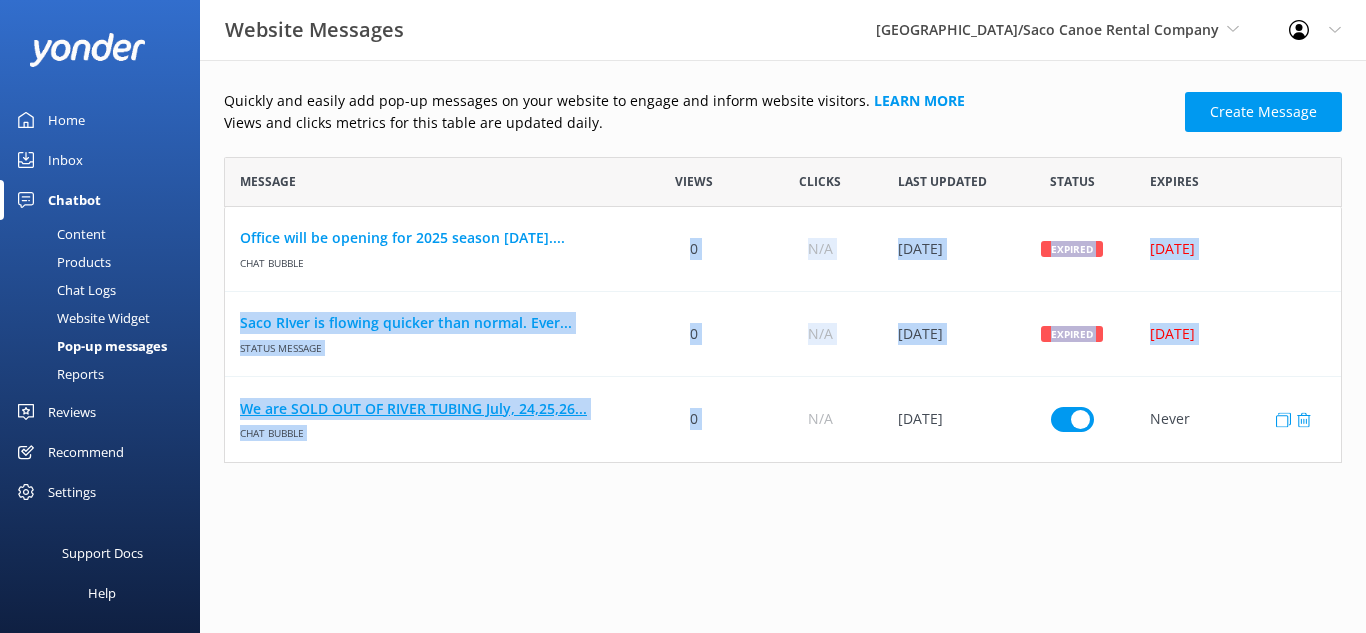 click on "We are SOLD OUT OF RIVER TUBING  July, 24,25,26..." at bounding box center (428, 409) 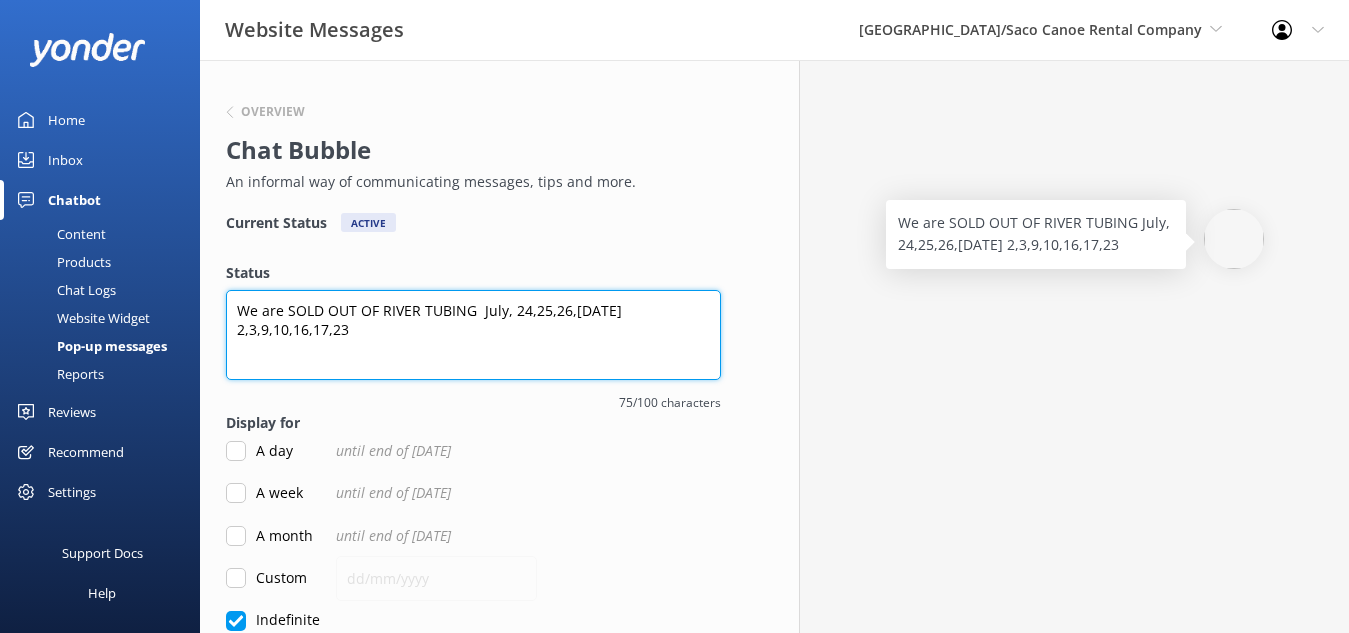 click on "We are SOLD OUT OF RIVER TUBING  July, 24,25,26,27 August 2,3,9,10,16,17,23" at bounding box center [473, 335] 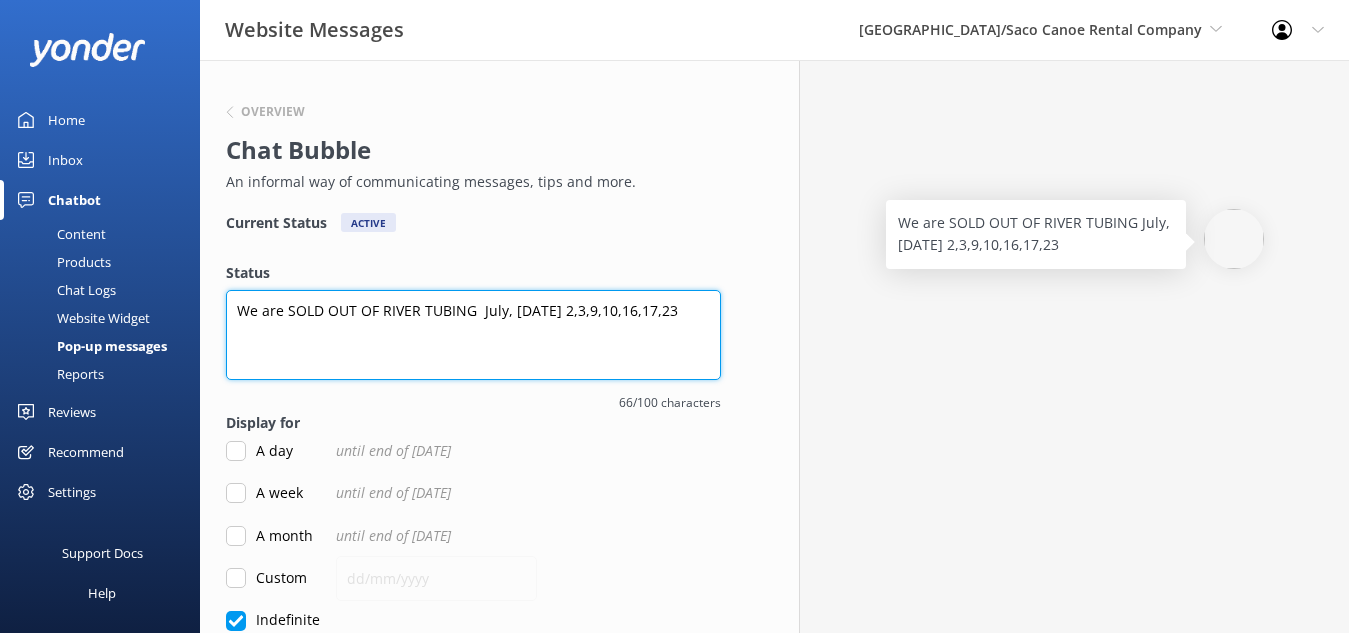 click on "We are SOLD OUT OF RIVER TUBING  July, 30 August 2,3,9,10,16,17,23" at bounding box center [473, 335] 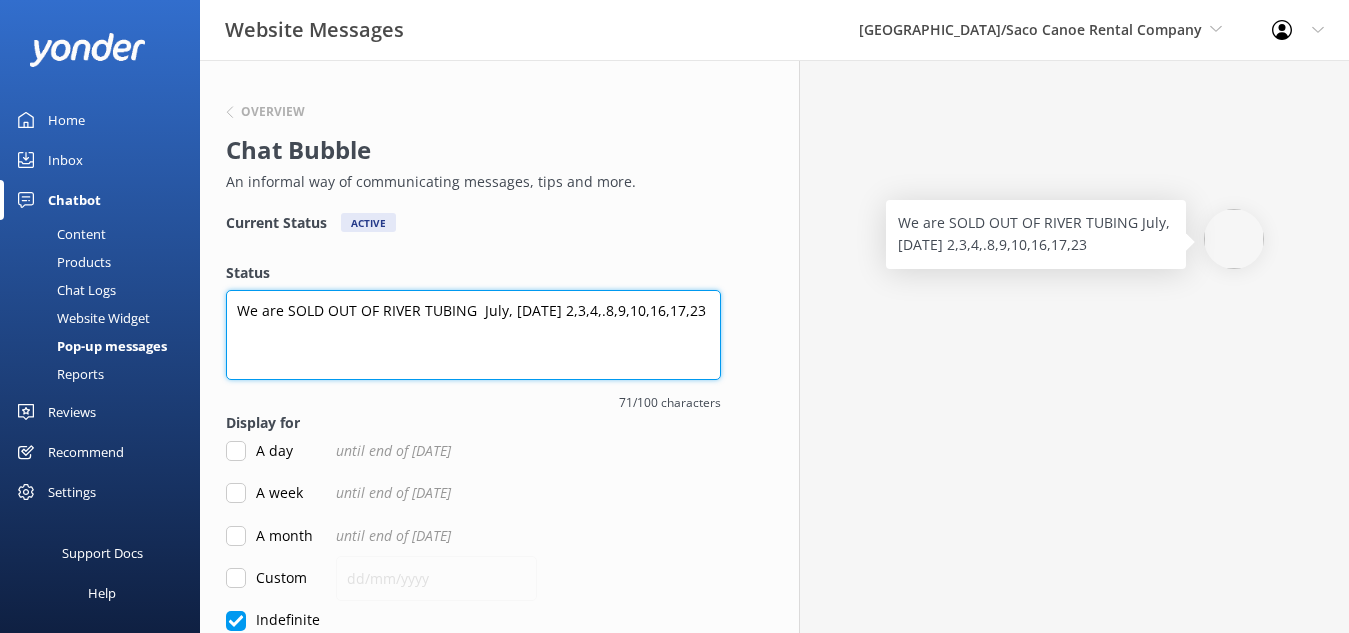 click on "We are SOLD OUT OF RIVER TUBING  July, 30 August 2,3,4,.8,9,10,16,17,23" at bounding box center (473, 335) 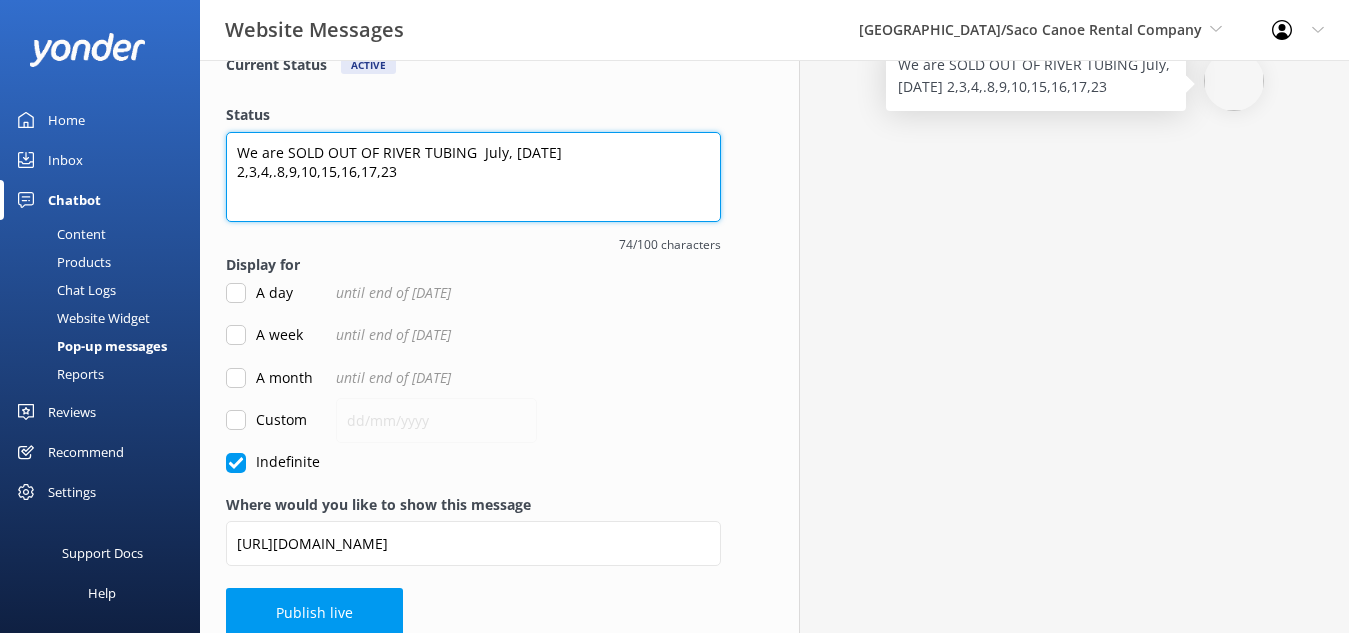 scroll, scrollTop: 183, scrollLeft: 0, axis: vertical 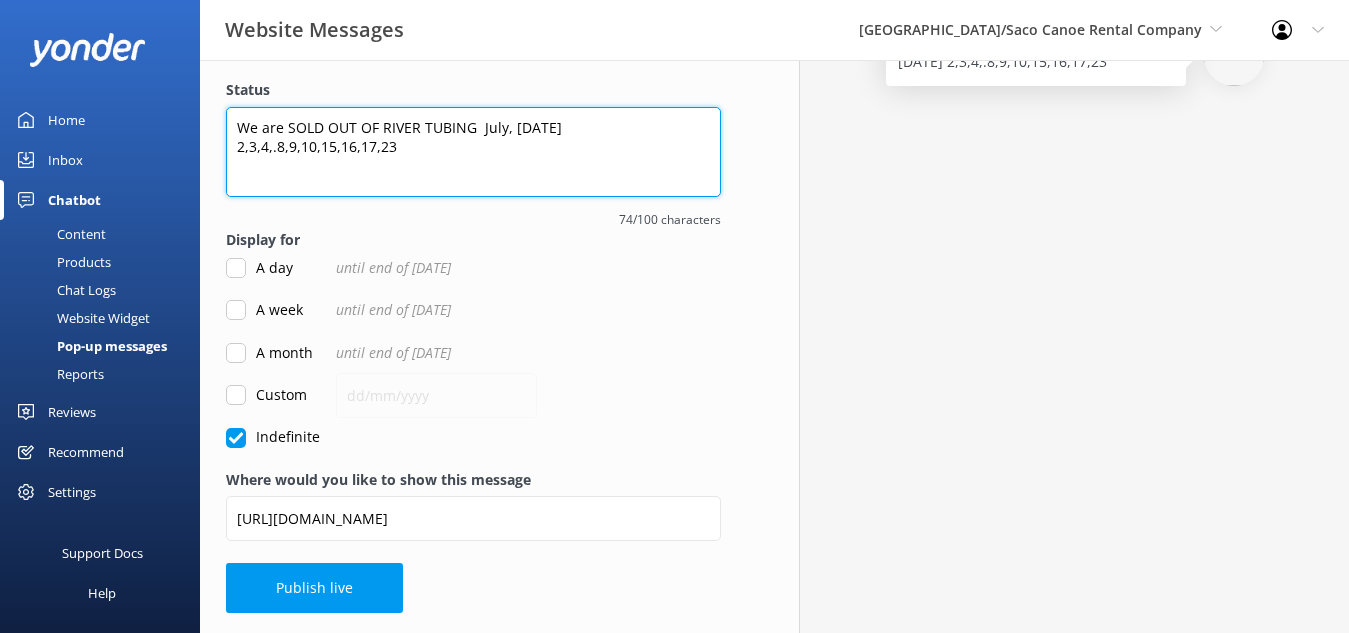 type on "We are SOLD OUT OF RIVER TUBING  July, 30 August 2,3,4,.8,9,10,15,16,17,23" 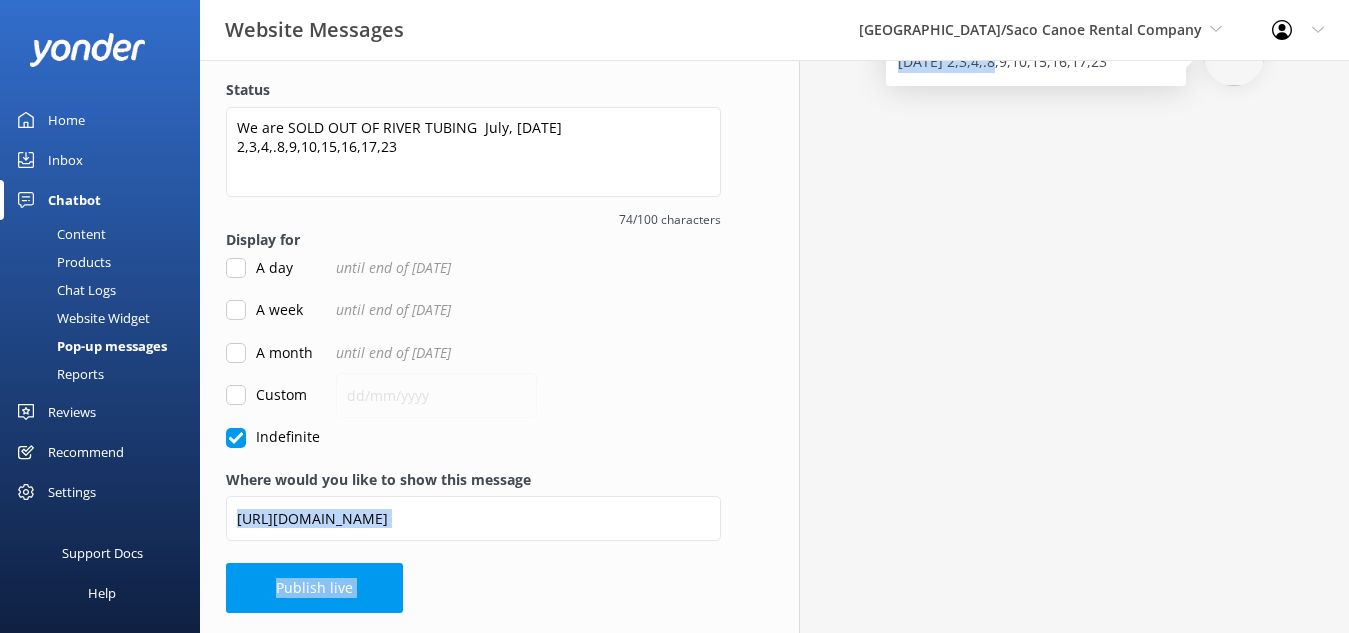 drag, startPoint x: 996, startPoint y: 491, endPoint x: 571, endPoint y: 502, distance: 425.14233 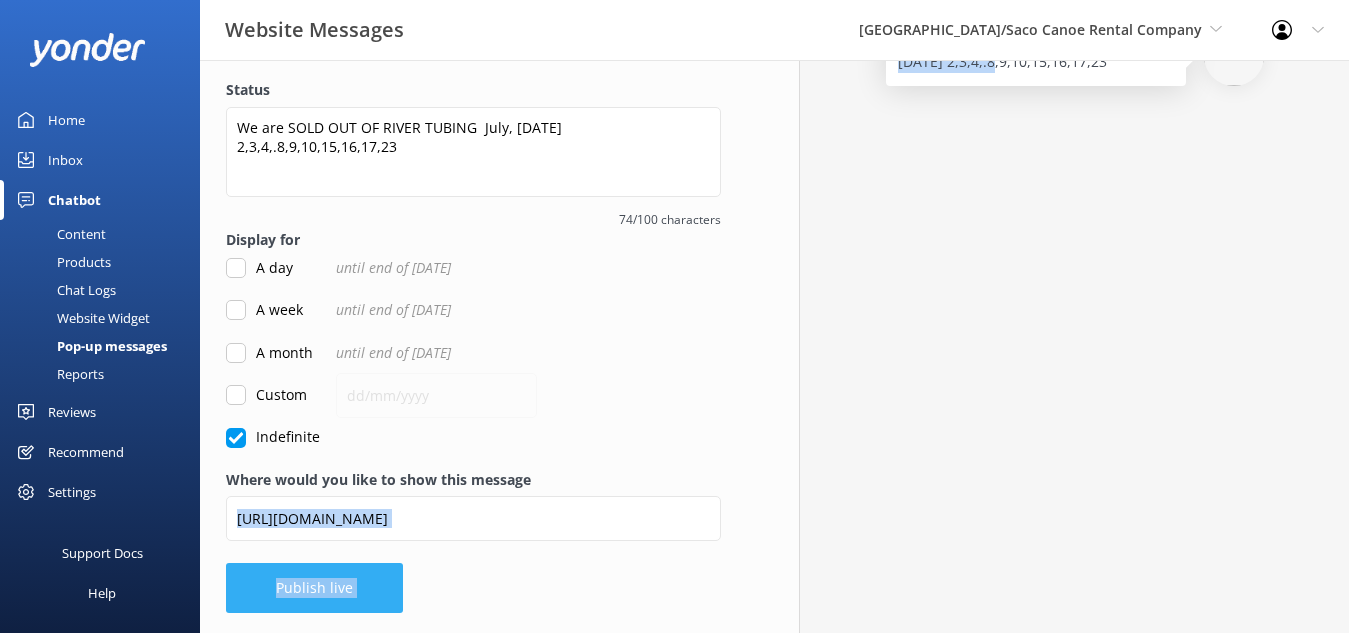click on "Publish live" at bounding box center (314, 588) 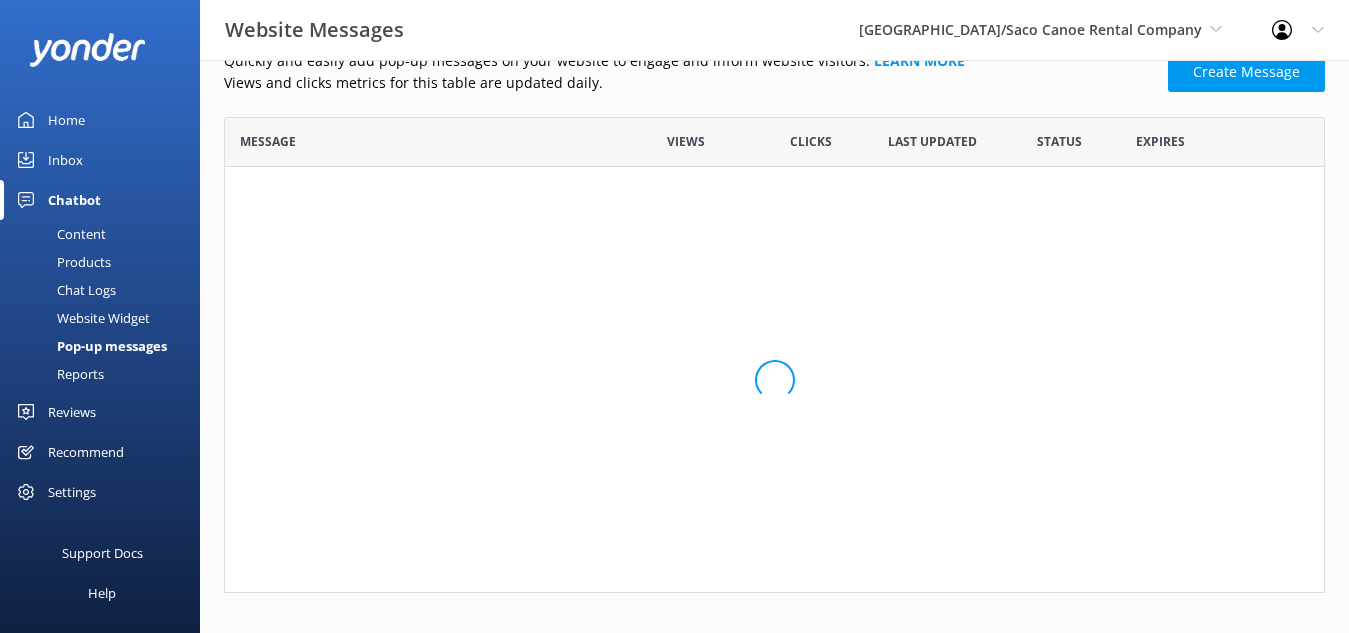 scroll, scrollTop: 0, scrollLeft: 0, axis: both 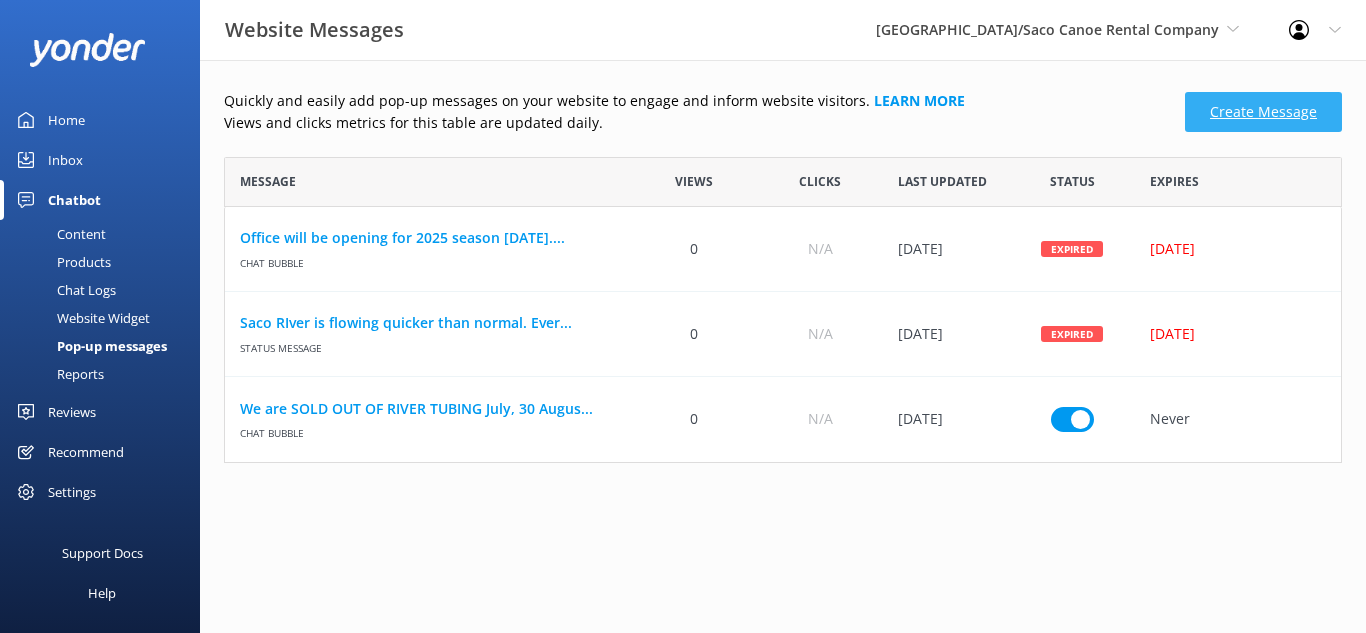 click on "Create Message" at bounding box center (1263, 112) 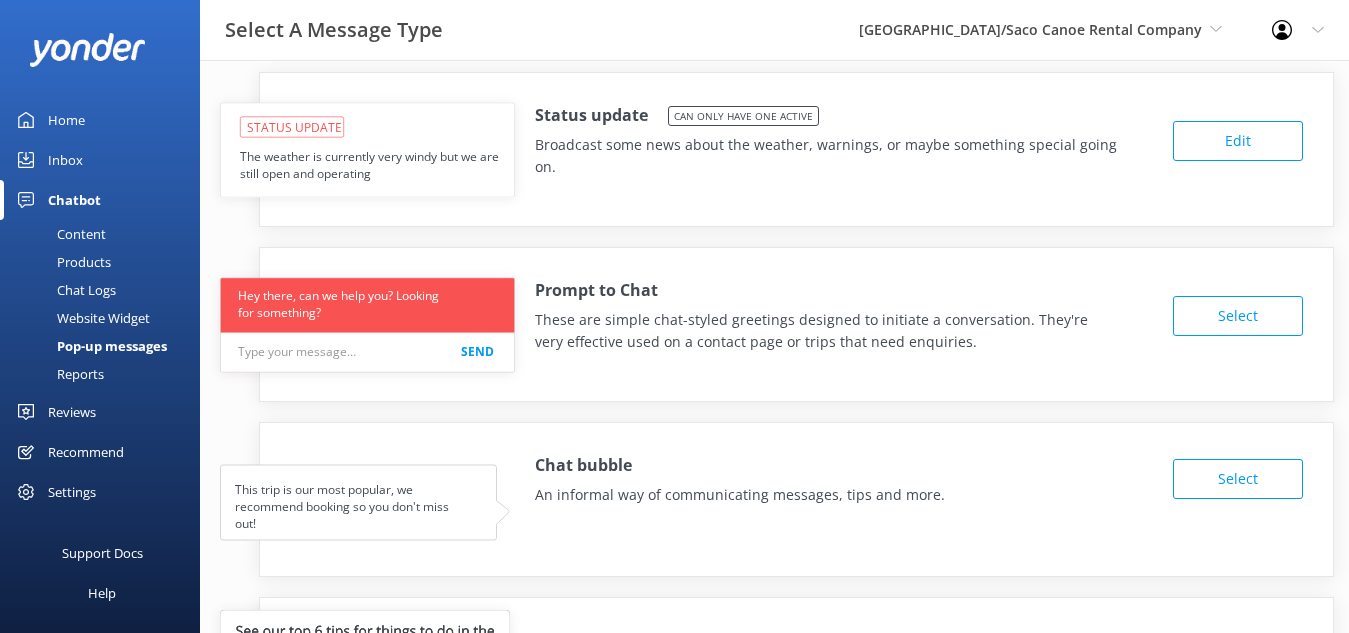 scroll, scrollTop: 19, scrollLeft: 0, axis: vertical 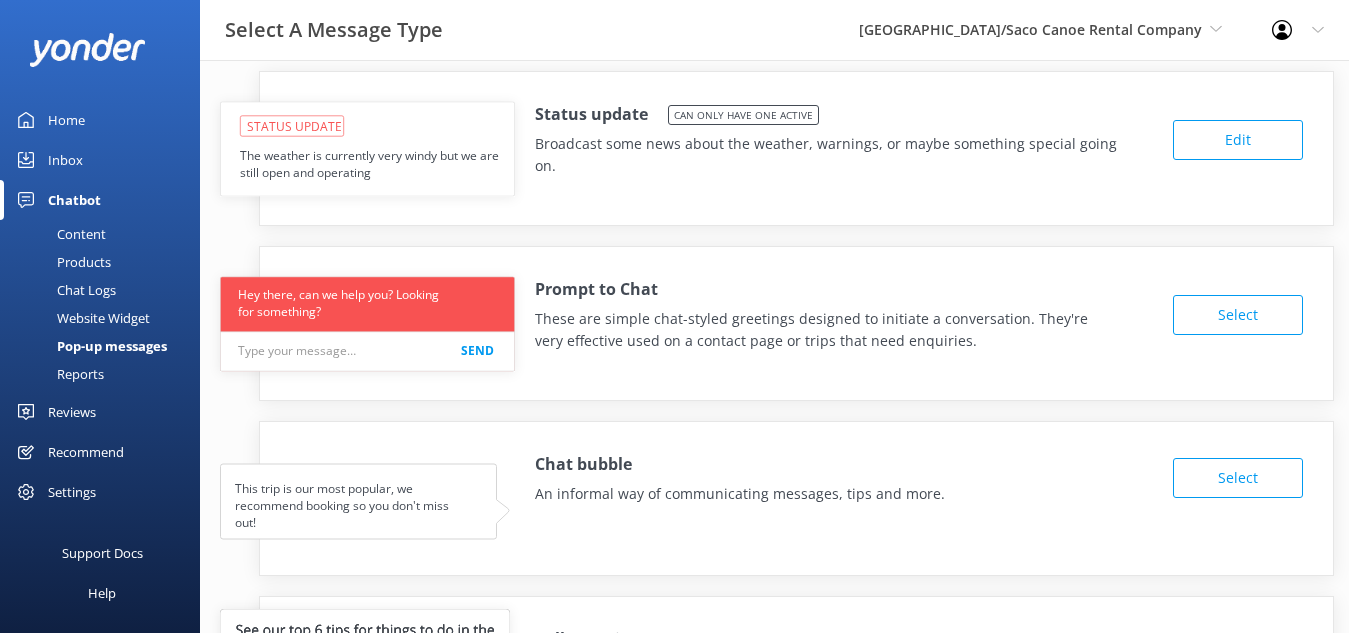 click on "Select" at bounding box center (1238, 315) 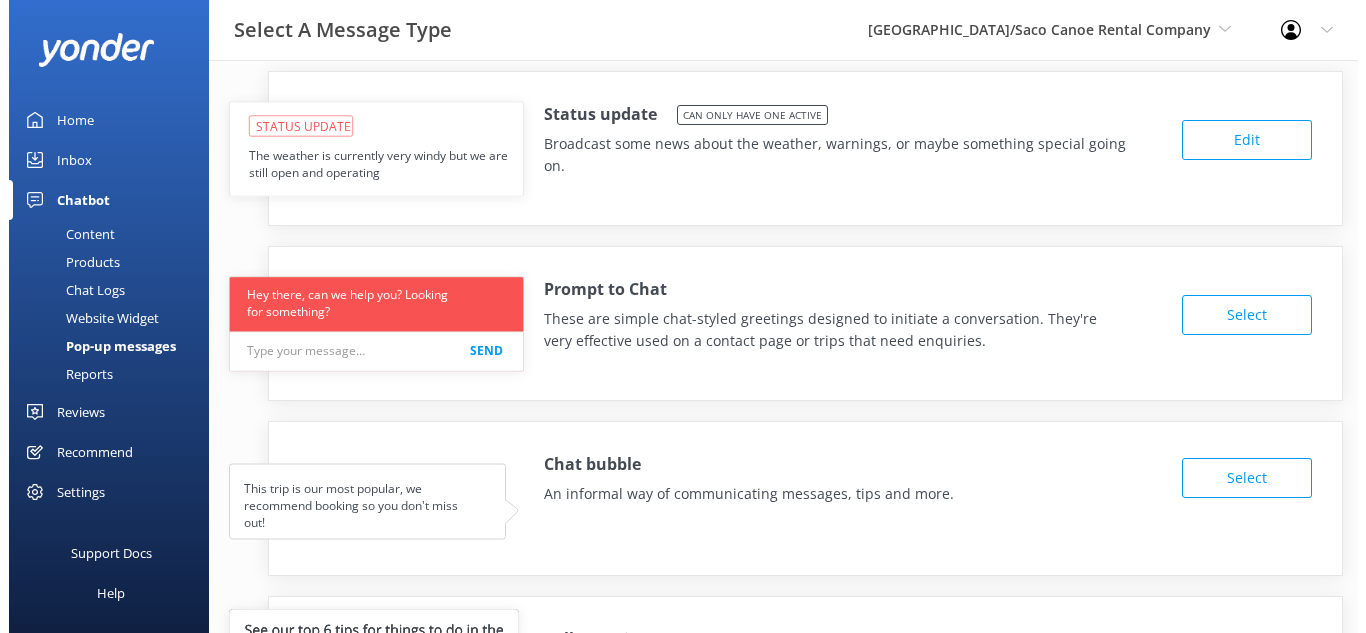 scroll, scrollTop: 0, scrollLeft: 0, axis: both 